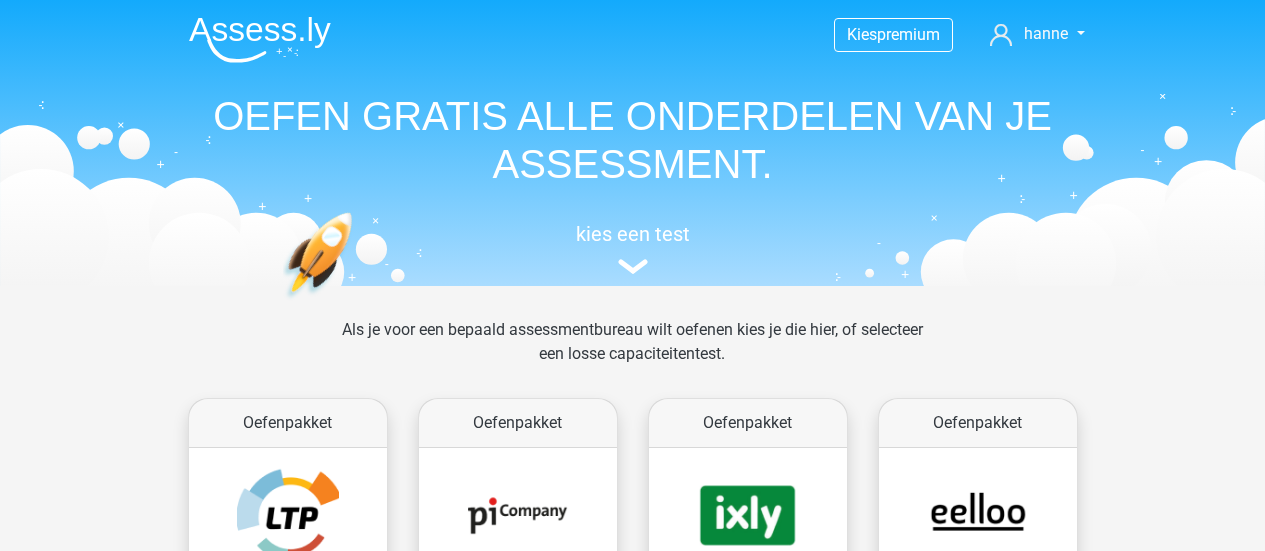 scroll, scrollTop: 844, scrollLeft: 0, axis: vertical 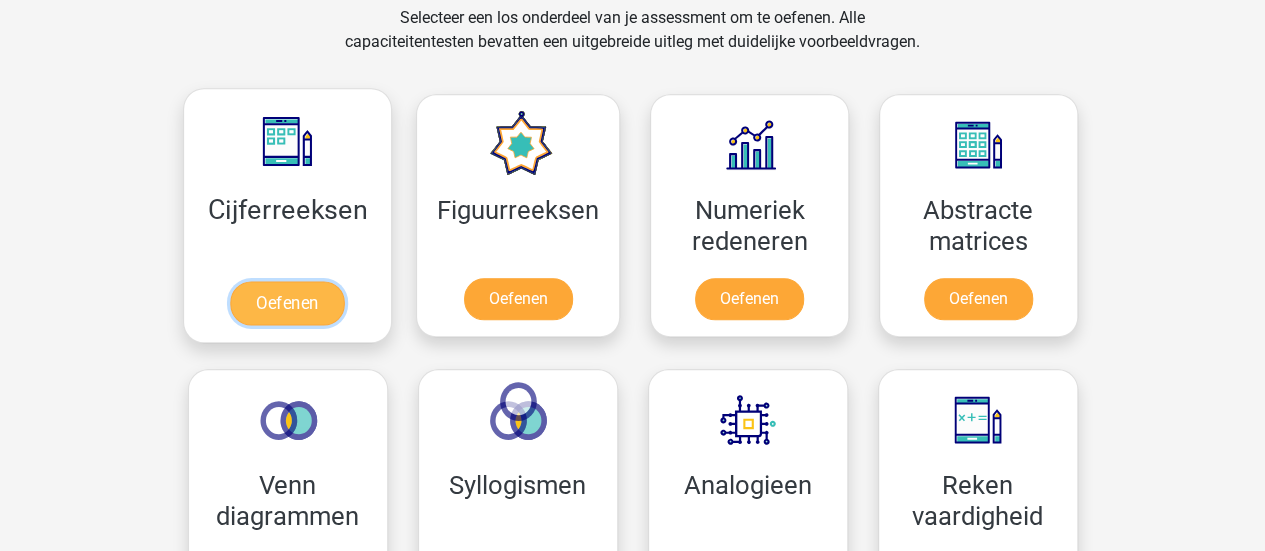 click on "Oefenen" at bounding box center (287, 303) 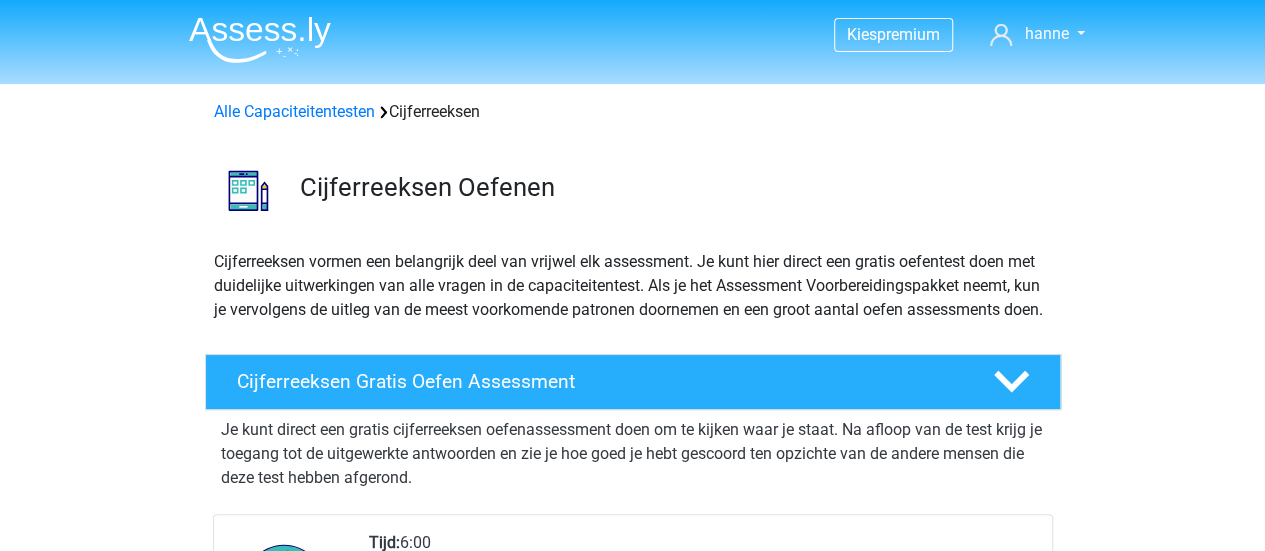 scroll, scrollTop: 382, scrollLeft: 0, axis: vertical 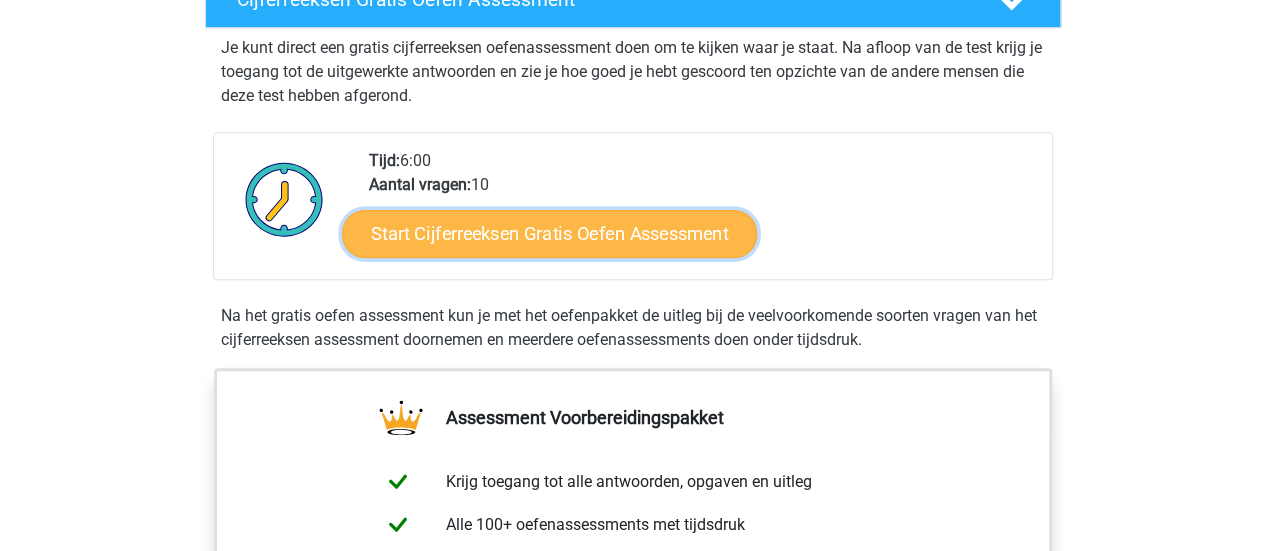 click on "Start Cijferreeksen
Gratis Oefen Assessment" at bounding box center (549, 233) 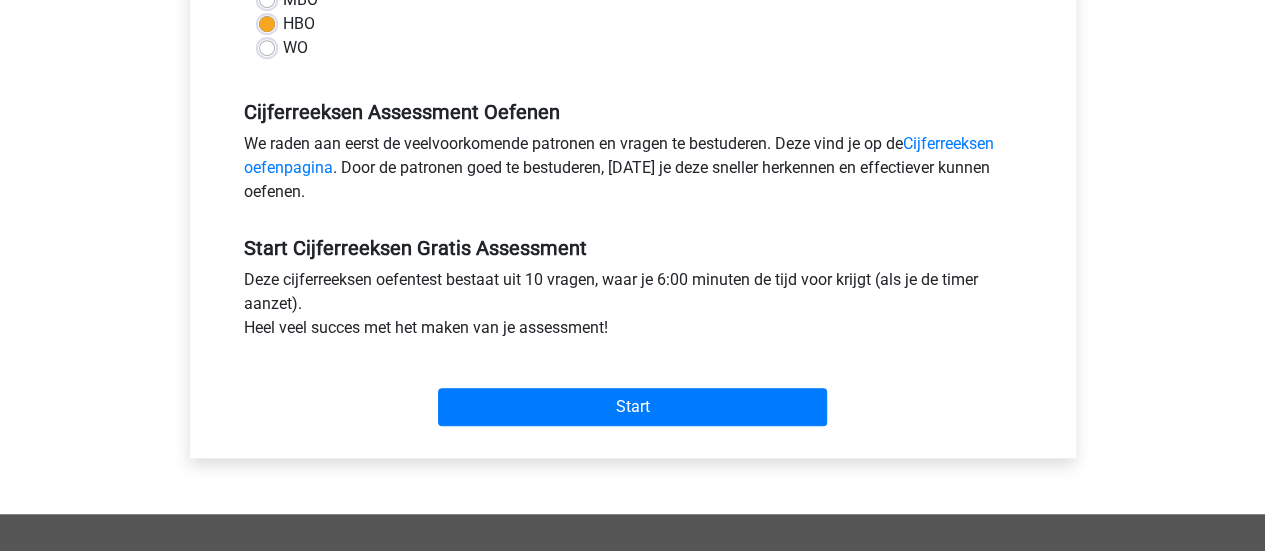 scroll, scrollTop: 539, scrollLeft: 0, axis: vertical 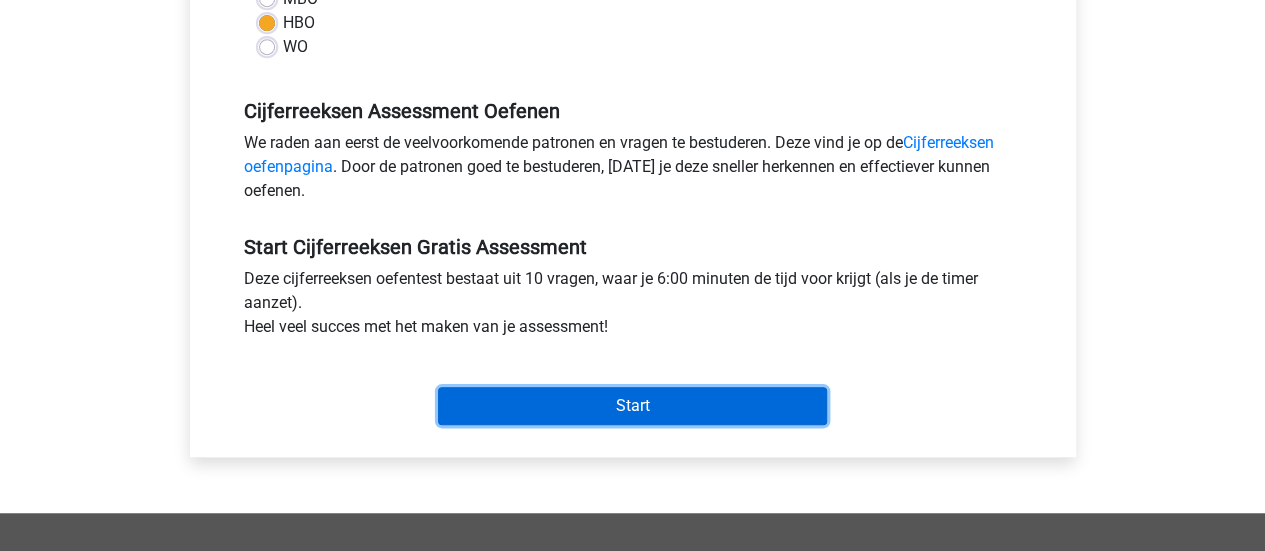 click on "Start" at bounding box center [632, 406] 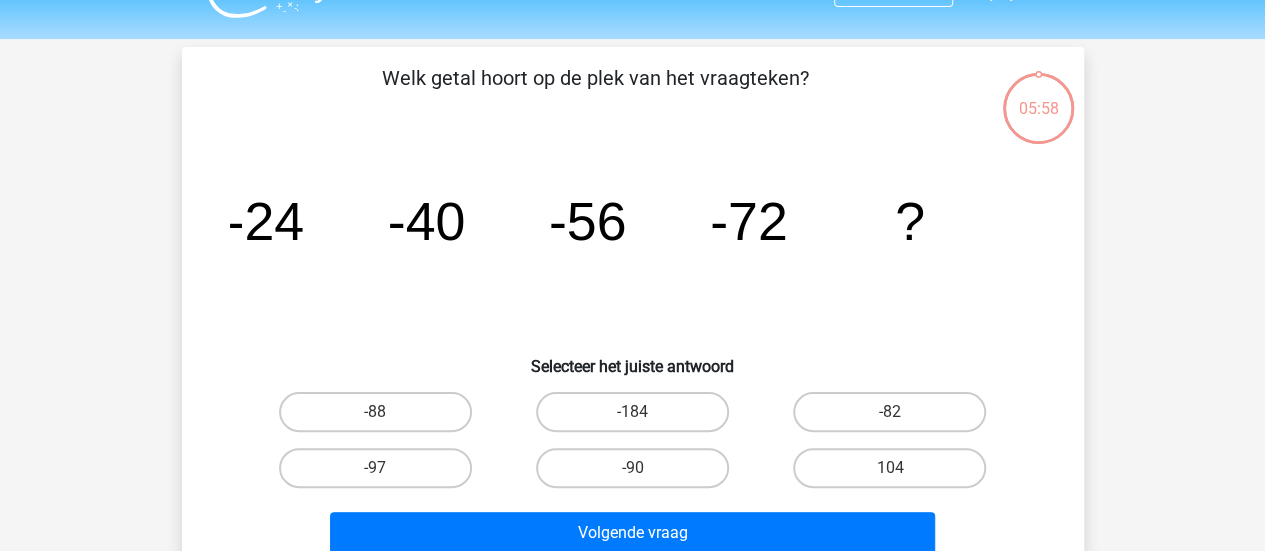 scroll, scrollTop: 50, scrollLeft: 0, axis: vertical 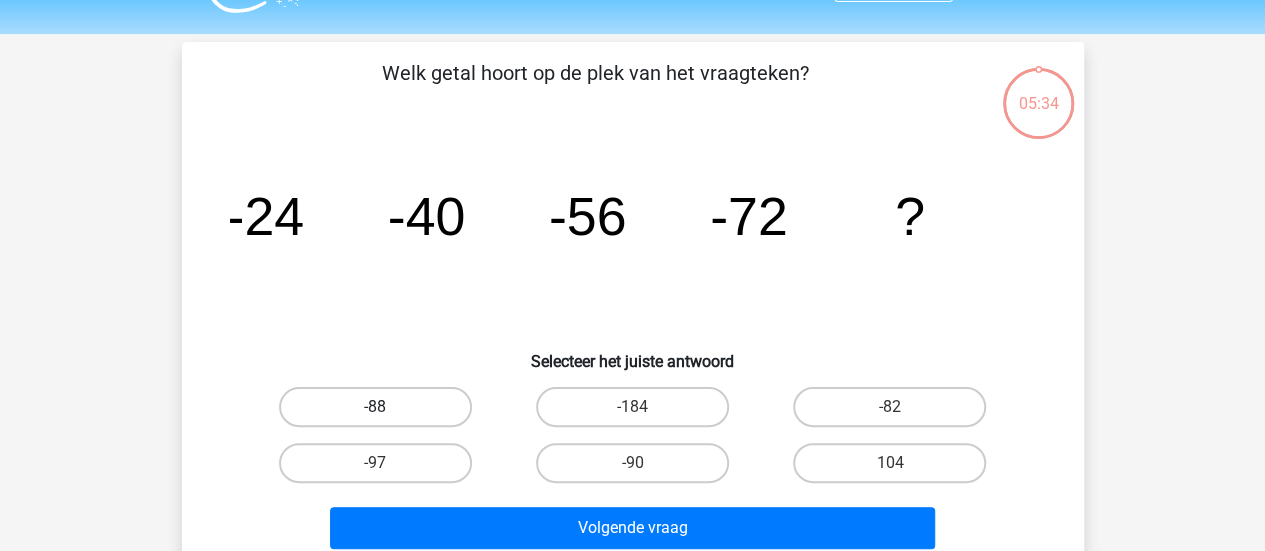 click on "-88" at bounding box center [375, 407] 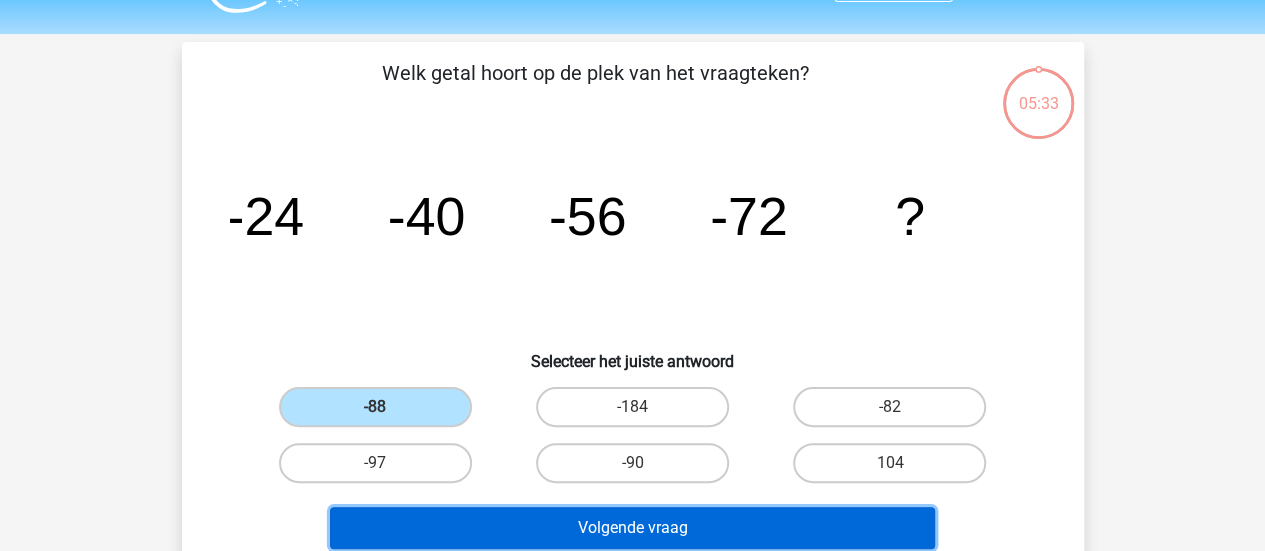 click on "Volgende vraag" at bounding box center (632, 528) 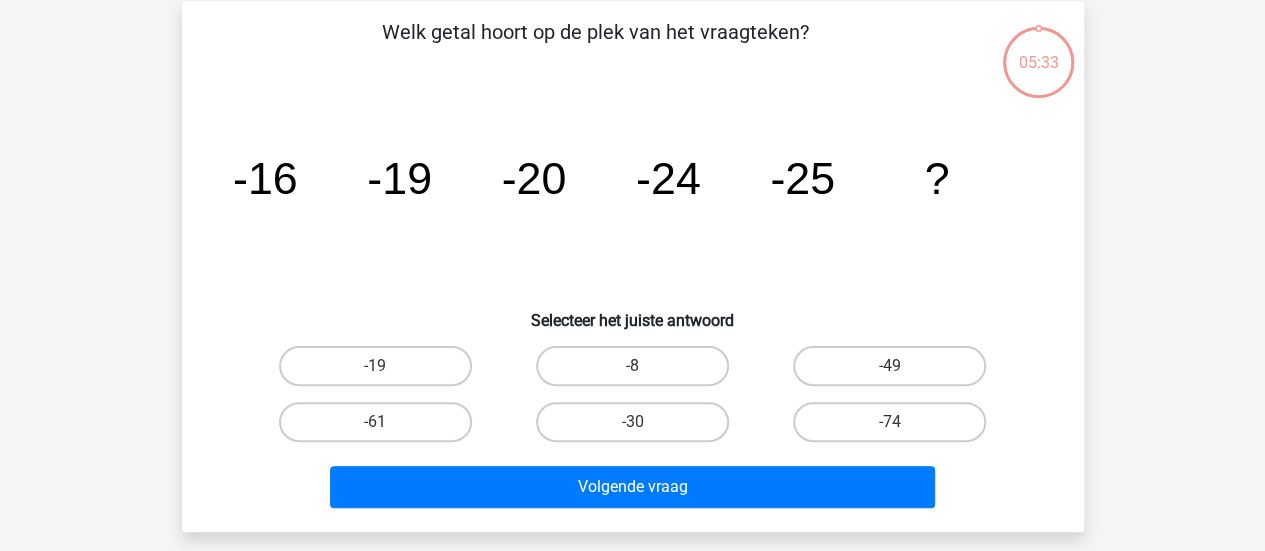 scroll, scrollTop: 92, scrollLeft: 0, axis: vertical 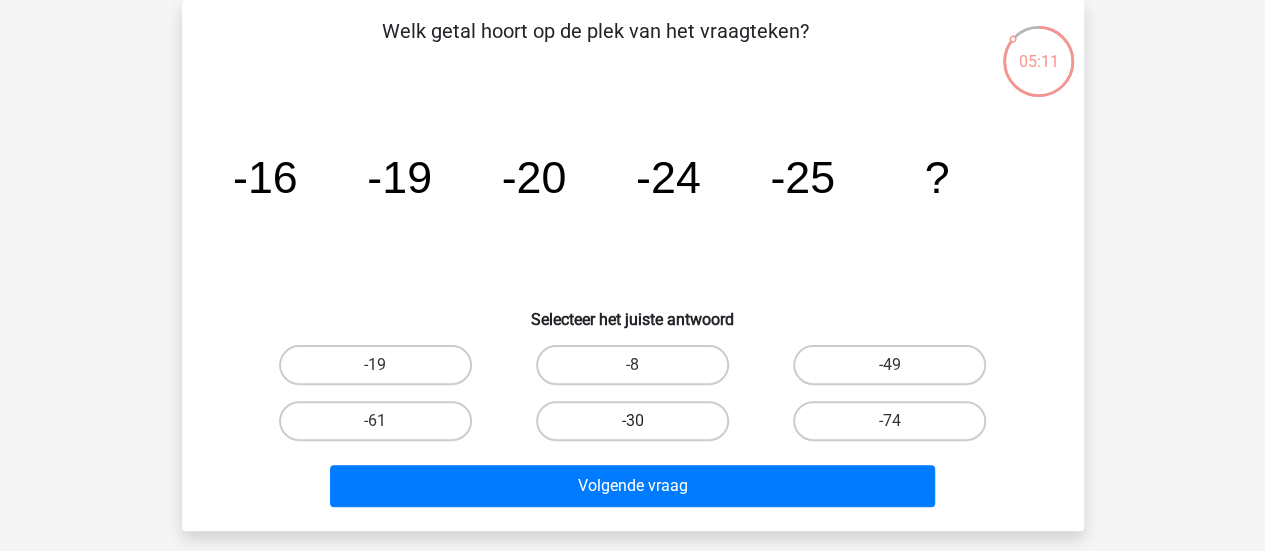 click on "-30" at bounding box center [632, 421] 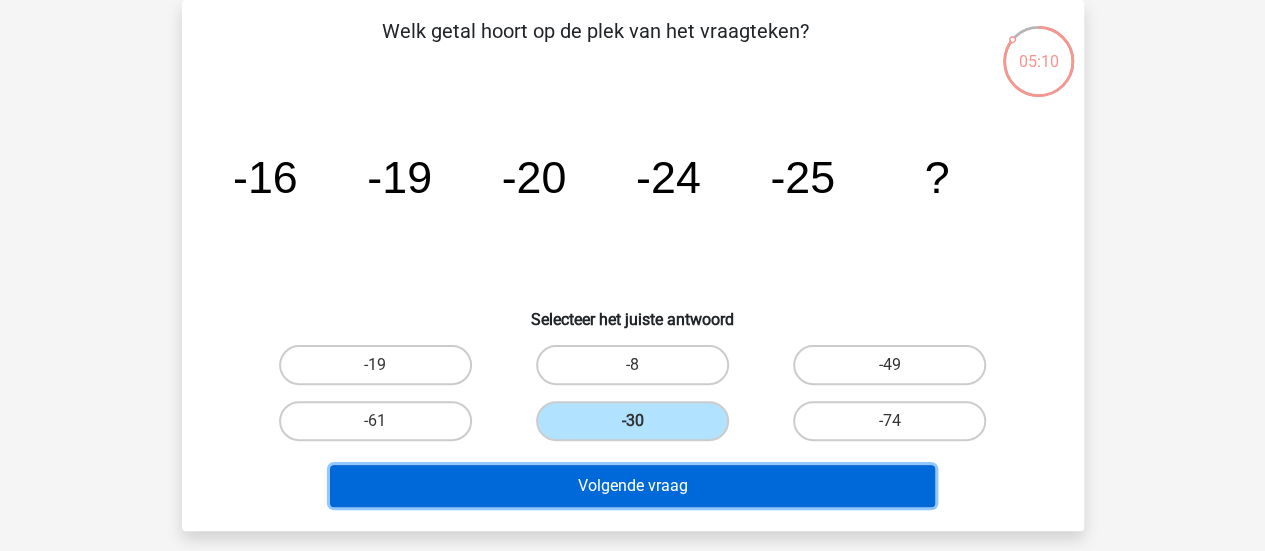 click on "Volgende vraag" at bounding box center (632, 486) 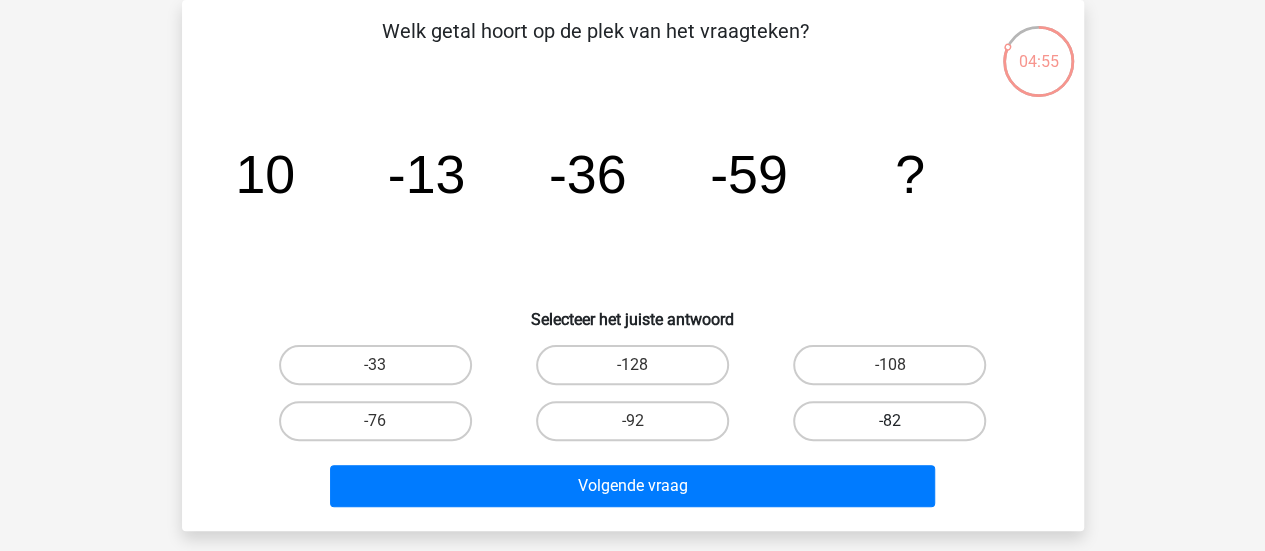click on "-82" at bounding box center [889, 421] 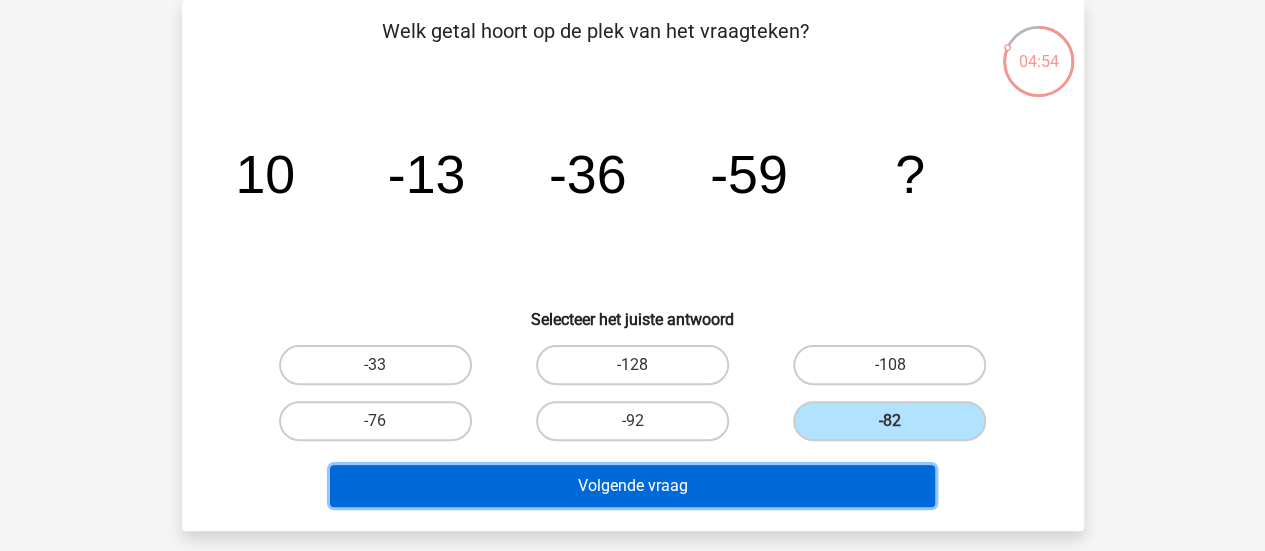 click on "Volgende vraag" at bounding box center [632, 486] 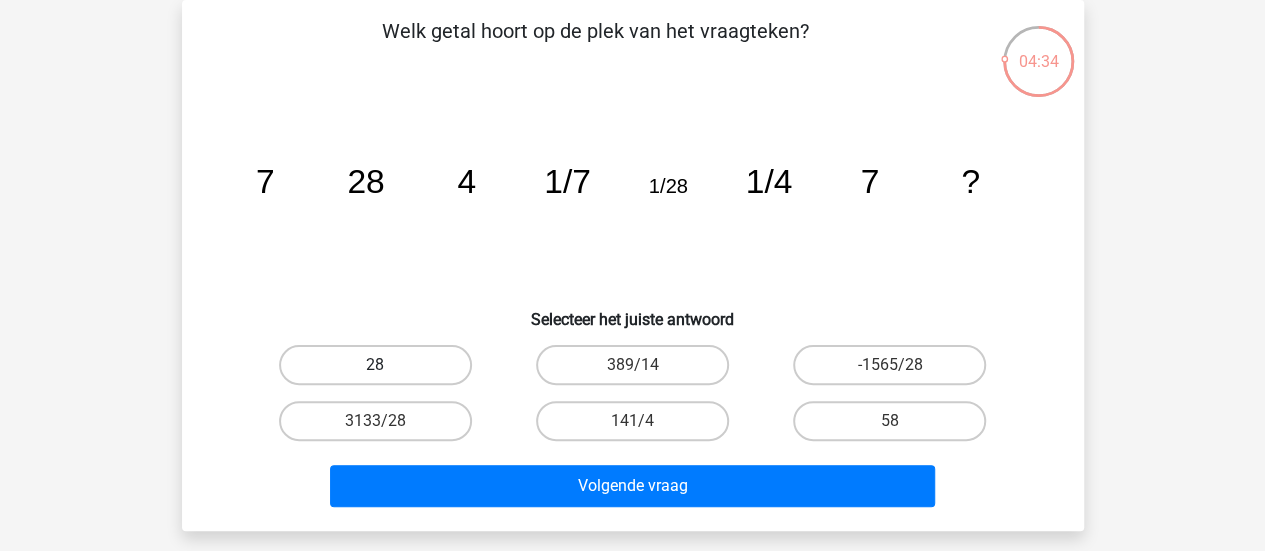 click on "28" at bounding box center [375, 365] 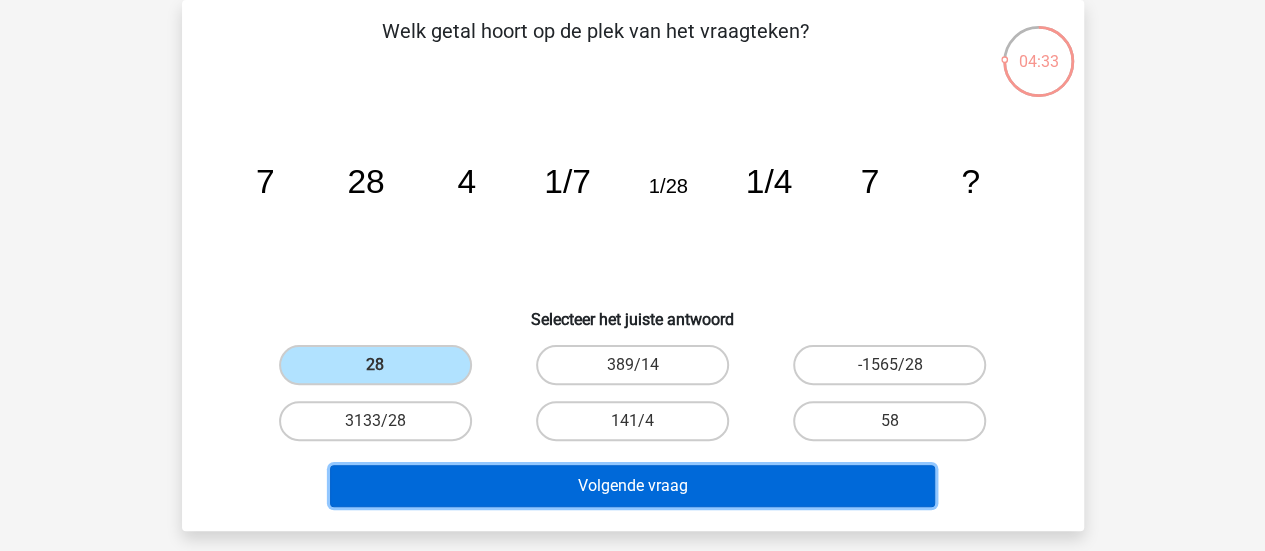 click on "Volgende vraag" at bounding box center [632, 486] 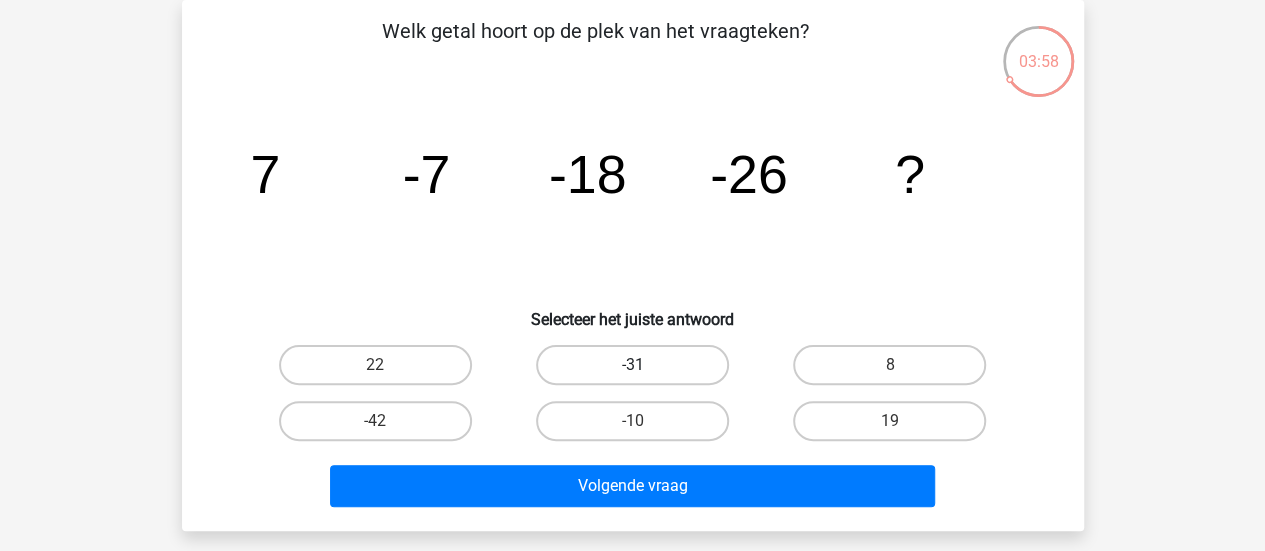 click on "-31" at bounding box center (632, 365) 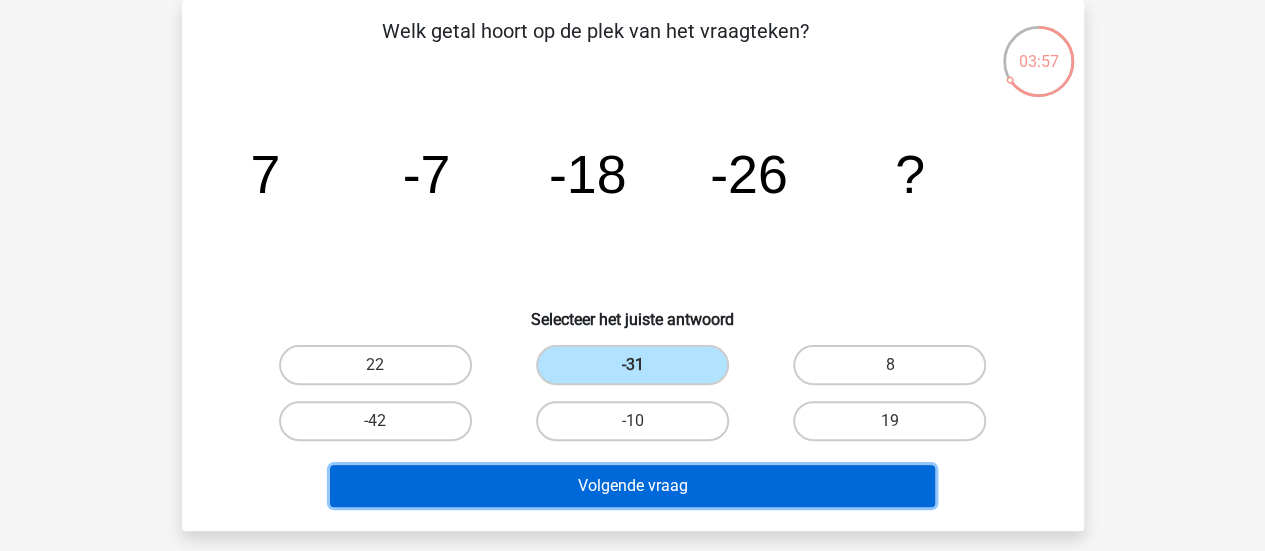 click on "Volgende vraag" at bounding box center [632, 486] 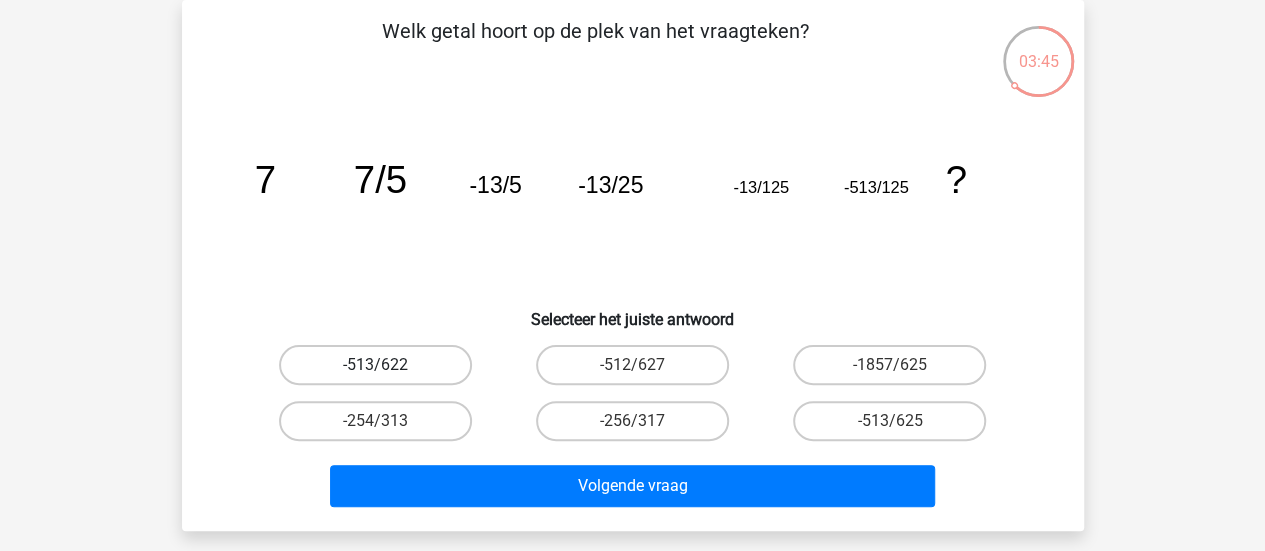 click on "-513/622" at bounding box center [375, 365] 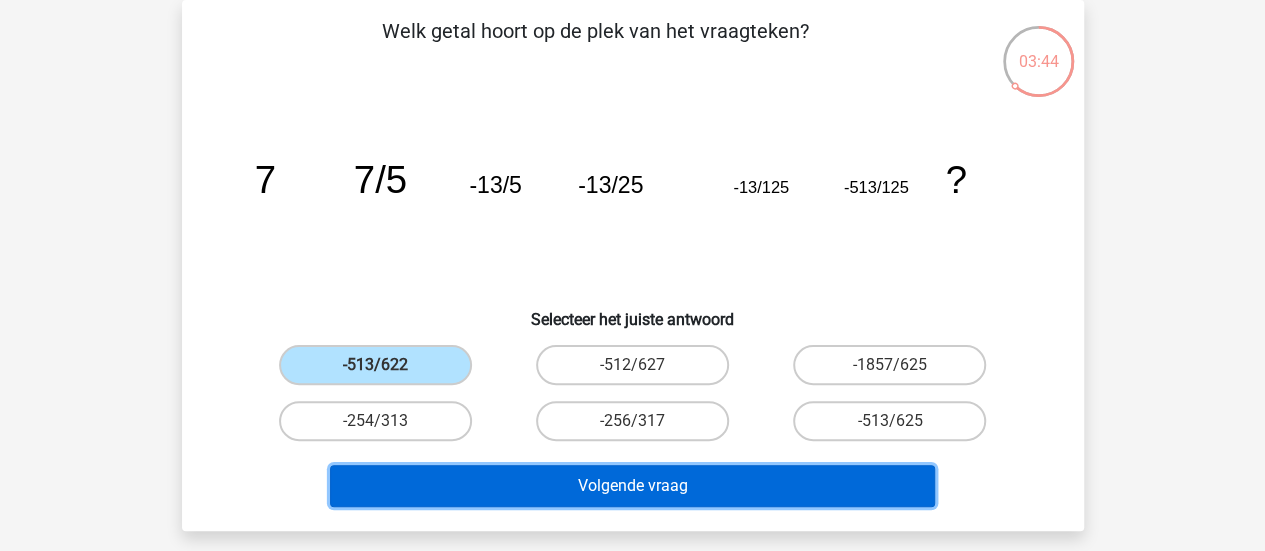 click on "Volgende vraag" at bounding box center [632, 486] 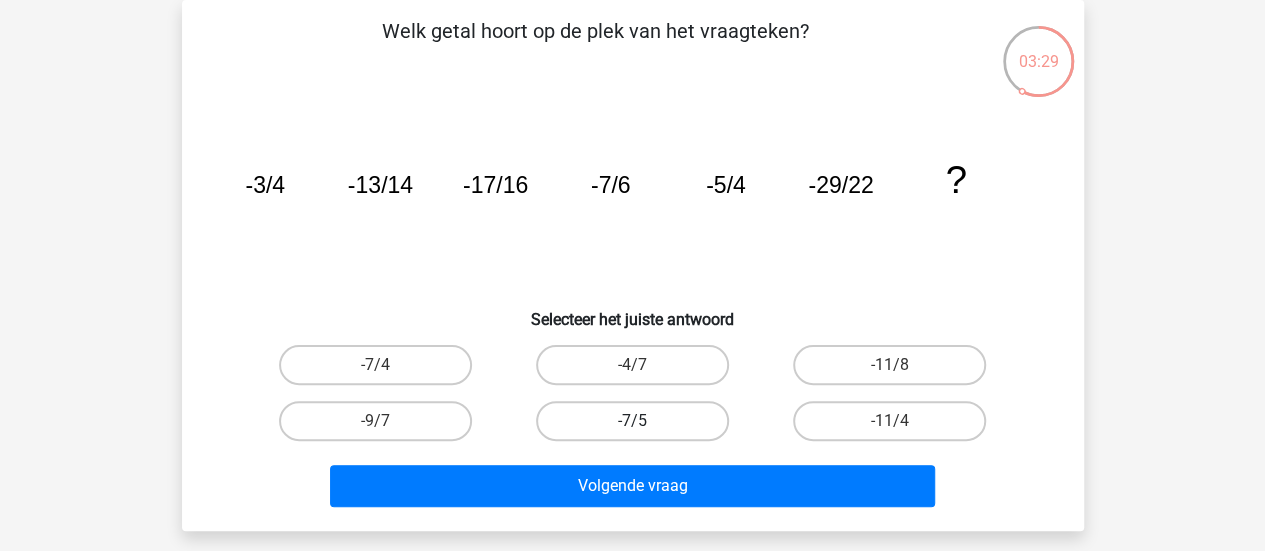 click on "-7/5" at bounding box center [632, 421] 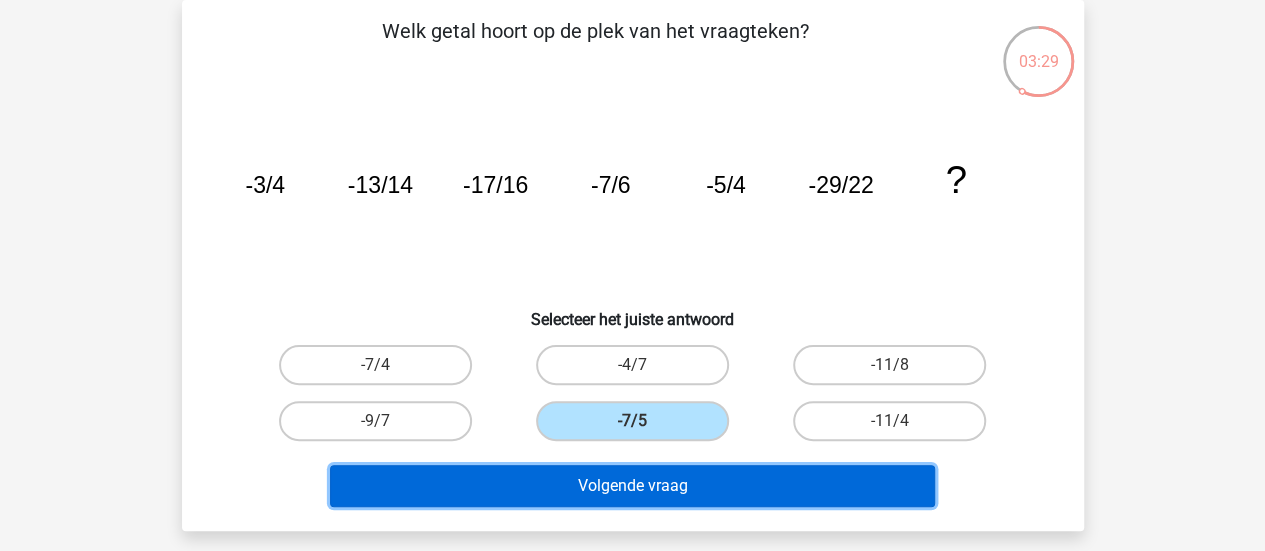 click on "Volgende vraag" at bounding box center [632, 486] 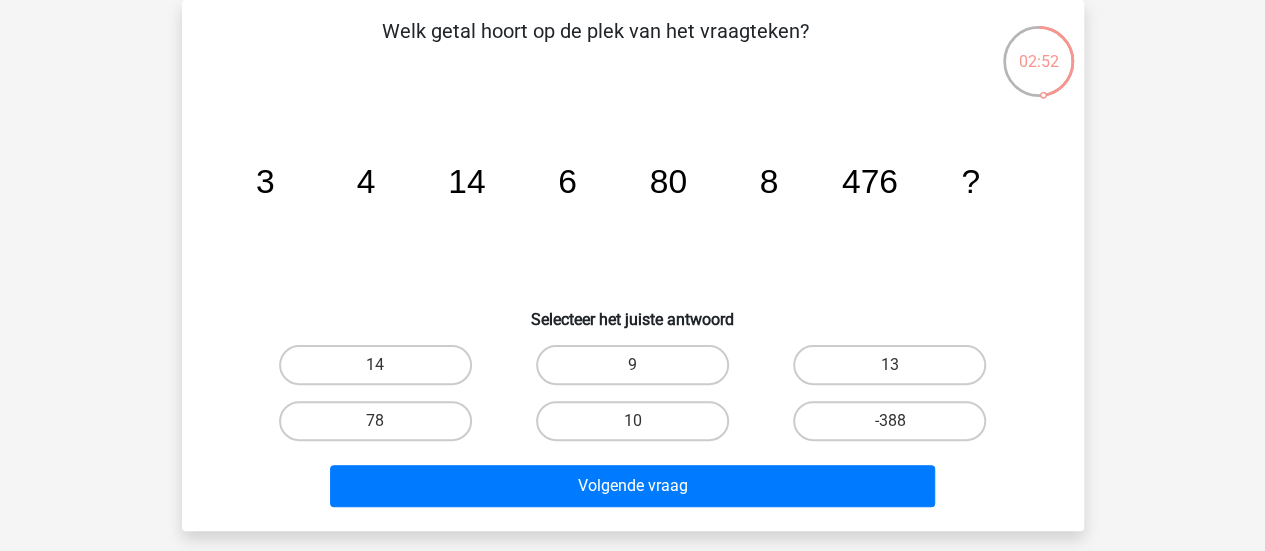 click on "9" at bounding box center (638, 371) 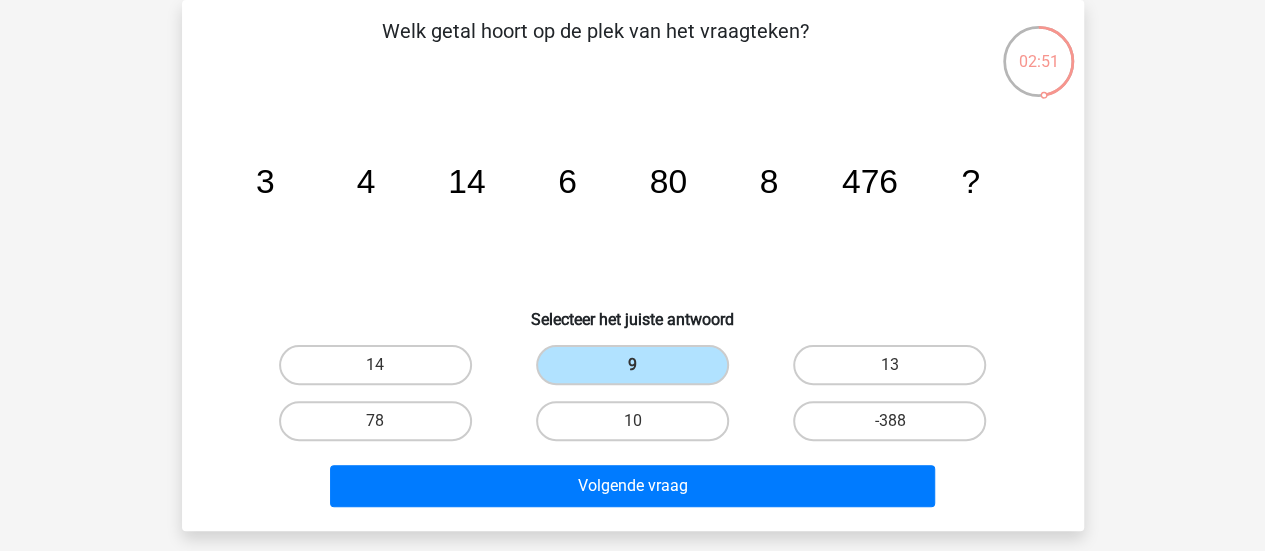 click on "10" at bounding box center (638, 427) 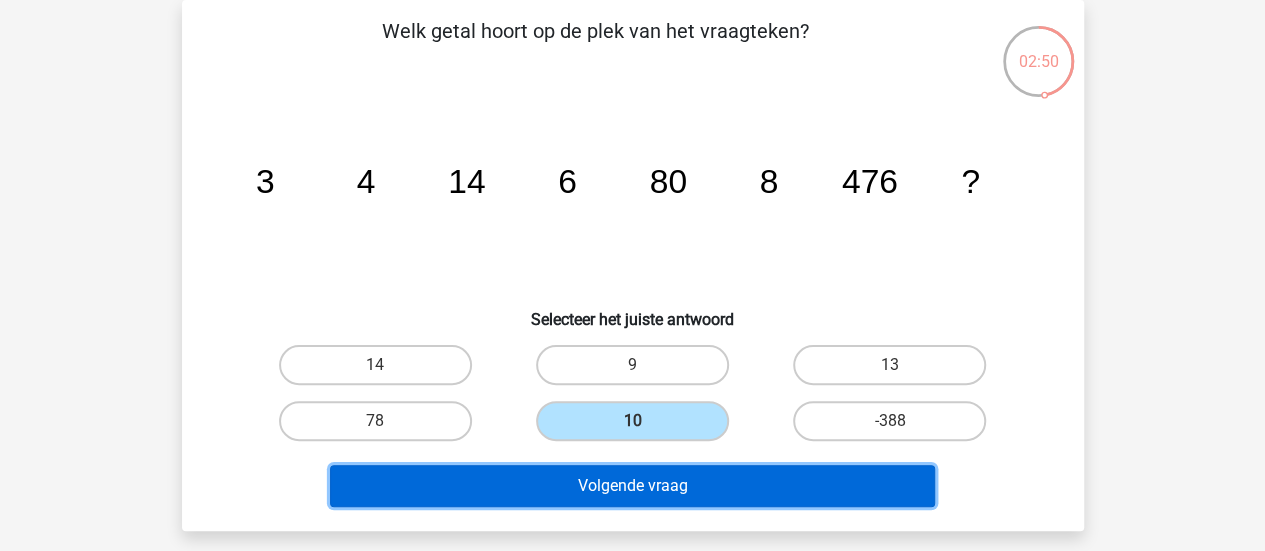 click on "Volgende vraag" at bounding box center (632, 486) 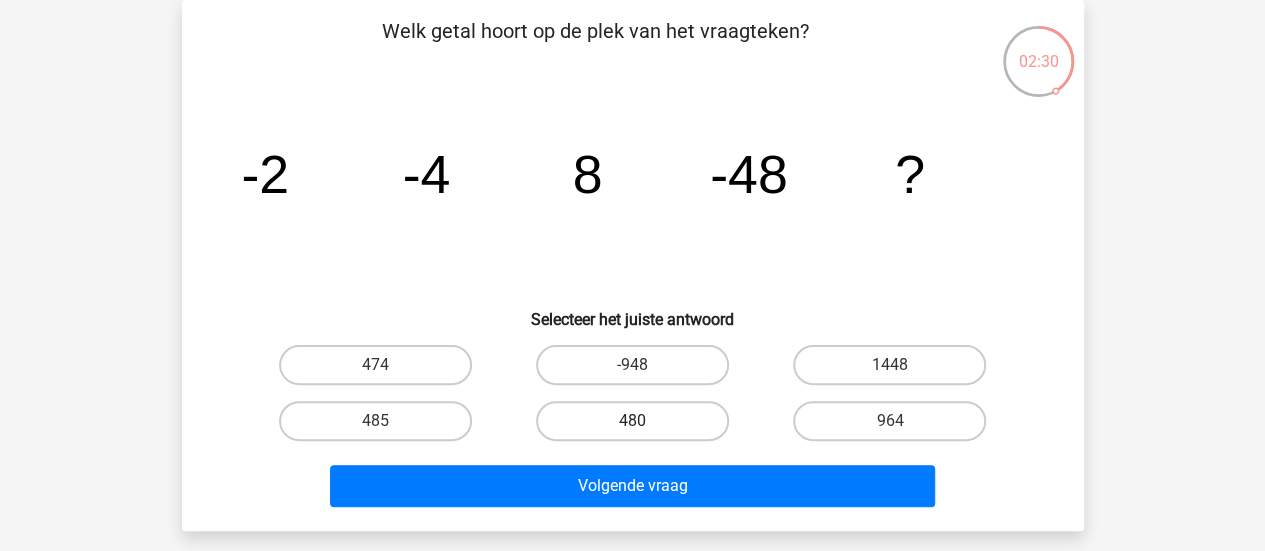 click on "480" at bounding box center [632, 421] 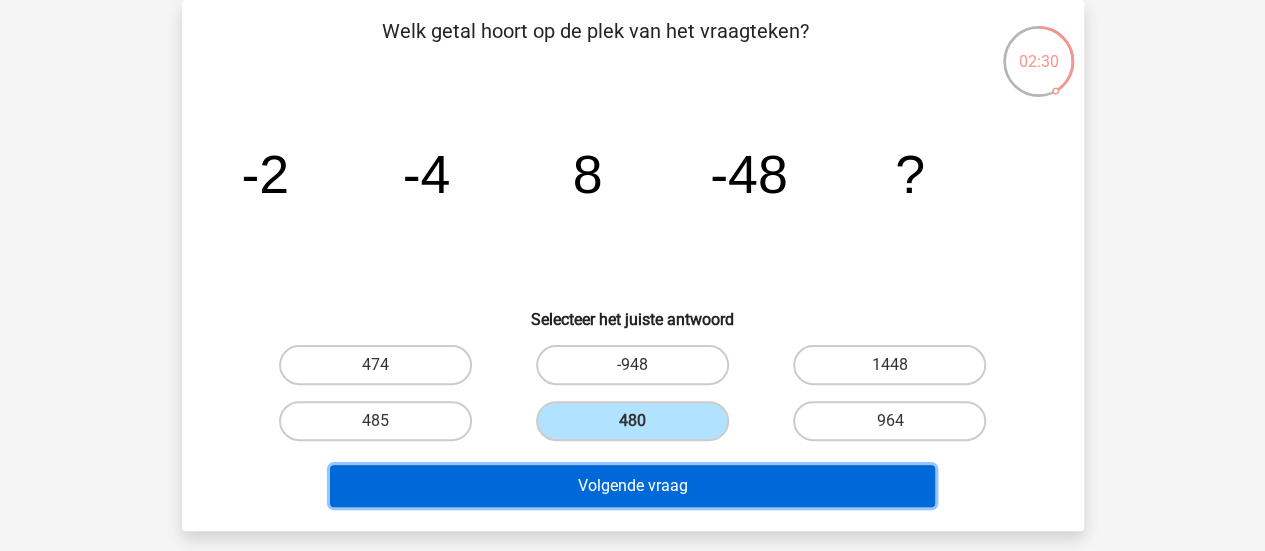 click on "Volgende vraag" at bounding box center [632, 486] 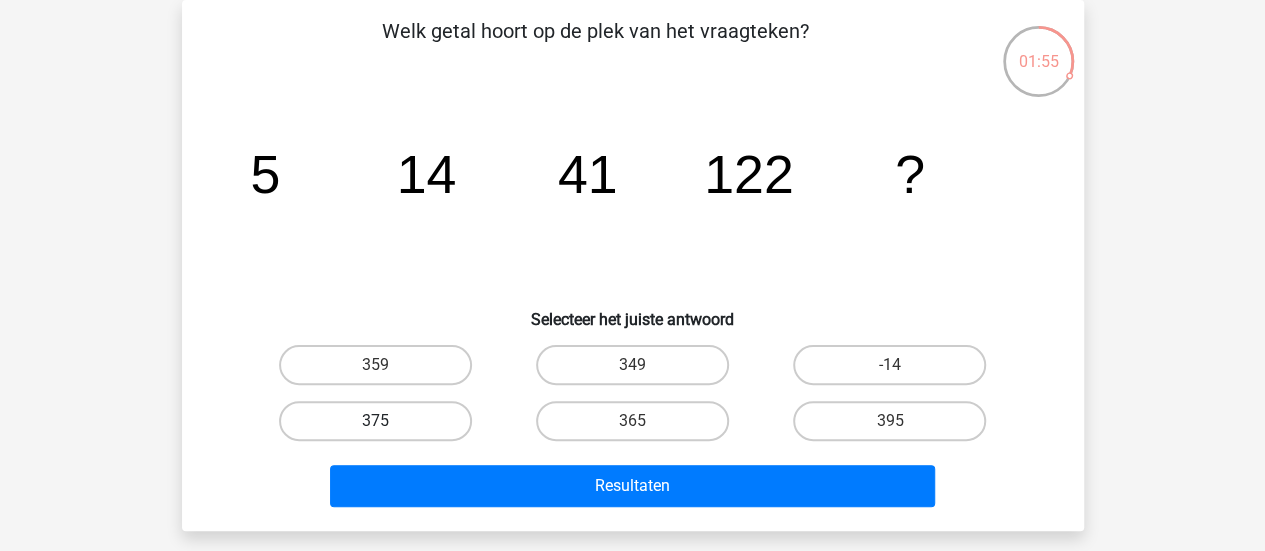 click on "375" at bounding box center [375, 421] 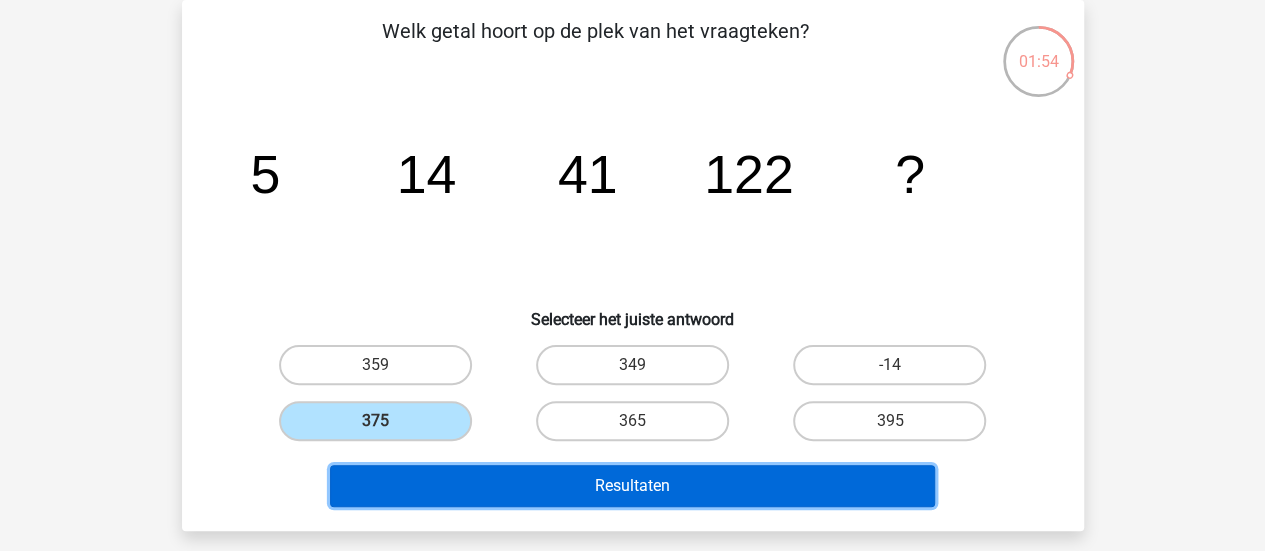 click on "Resultaten" at bounding box center [632, 486] 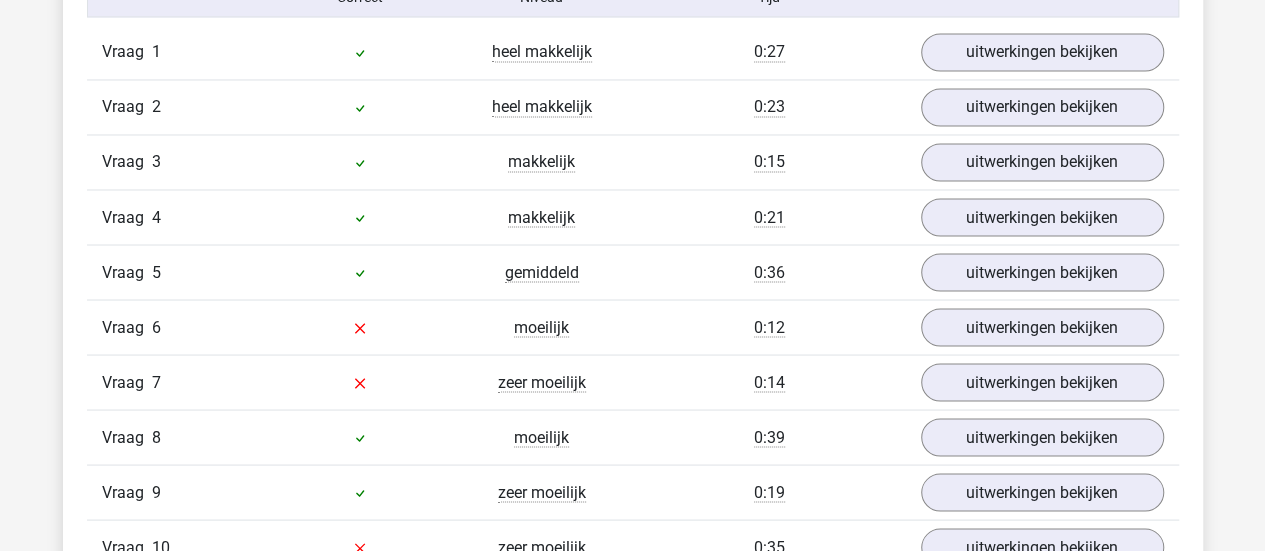 scroll, scrollTop: 1674, scrollLeft: 0, axis: vertical 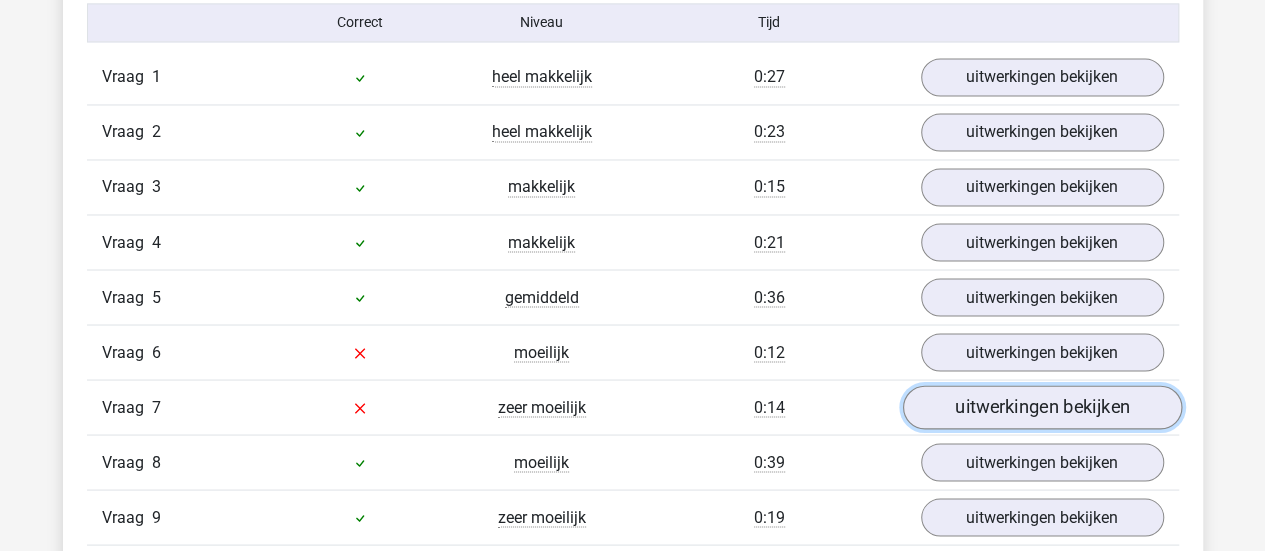 click on "uitwerkingen bekijken" at bounding box center (1041, 407) 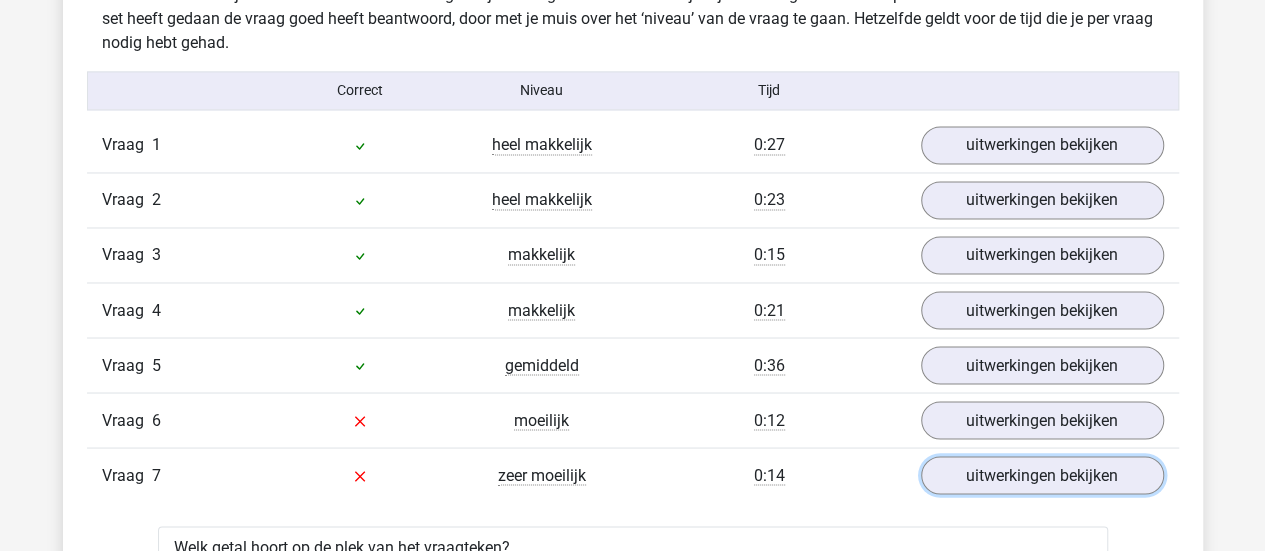 scroll, scrollTop: 1598, scrollLeft: 0, axis: vertical 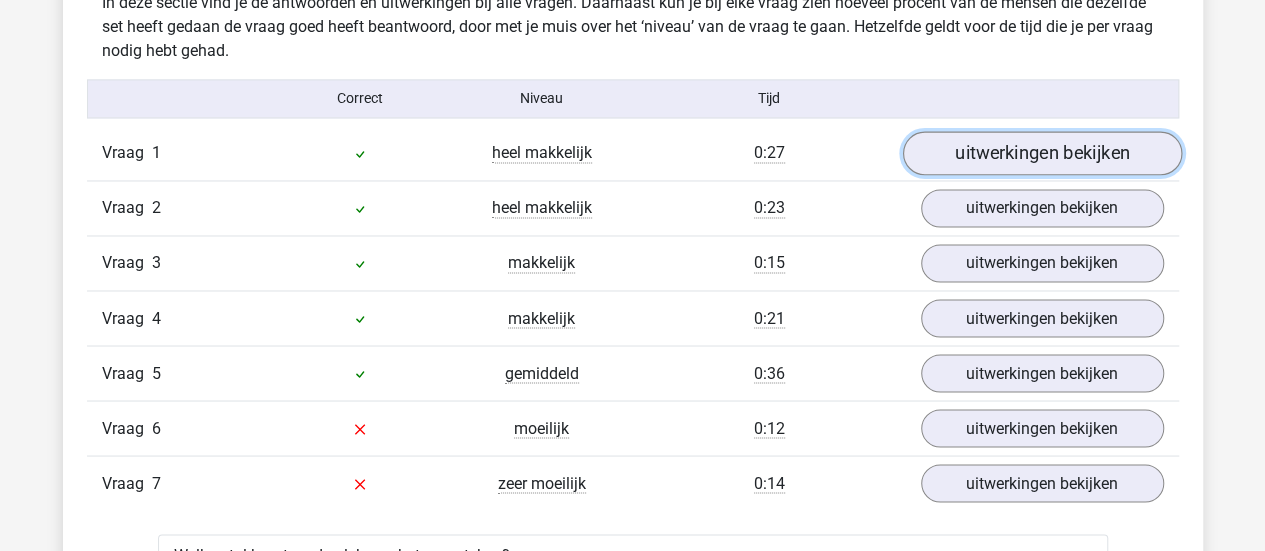 click on "uitwerkingen bekijken" at bounding box center (1041, 153) 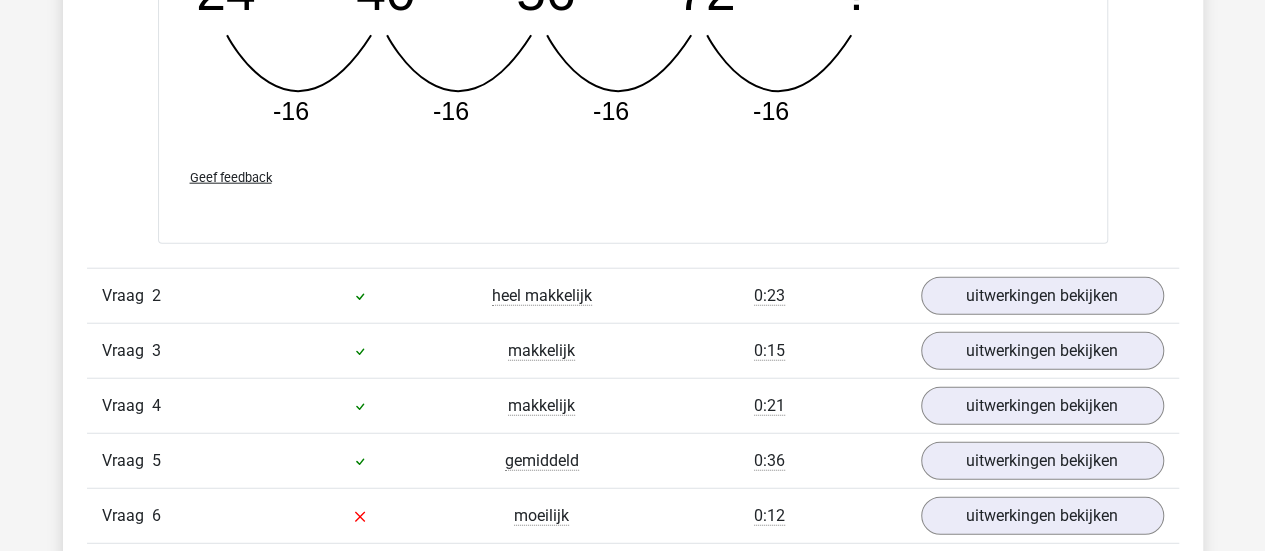 scroll, scrollTop: 2389, scrollLeft: 0, axis: vertical 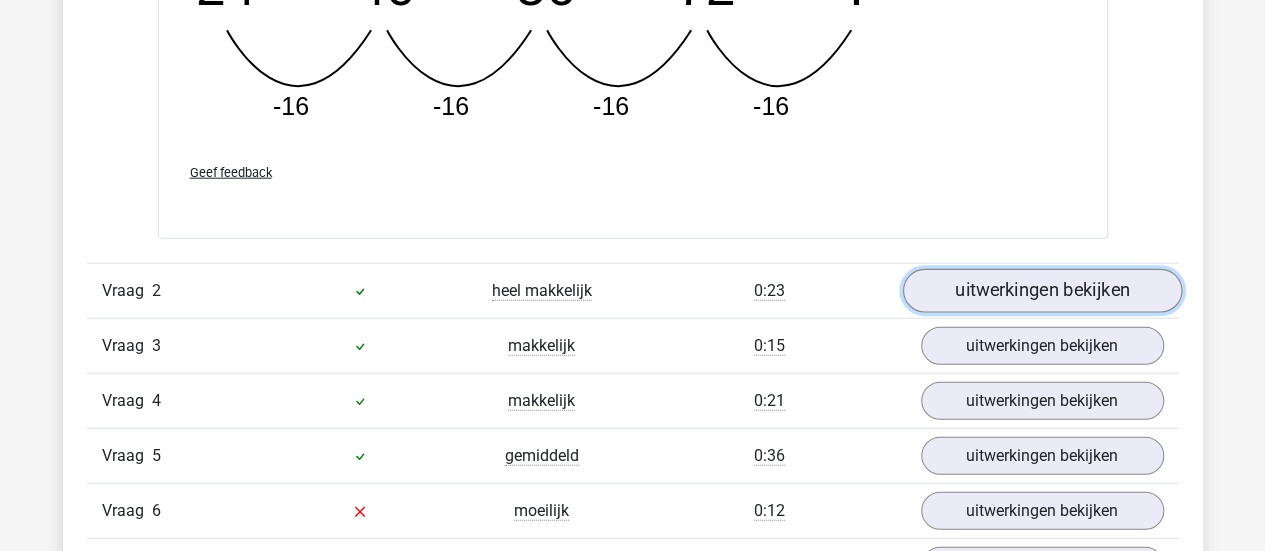 click on "uitwerkingen bekijken" at bounding box center [1041, 291] 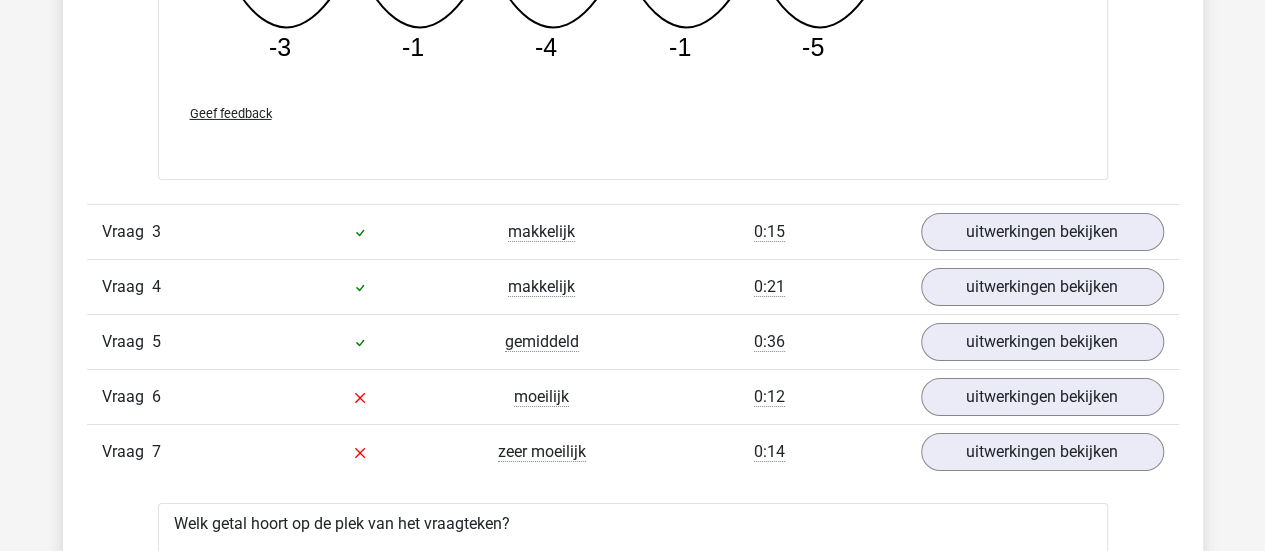 scroll, scrollTop: 3427, scrollLeft: 0, axis: vertical 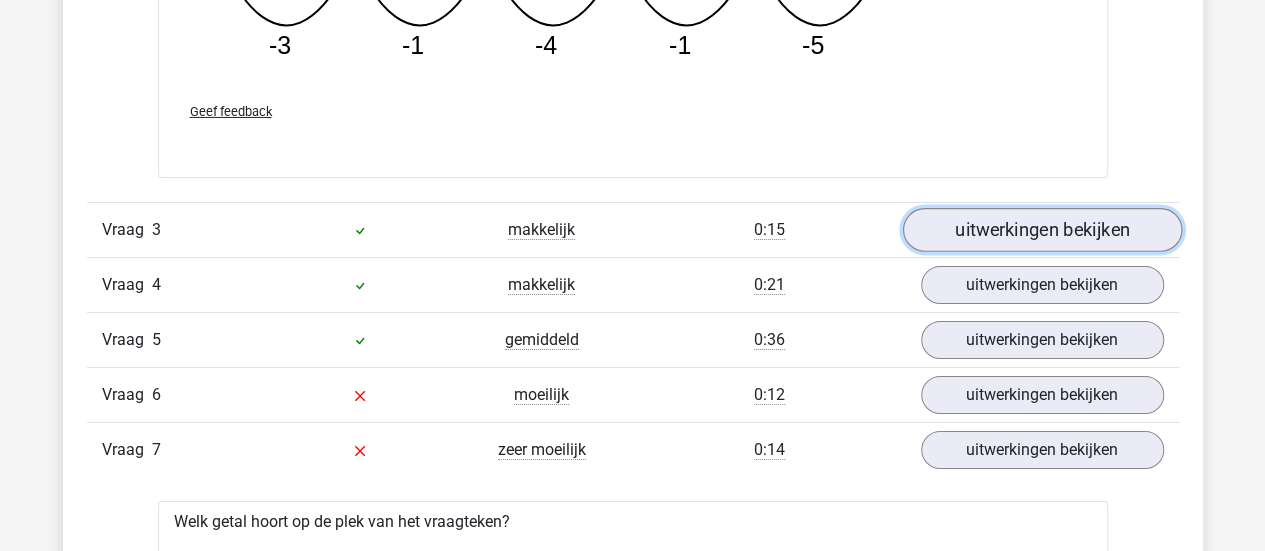 click on "uitwerkingen bekijken" at bounding box center (1041, 230) 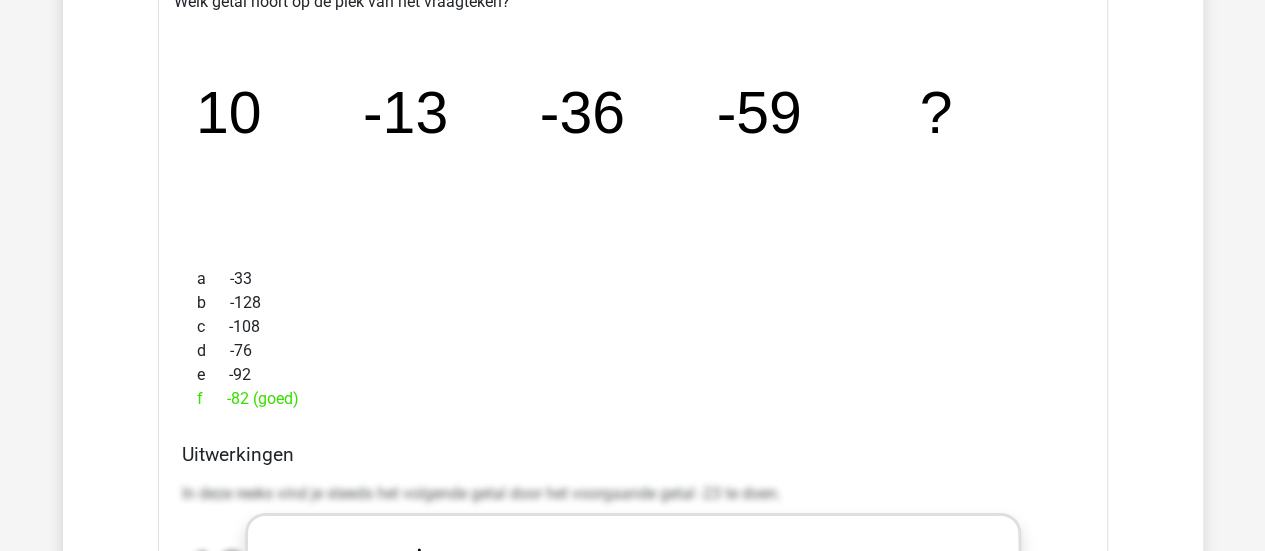 scroll, scrollTop: 3728, scrollLeft: 0, axis: vertical 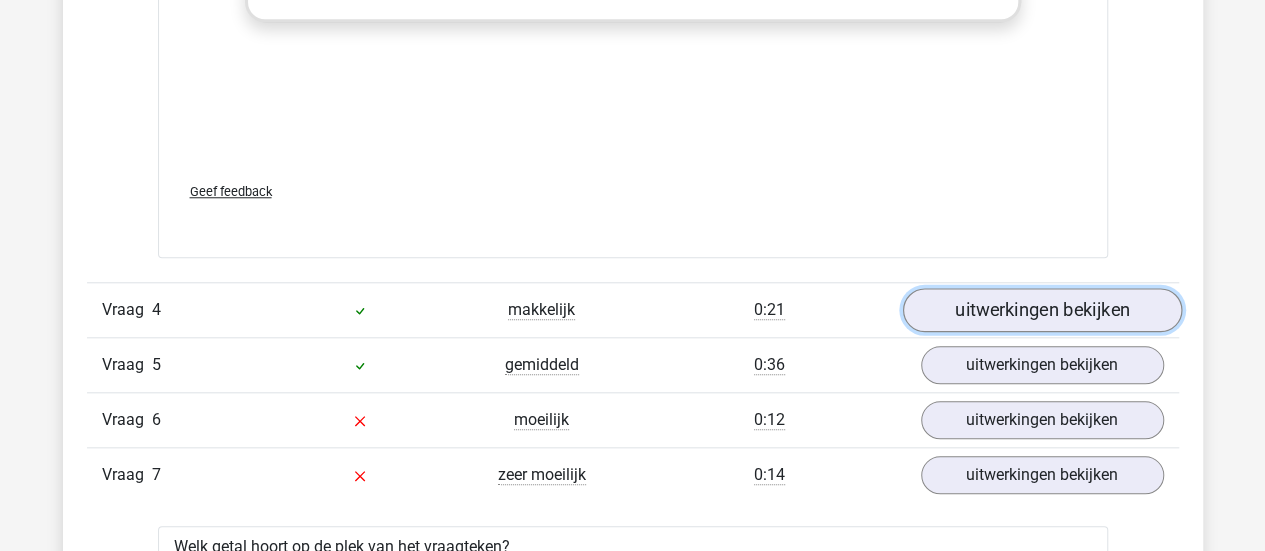 click on "uitwerkingen bekijken" at bounding box center (1041, 311) 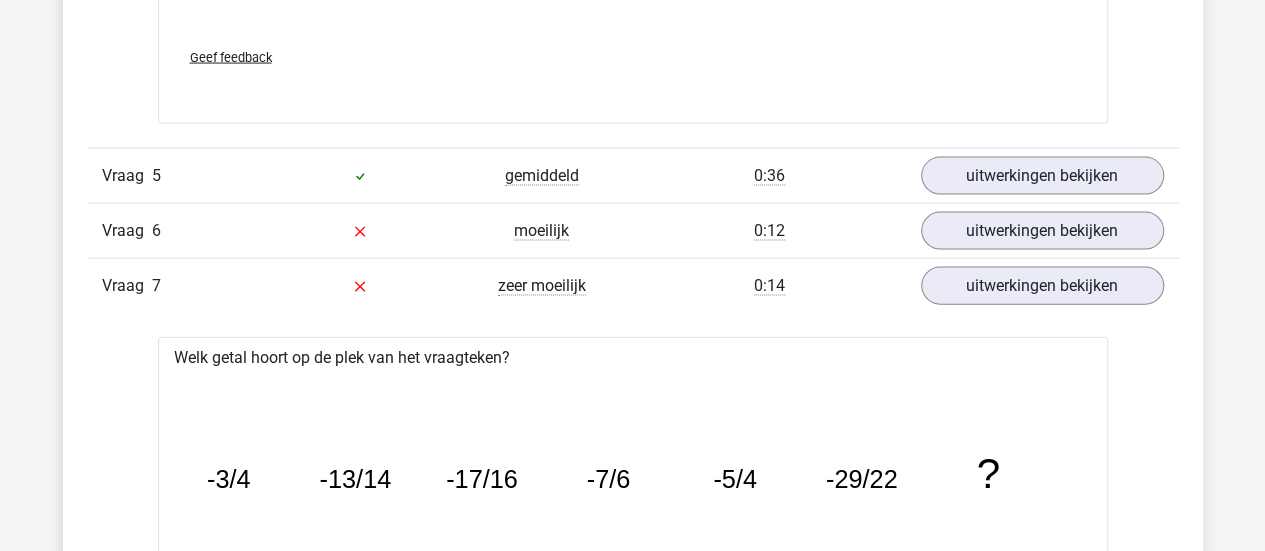 scroll, scrollTop: 5875, scrollLeft: 0, axis: vertical 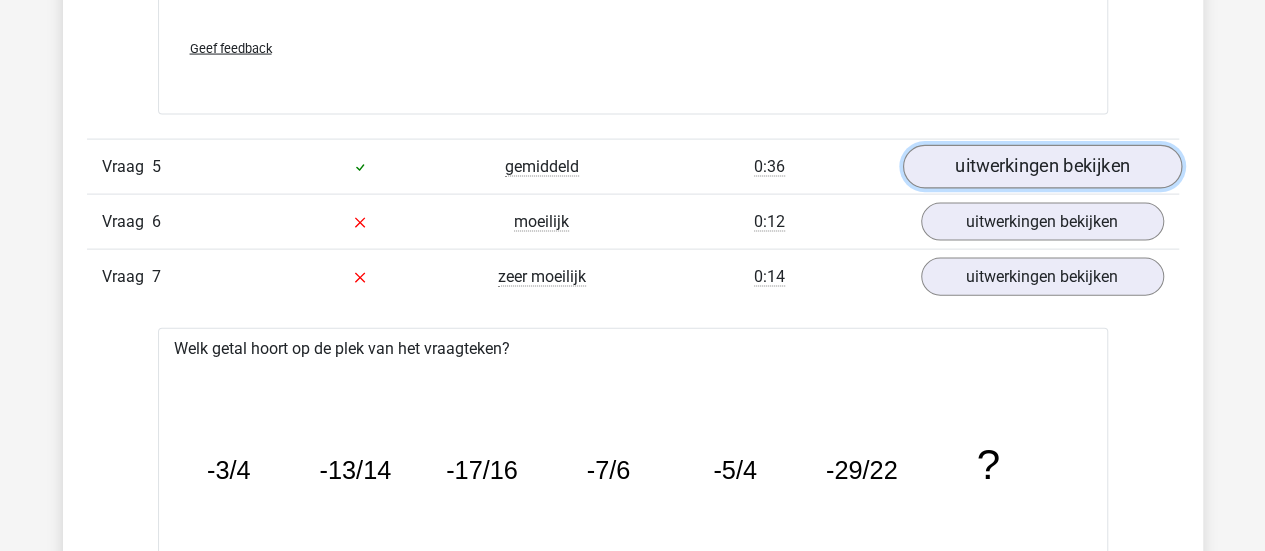 click on "uitwerkingen bekijken" at bounding box center [1041, 167] 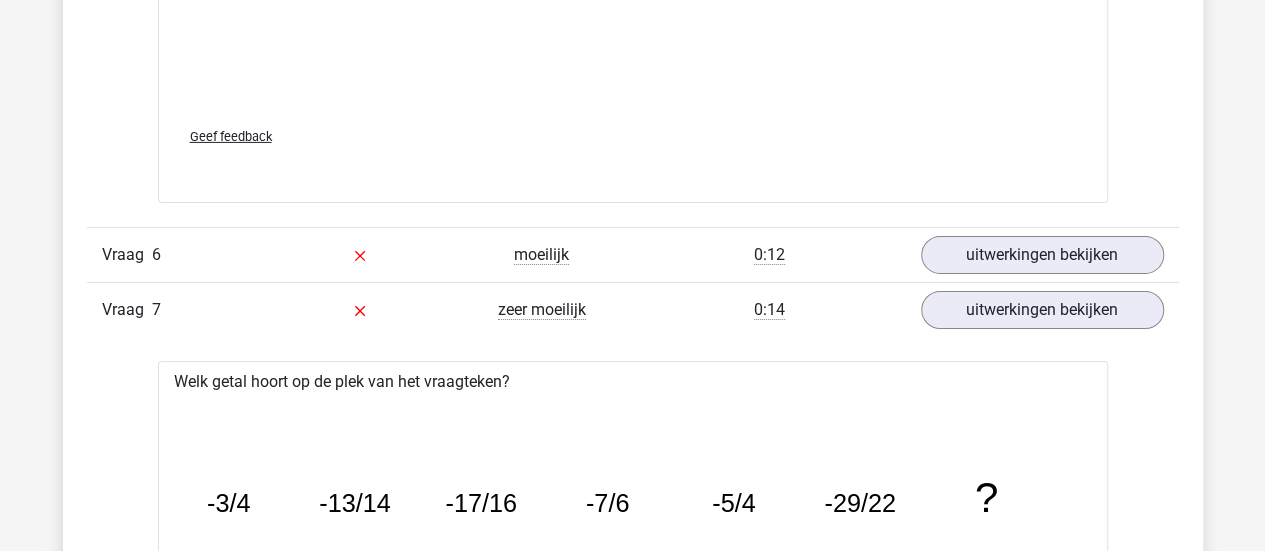 scroll, scrollTop: 7146, scrollLeft: 0, axis: vertical 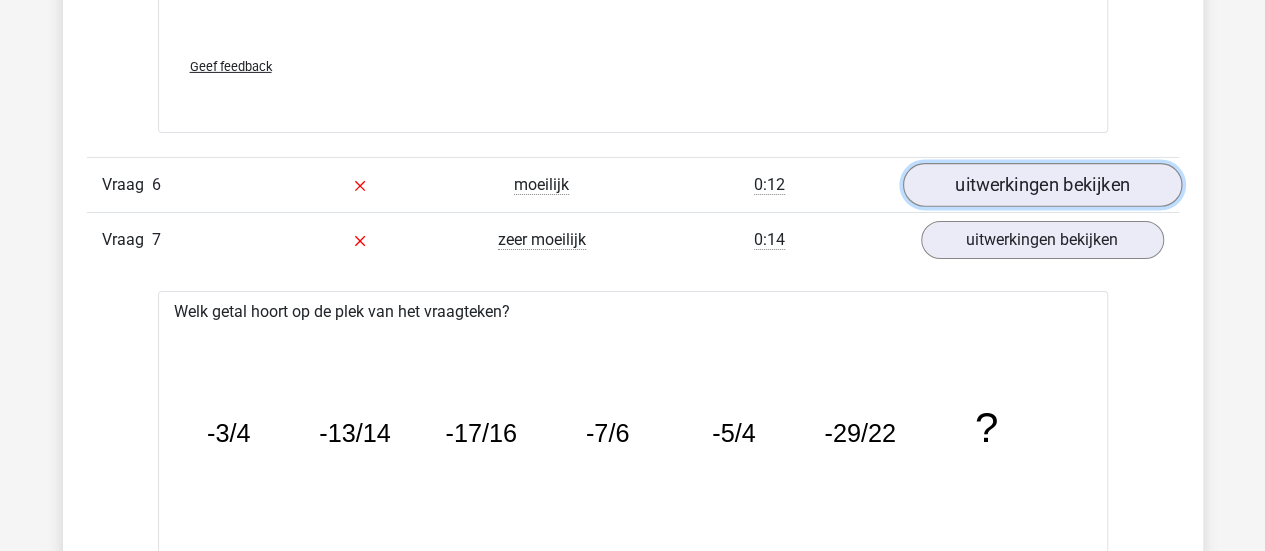click on "uitwerkingen bekijken" at bounding box center [1041, 185] 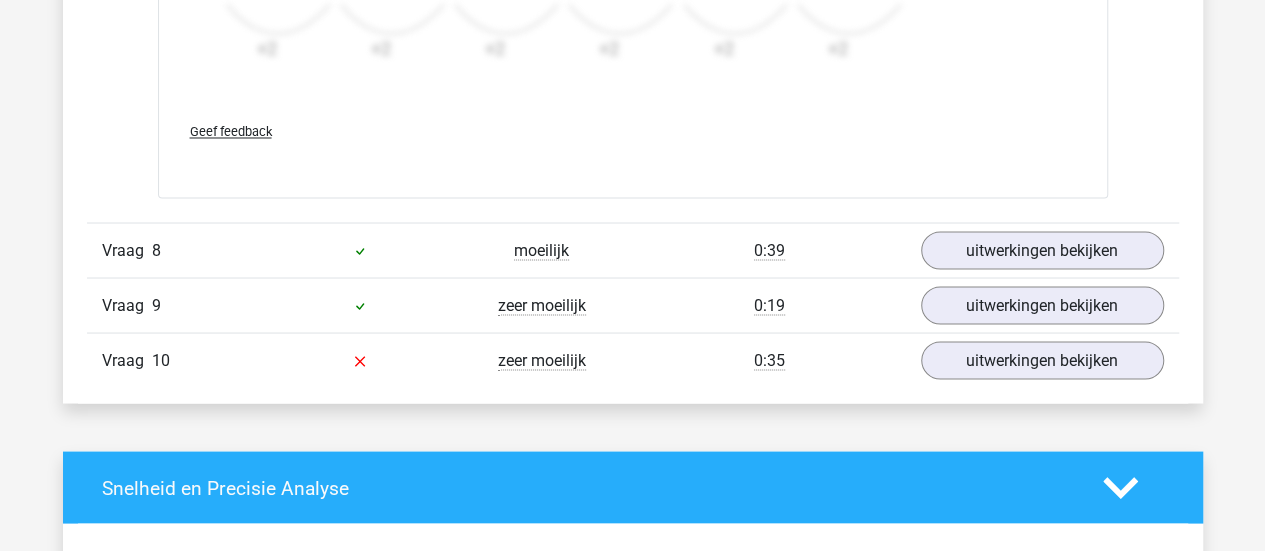 scroll, scrollTop: 9299, scrollLeft: 0, axis: vertical 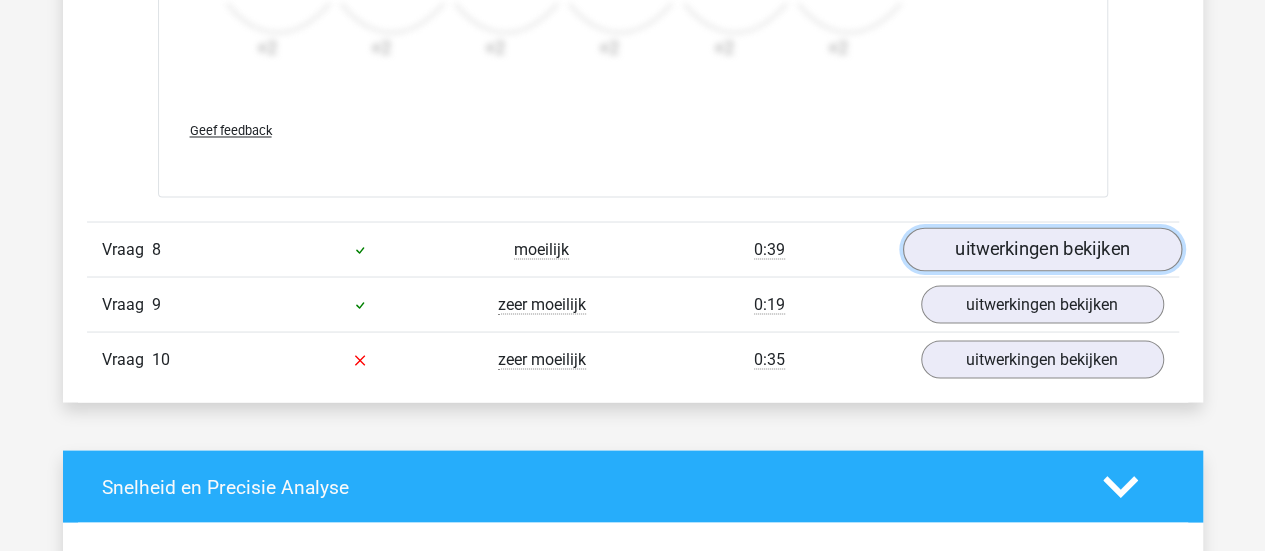 click on "uitwerkingen bekijken" at bounding box center [1041, 249] 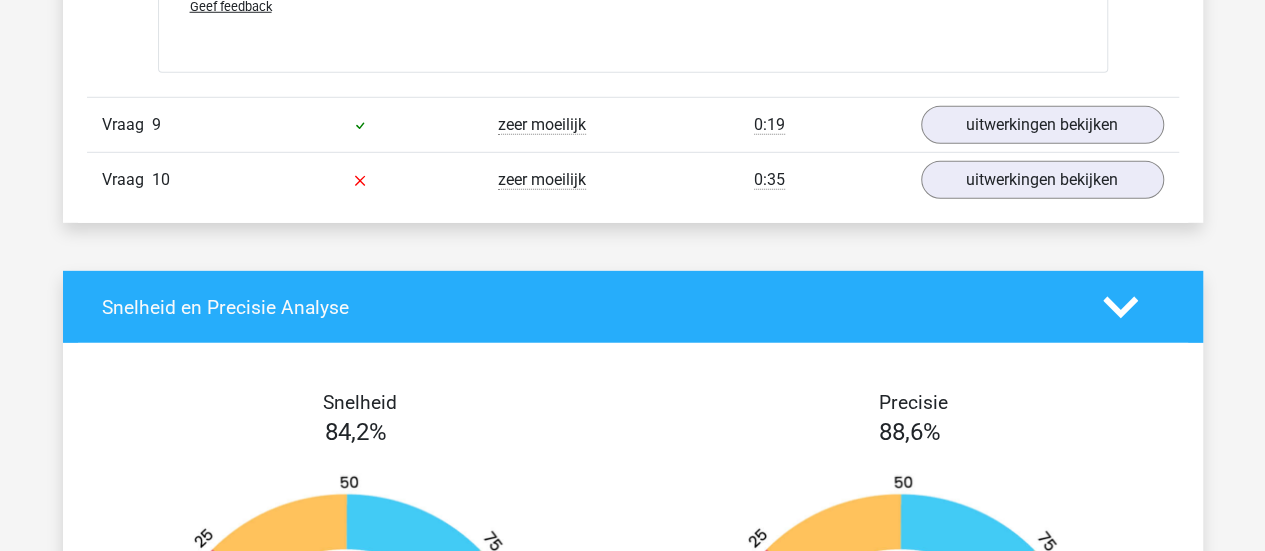 scroll, scrollTop: 10473, scrollLeft: 0, axis: vertical 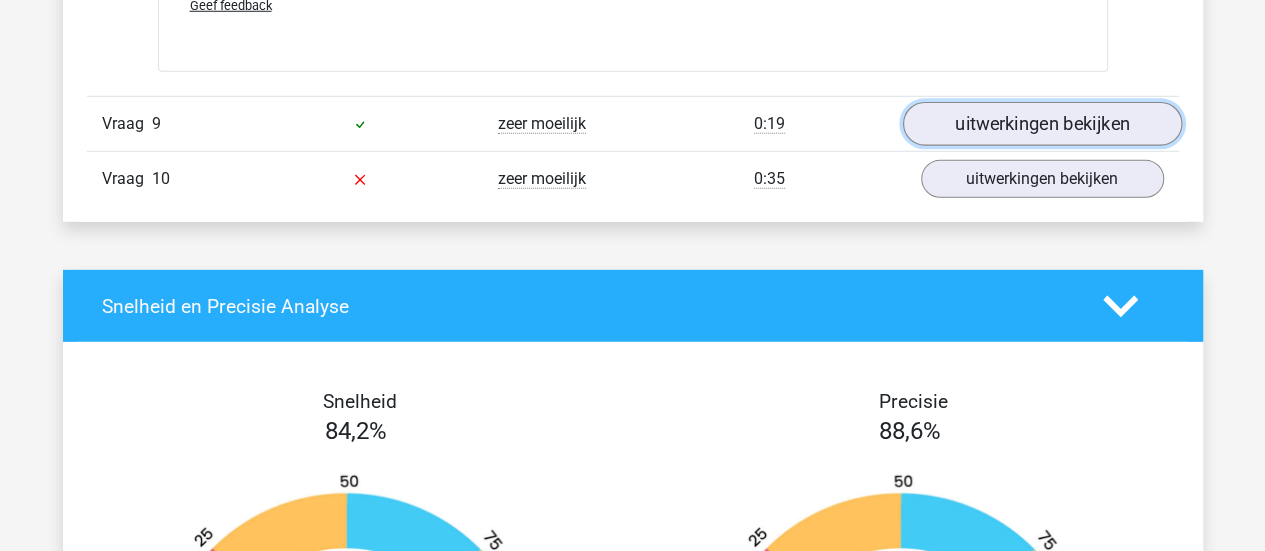 click on "uitwerkingen bekijken" at bounding box center [1041, 124] 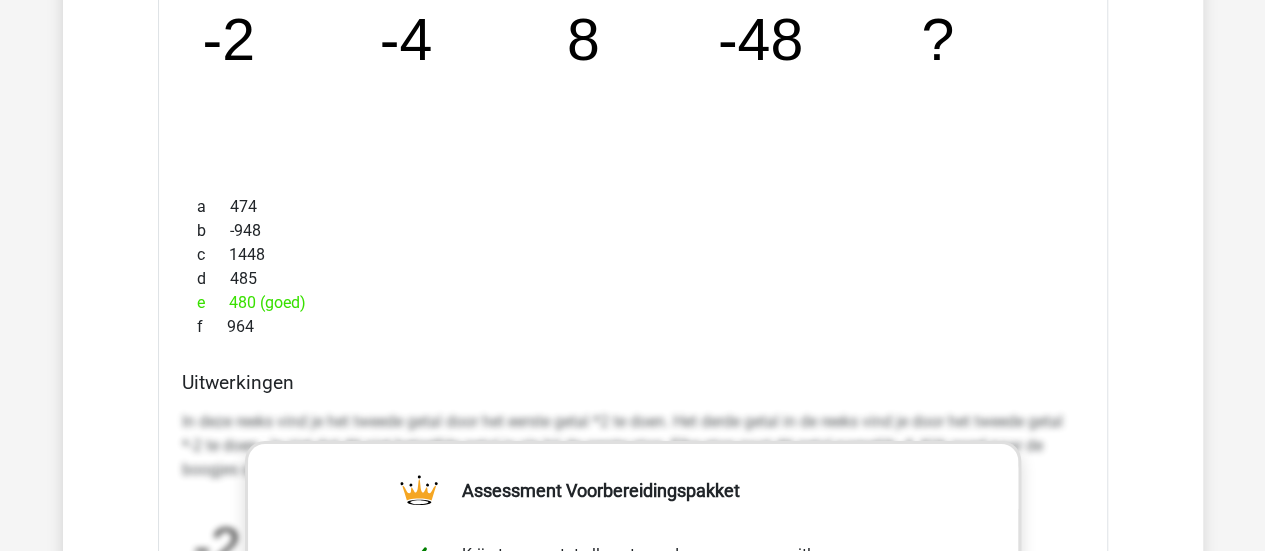 scroll, scrollTop: 10742, scrollLeft: 0, axis: vertical 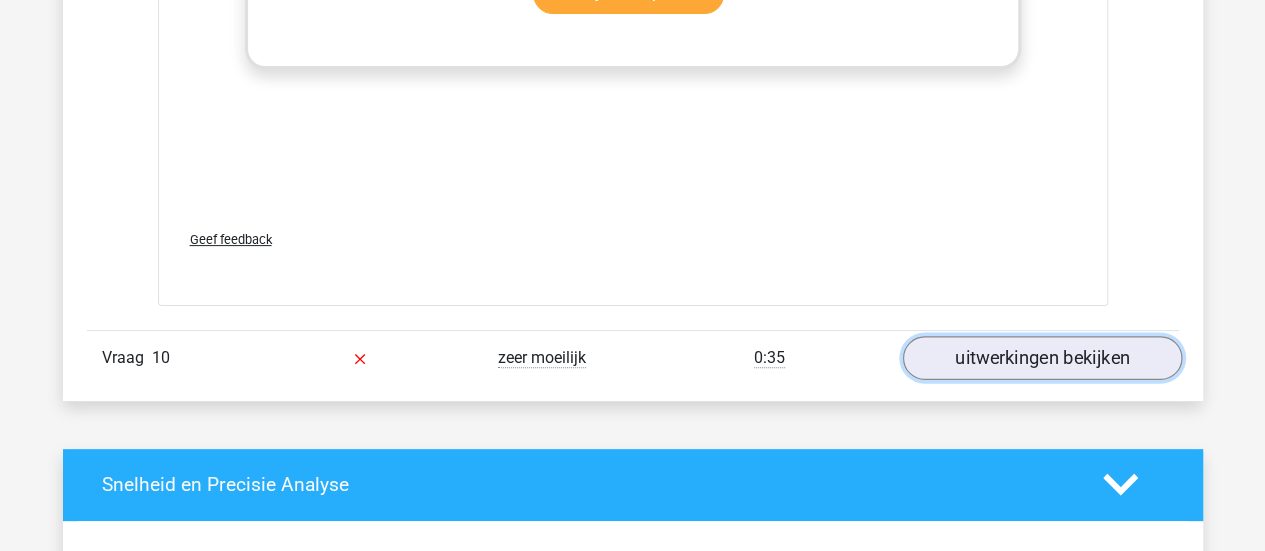 click on "uitwerkingen bekijken" at bounding box center (1041, 358) 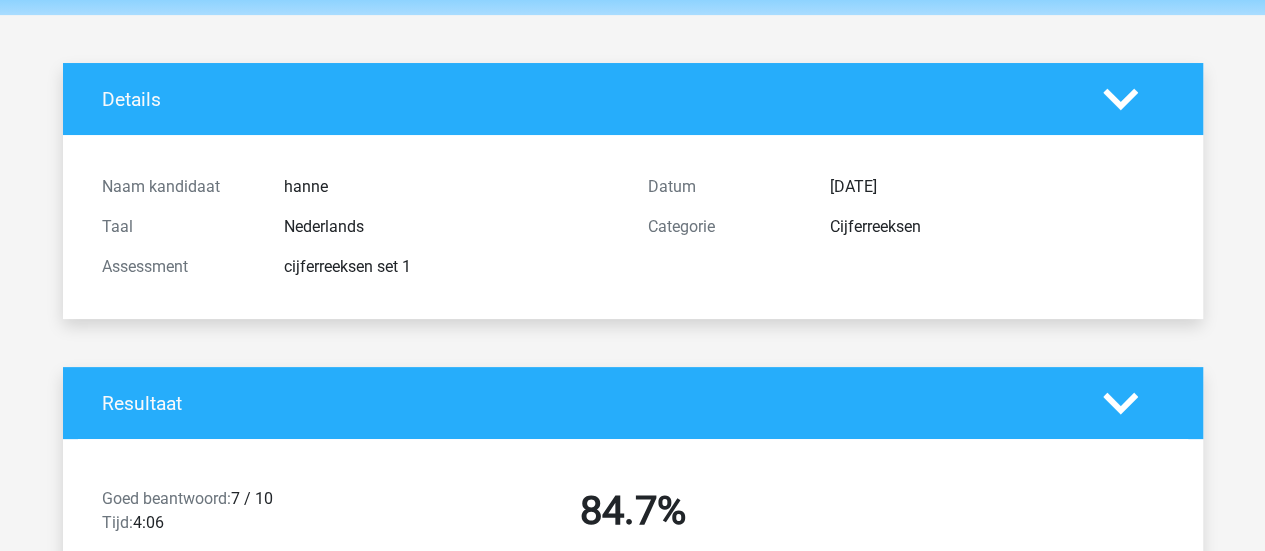 scroll, scrollTop: 0, scrollLeft: 0, axis: both 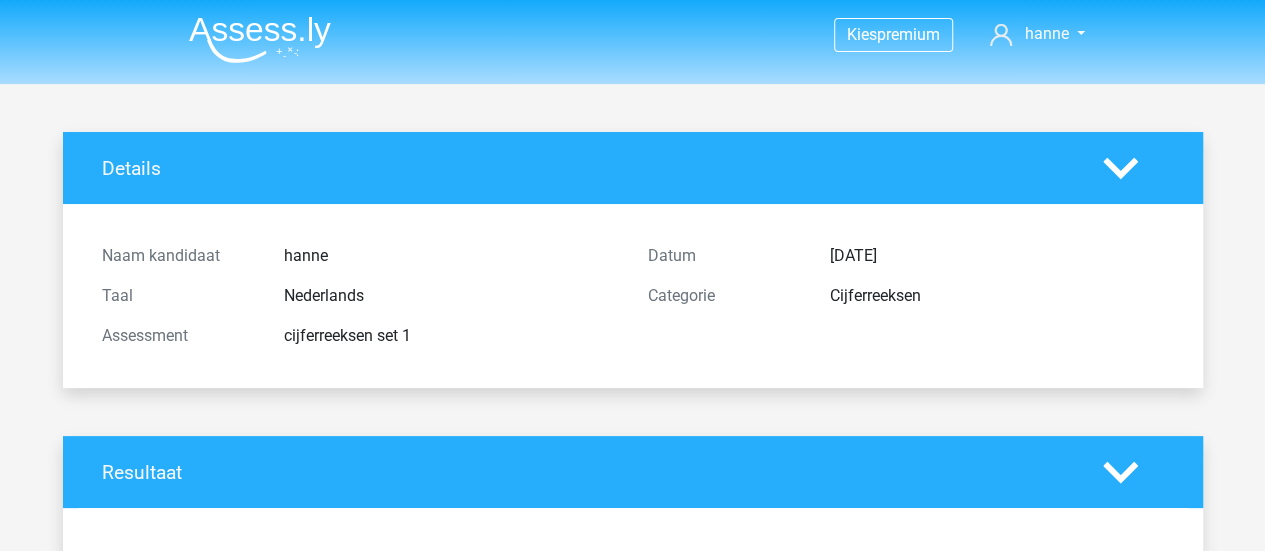 click at bounding box center [260, 39] 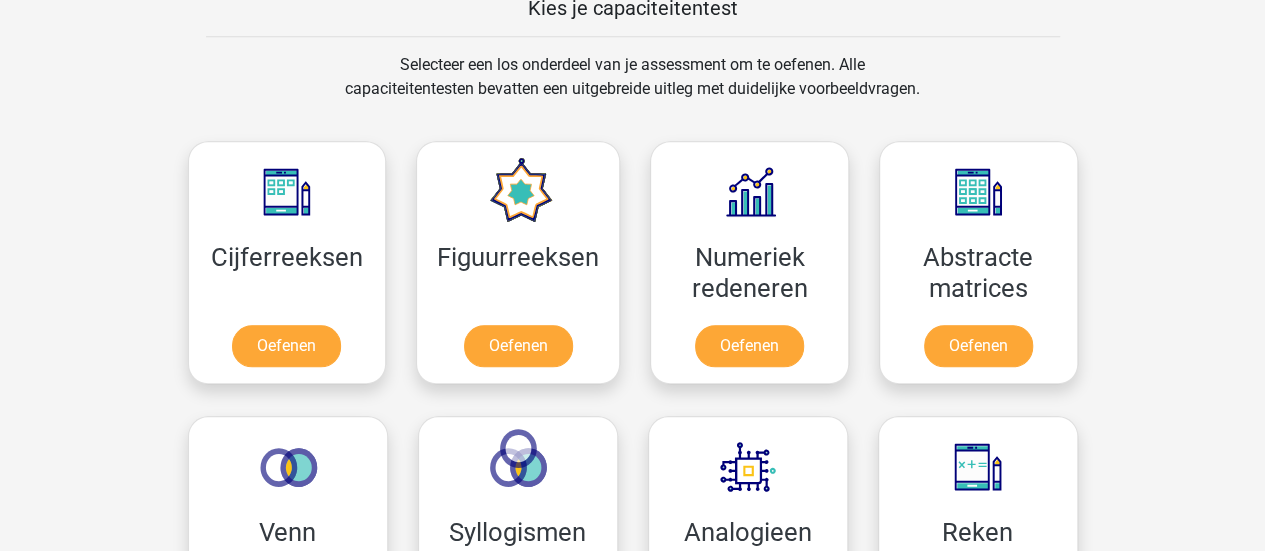 scroll, scrollTop: 798, scrollLeft: 0, axis: vertical 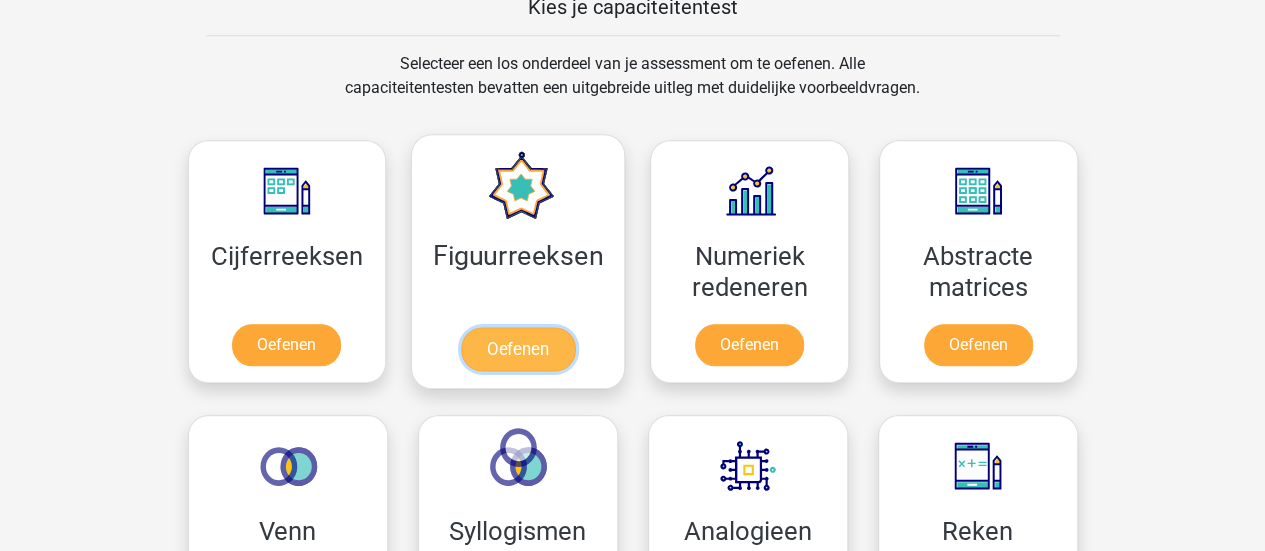 click on "Oefenen" at bounding box center [518, 349] 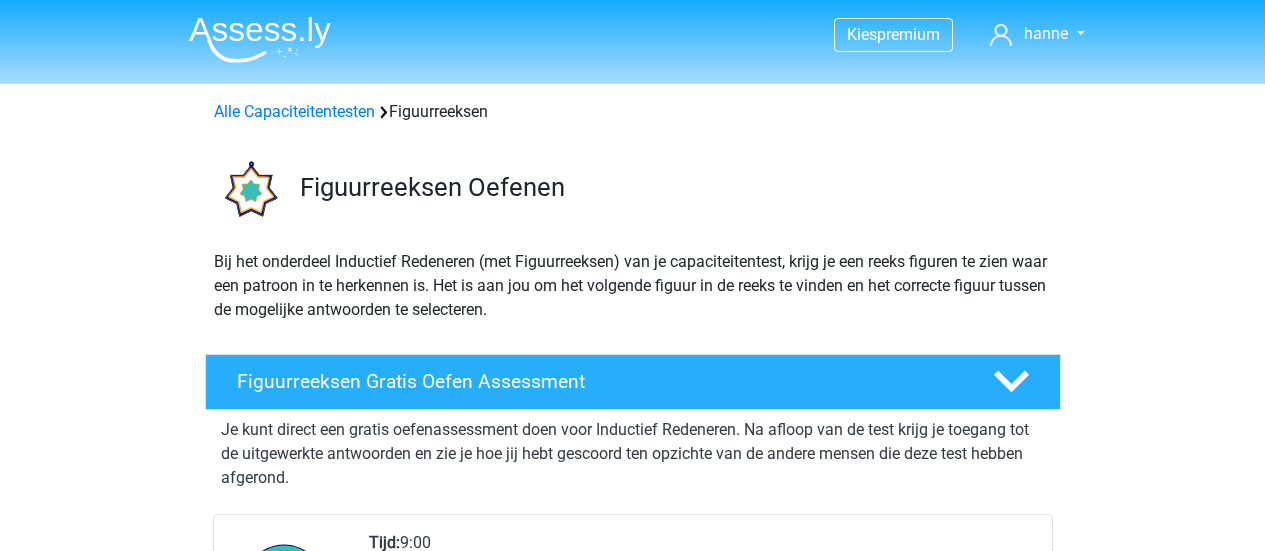 scroll, scrollTop: 362, scrollLeft: 0, axis: vertical 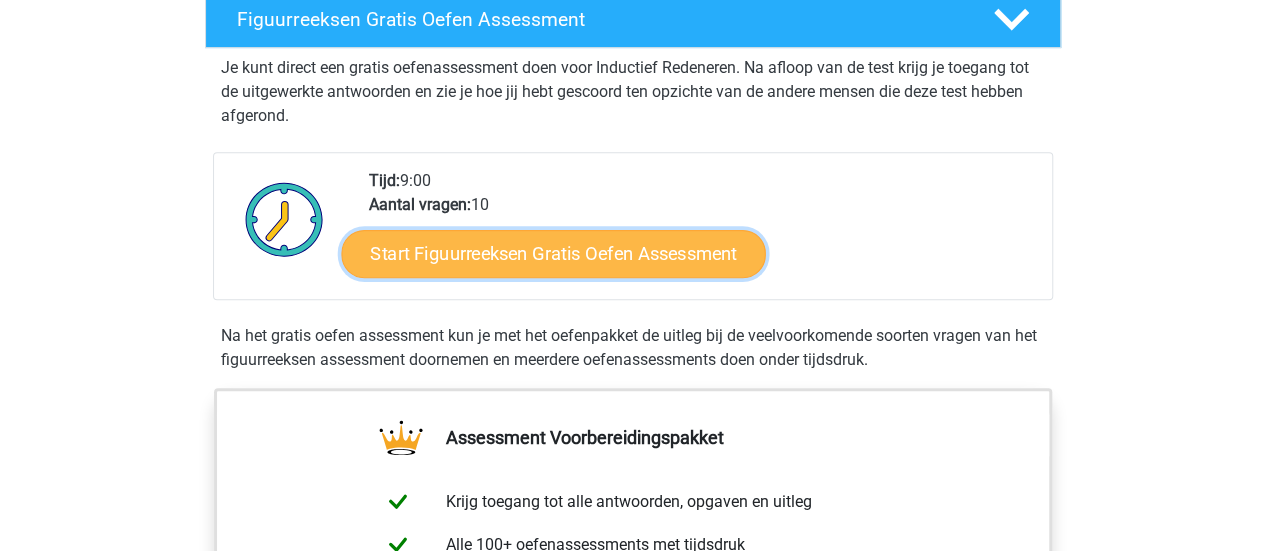 click on "Start Figuurreeksen
Gratis Oefen Assessment" at bounding box center (553, 253) 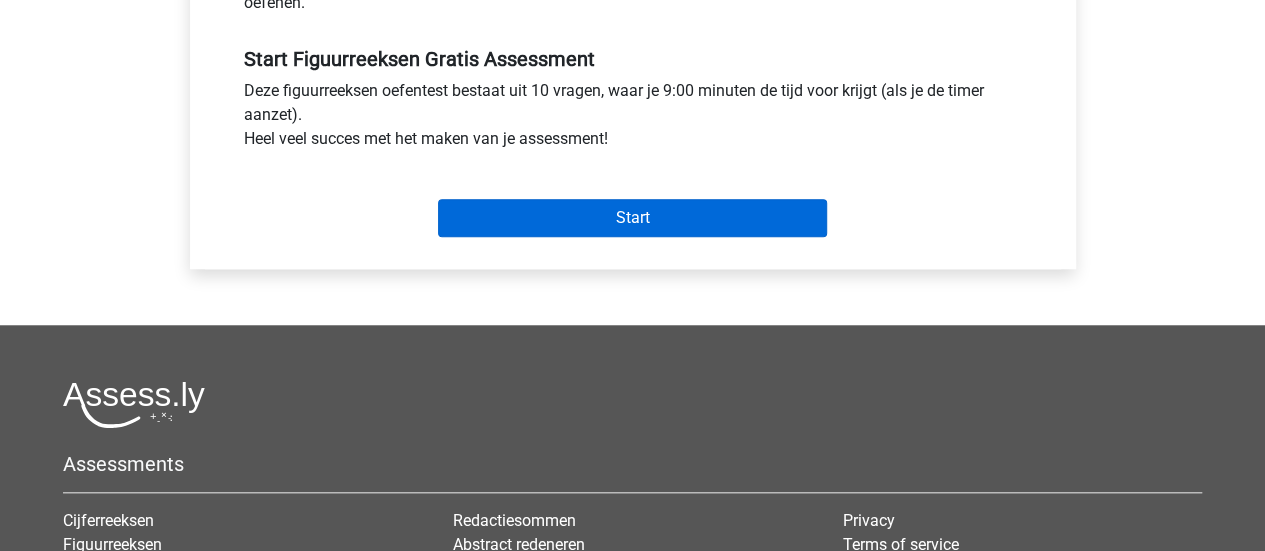 scroll, scrollTop: 728, scrollLeft: 0, axis: vertical 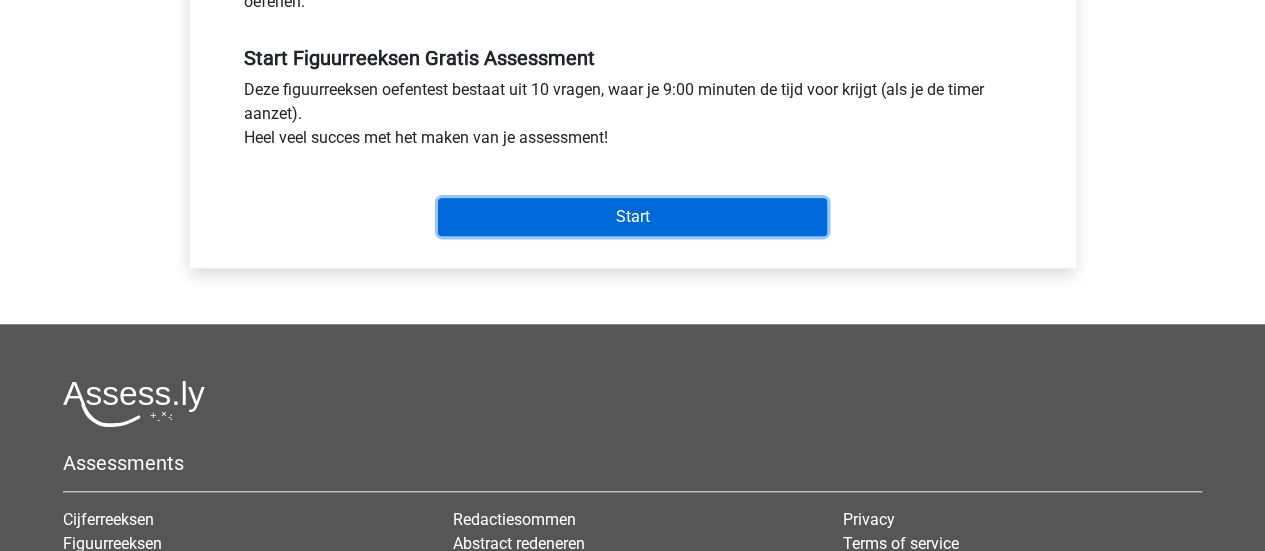 click on "Start" at bounding box center [632, 217] 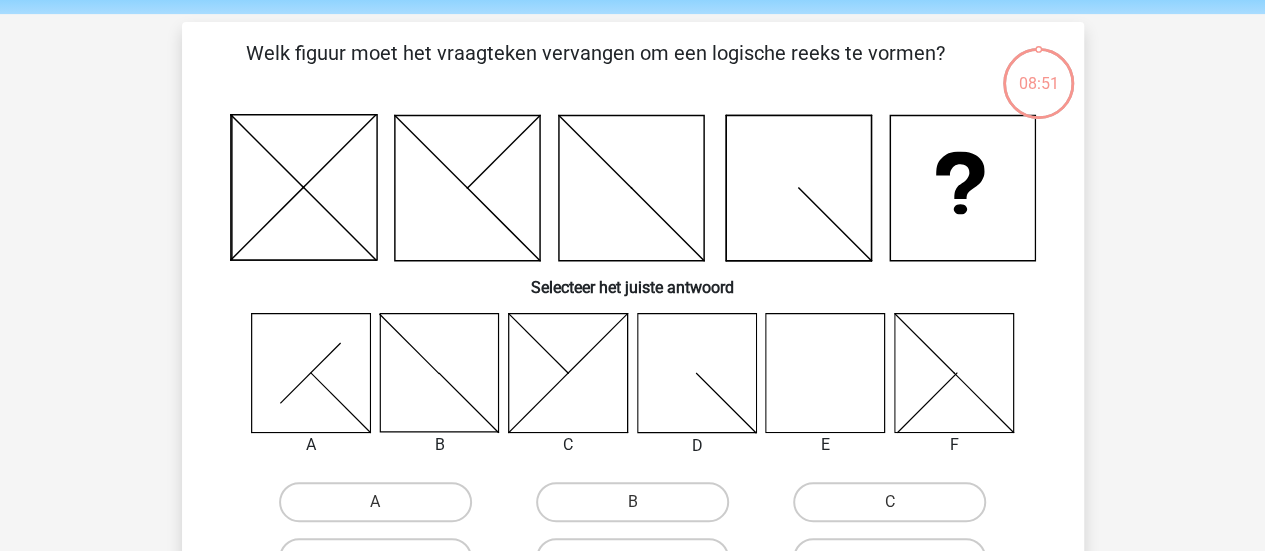 scroll, scrollTop: 214, scrollLeft: 0, axis: vertical 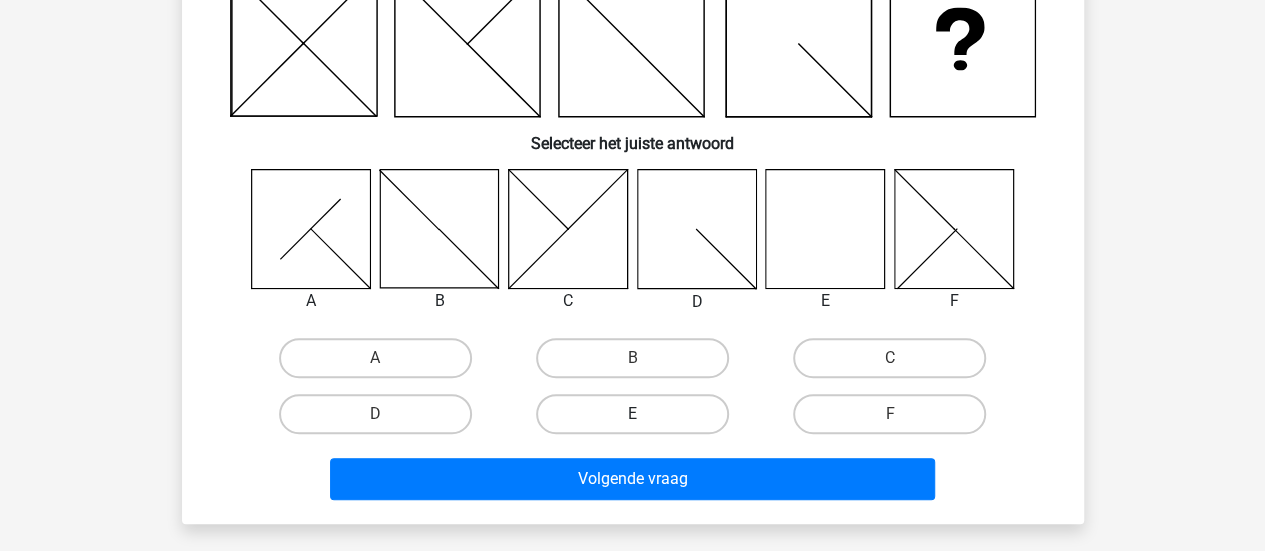 click on "E" at bounding box center (632, 414) 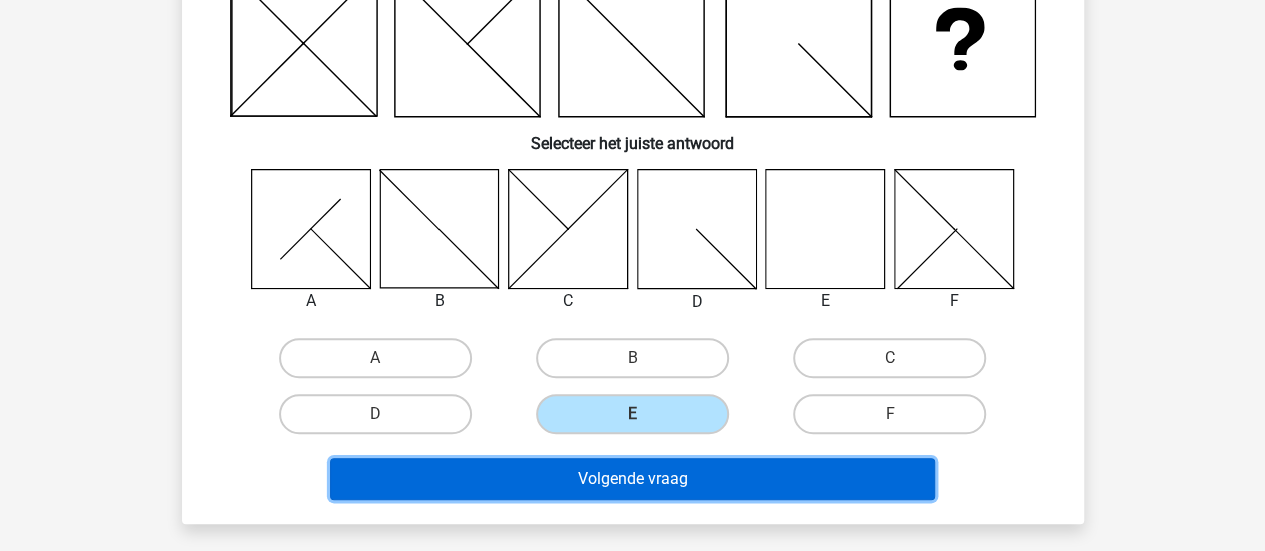 click on "Volgende vraag" at bounding box center [632, 479] 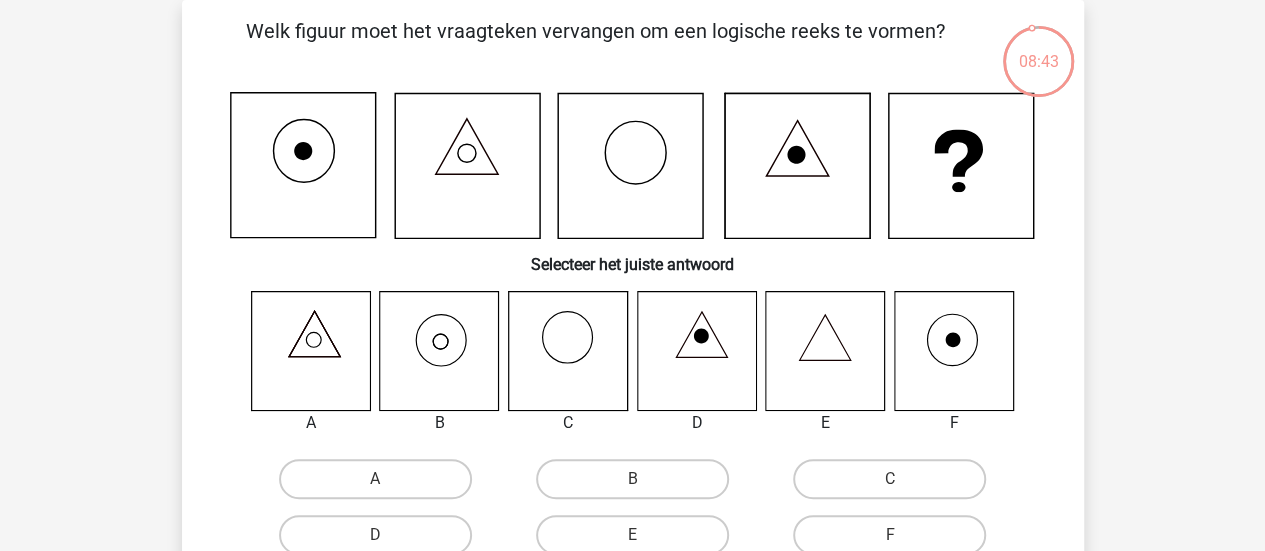 scroll, scrollTop: 219, scrollLeft: 0, axis: vertical 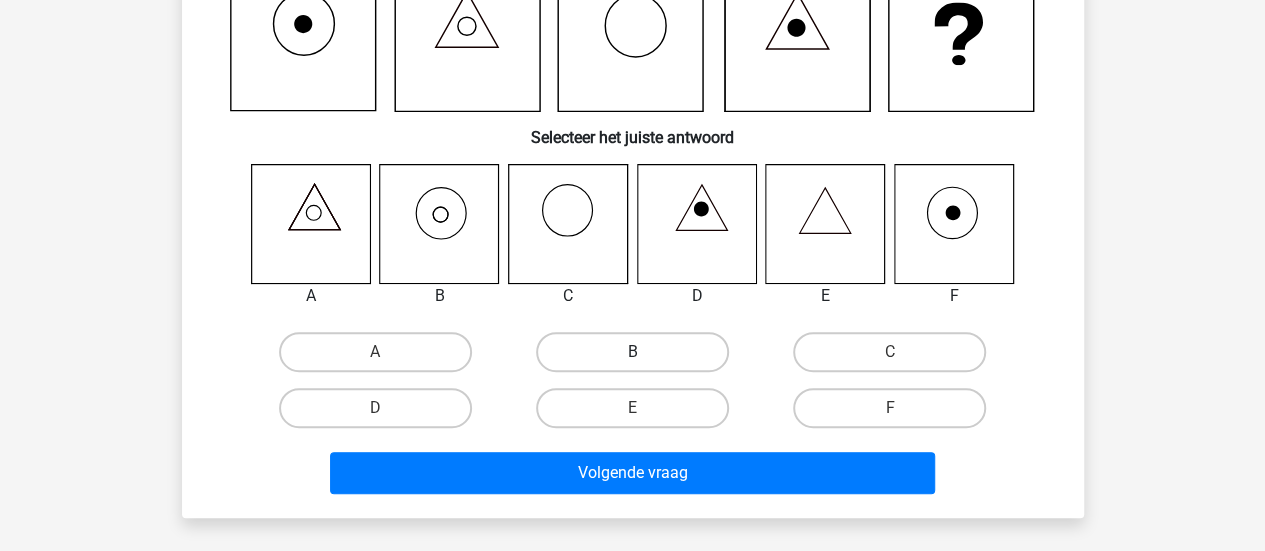 click on "B" at bounding box center [632, 352] 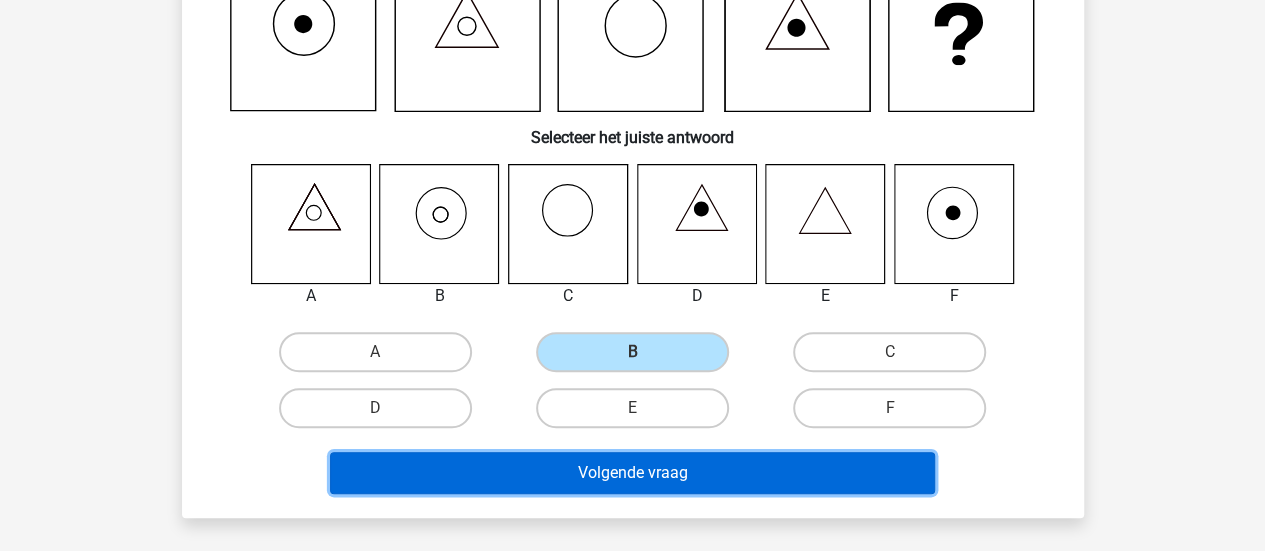 click on "Volgende vraag" at bounding box center [632, 473] 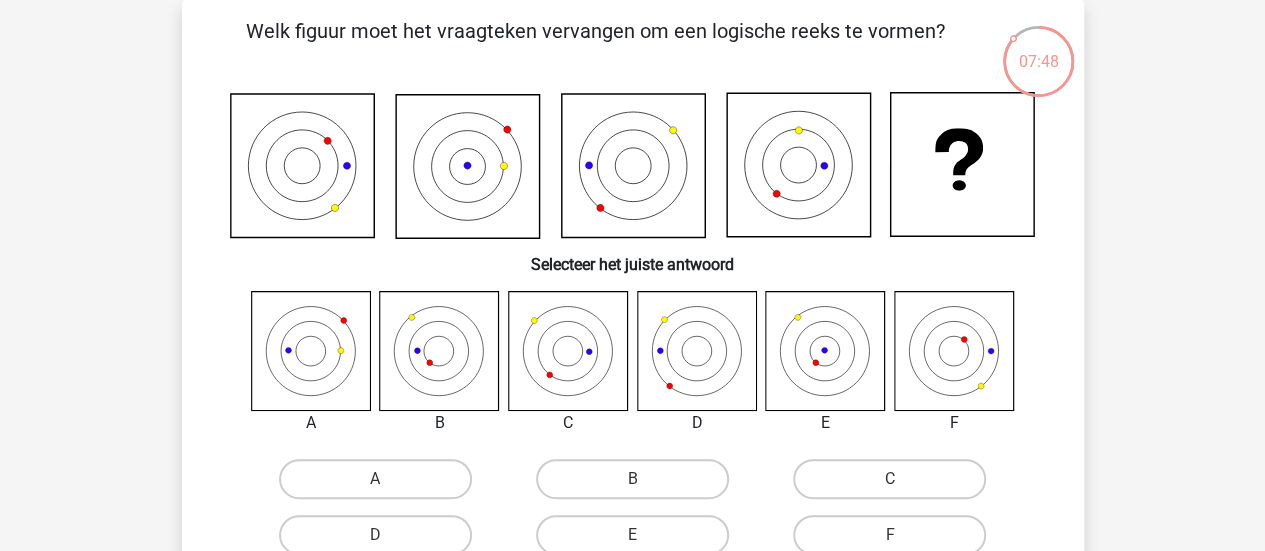 scroll, scrollTop: 166, scrollLeft: 0, axis: vertical 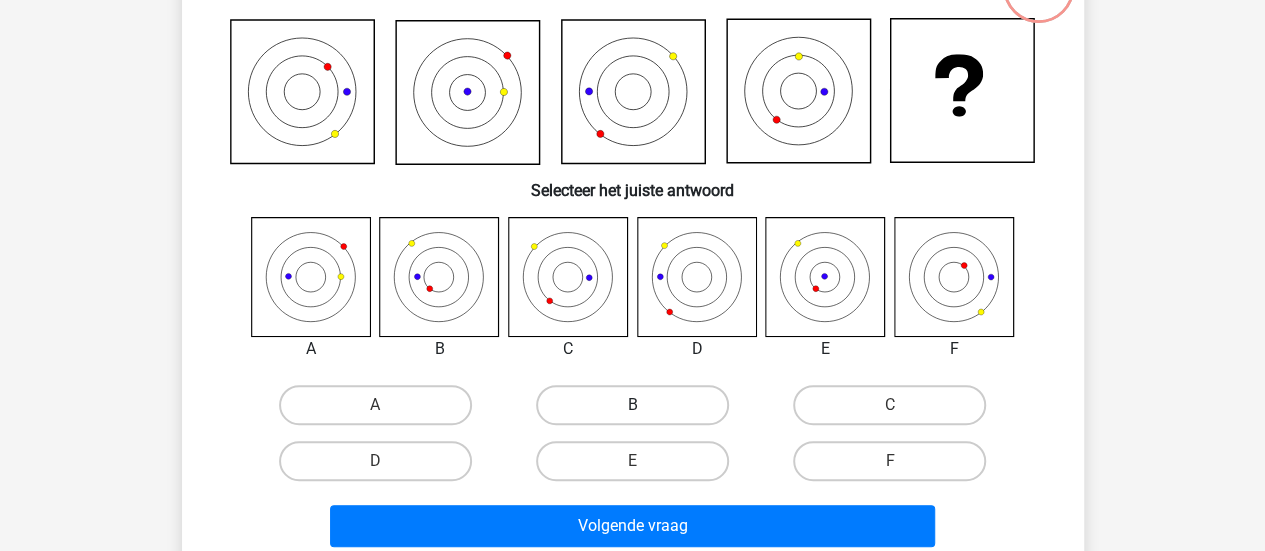 click on "B" at bounding box center [632, 405] 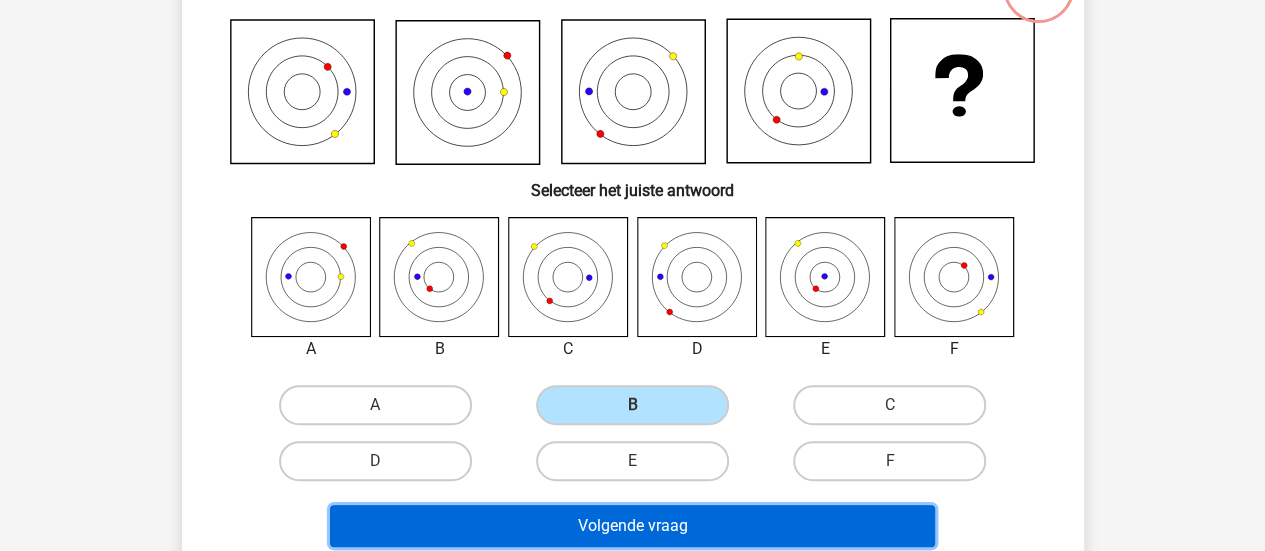 click on "Volgende vraag" at bounding box center (632, 526) 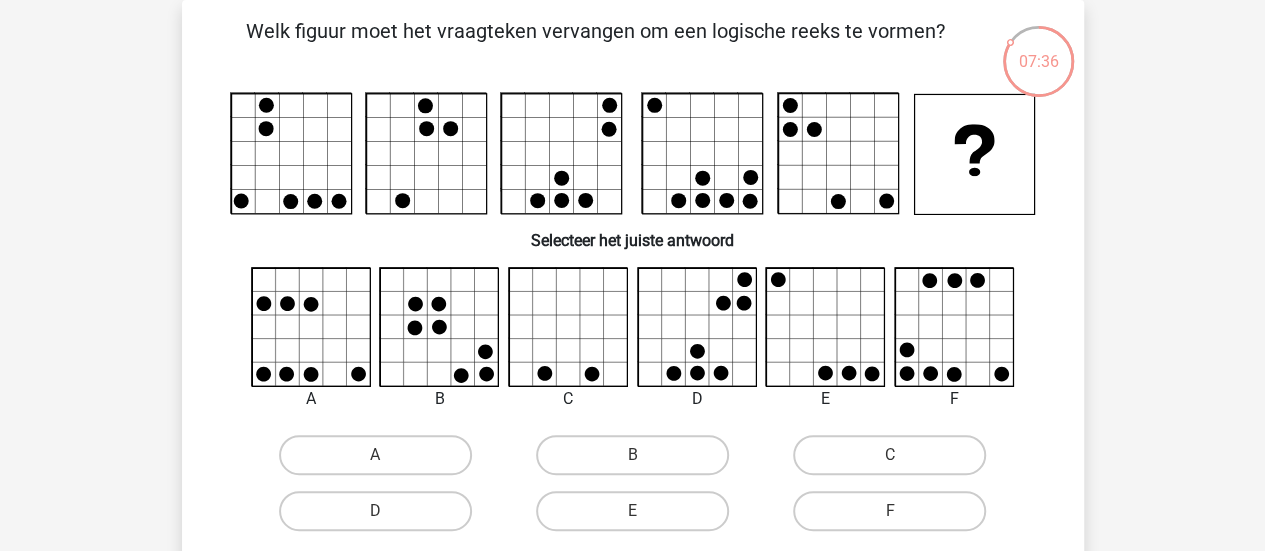 scroll, scrollTop: 204, scrollLeft: 0, axis: vertical 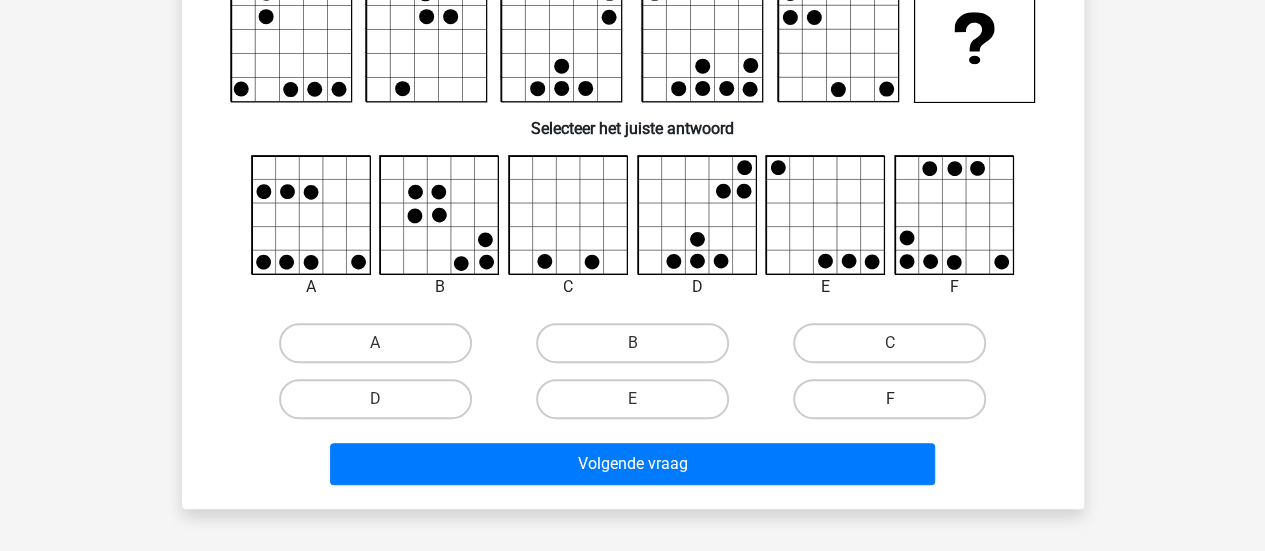 click on "F" at bounding box center [889, 399] 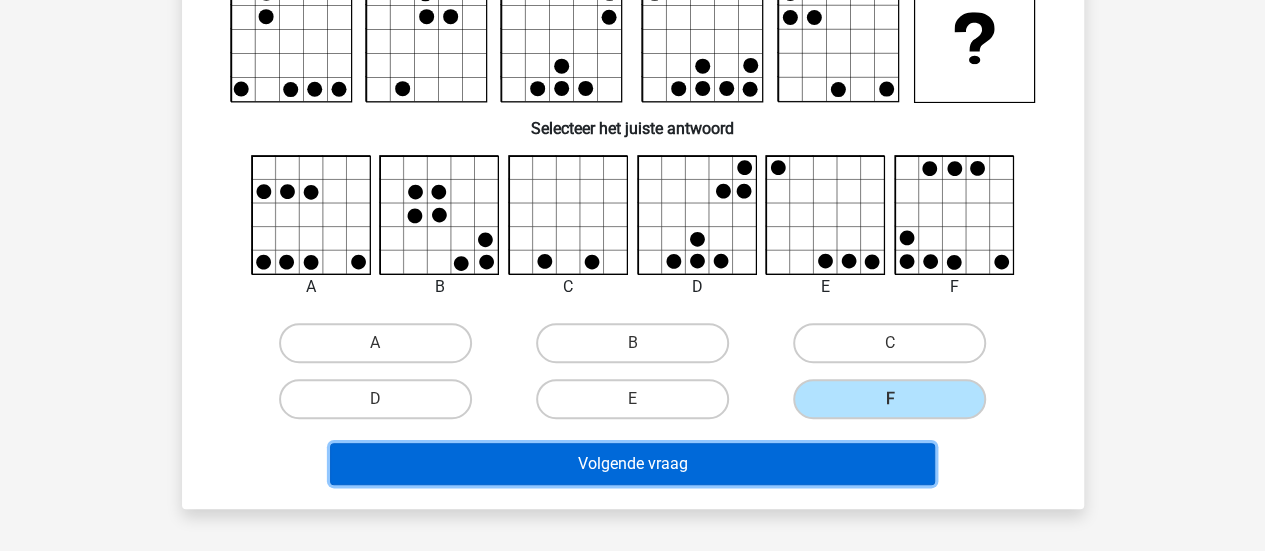 click on "Volgende vraag" at bounding box center (632, 464) 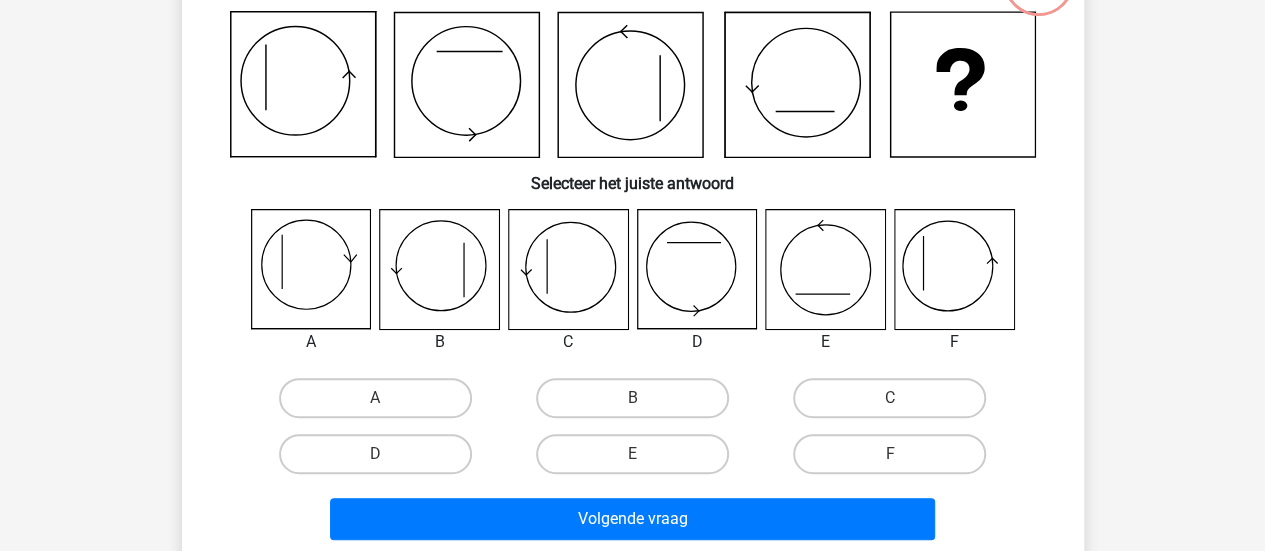 scroll, scrollTop: 174, scrollLeft: 0, axis: vertical 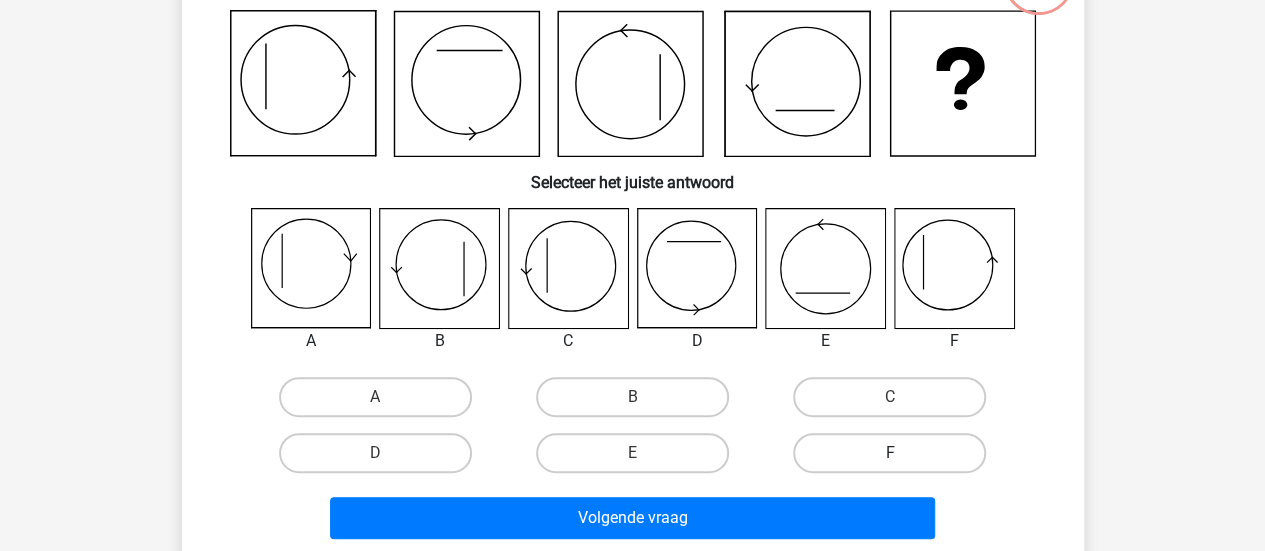click on "F" at bounding box center [889, 453] 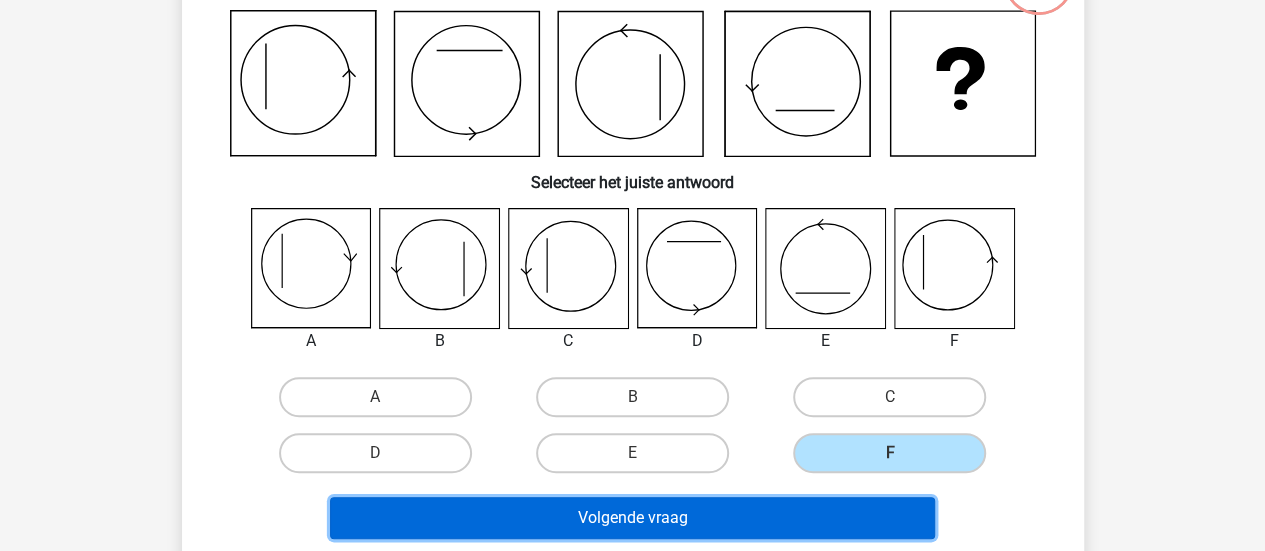 click on "Volgende vraag" at bounding box center [632, 518] 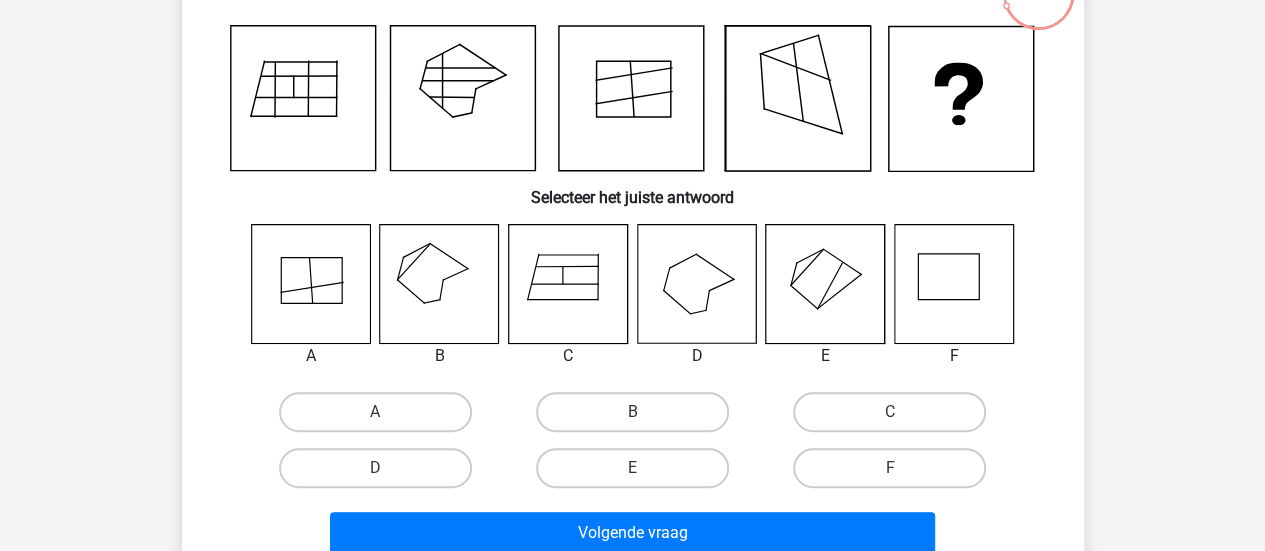 scroll, scrollTop: 160, scrollLeft: 0, axis: vertical 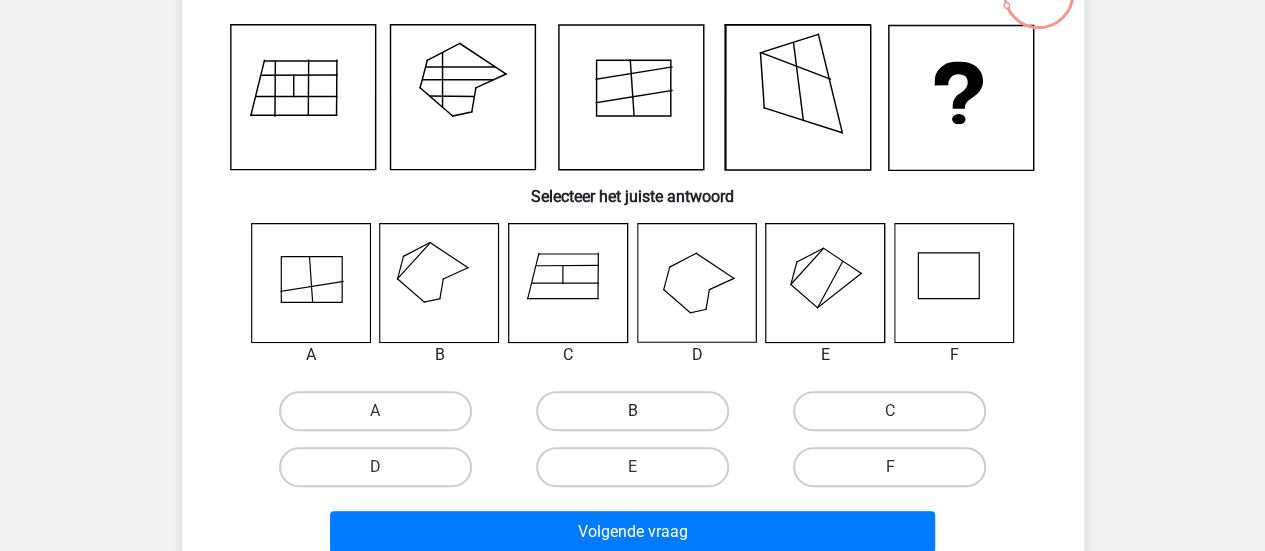 click on "B" at bounding box center [632, 411] 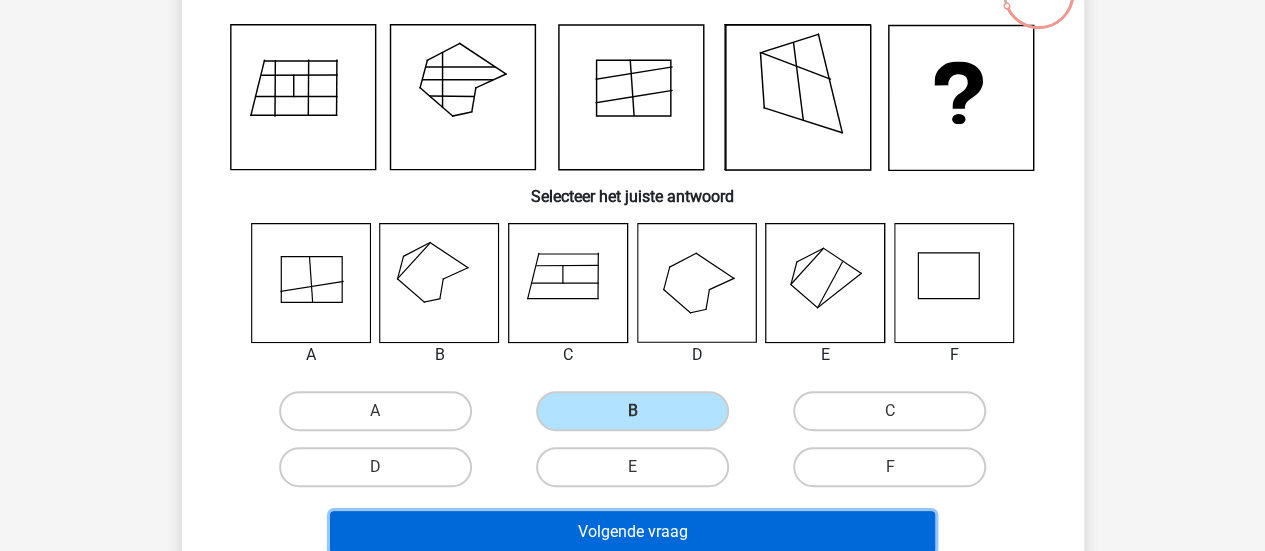 click on "Volgende vraag" at bounding box center [632, 532] 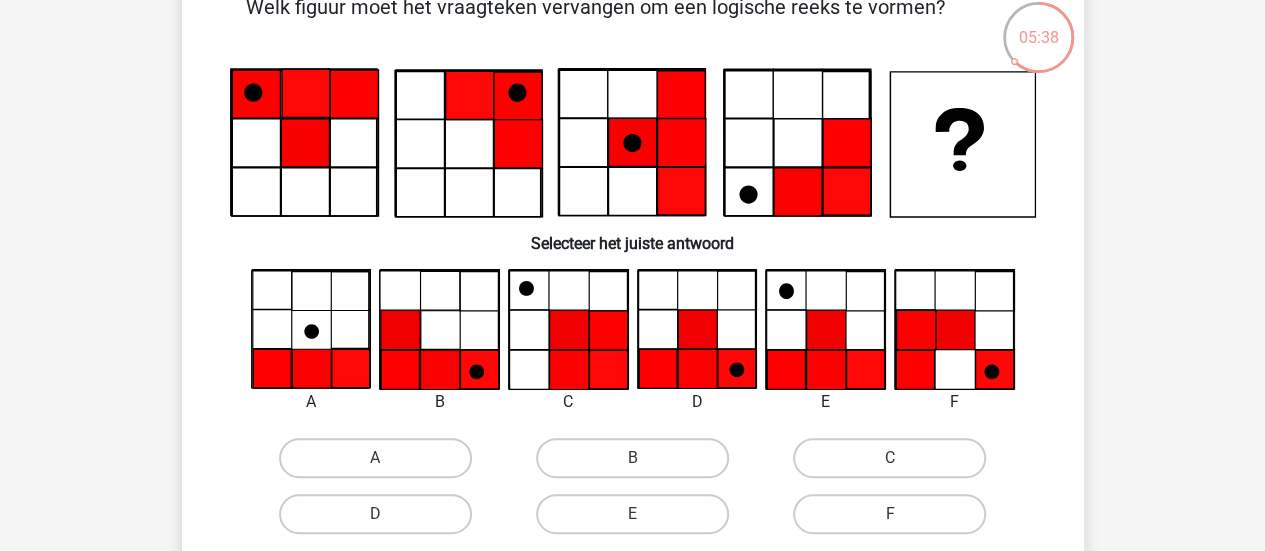 scroll, scrollTop: 114, scrollLeft: 0, axis: vertical 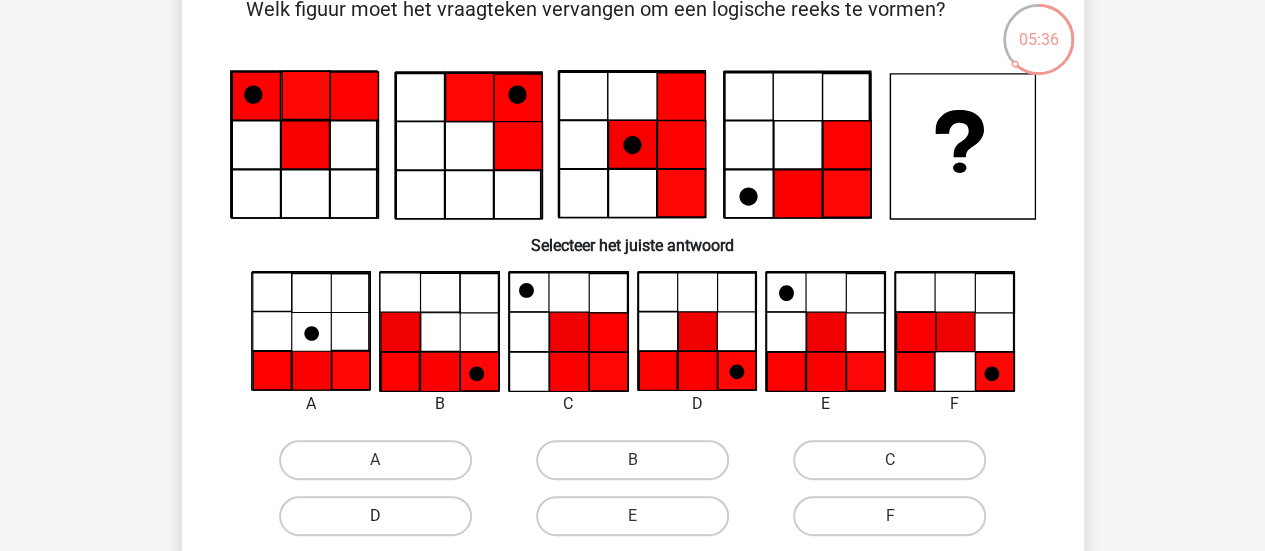 click on "D" at bounding box center (375, 516) 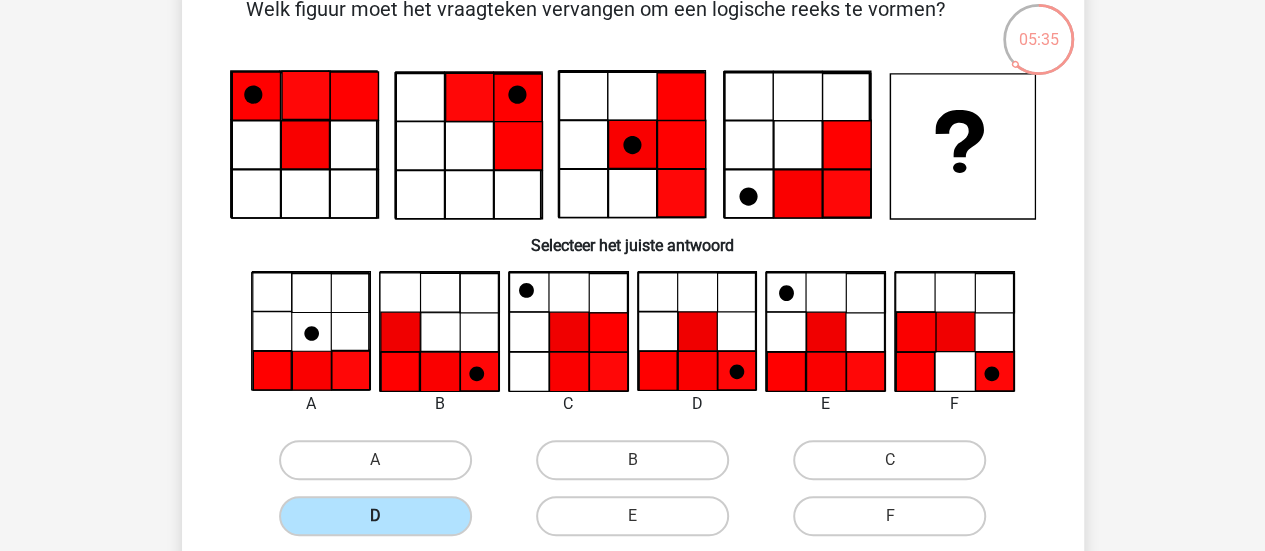 scroll, scrollTop: 220, scrollLeft: 0, axis: vertical 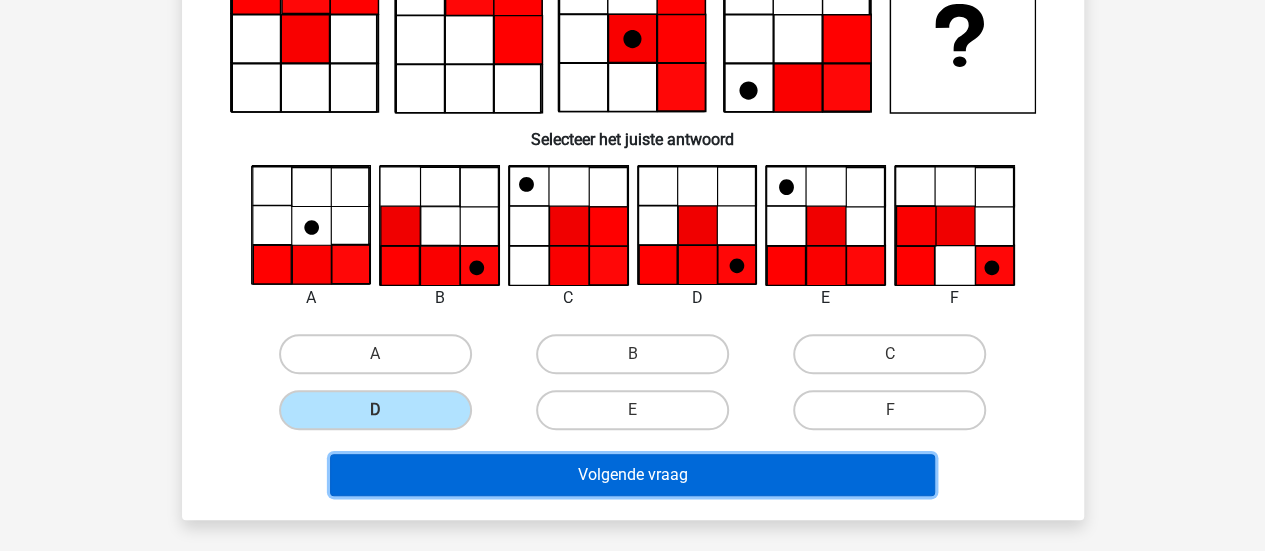 click on "Volgende vraag" at bounding box center [632, 475] 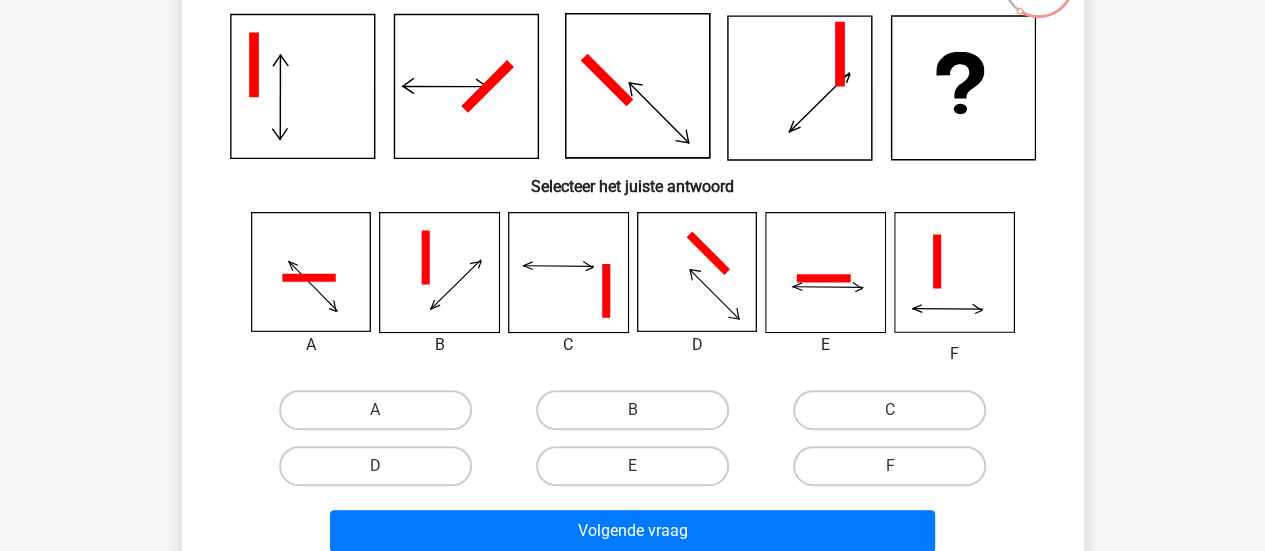 scroll, scrollTop: 172, scrollLeft: 0, axis: vertical 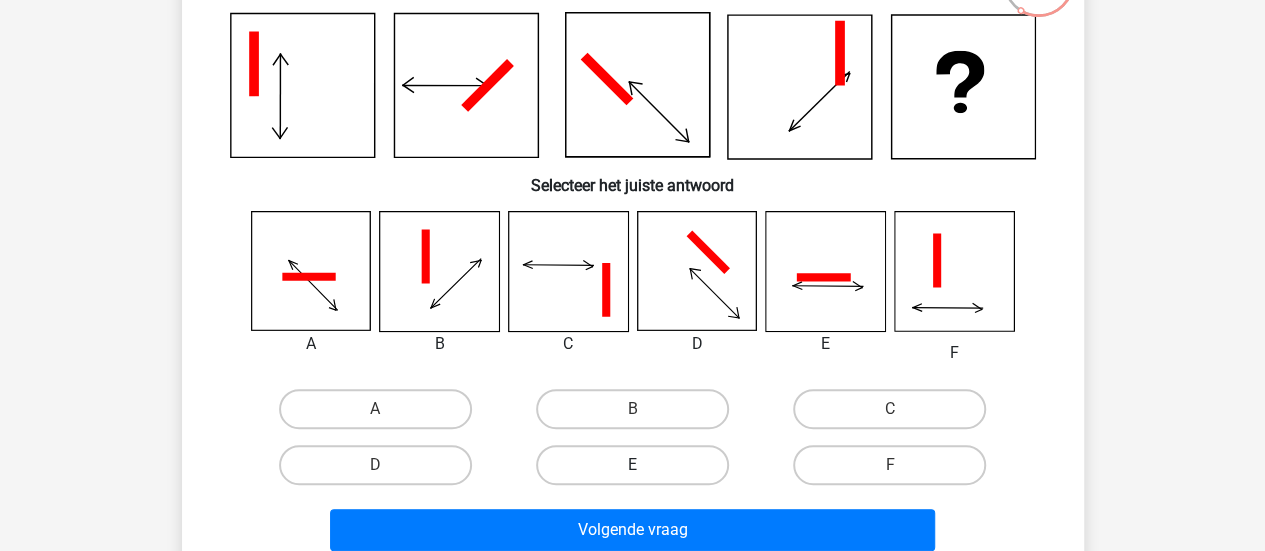 click on "E" at bounding box center (632, 465) 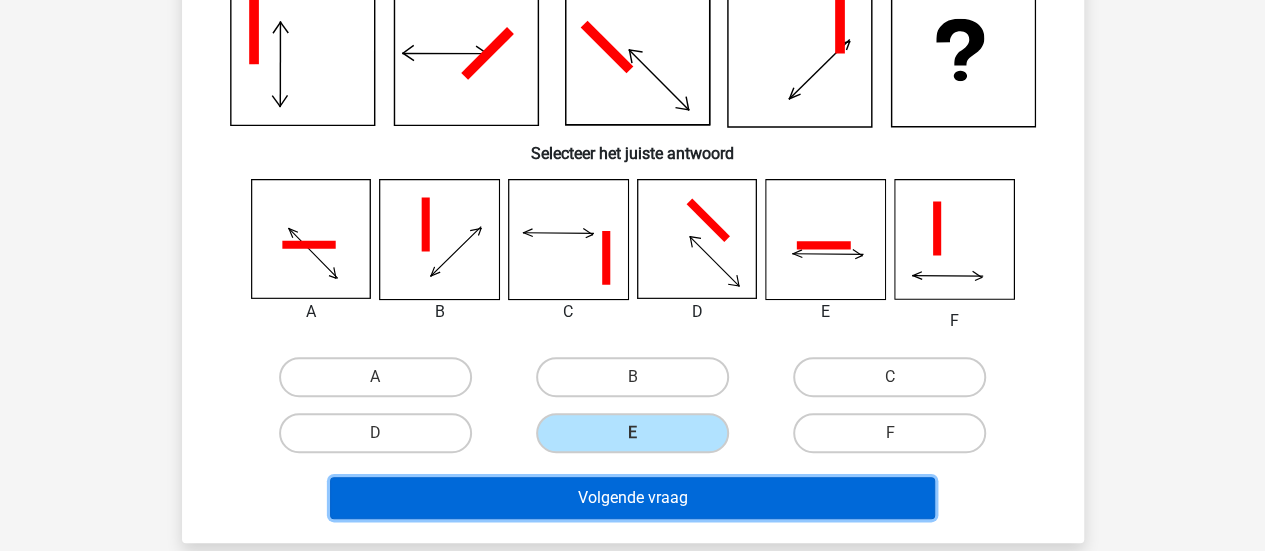 click on "Volgende vraag" at bounding box center [632, 498] 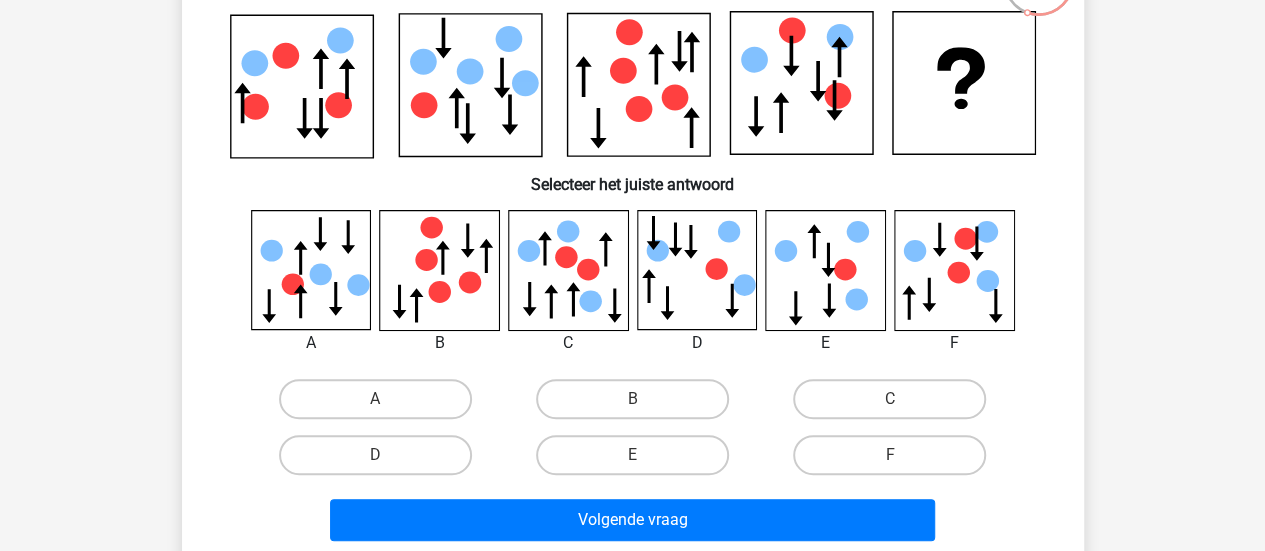 scroll, scrollTop: 172, scrollLeft: 0, axis: vertical 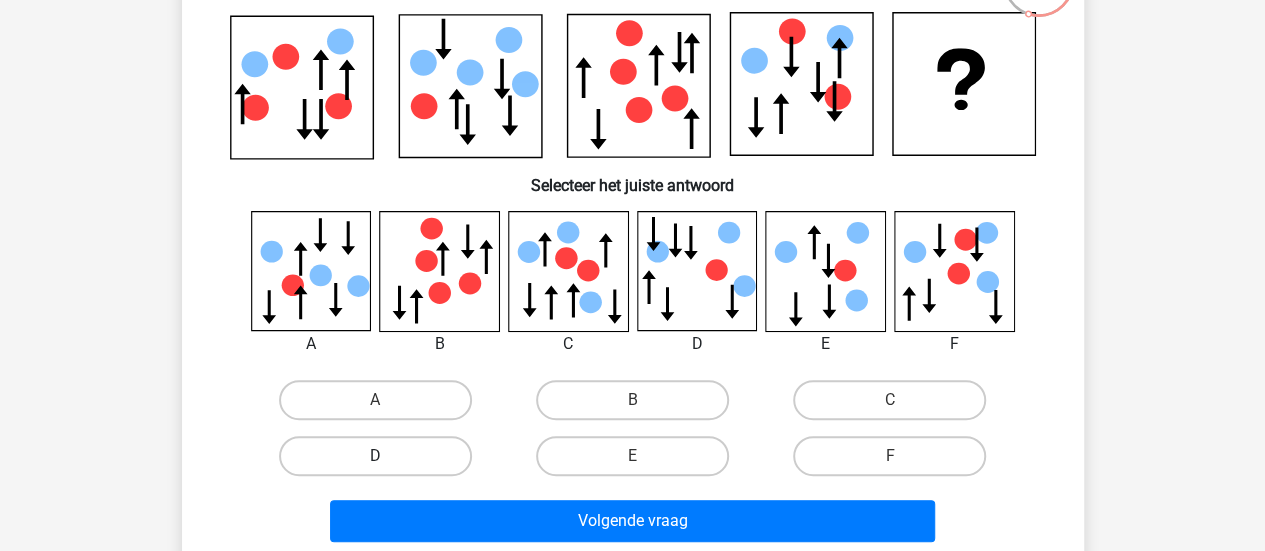 click on "D" at bounding box center [375, 456] 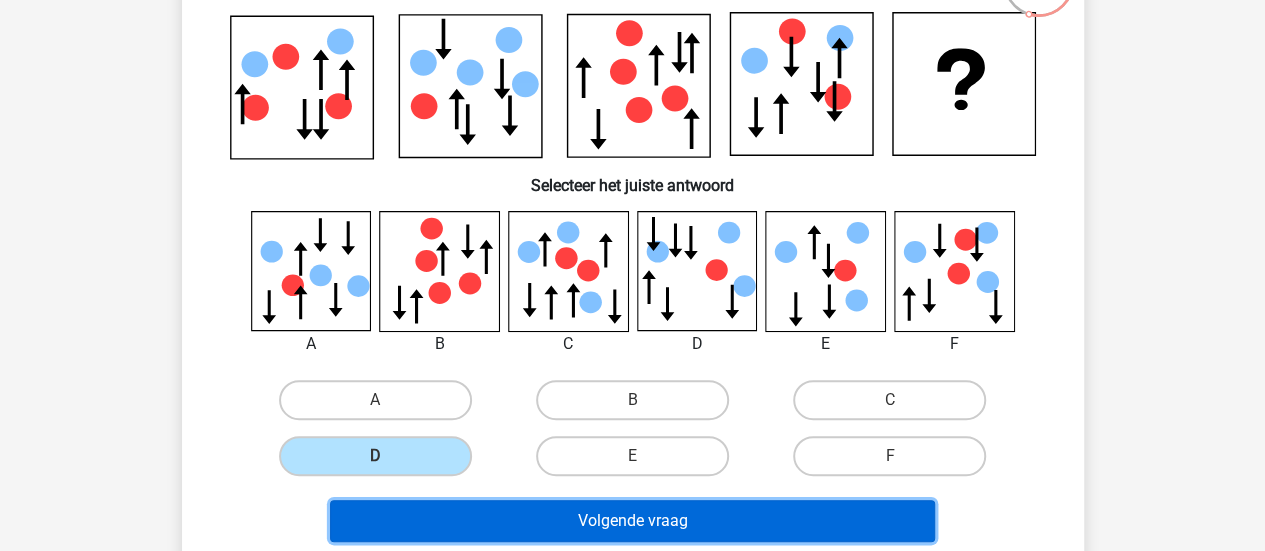 click on "Volgende vraag" at bounding box center [632, 521] 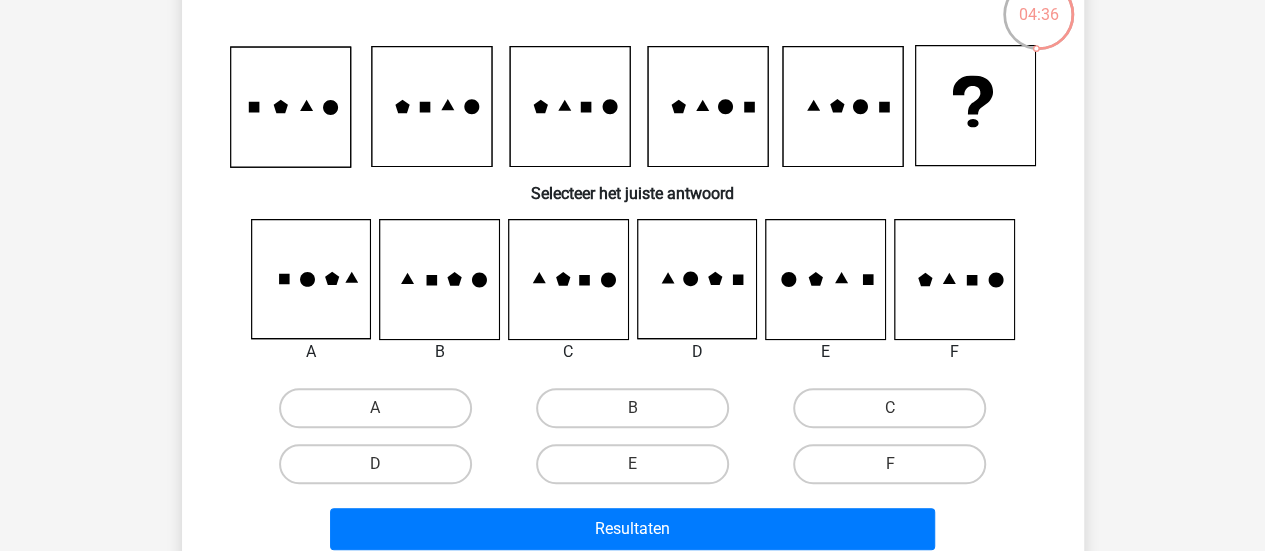 scroll, scrollTop: 144, scrollLeft: 0, axis: vertical 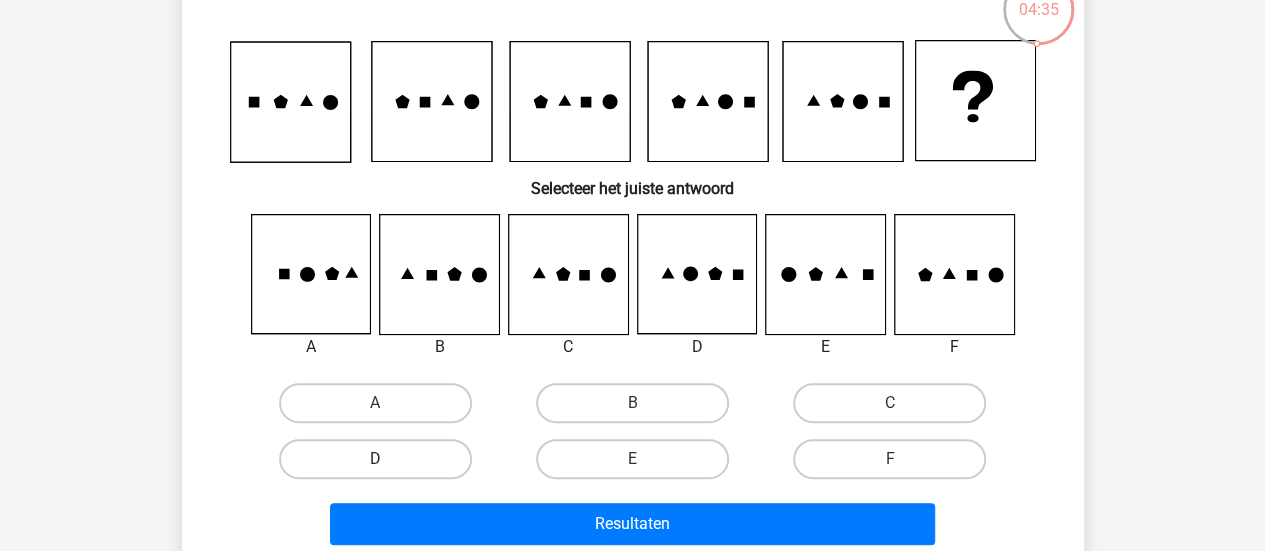 click on "D" at bounding box center (375, 459) 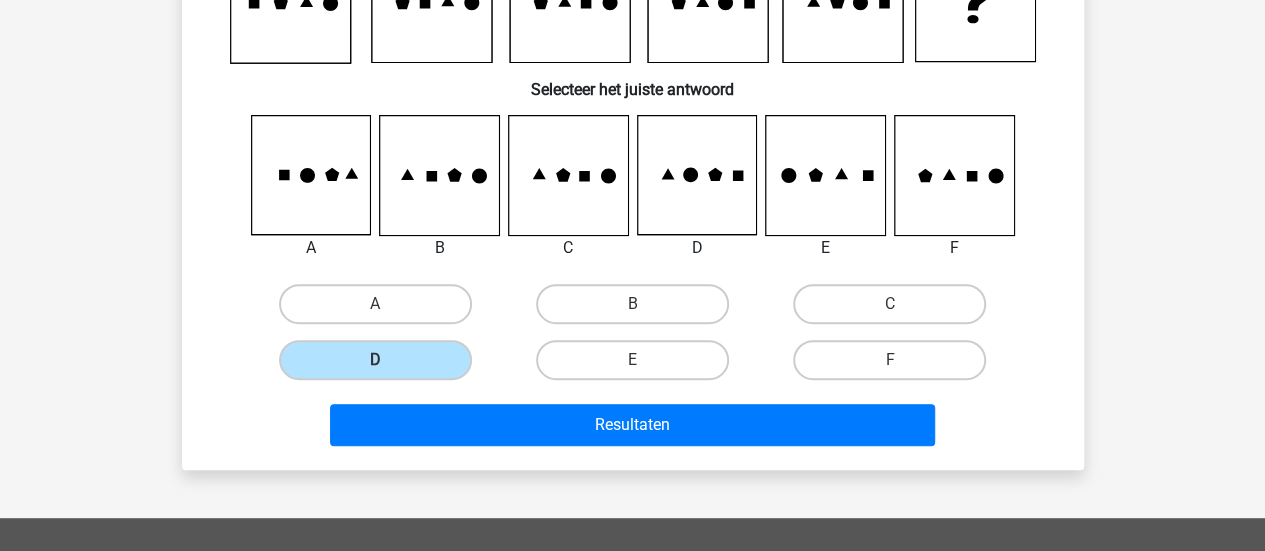 scroll, scrollTop: 244, scrollLeft: 0, axis: vertical 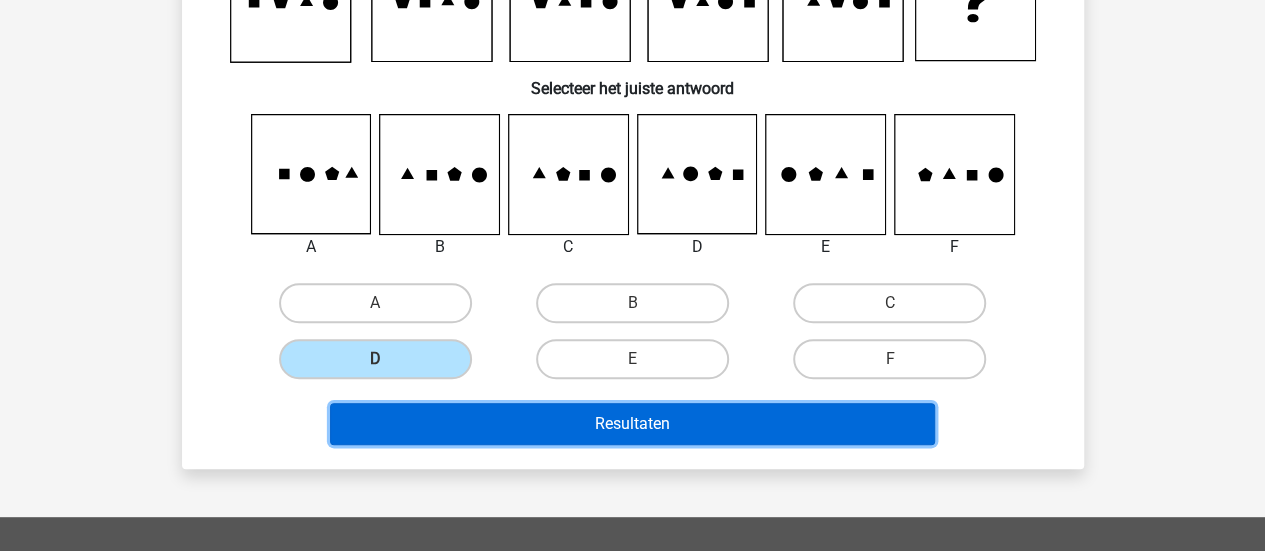 click on "Resultaten" at bounding box center (632, 424) 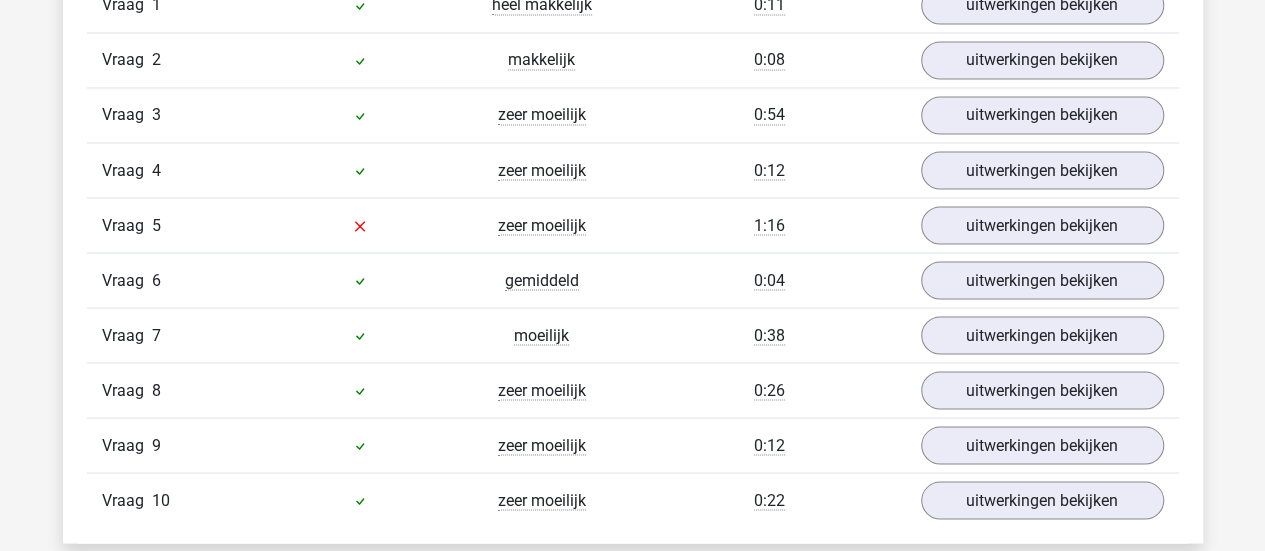 scroll, scrollTop: 1741, scrollLeft: 0, axis: vertical 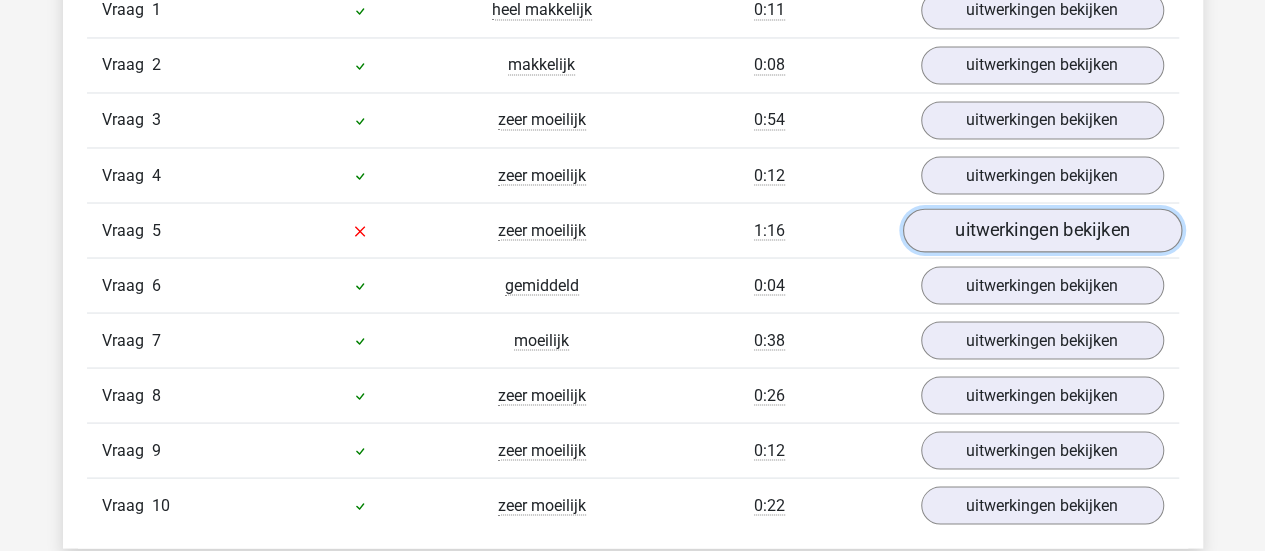 click on "uitwerkingen bekijken" at bounding box center [1041, 230] 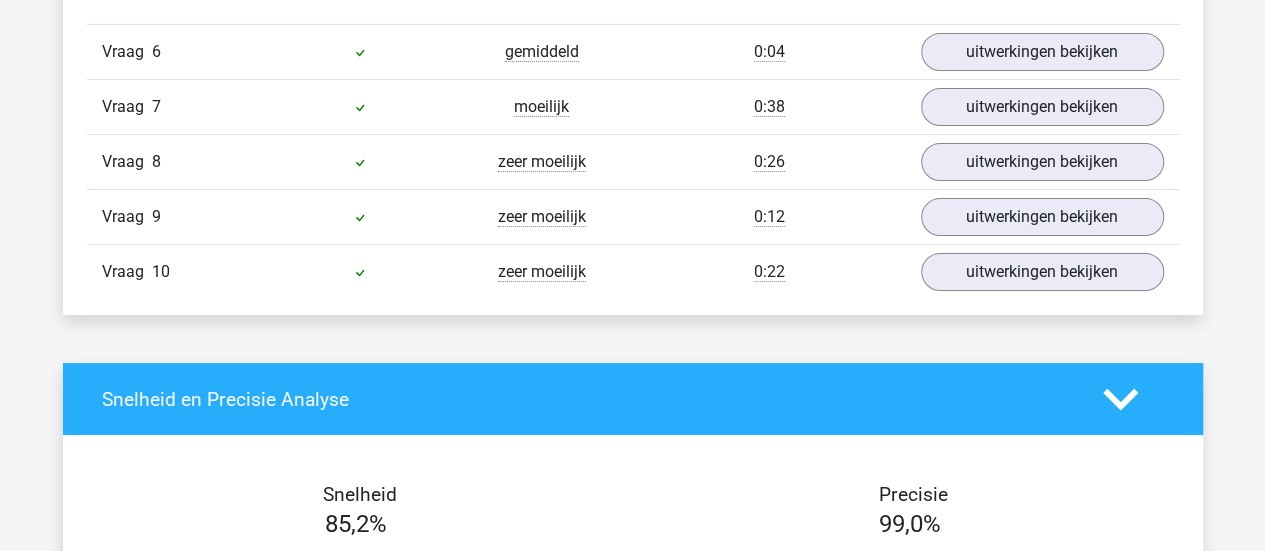 scroll, scrollTop: 3655, scrollLeft: 0, axis: vertical 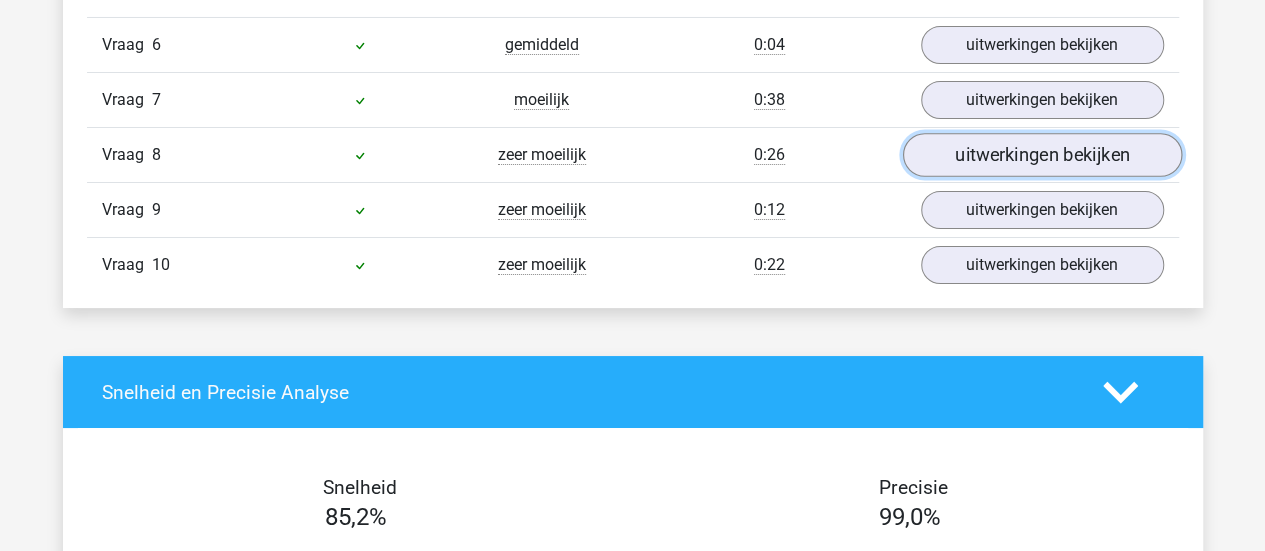 click on "uitwerkingen bekijken" at bounding box center (1041, 155) 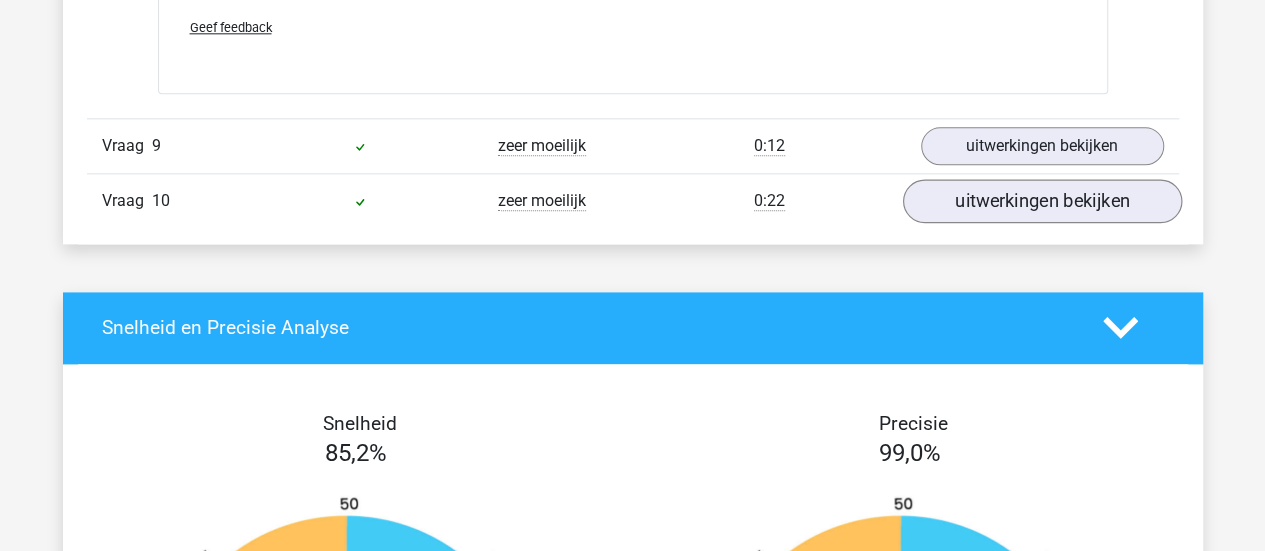 scroll, scrollTop: 4987, scrollLeft: 0, axis: vertical 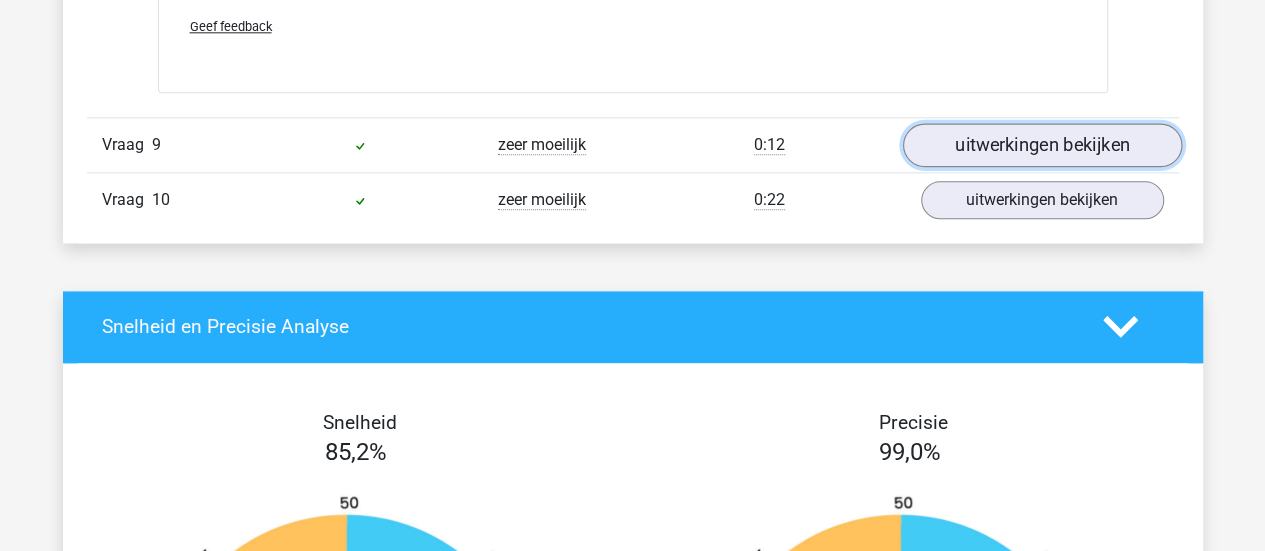 click on "uitwerkingen bekijken" at bounding box center (1041, 145) 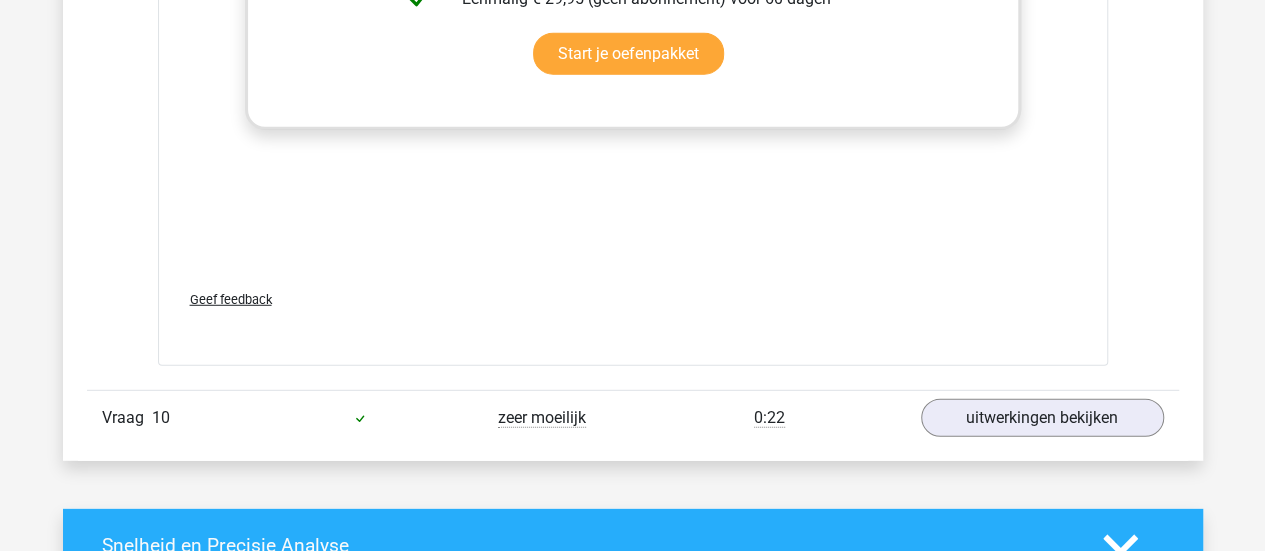 scroll, scrollTop: 6444, scrollLeft: 0, axis: vertical 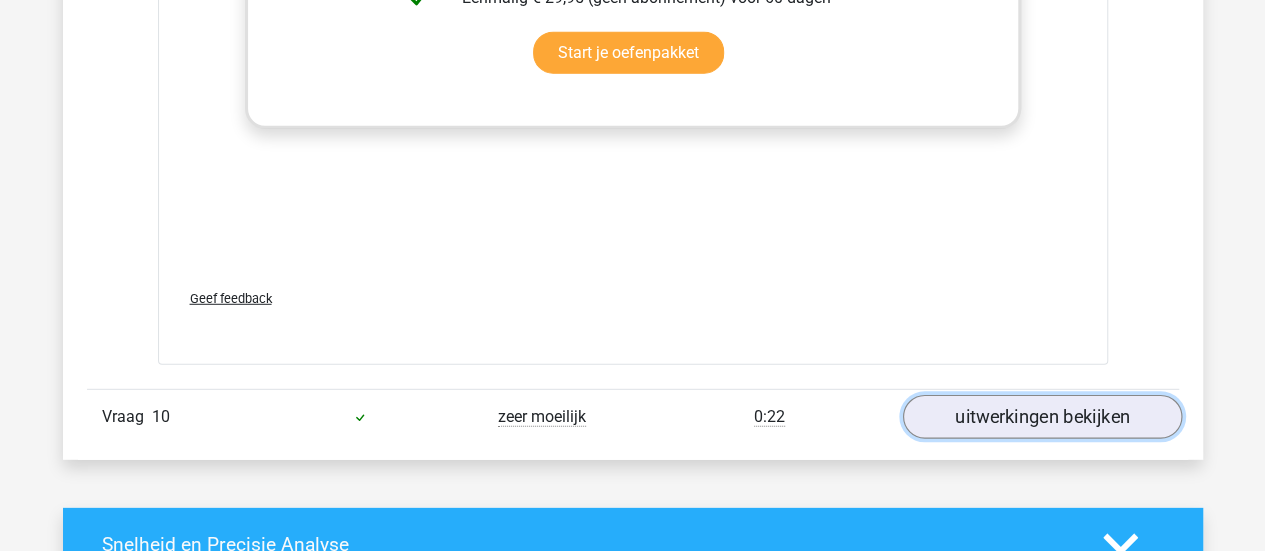 click on "uitwerkingen bekijken" at bounding box center (1041, 417) 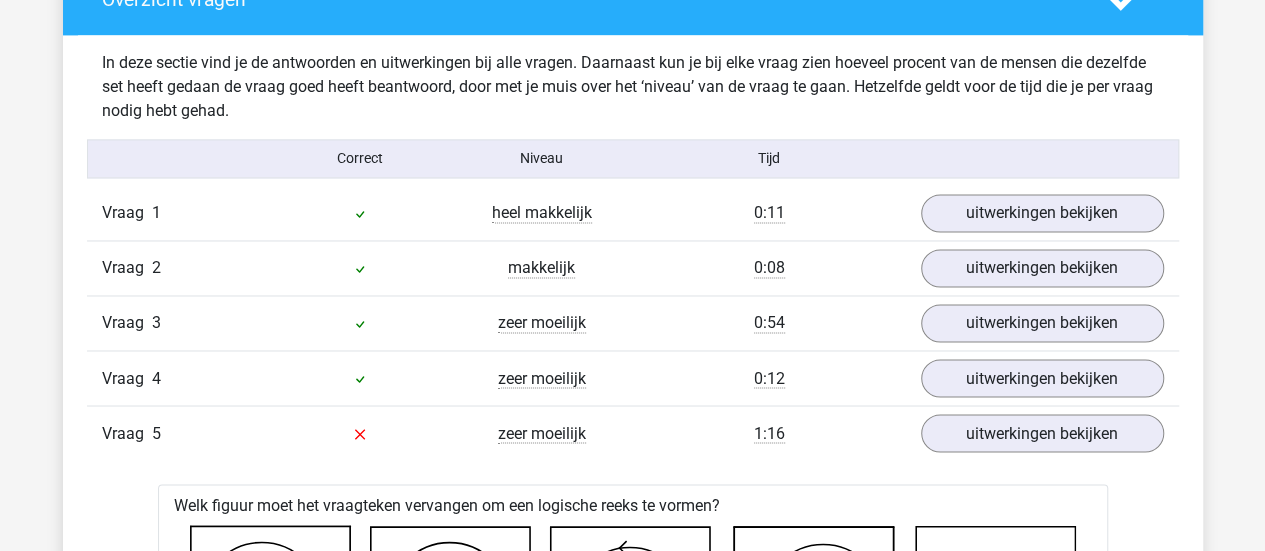 scroll, scrollTop: 1512, scrollLeft: 0, axis: vertical 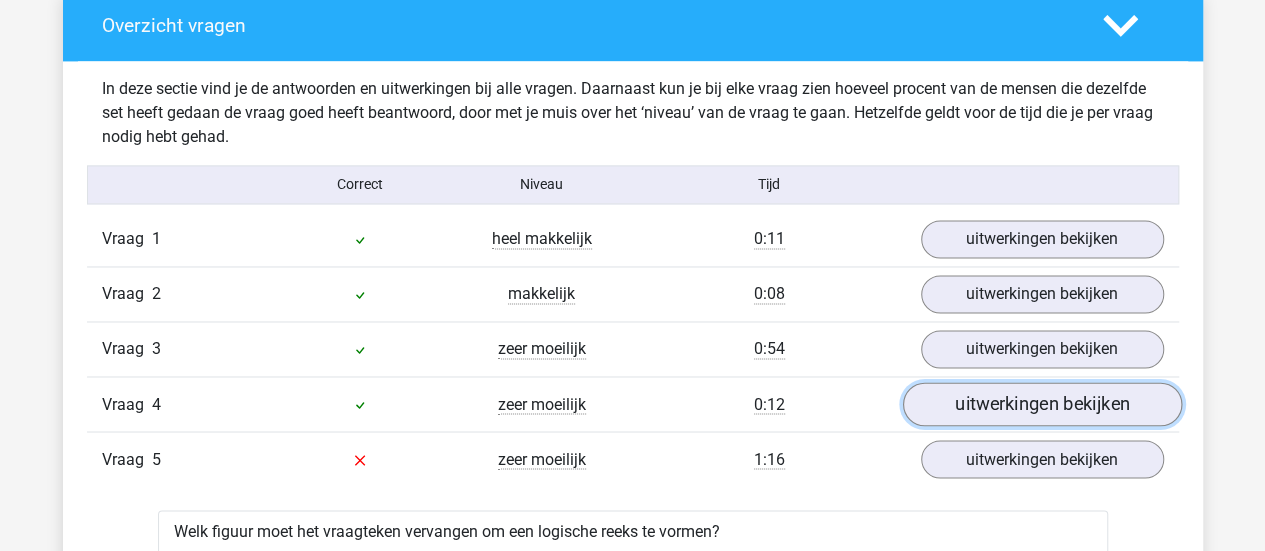 click on "uitwerkingen bekijken" at bounding box center (1041, 404) 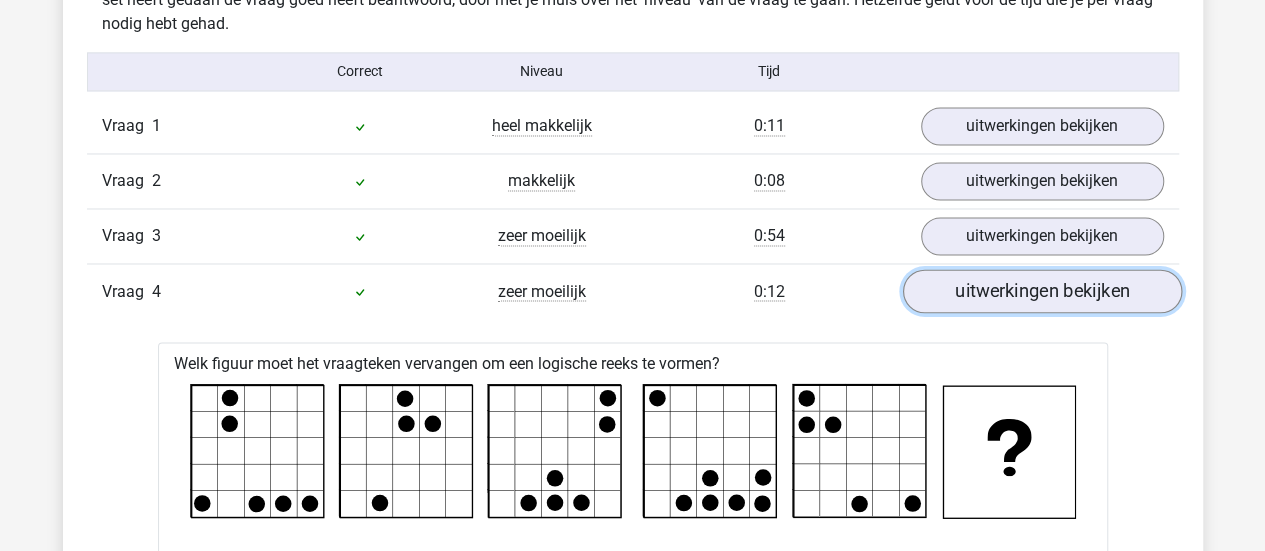 scroll, scrollTop: 1620, scrollLeft: 0, axis: vertical 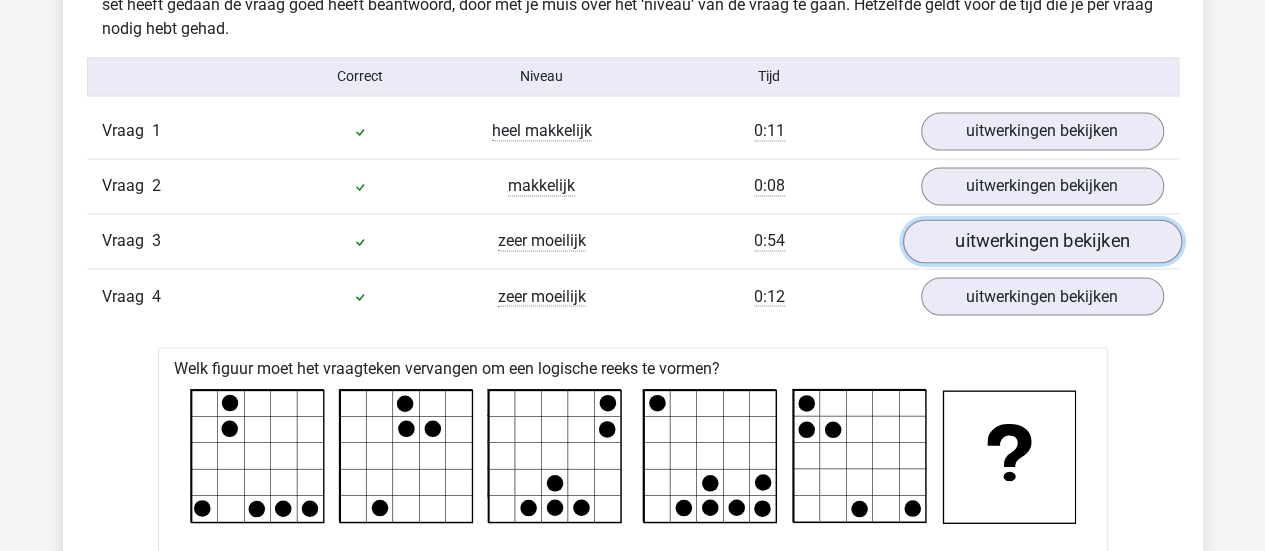 click on "uitwerkingen bekijken" at bounding box center (1041, 241) 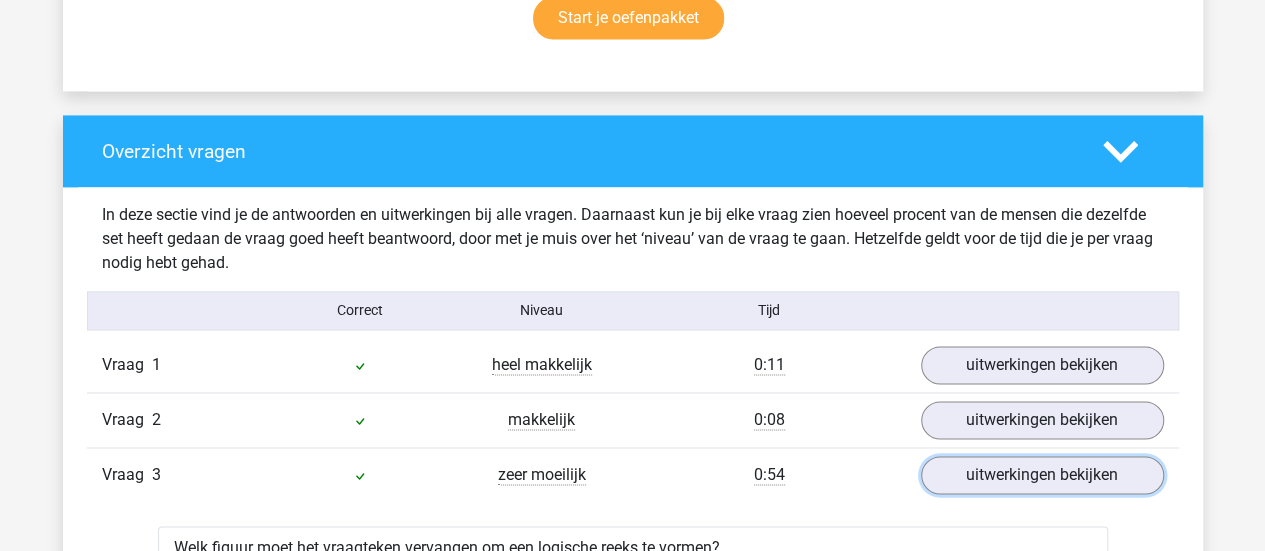 scroll, scrollTop: 1385, scrollLeft: 0, axis: vertical 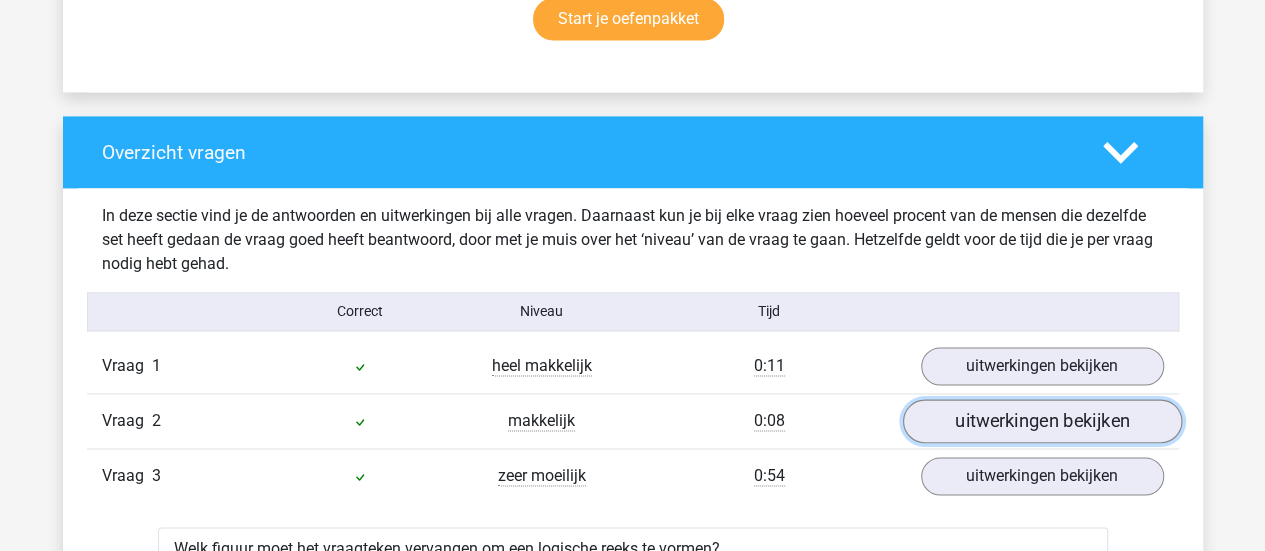 click on "uitwerkingen bekijken" at bounding box center [1041, 421] 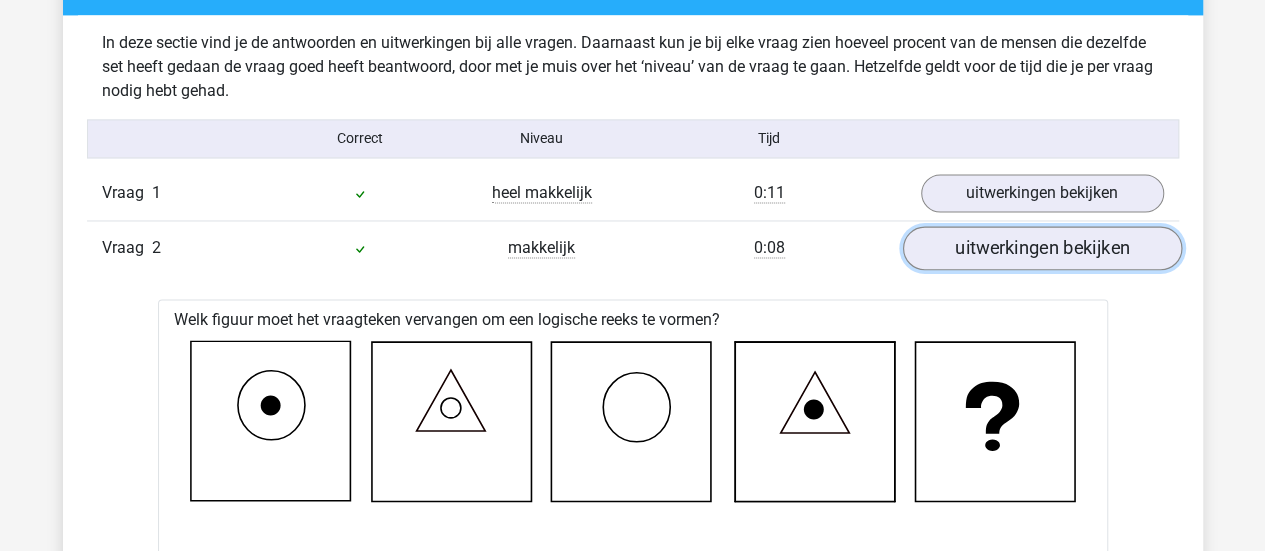 scroll, scrollTop: 1555, scrollLeft: 0, axis: vertical 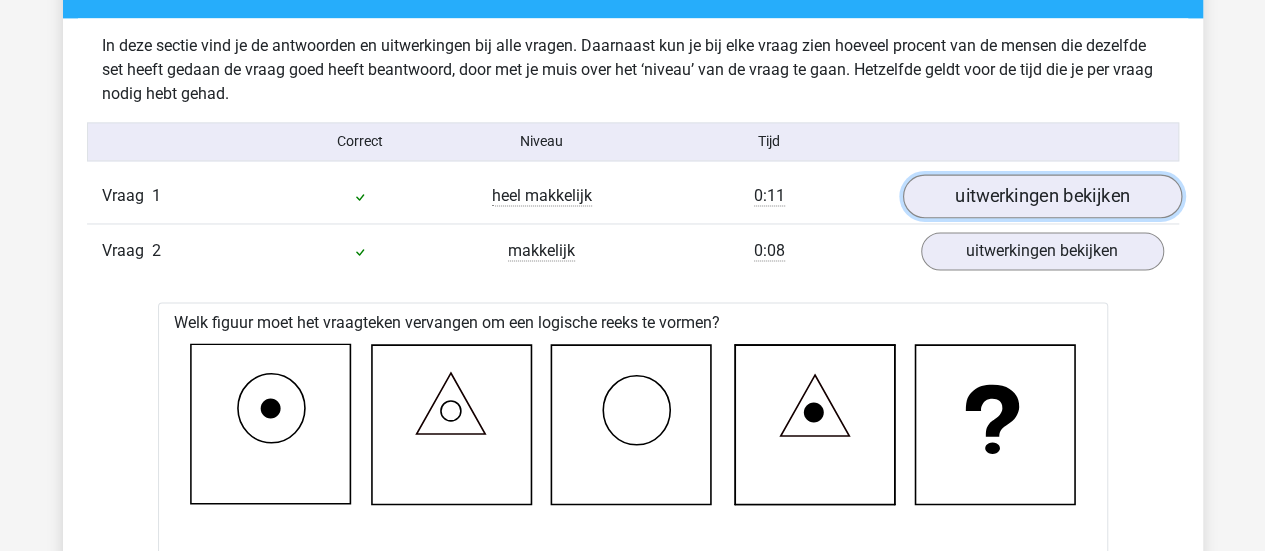 click on "uitwerkingen bekijken" at bounding box center (1041, 196) 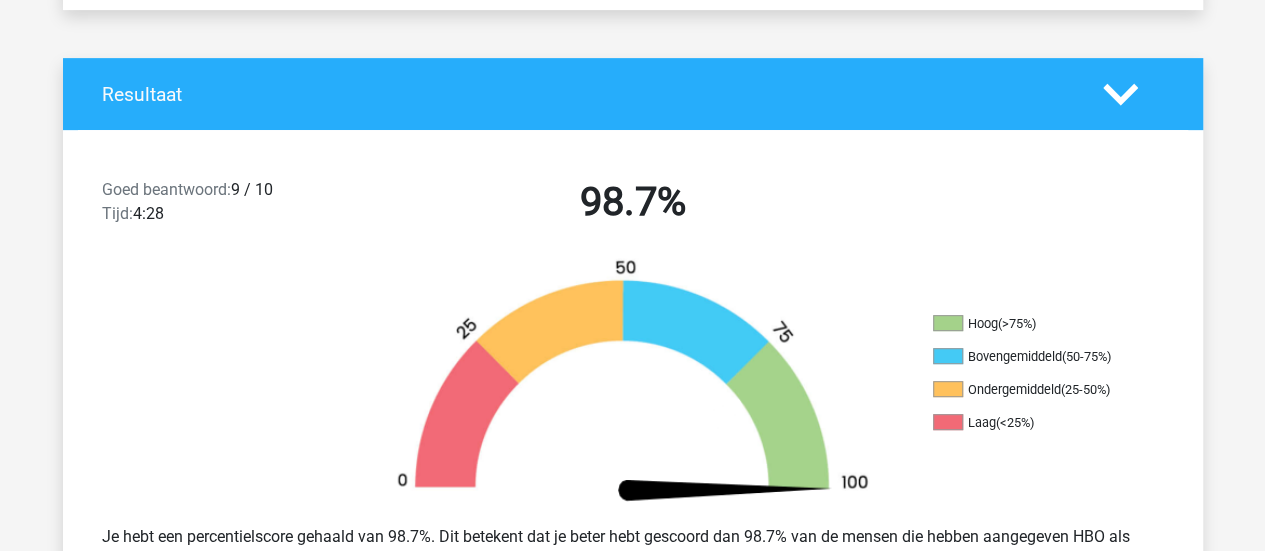 scroll, scrollTop: 0, scrollLeft: 0, axis: both 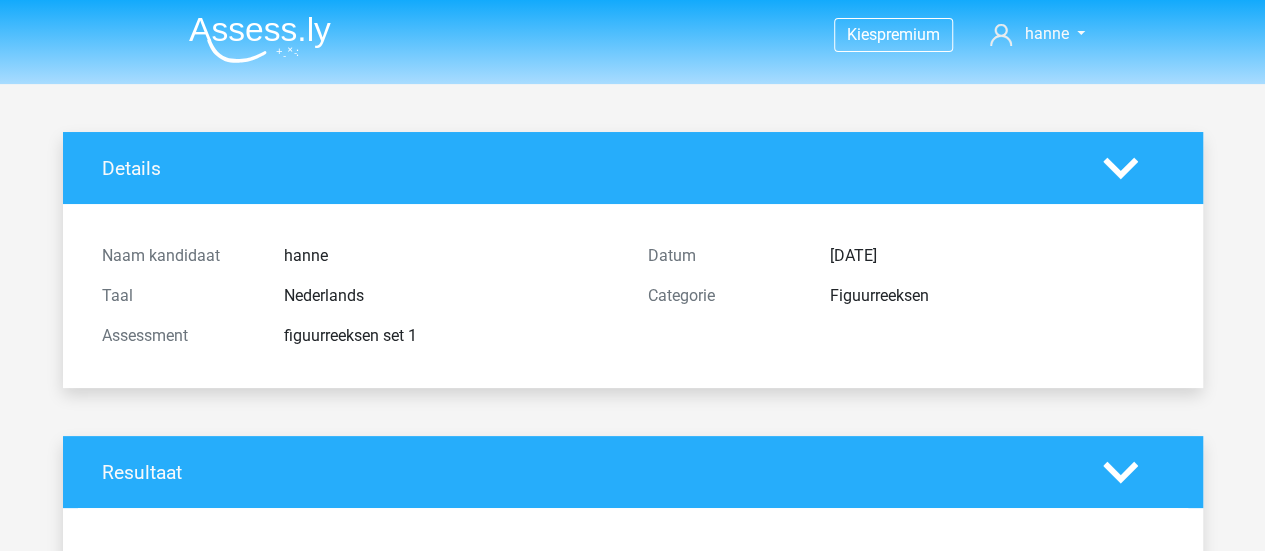 click at bounding box center [260, 39] 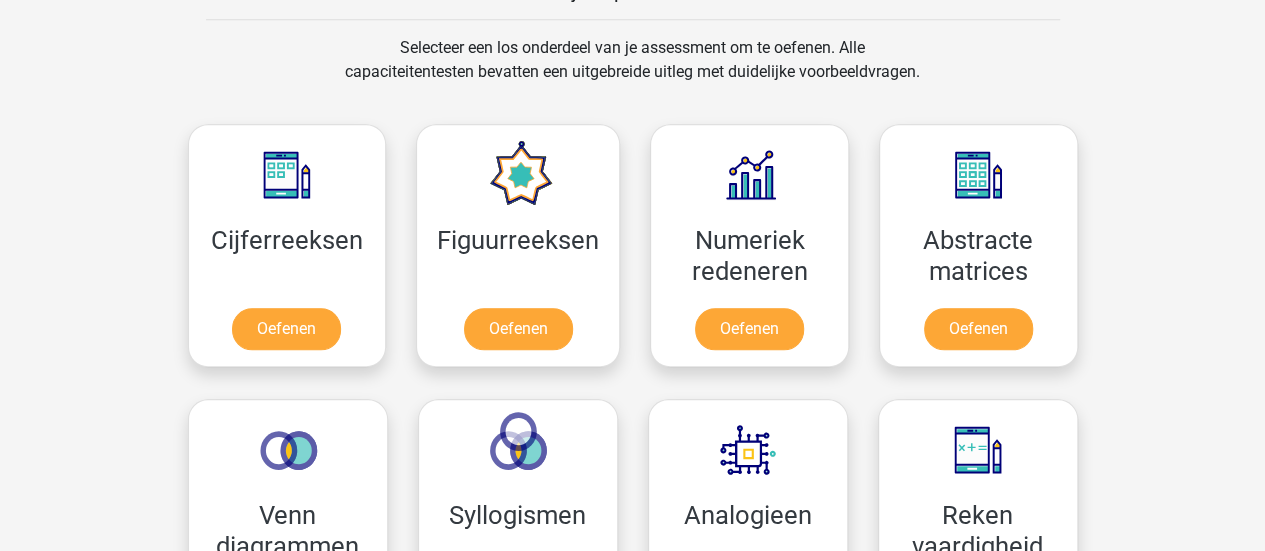scroll, scrollTop: 817, scrollLeft: 0, axis: vertical 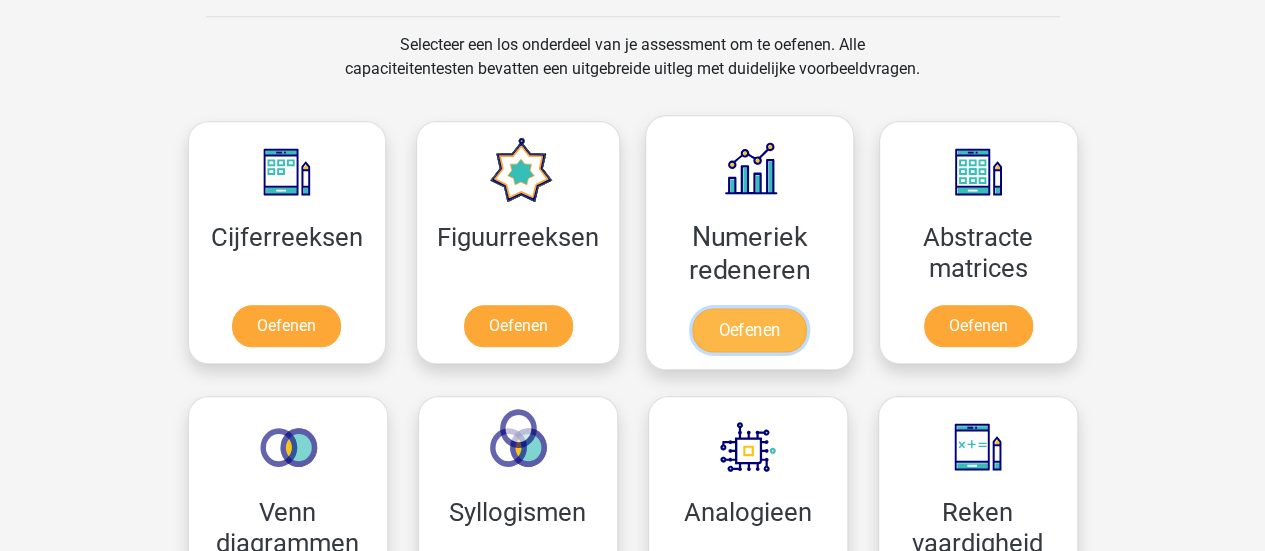 click on "Oefenen" at bounding box center (749, 330) 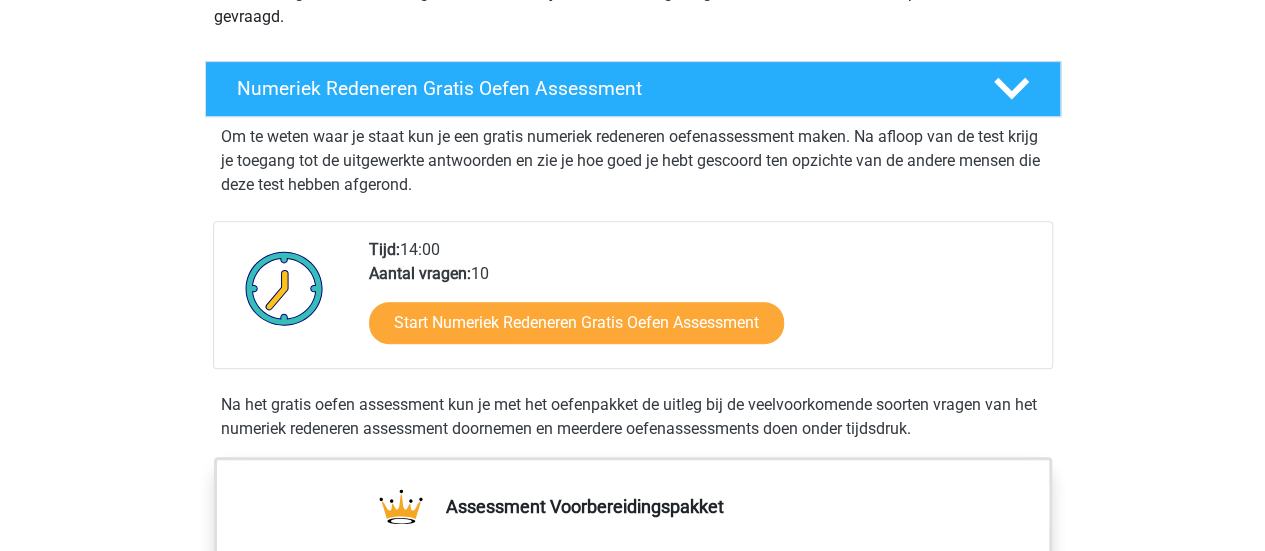 scroll, scrollTop: 365, scrollLeft: 0, axis: vertical 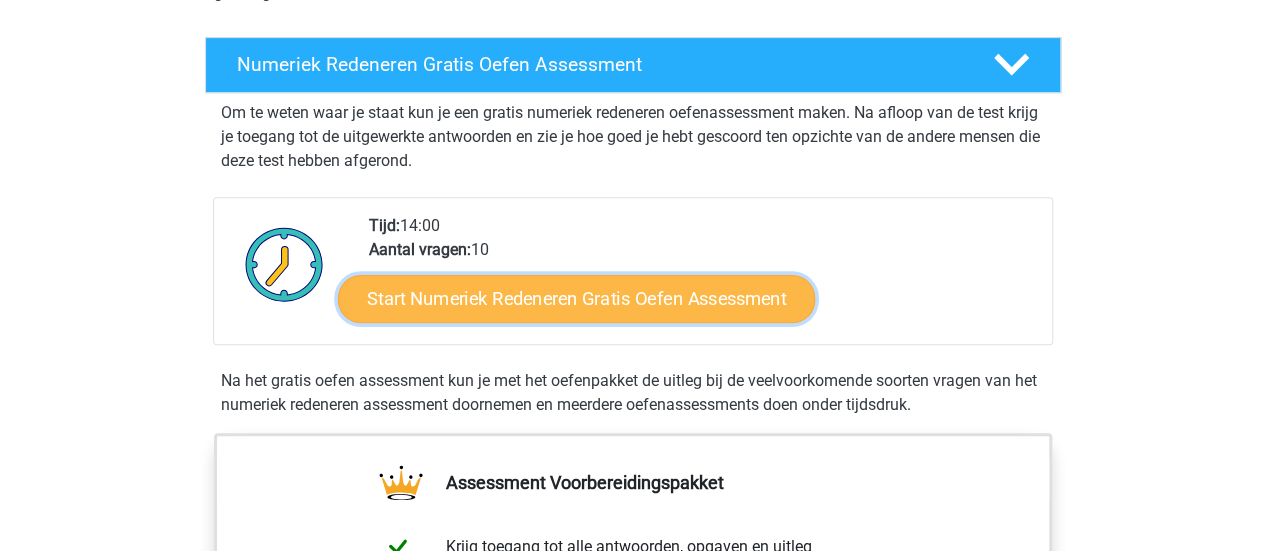 click on "Start Numeriek Redeneren
Gratis Oefen Assessment" at bounding box center [576, 298] 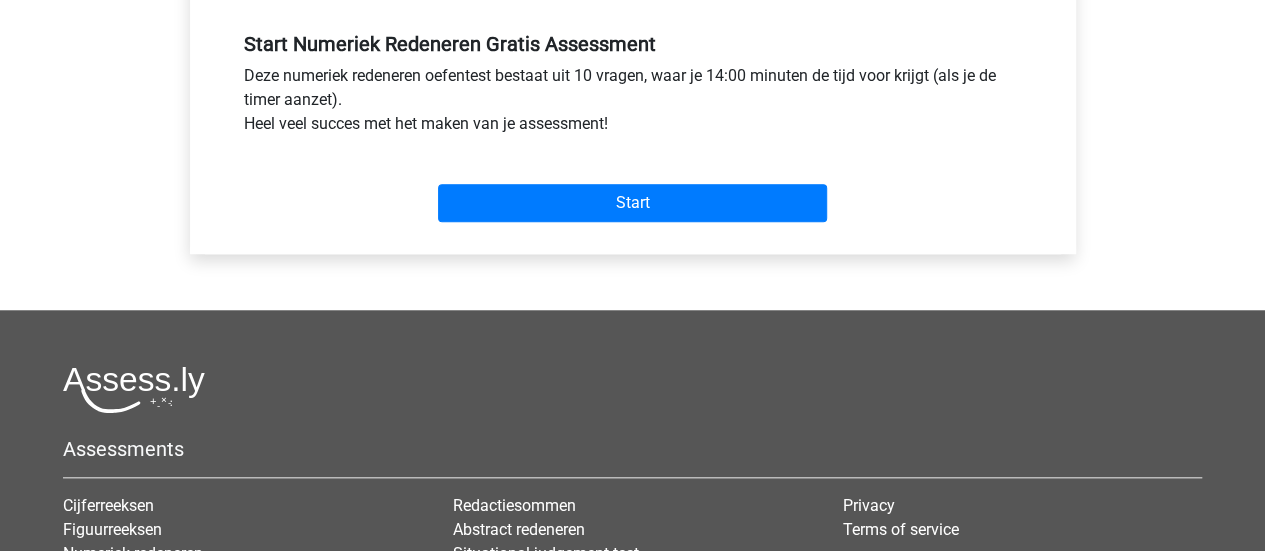 scroll, scrollTop: 743, scrollLeft: 0, axis: vertical 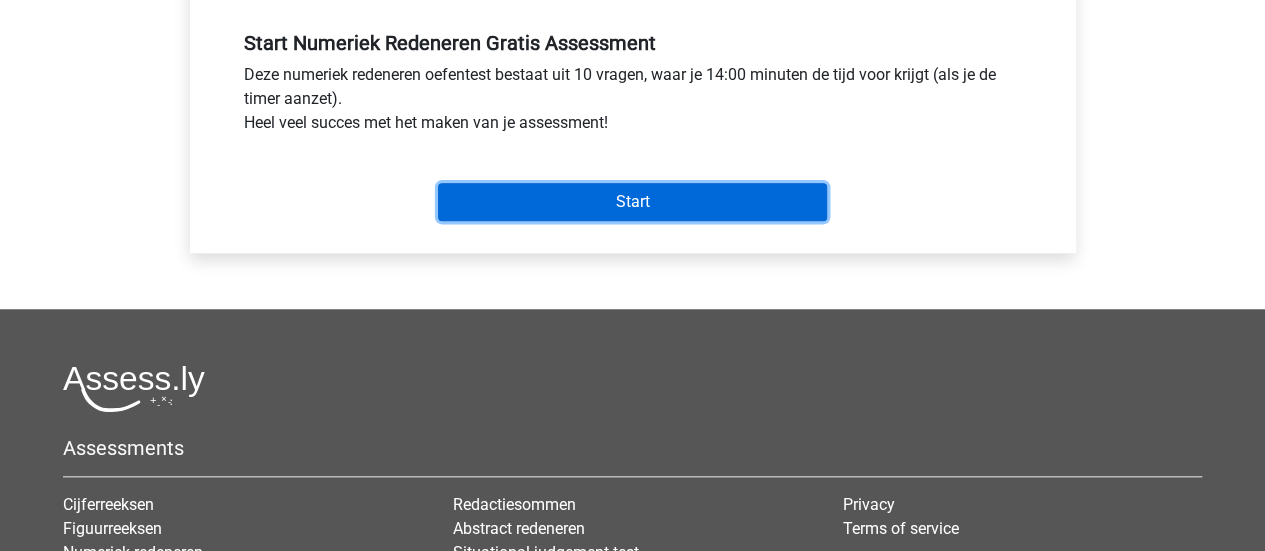 click on "Start" at bounding box center (632, 202) 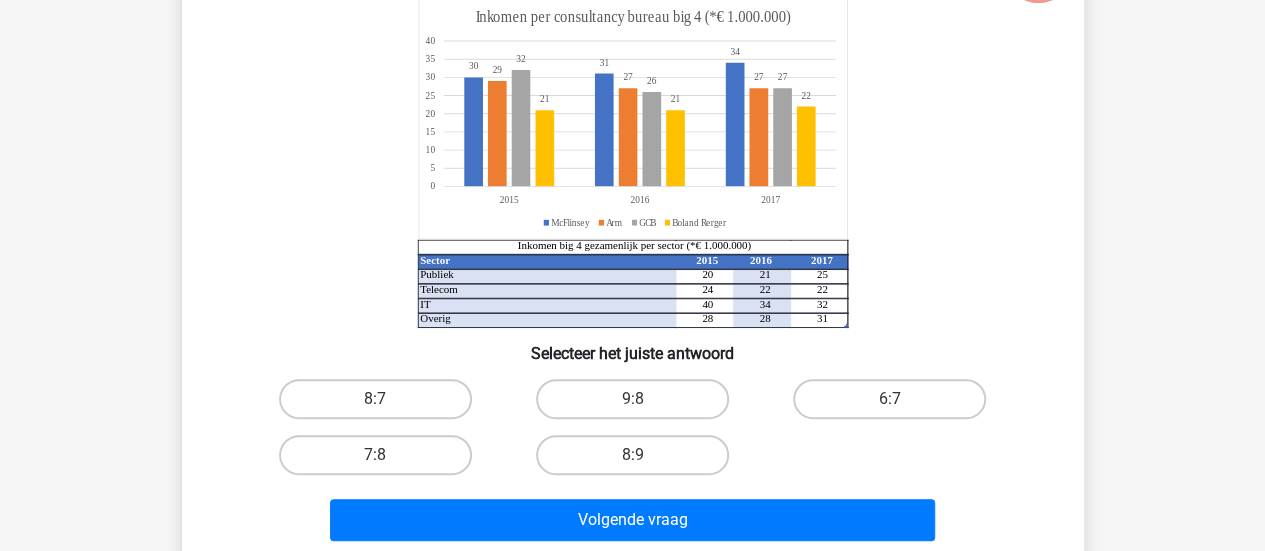 scroll, scrollTop: 179, scrollLeft: 0, axis: vertical 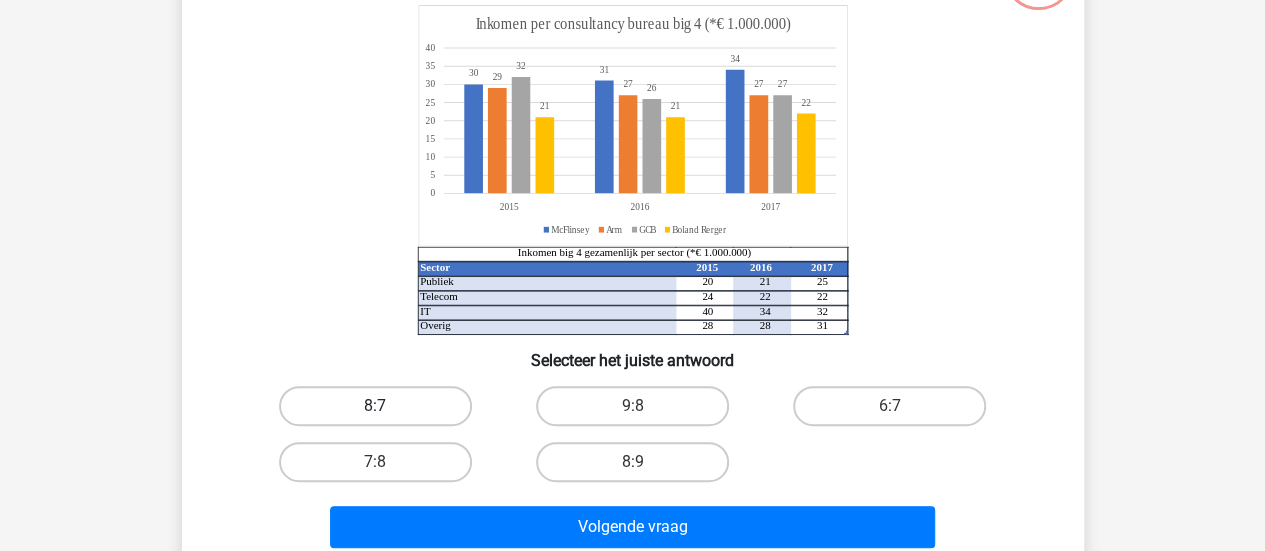 click on "8:7" at bounding box center [375, 406] 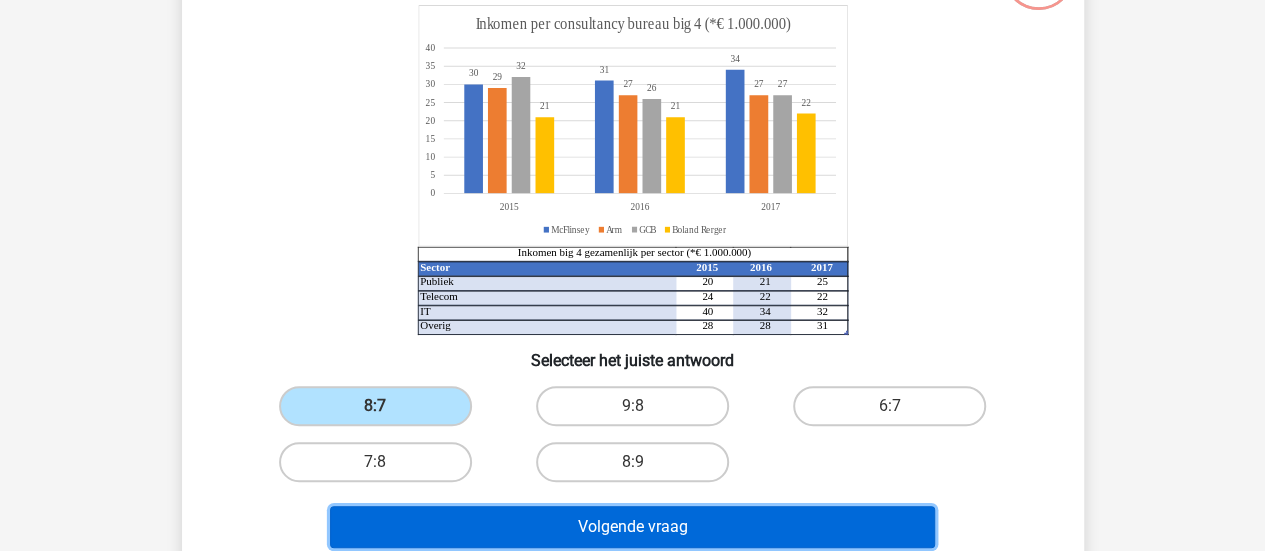 click on "Volgende vraag" at bounding box center (632, 527) 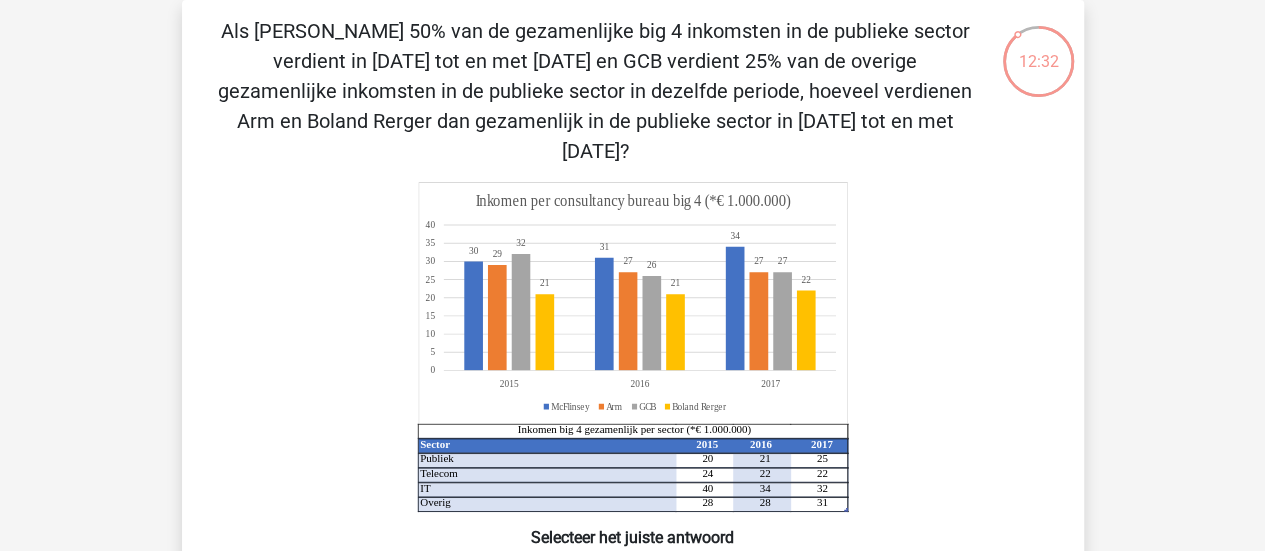 scroll, scrollTop: 0, scrollLeft: 0, axis: both 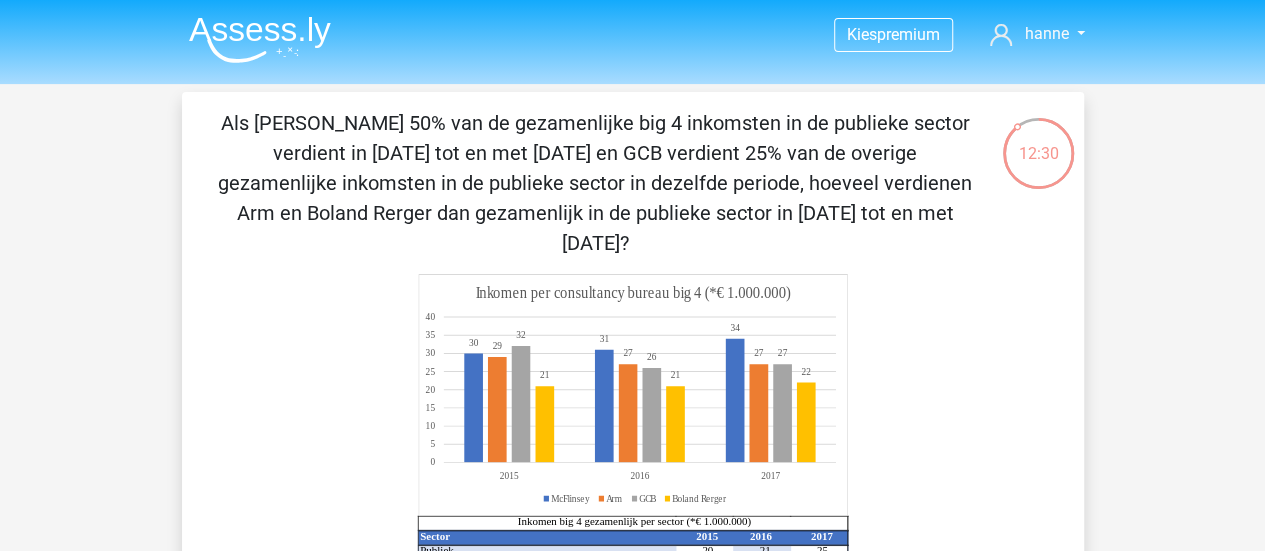 click at bounding box center [260, 39] 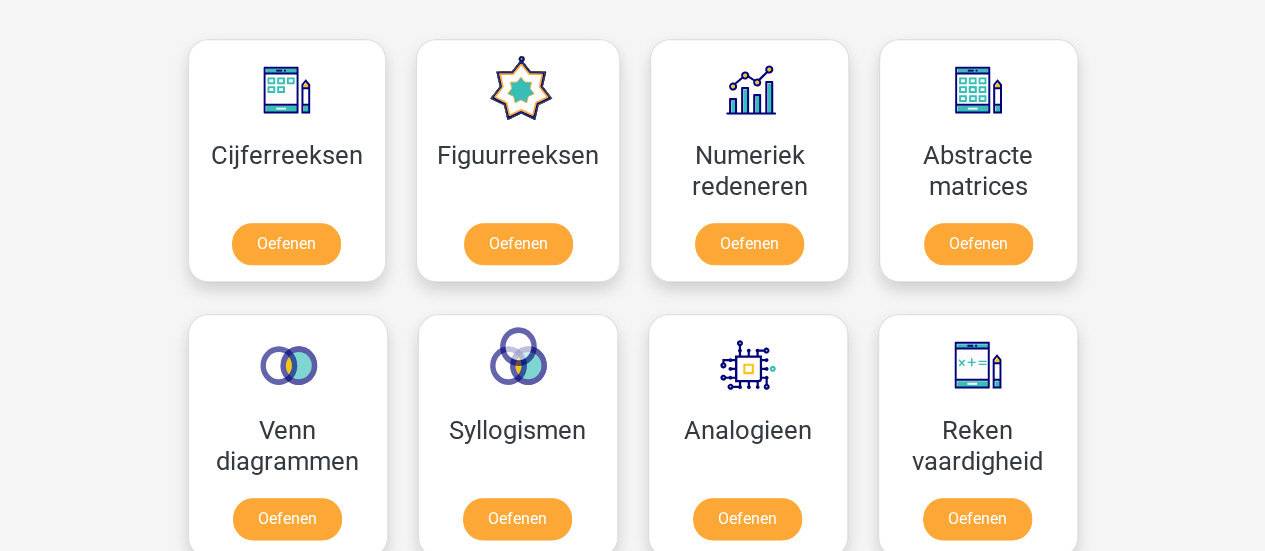 scroll, scrollTop: 900, scrollLeft: 0, axis: vertical 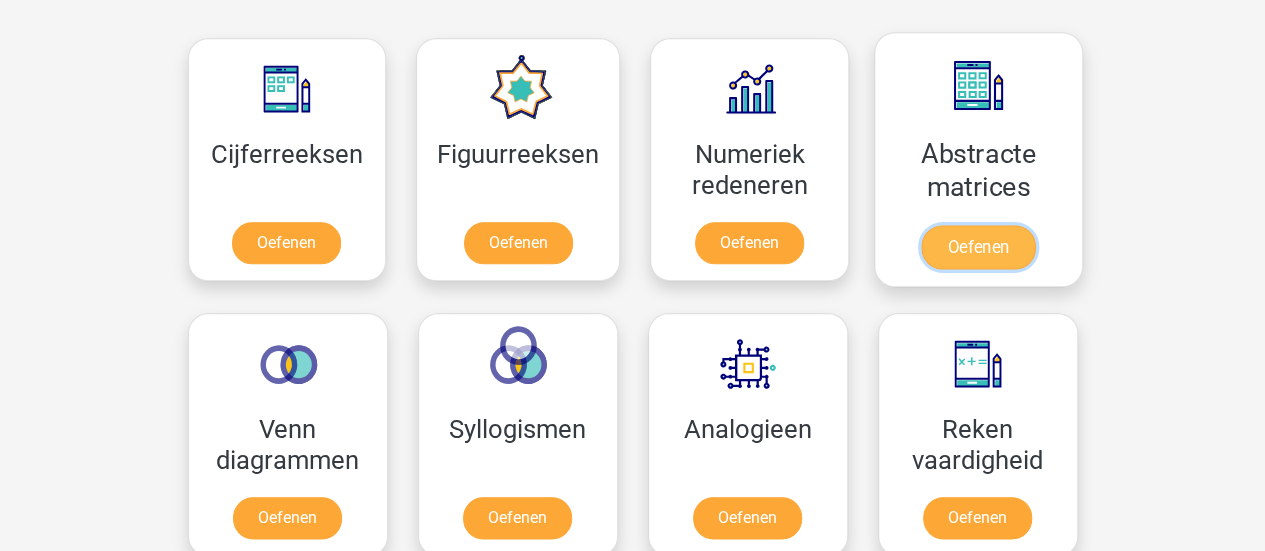 click on "Oefenen" at bounding box center (978, 247) 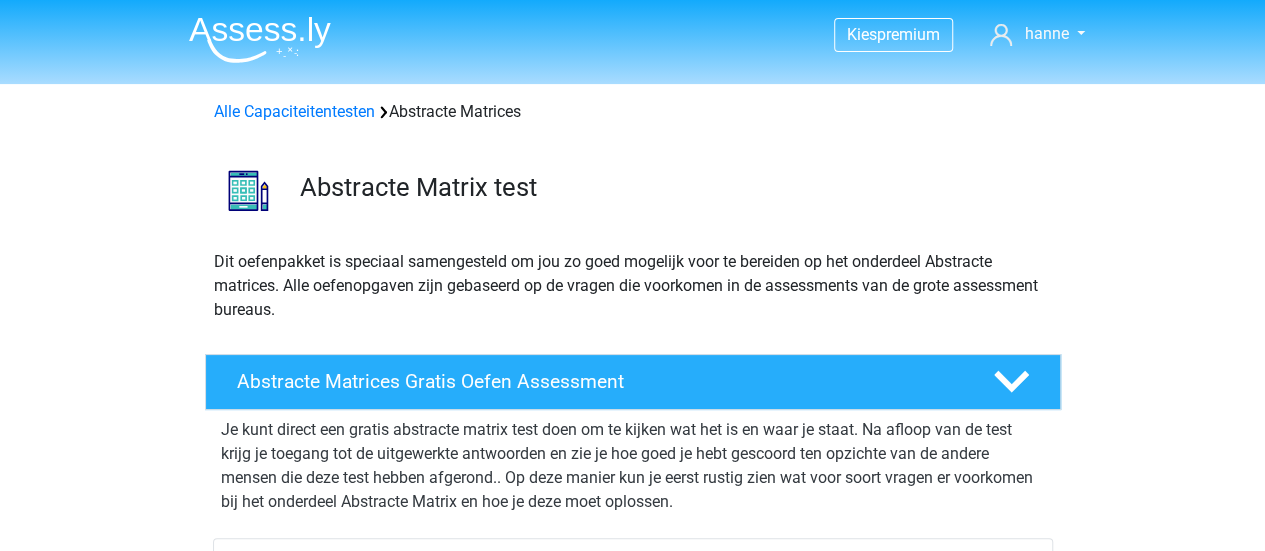 scroll, scrollTop: 270, scrollLeft: 0, axis: vertical 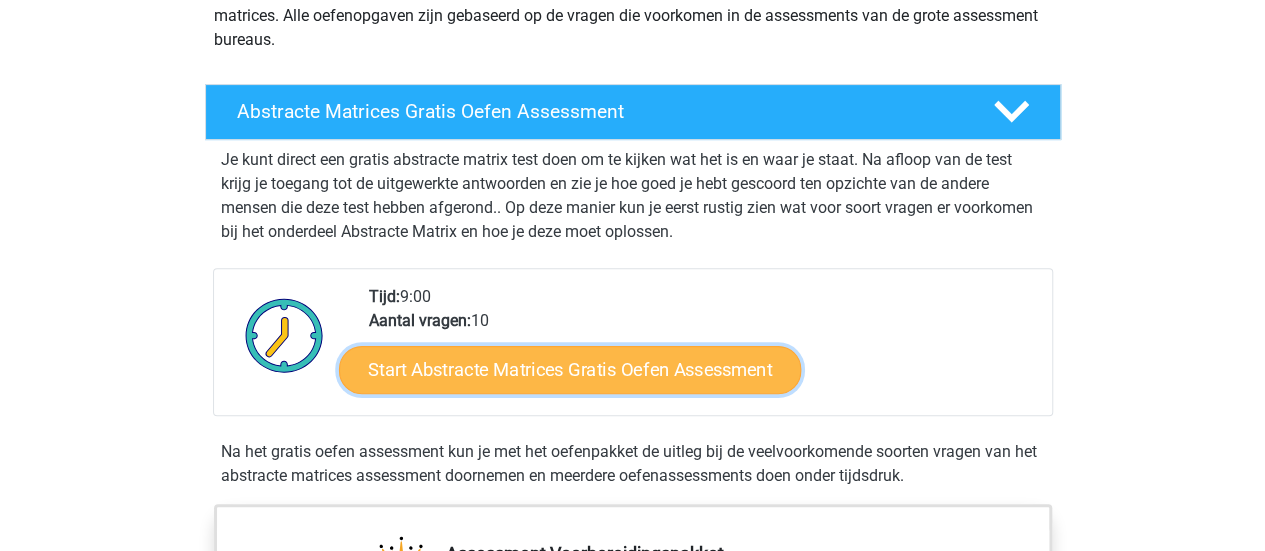click on "Start Abstracte Matrices
Gratis Oefen Assessment" at bounding box center (570, 369) 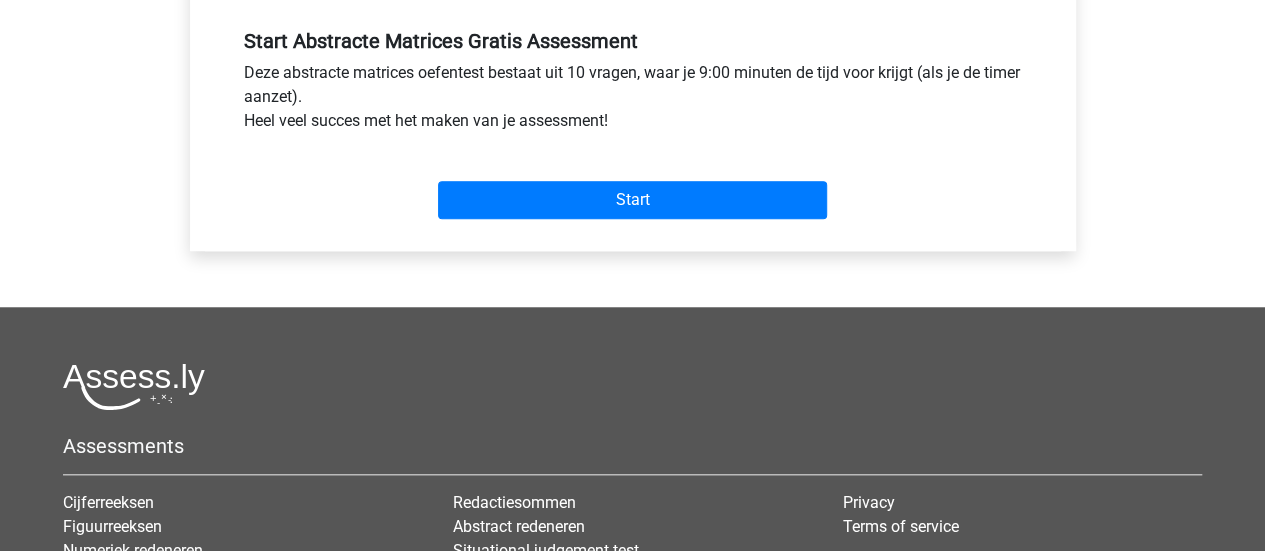 scroll, scrollTop: 753, scrollLeft: 0, axis: vertical 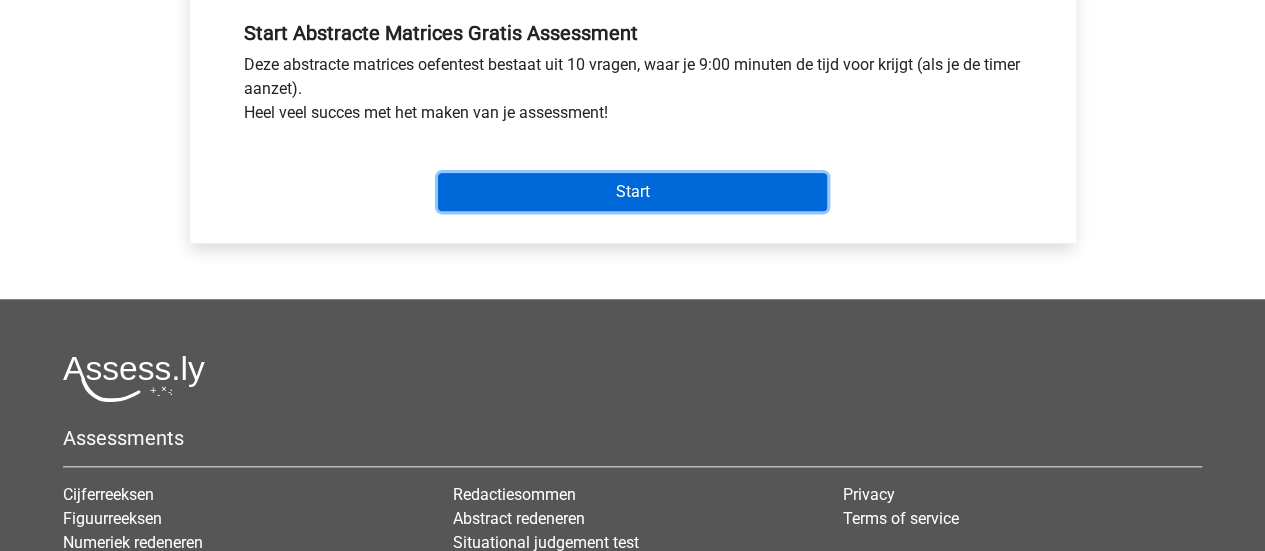 click on "Start" at bounding box center [632, 192] 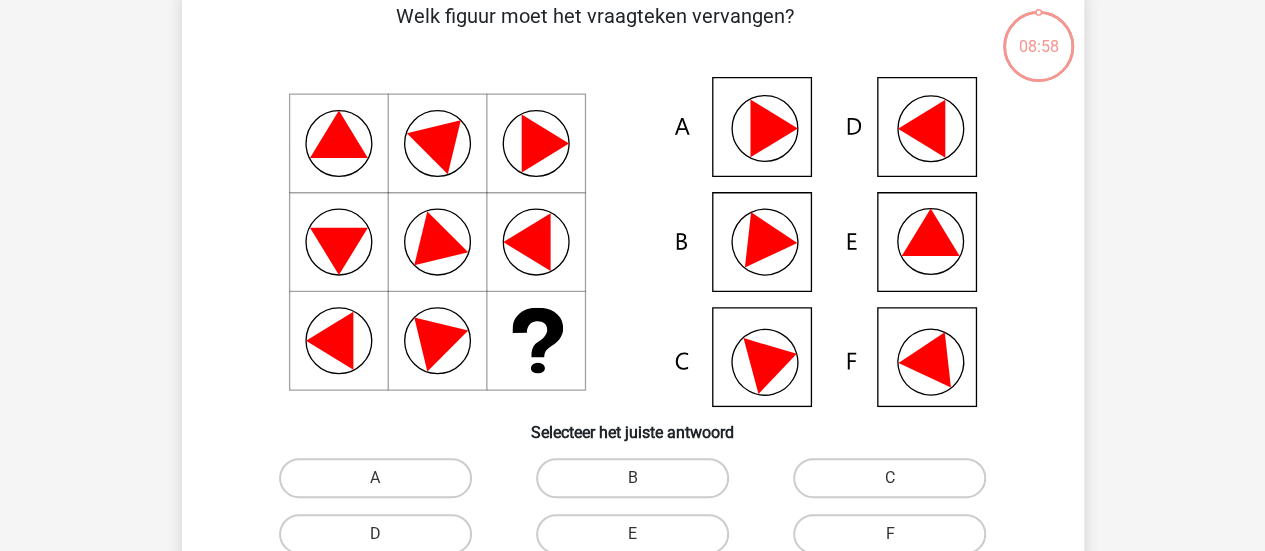 scroll, scrollTop: 108, scrollLeft: 0, axis: vertical 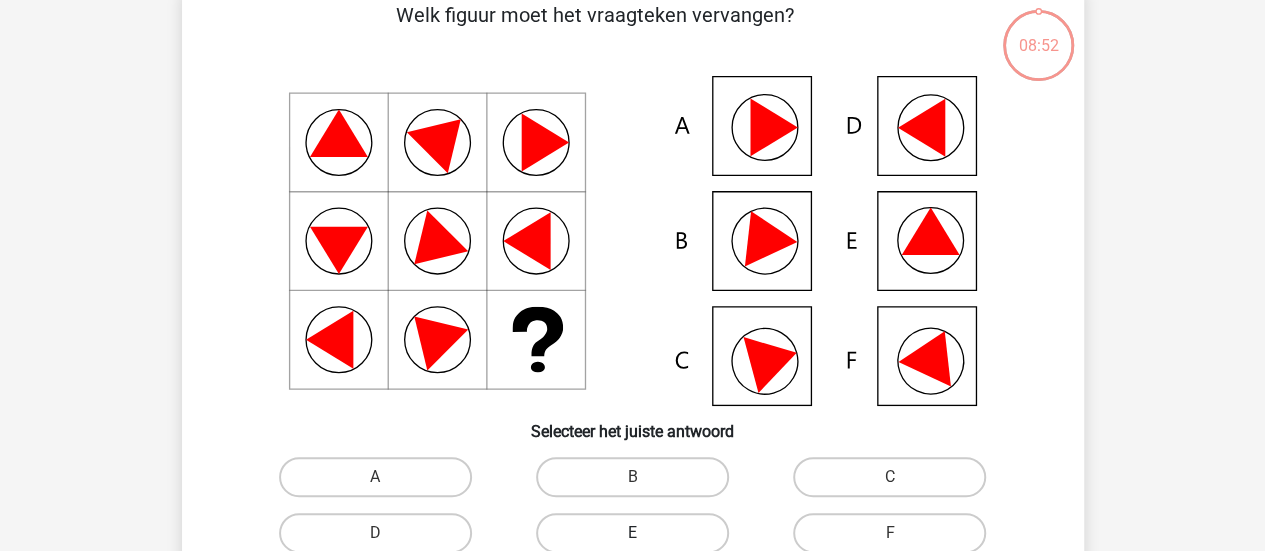 click on "E" at bounding box center [632, 533] 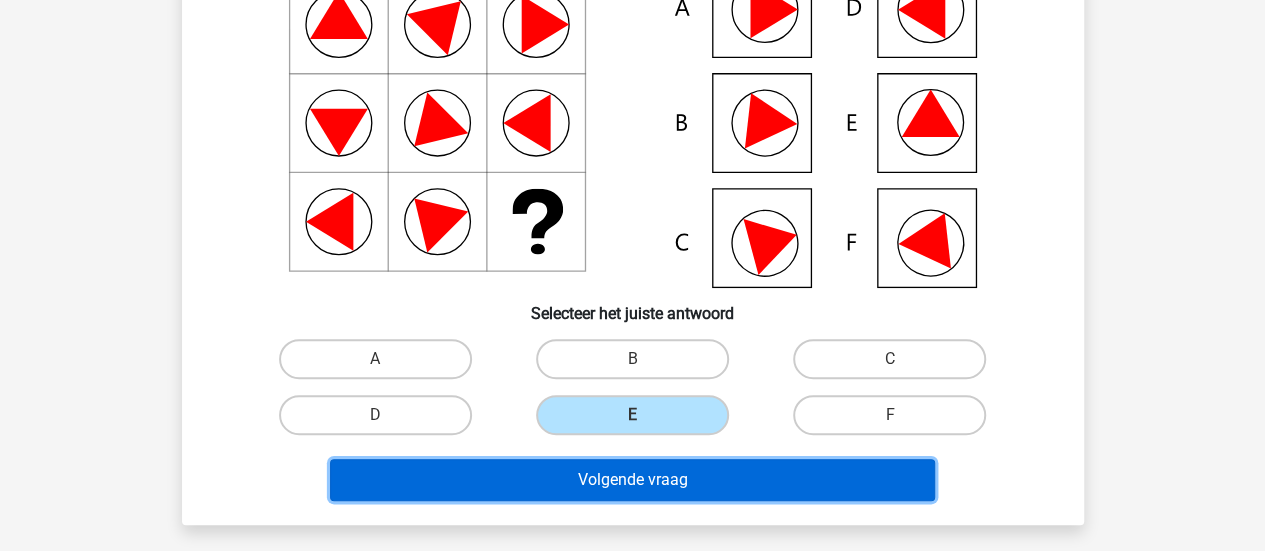 click on "Volgende vraag" at bounding box center [632, 480] 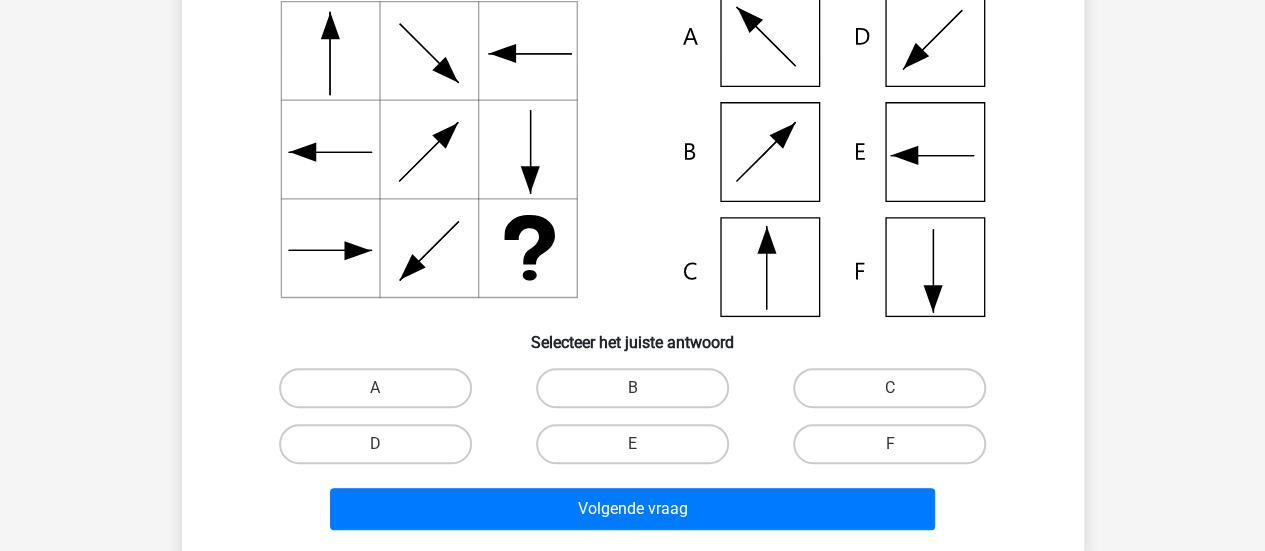 scroll, scrollTop: 198, scrollLeft: 0, axis: vertical 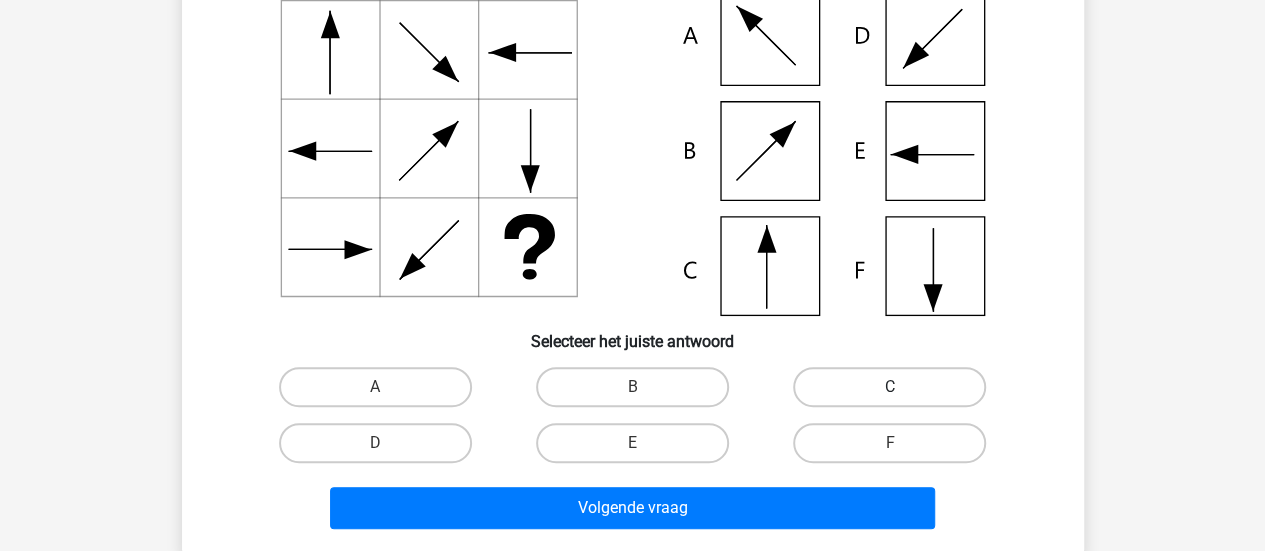 click on "C" at bounding box center [889, 387] 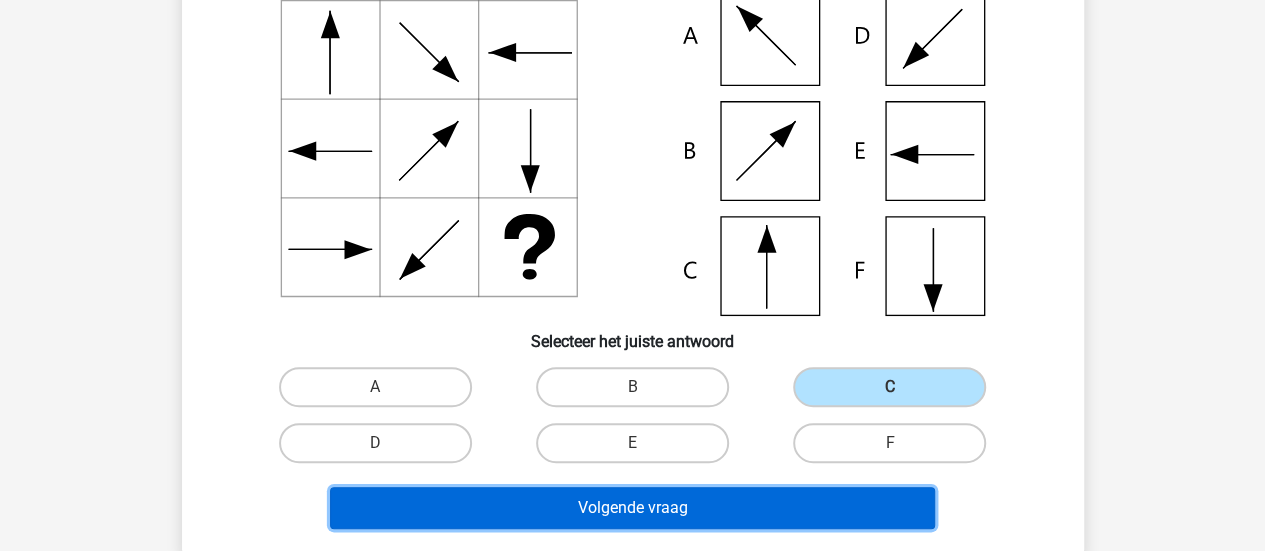 click on "Volgende vraag" at bounding box center [632, 508] 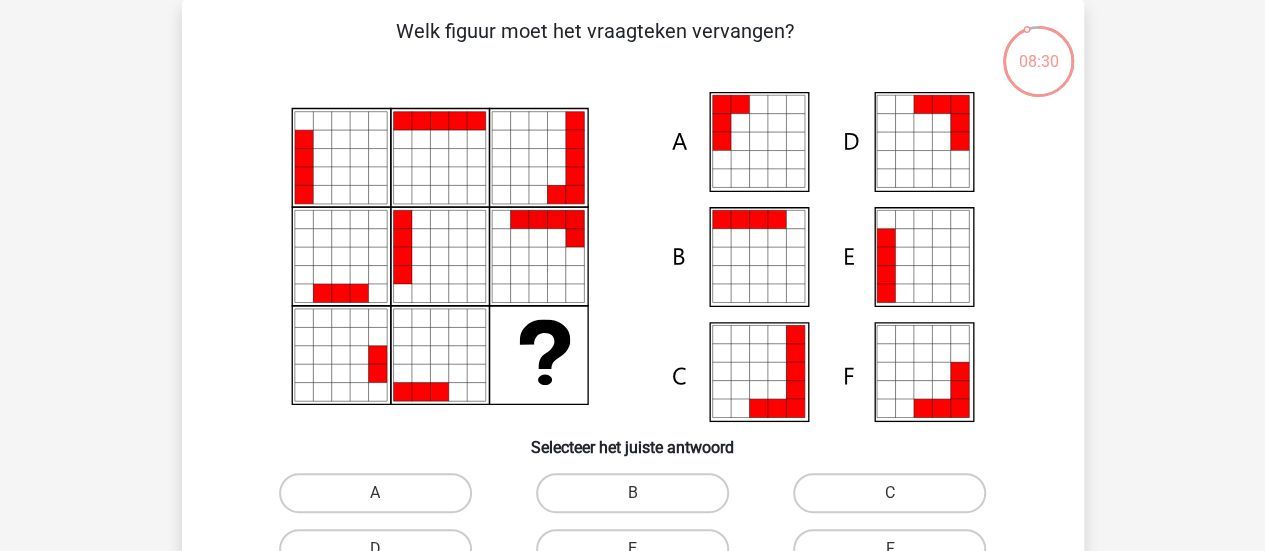 scroll, scrollTop: 211, scrollLeft: 0, axis: vertical 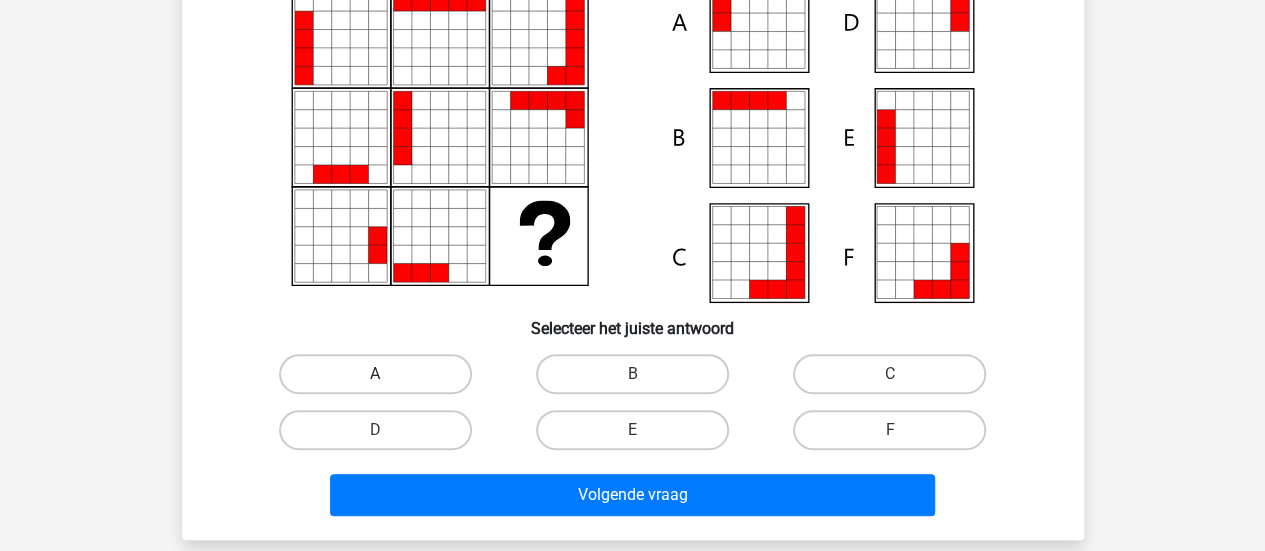 click on "A" at bounding box center (375, 374) 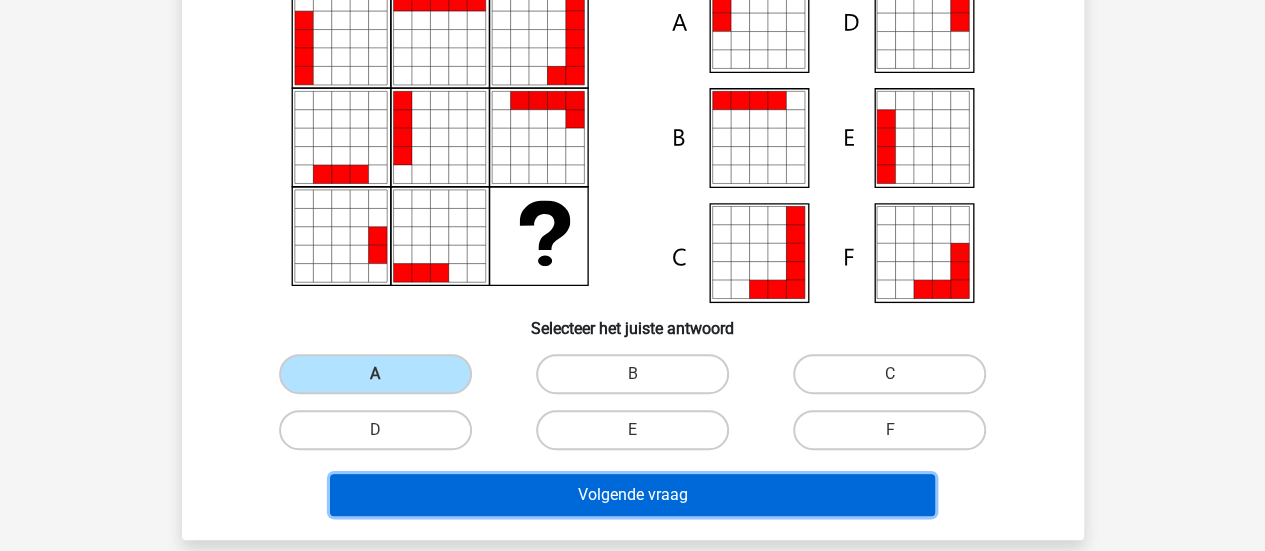 drag, startPoint x: 606, startPoint y: 474, endPoint x: 528, endPoint y: 494, distance: 80.523285 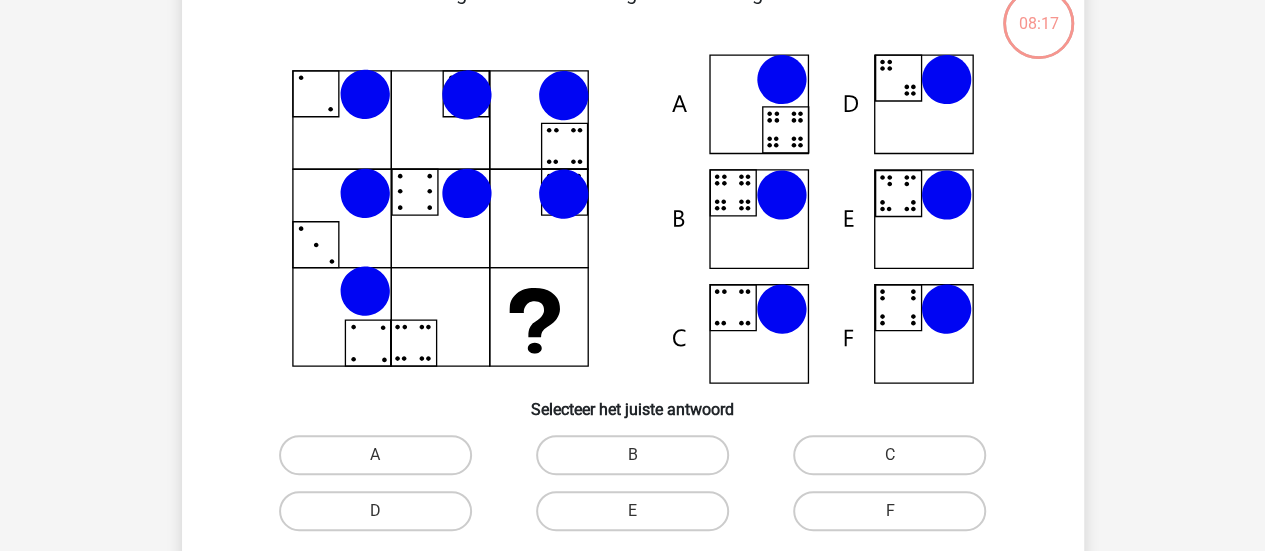 scroll, scrollTop: 164, scrollLeft: 0, axis: vertical 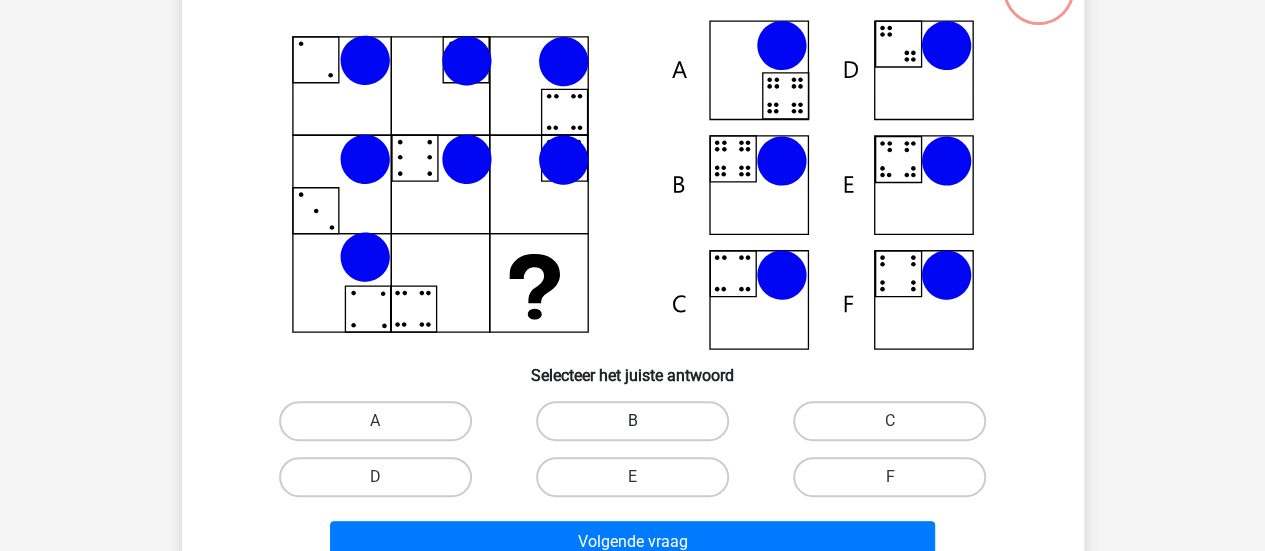 click on "B" at bounding box center (632, 421) 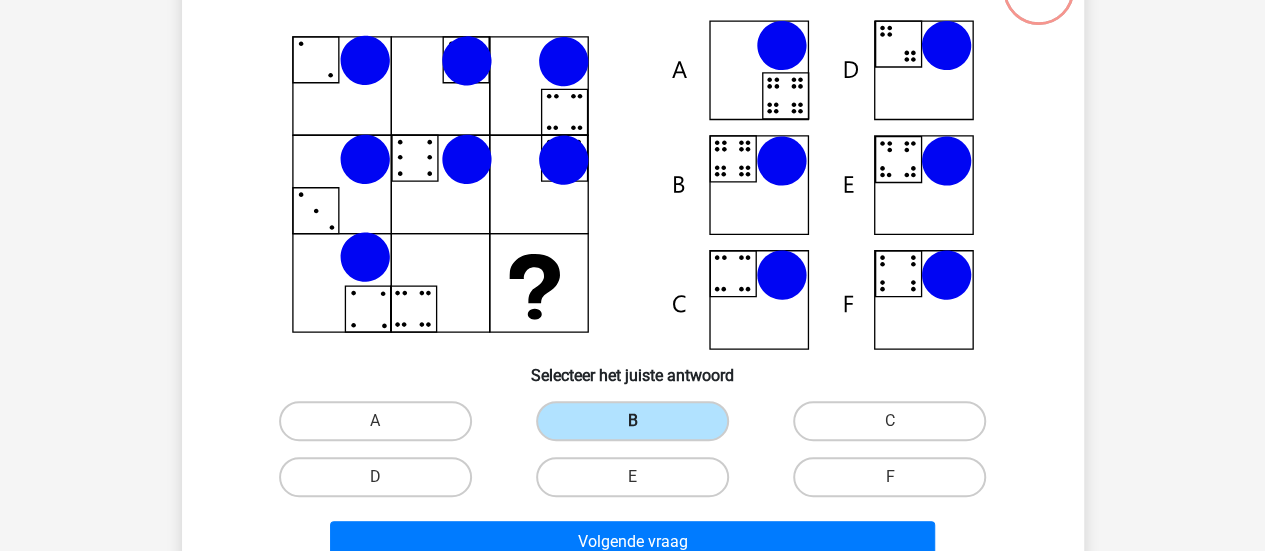scroll, scrollTop: 217, scrollLeft: 0, axis: vertical 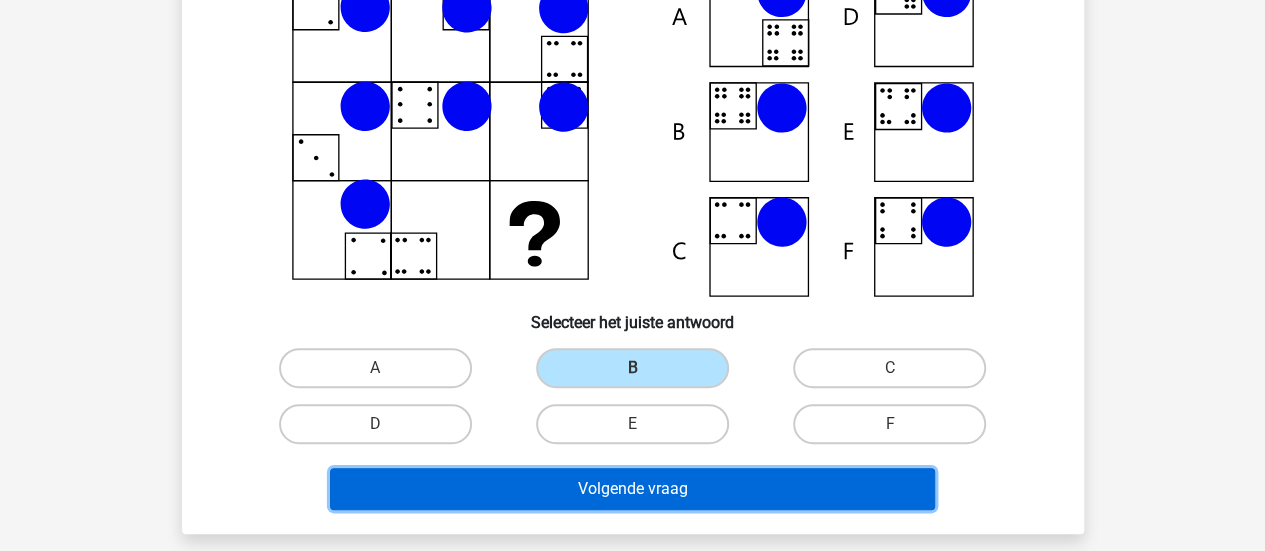 click on "Volgende vraag" at bounding box center (632, 489) 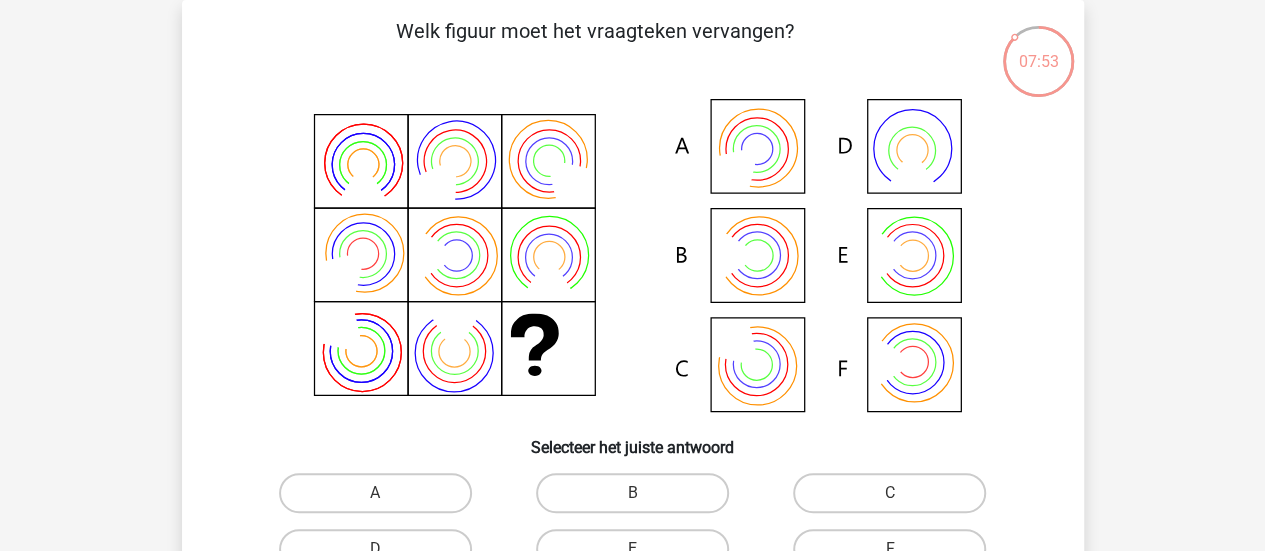 scroll, scrollTop: 228, scrollLeft: 0, axis: vertical 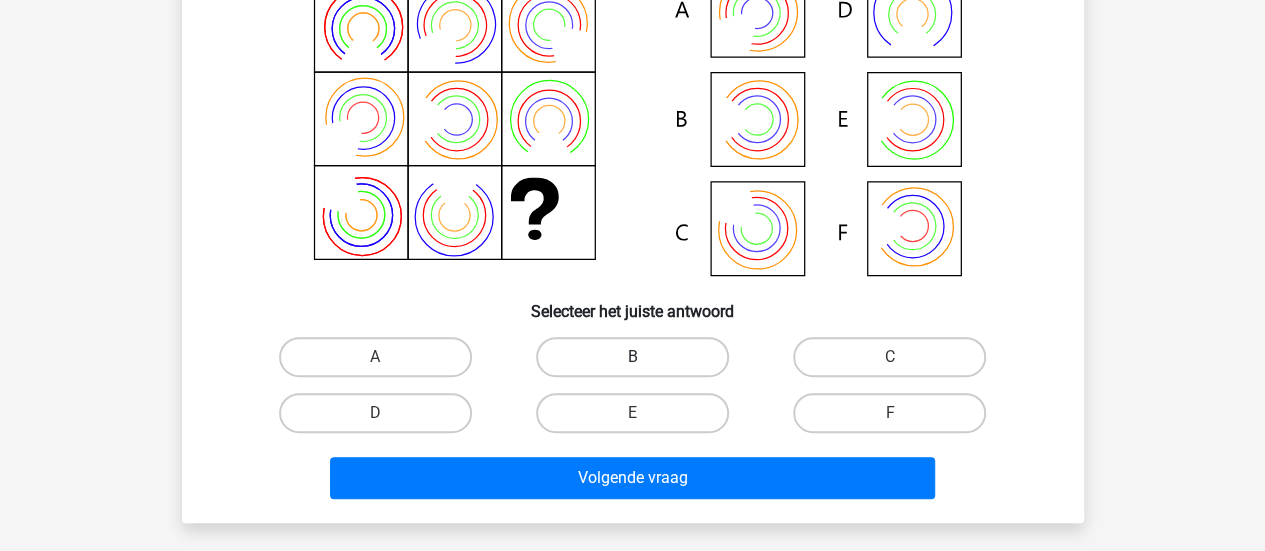 click on "B" at bounding box center [632, 357] 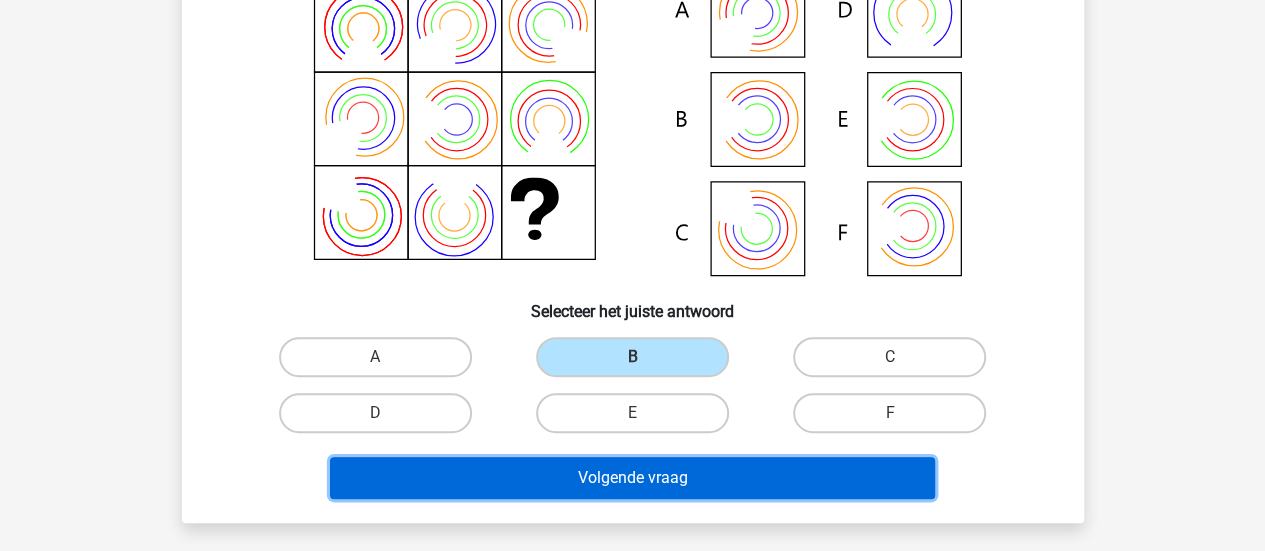 click on "Volgende vraag" at bounding box center [632, 478] 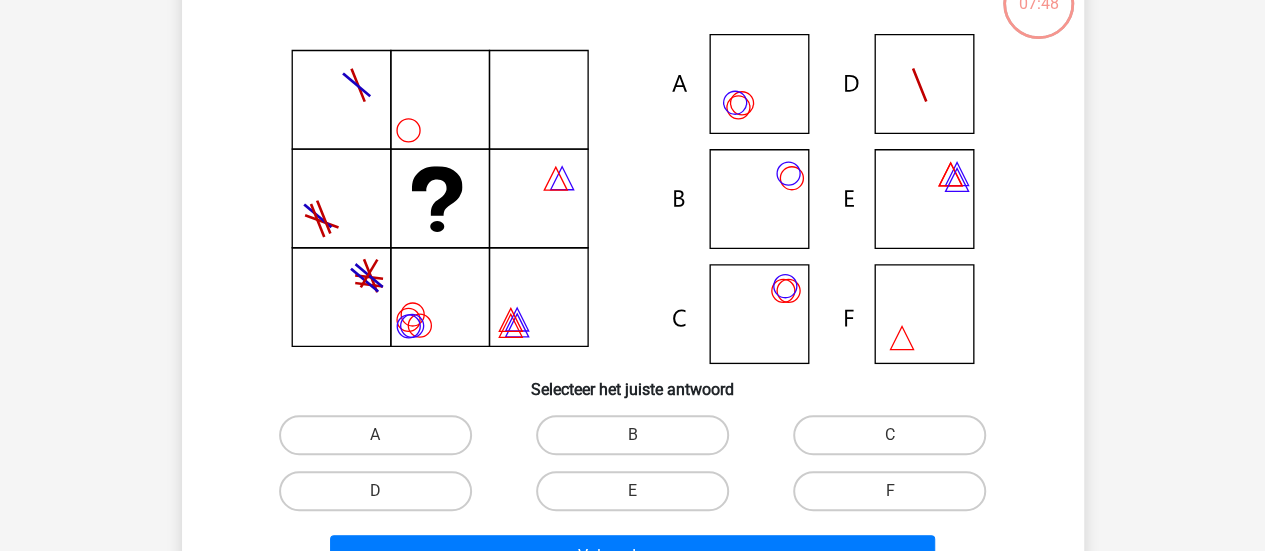 scroll, scrollTop: 151, scrollLeft: 0, axis: vertical 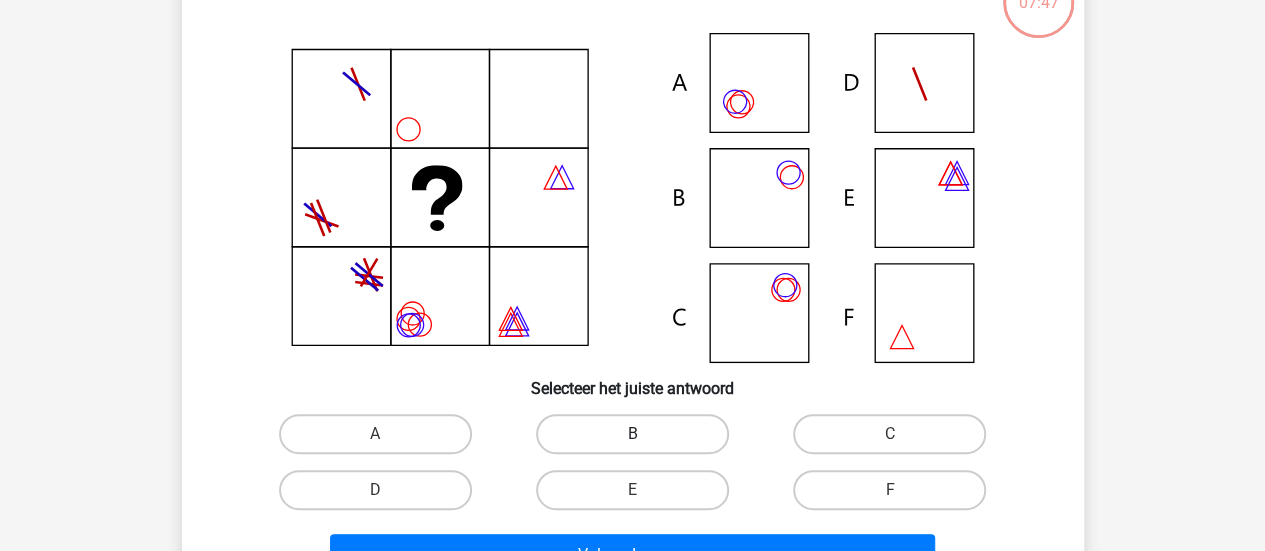 click on "B" at bounding box center (632, 434) 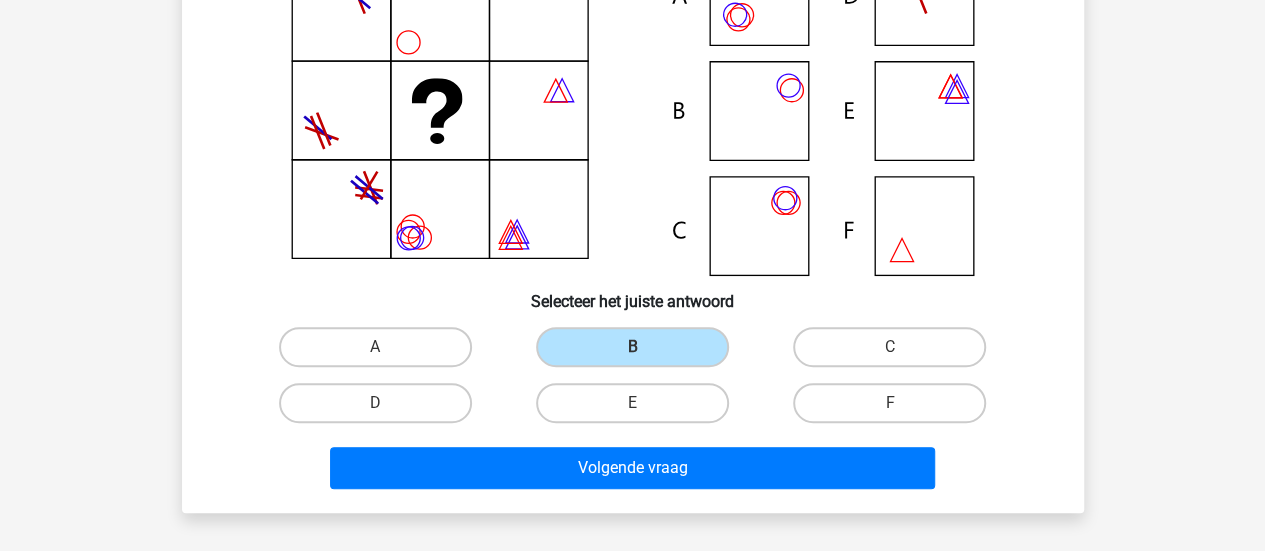 scroll, scrollTop: 243, scrollLeft: 0, axis: vertical 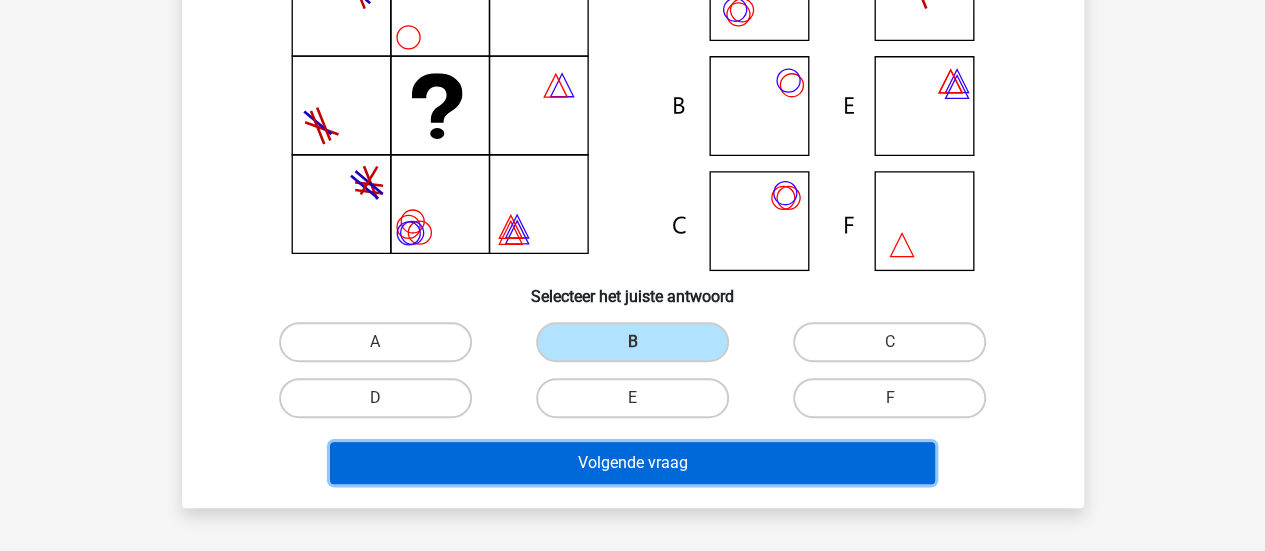 click on "Volgende vraag" at bounding box center [632, 463] 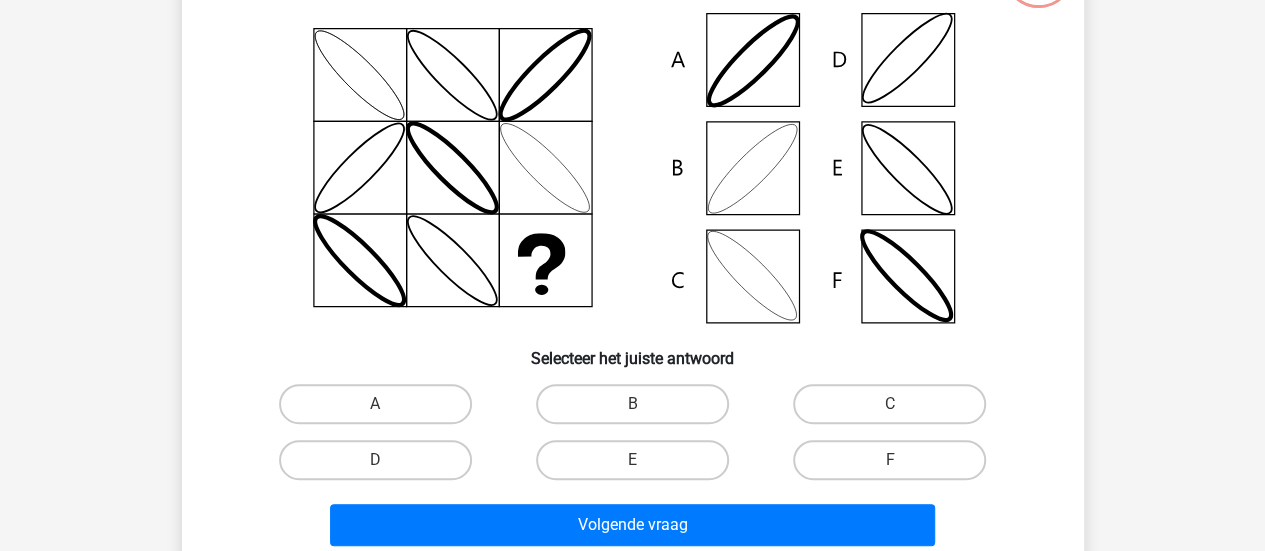 scroll, scrollTop: 190, scrollLeft: 0, axis: vertical 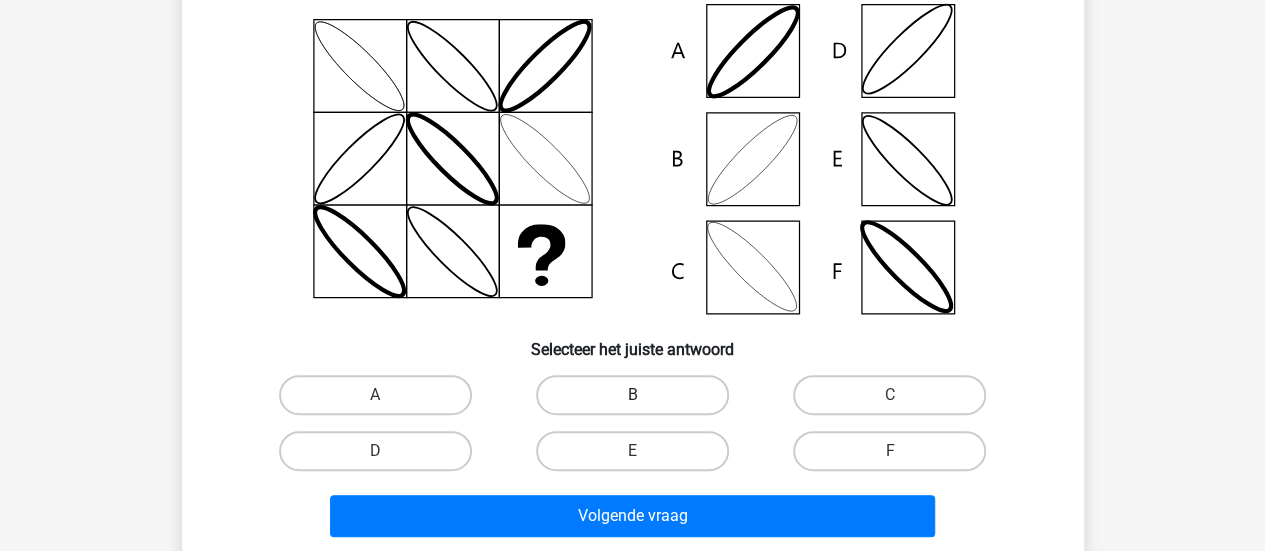 click on "B" at bounding box center [632, 395] 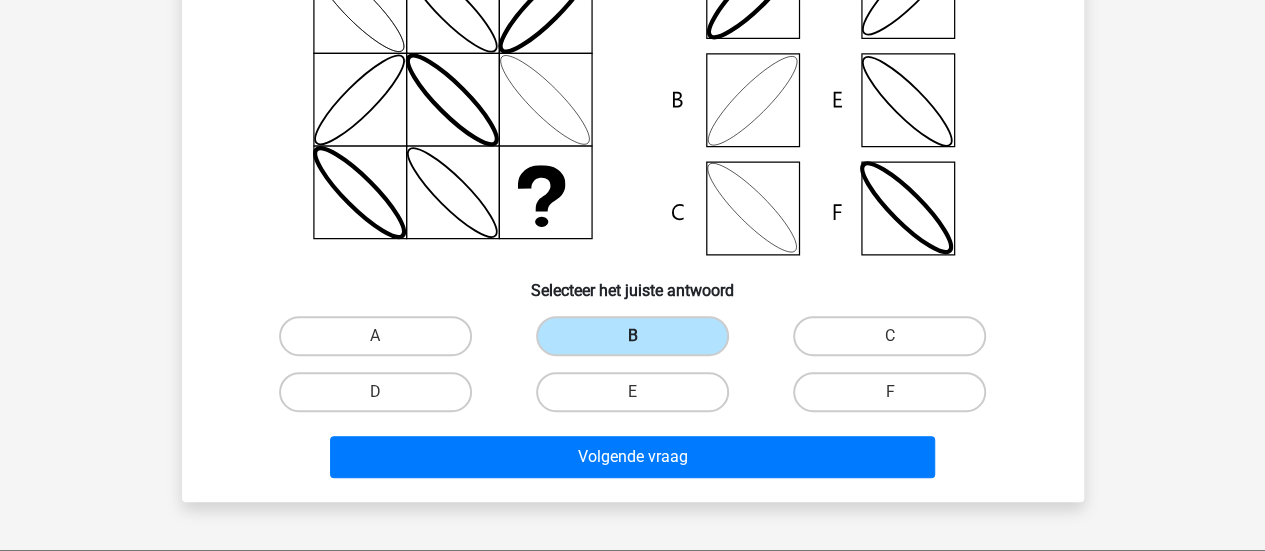 scroll, scrollTop: 250, scrollLeft: 0, axis: vertical 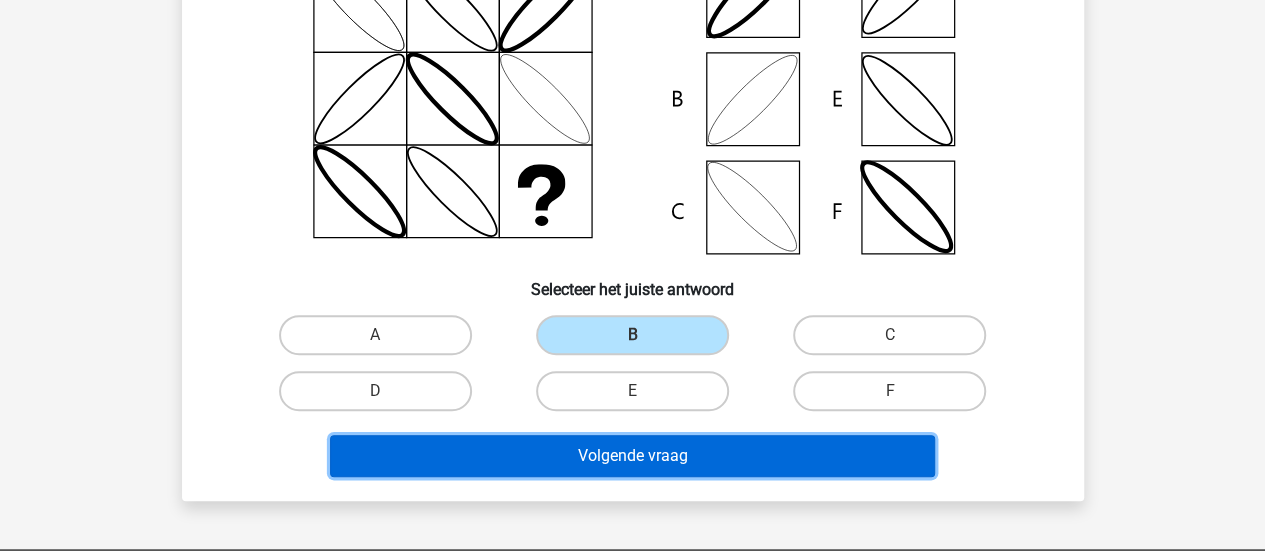 click on "Volgende vraag" at bounding box center [632, 456] 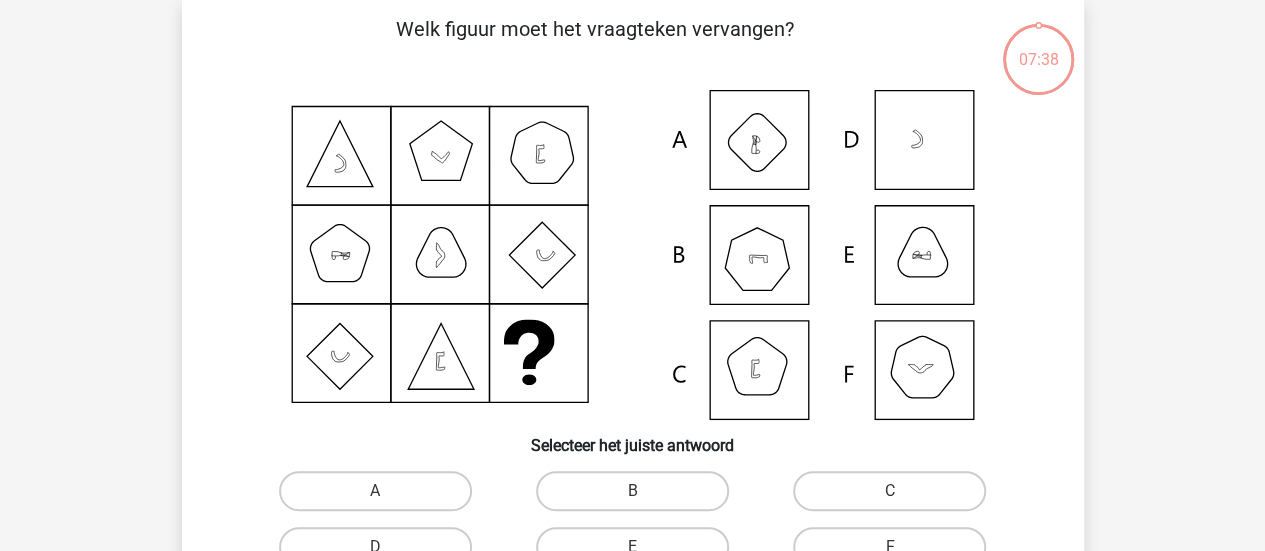 scroll, scrollTop: 92, scrollLeft: 0, axis: vertical 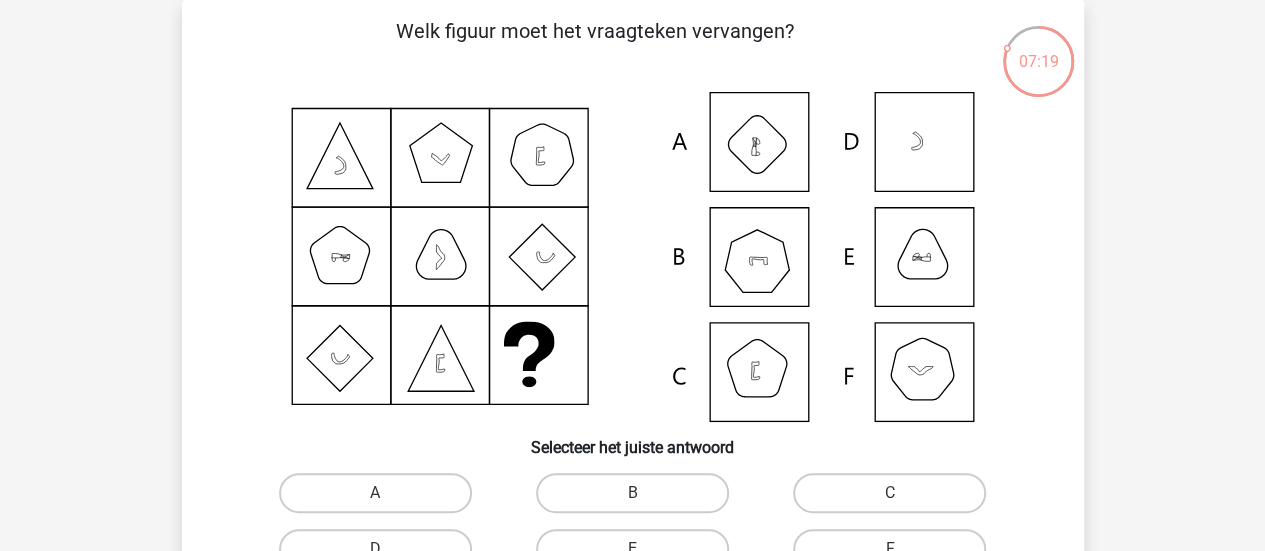 click 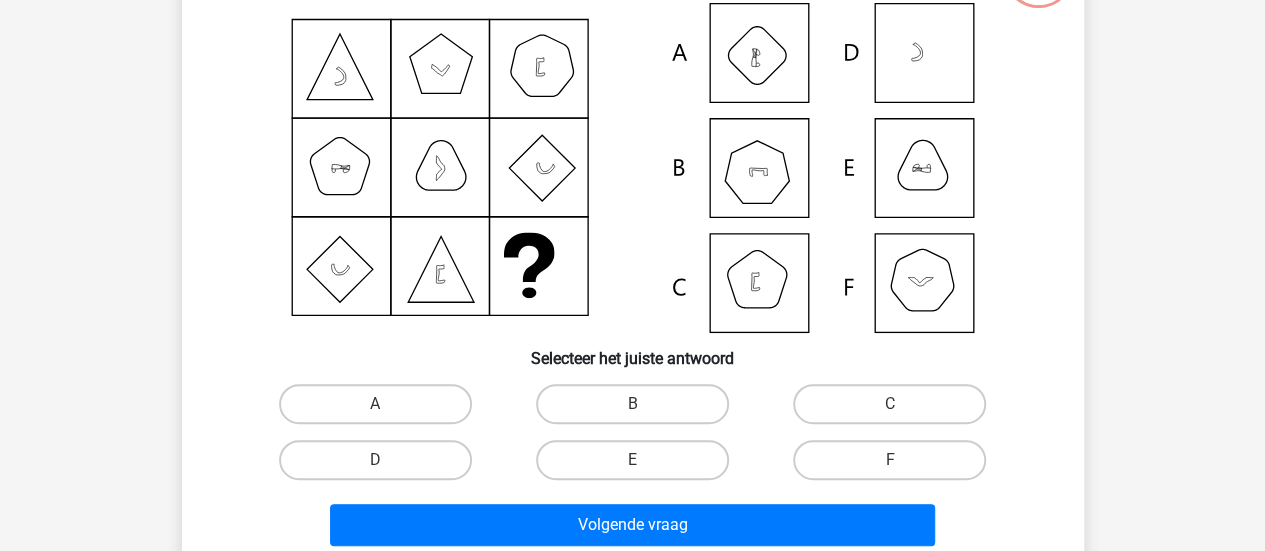 scroll, scrollTop: 182, scrollLeft: 0, axis: vertical 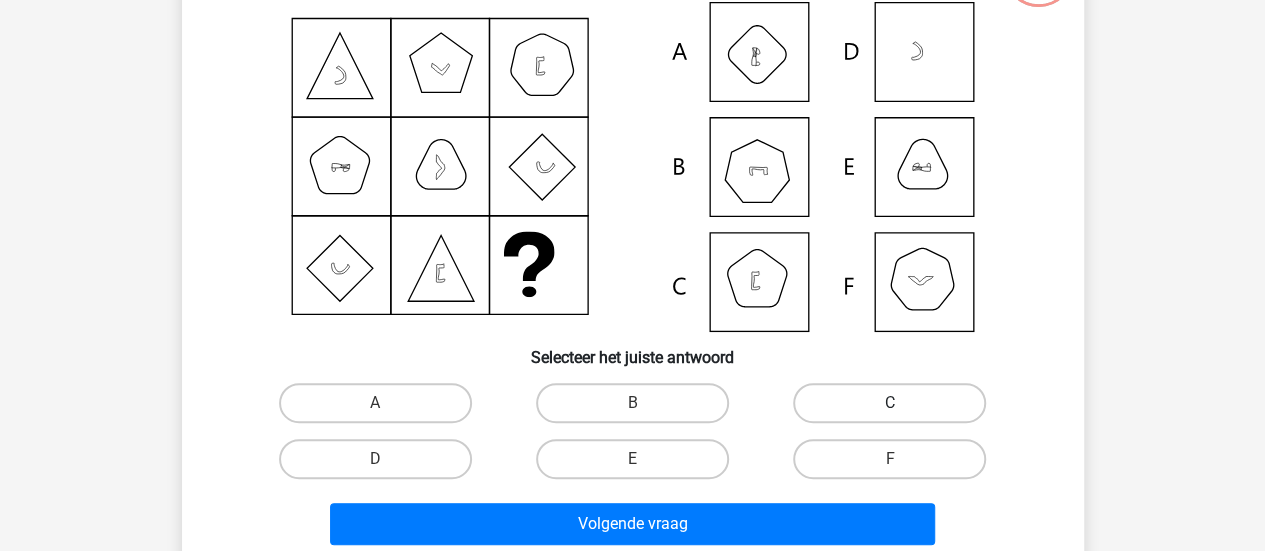click on "C" at bounding box center (889, 403) 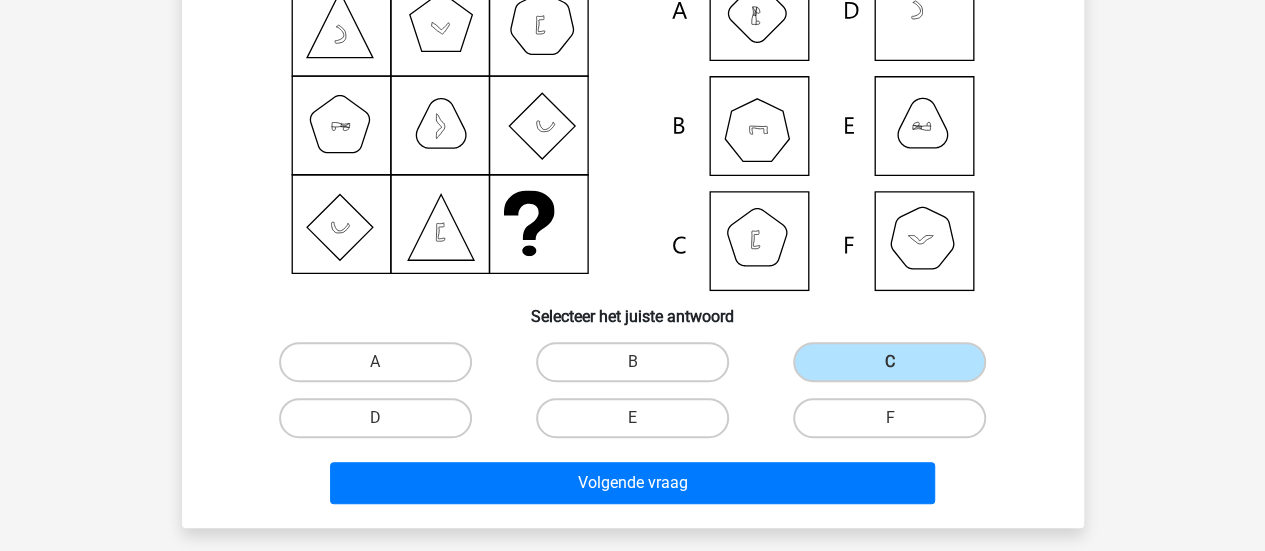 scroll, scrollTop: 229, scrollLeft: 0, axis: vertical 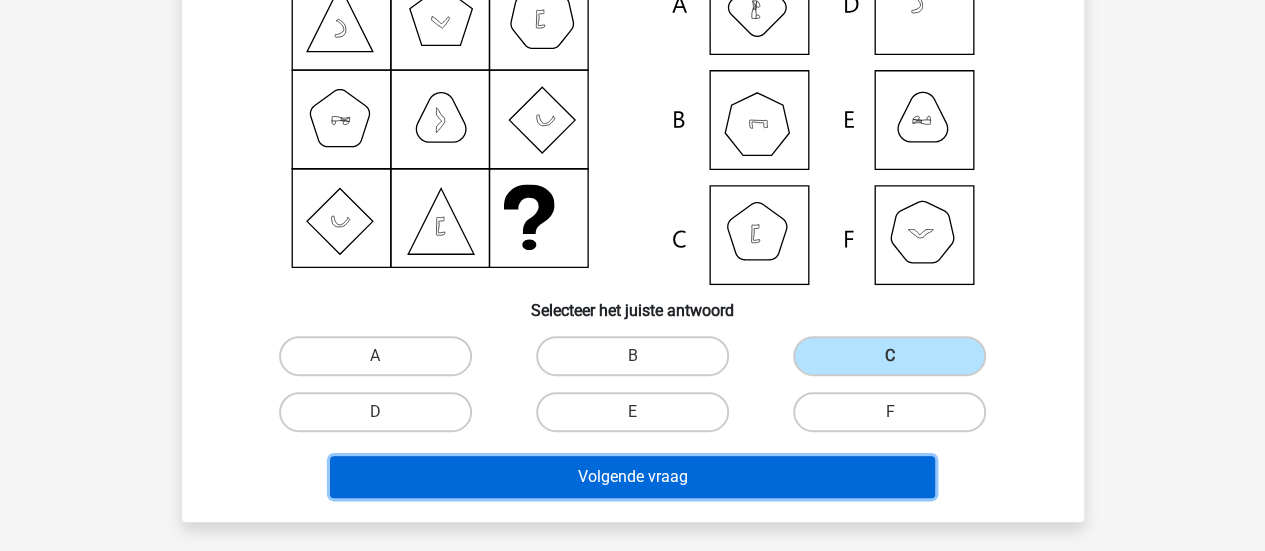 click on "Volgende vraag" at bounding box center [632, 477] 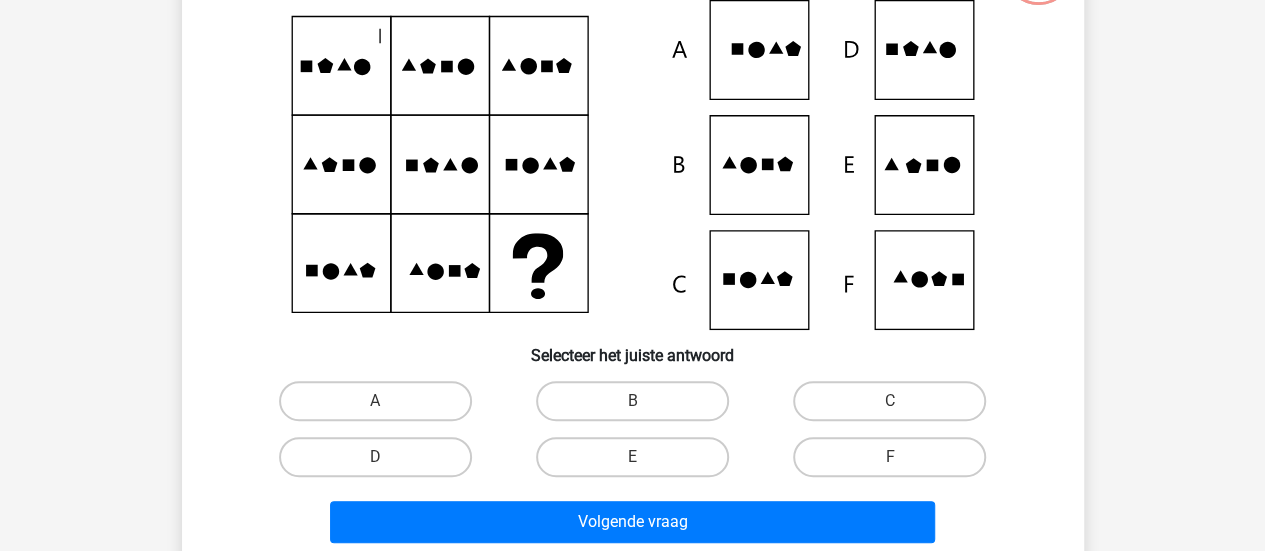 scroll, scrollTop: 185, scrollLeft: 0, axis: vertical 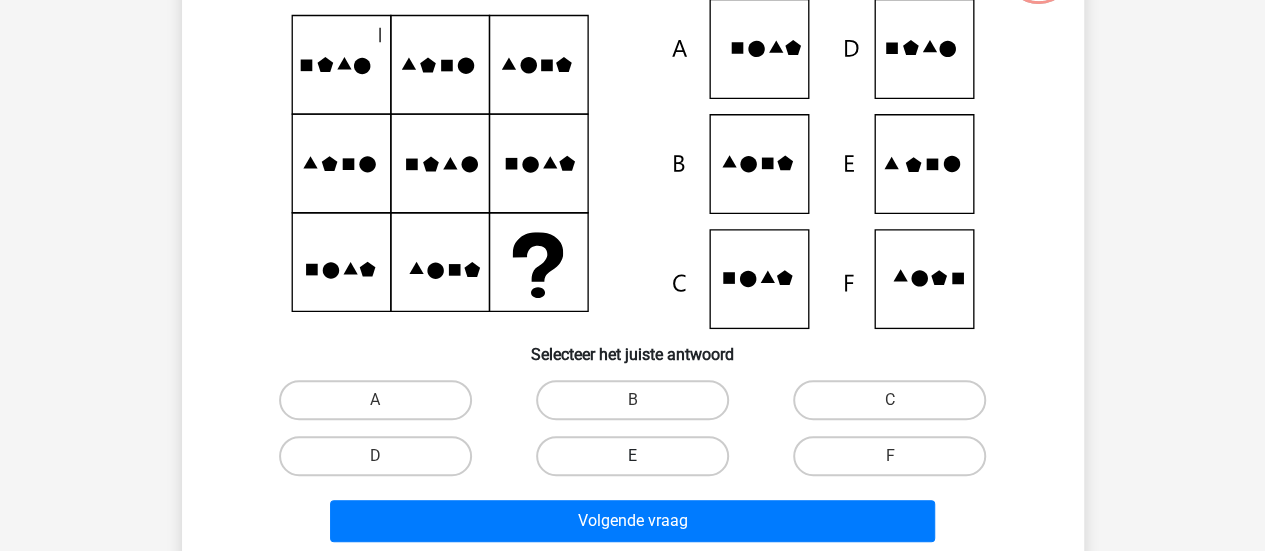 click on "E" at bounding box center [632, 456] 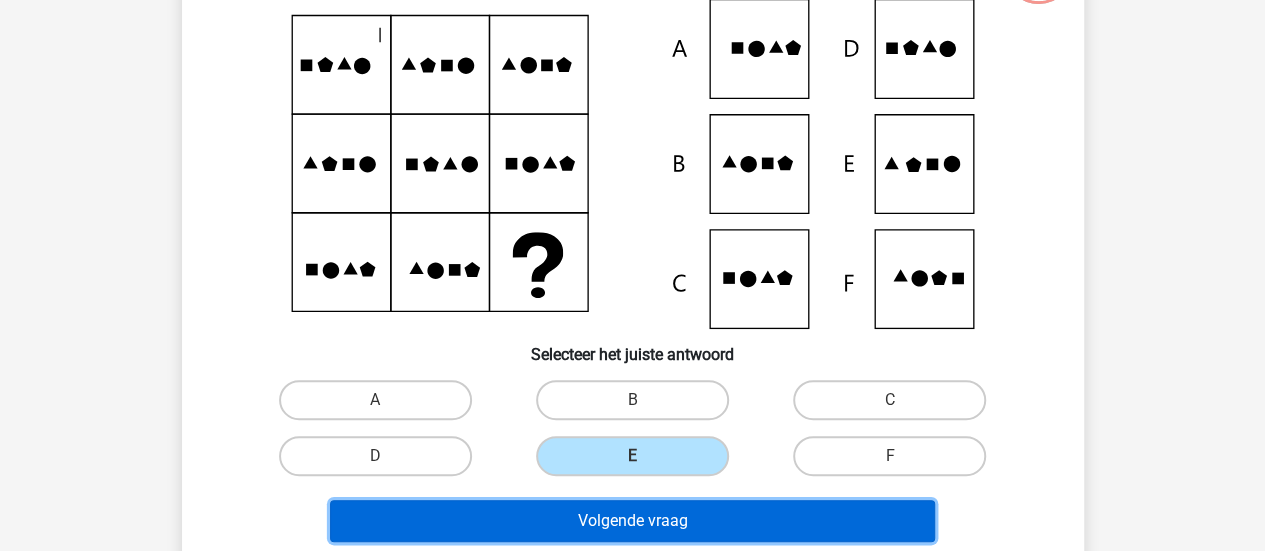 click on "Volgende vraag" at bounding box center [632, 521] 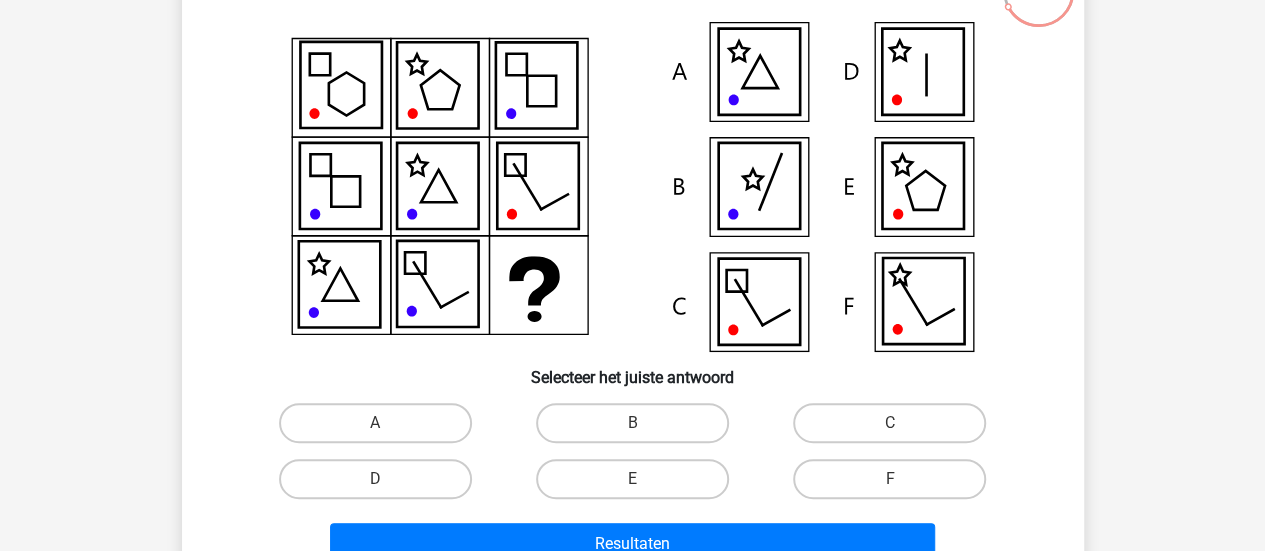 scroll, scrollTop: 164, scrollLeft: 0, axis: vertical 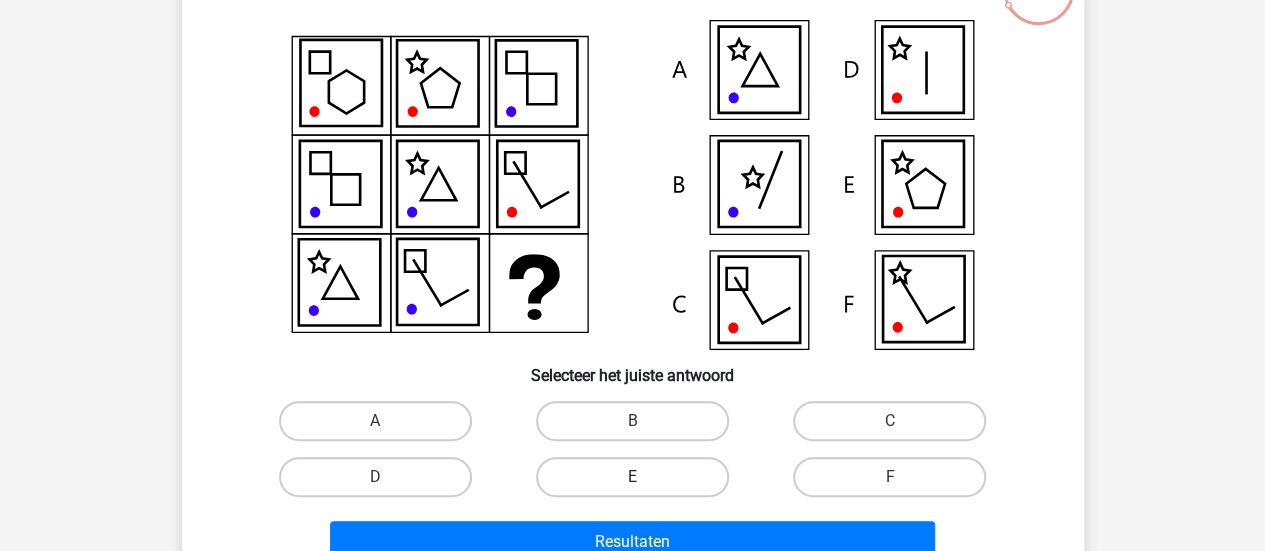 click on "E" at bounding box center (632, 477) 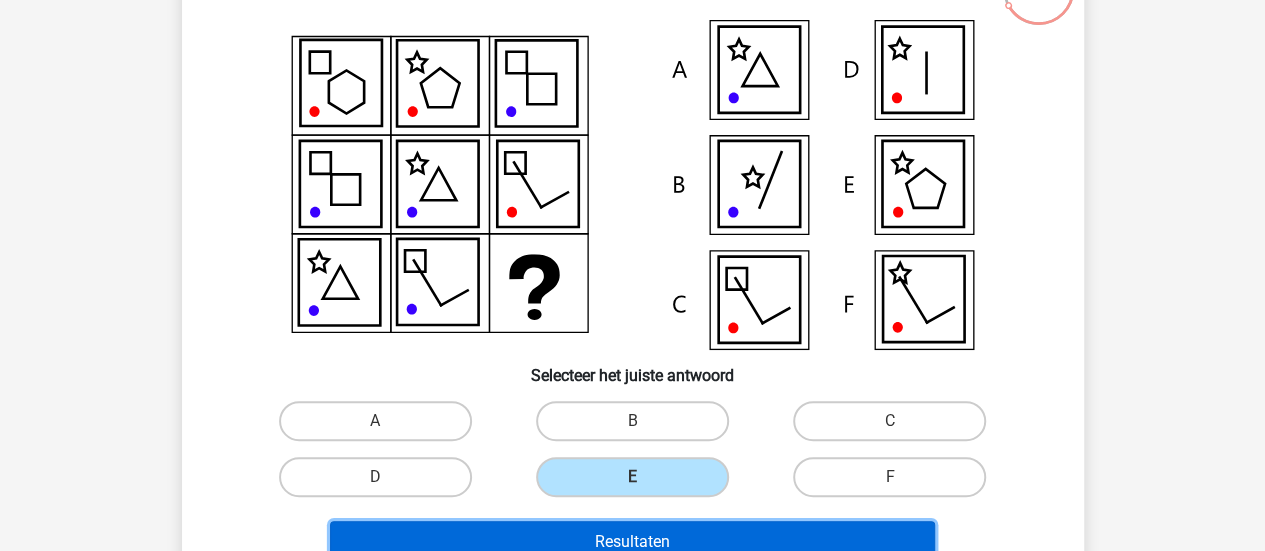 click on "Resultaten" at bounding box center (632, 542) 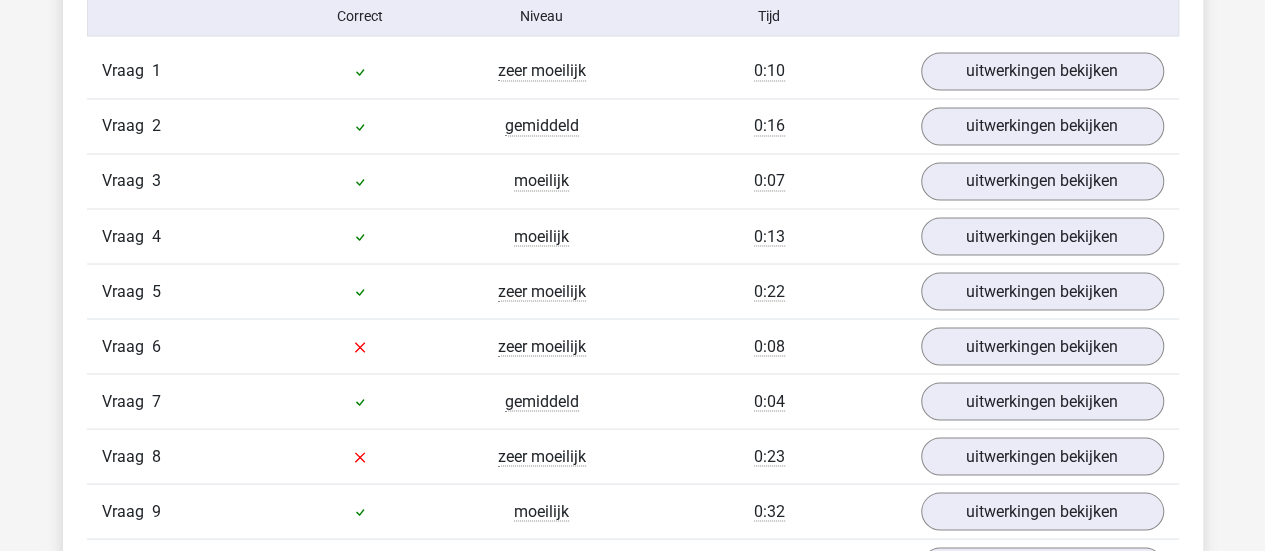 scroll, scrollTop: 1679, scrollLeft: 0, axis: vertical 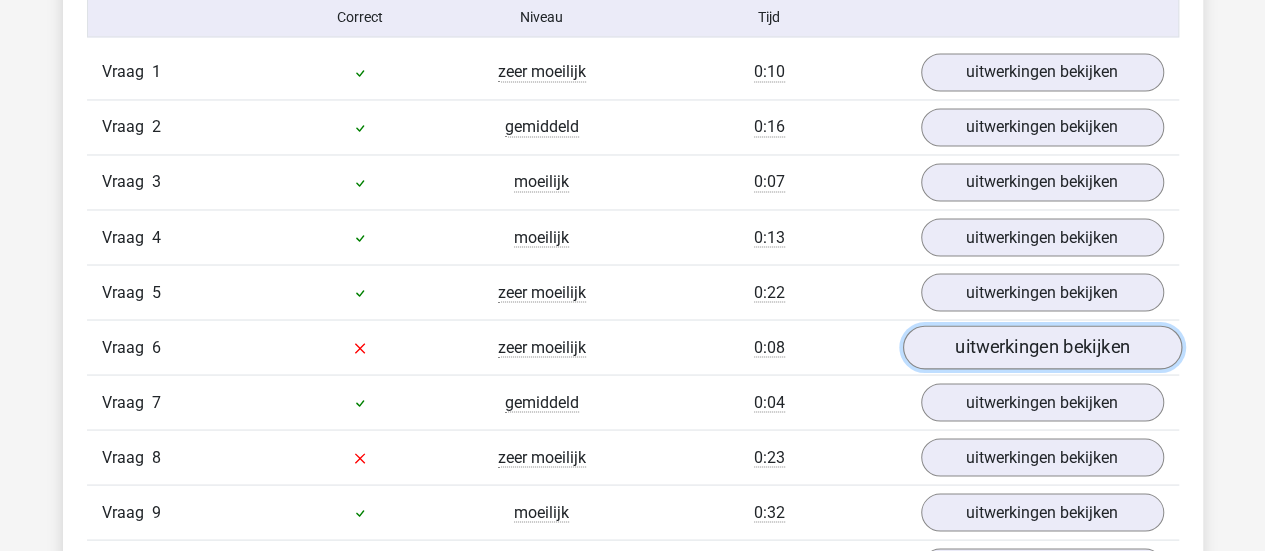 click on "uitwerkingen bekijken" at bounding box center [1041, 347] 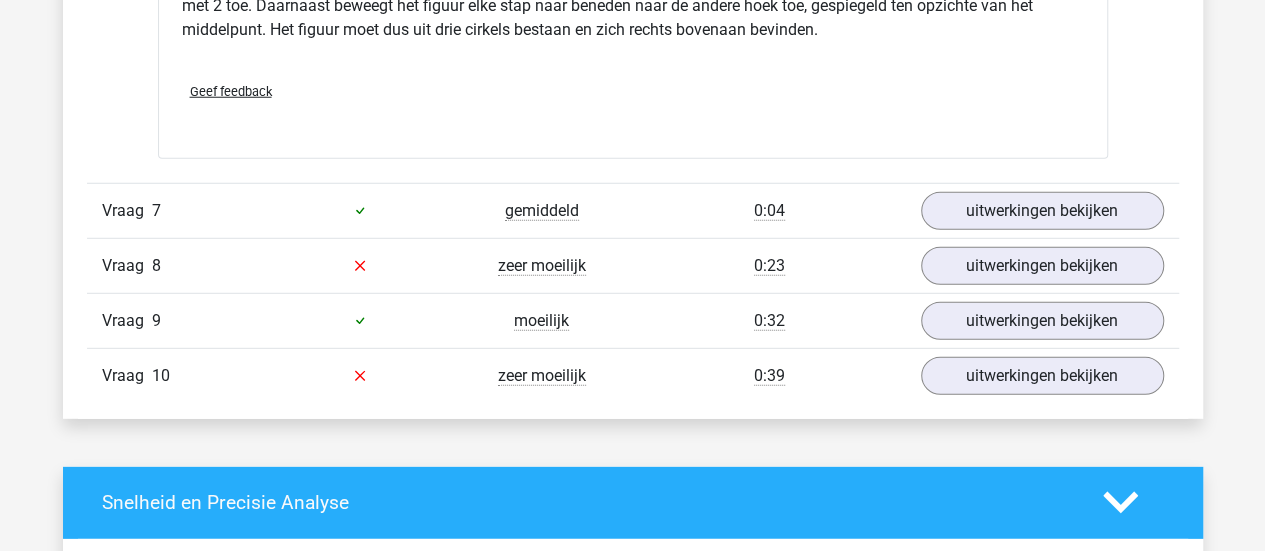 scroll, scrollTop: 2702, scrollLeft: 0, axis: vertical 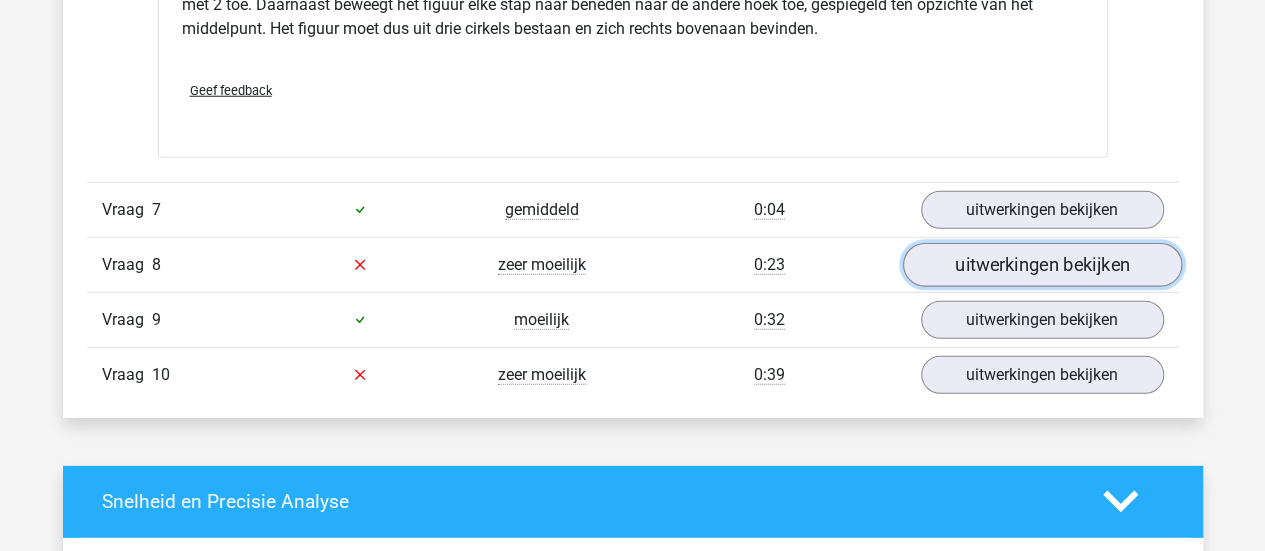 click on "uitwerkingen bekijken" at bounding box center (1041, 265) 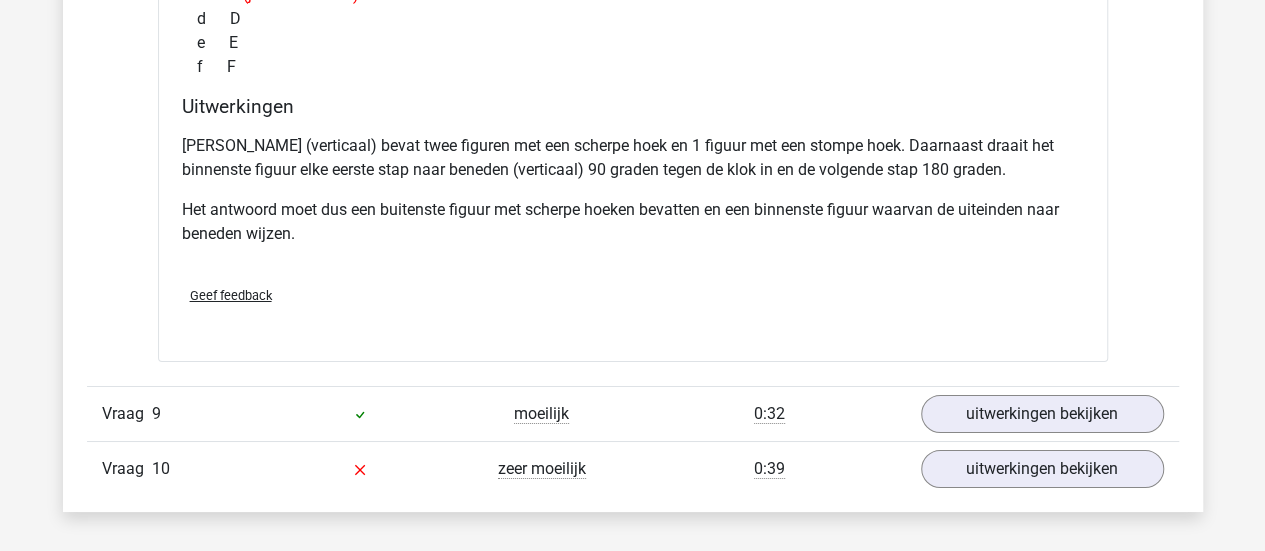 scroll, scrollTop: 3485, scrollLeft: 0, axis: vertical 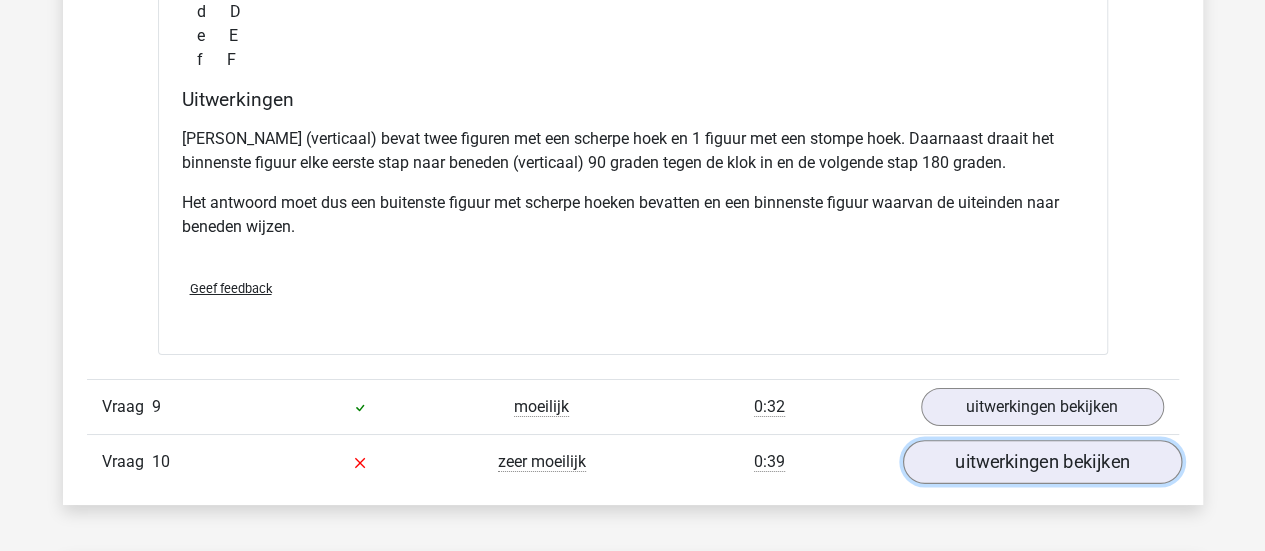 click on "uitwerkingen bekijken" at bounding box center [1041, 462] 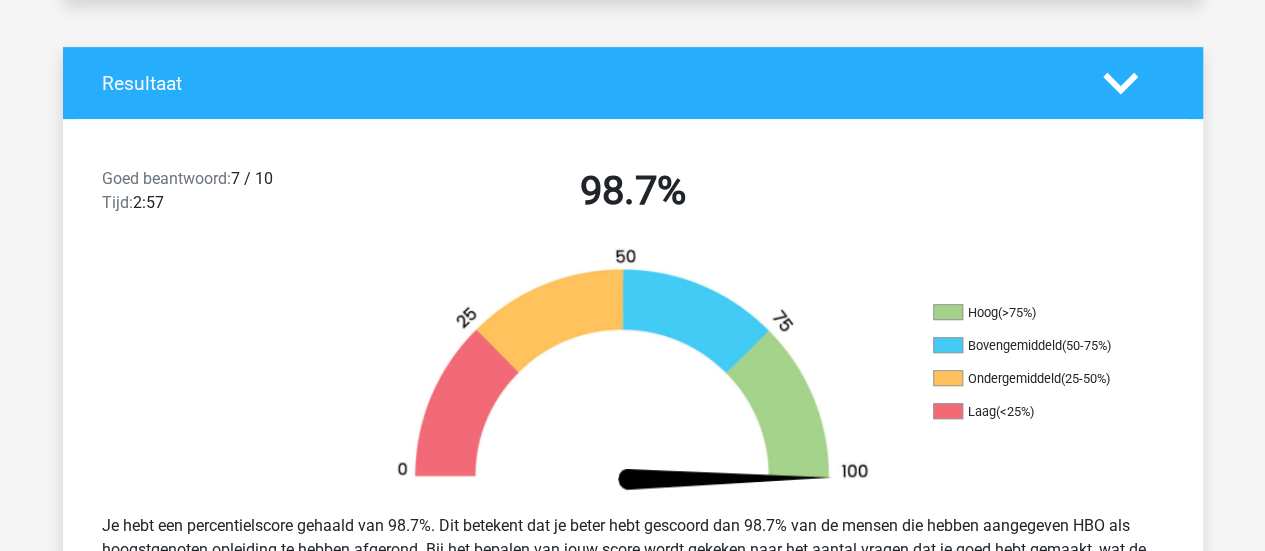 scroll, scrollTop: 0, scrollLeft: 0, axis: both 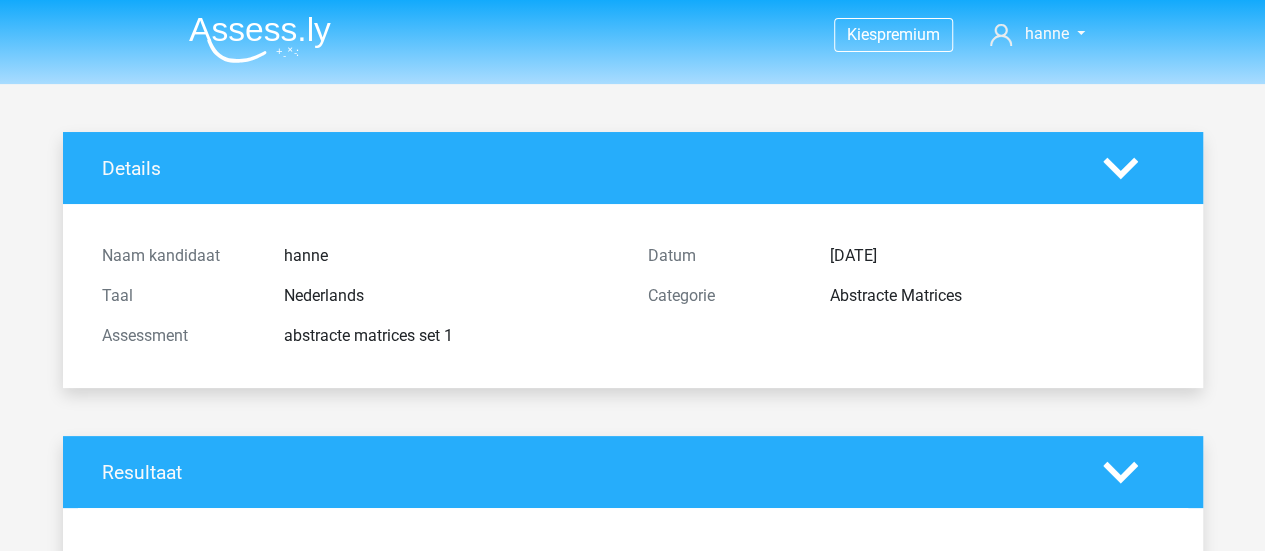 click at bounding box center [260, 39] 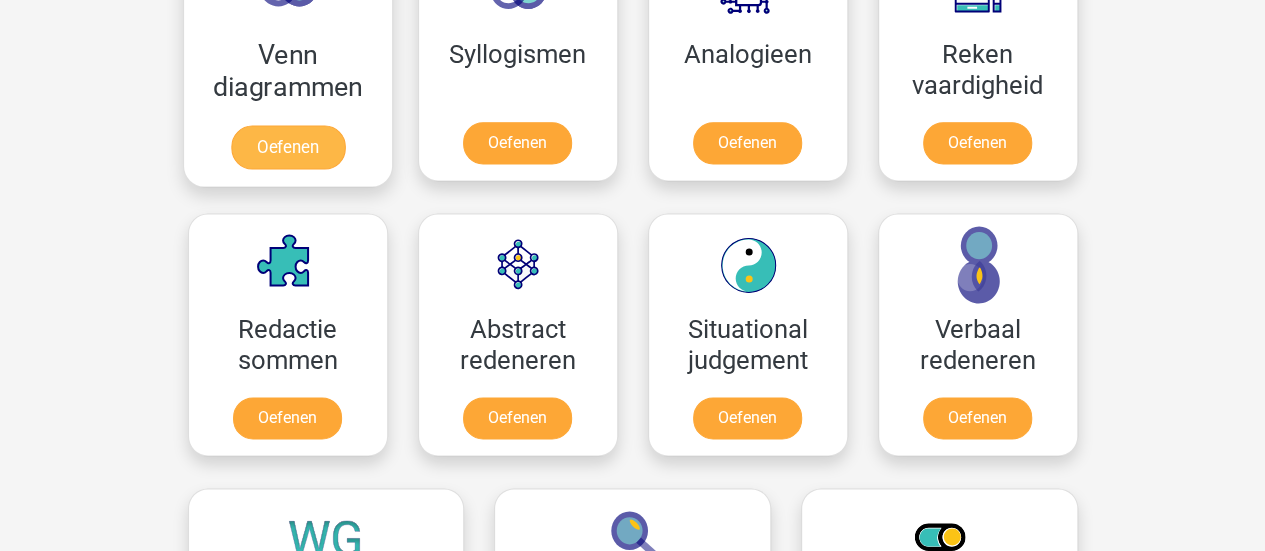 scroll, scrollTop: 1071, scrollLeft: 0, axis: vertical 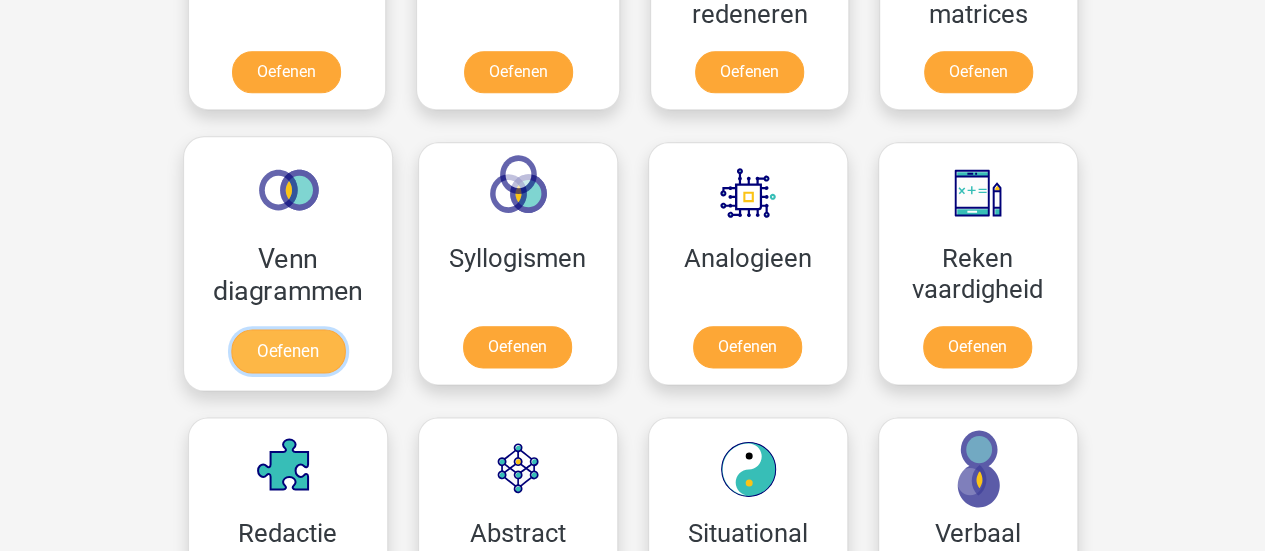 click on "Oefenen" at bounding box center [287, 351] 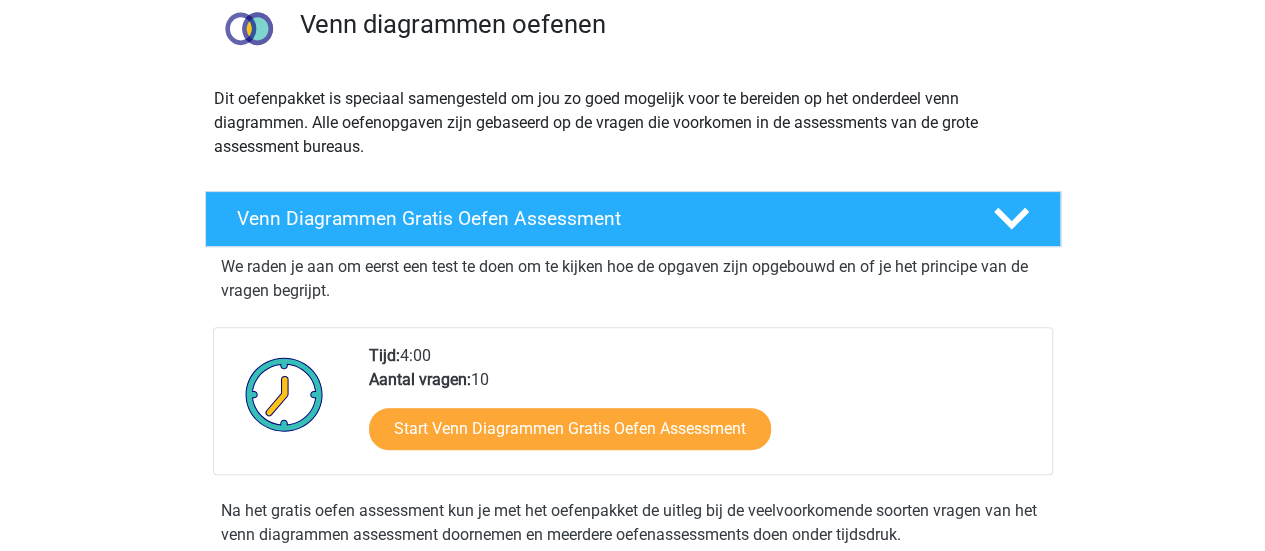 scroll, scrollTop: 166, scrollLeft: 0, axis: vertical 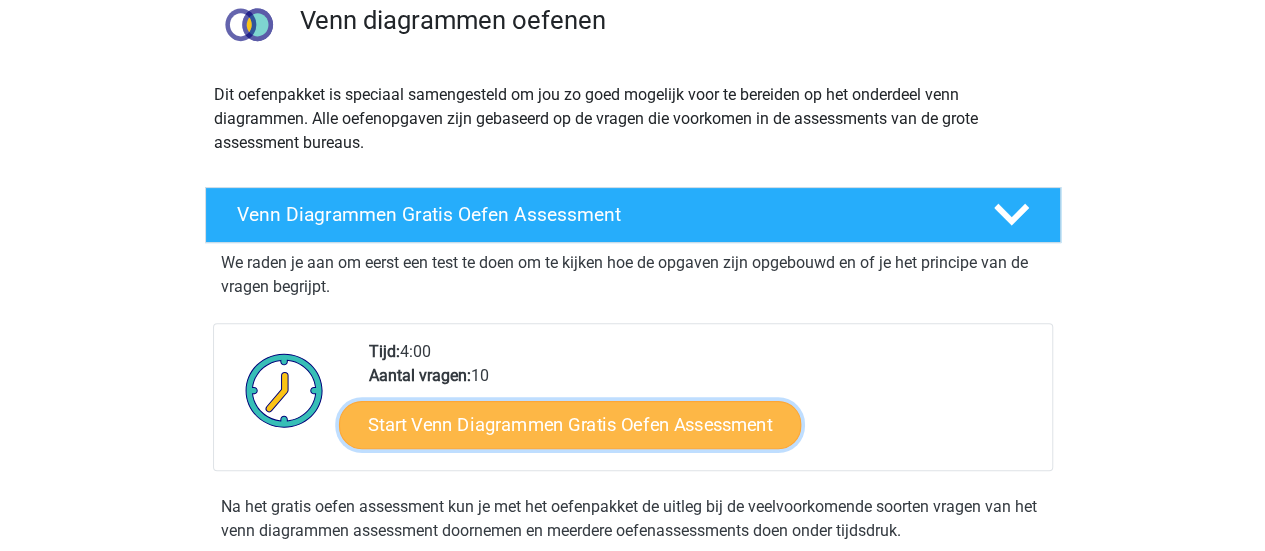 click on "Start Venn Diagrammen
Gratis Oefen Assessment" at bounding box center (570, 425) 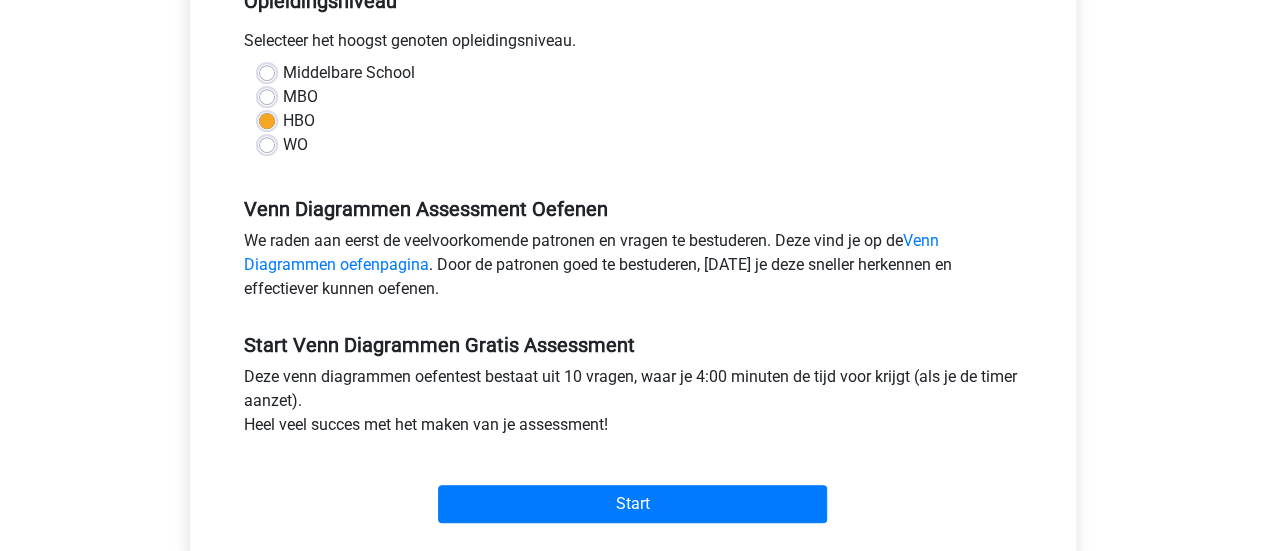 scroll, scrollTop: 462, scrollLeft: 0, axis: vertical 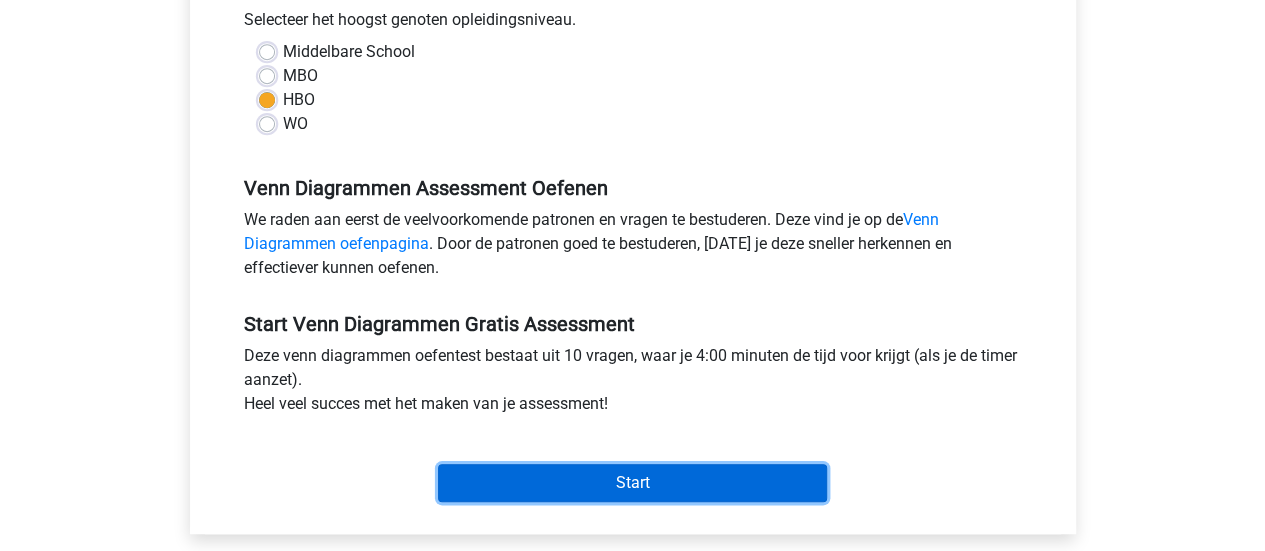 click on "Start" at bounding box center (632, 483) 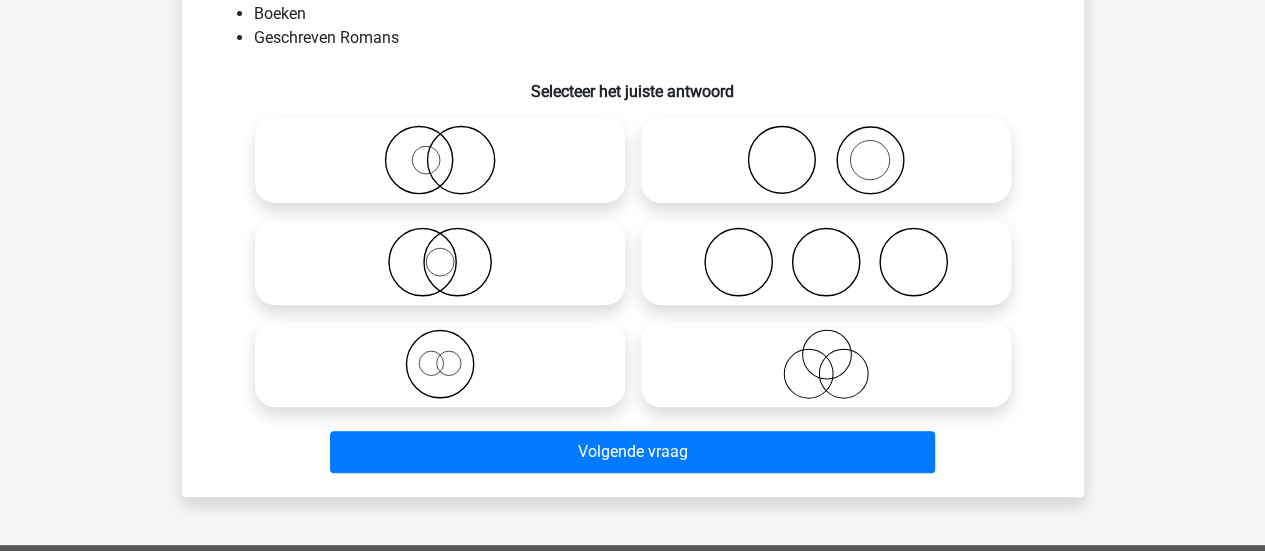 scroll, scrollTop: 208, scrollLeft: 0, axis: vertical 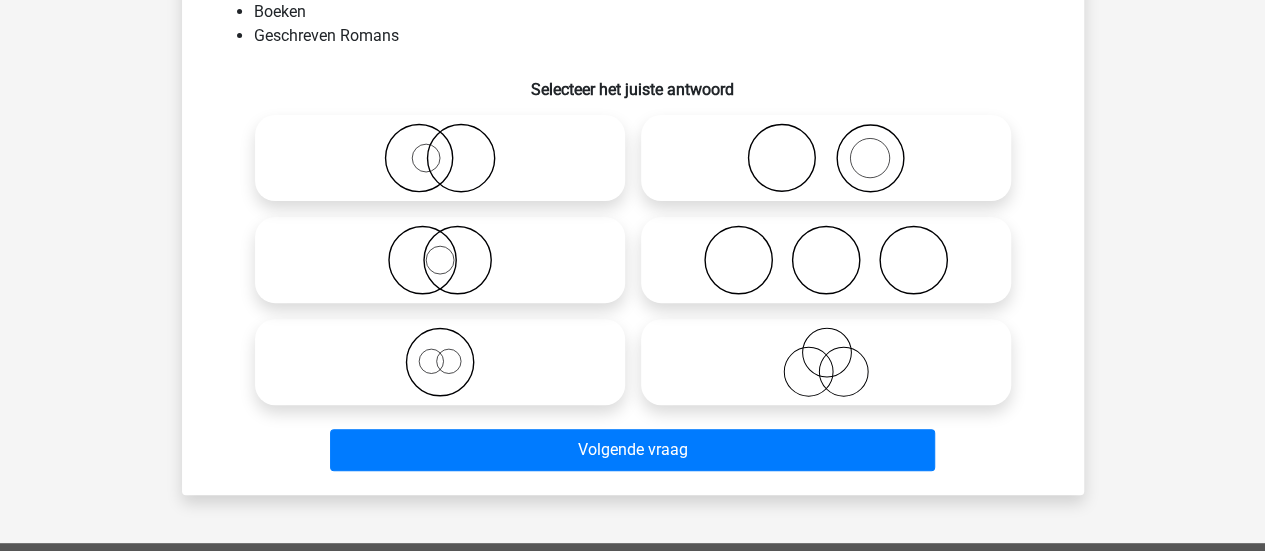 click 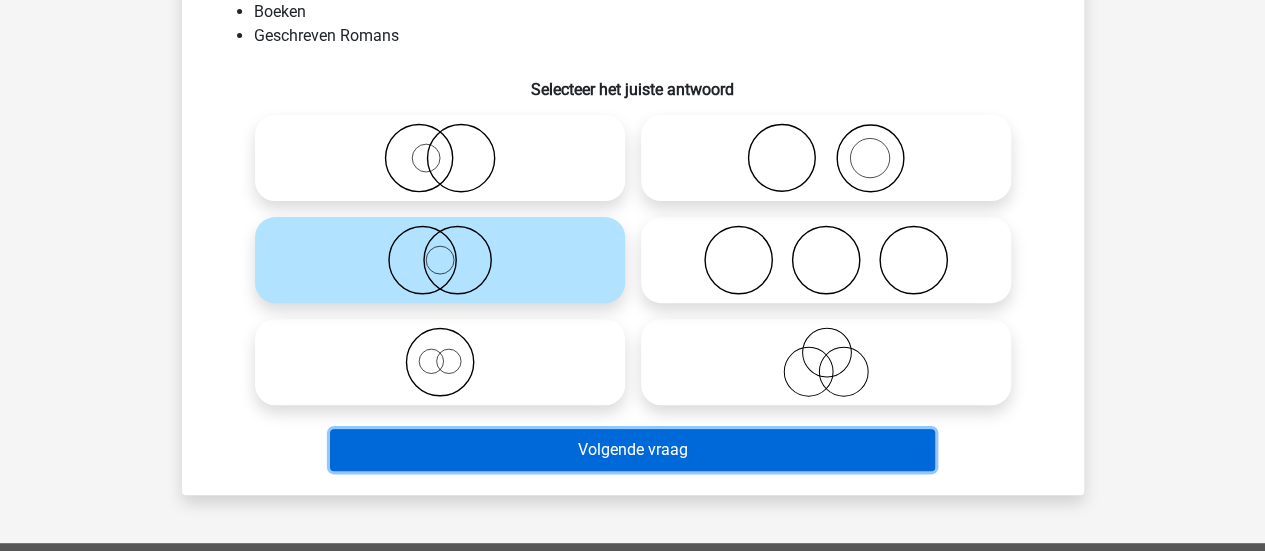 click on "Volgende vraag" at bounding box center [632, 450] 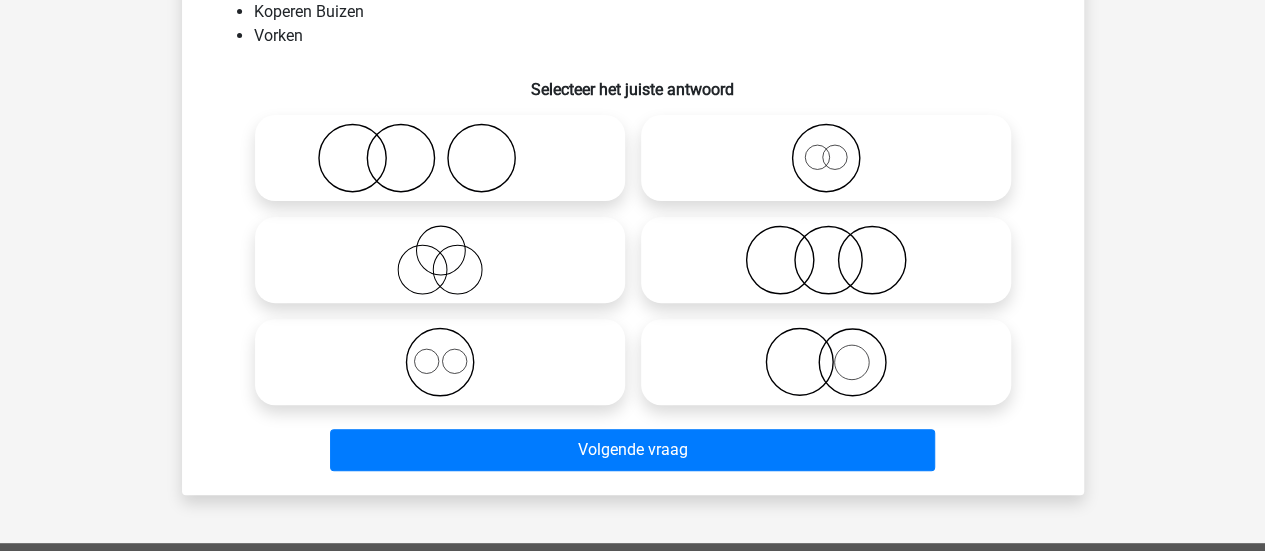 scroll, scrollTop: 92, scrollLeft: 0, axis: vertical 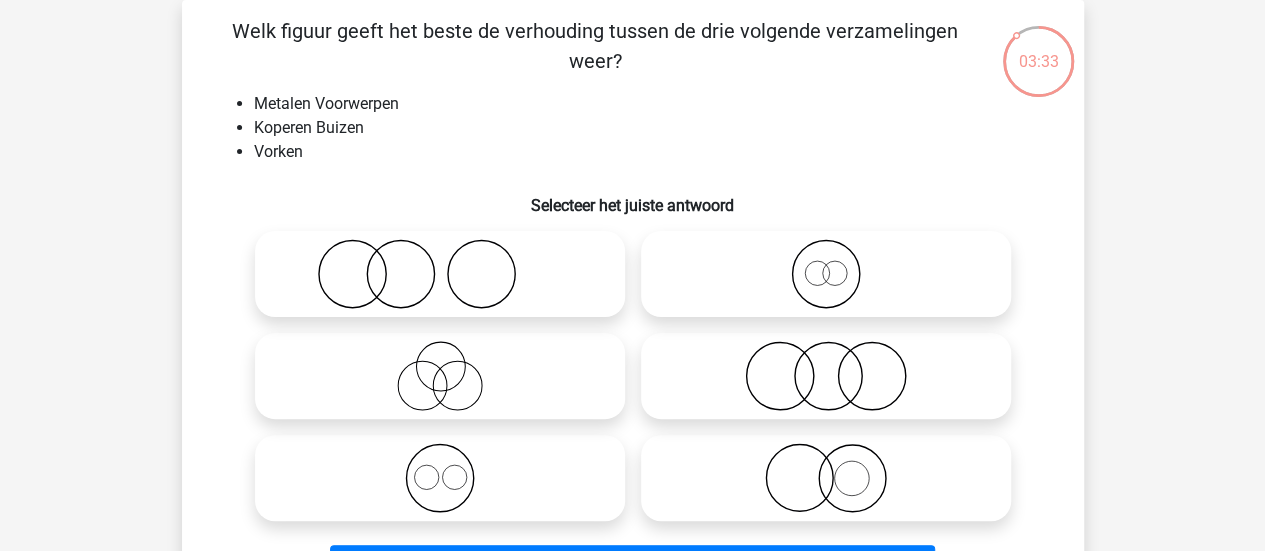 click 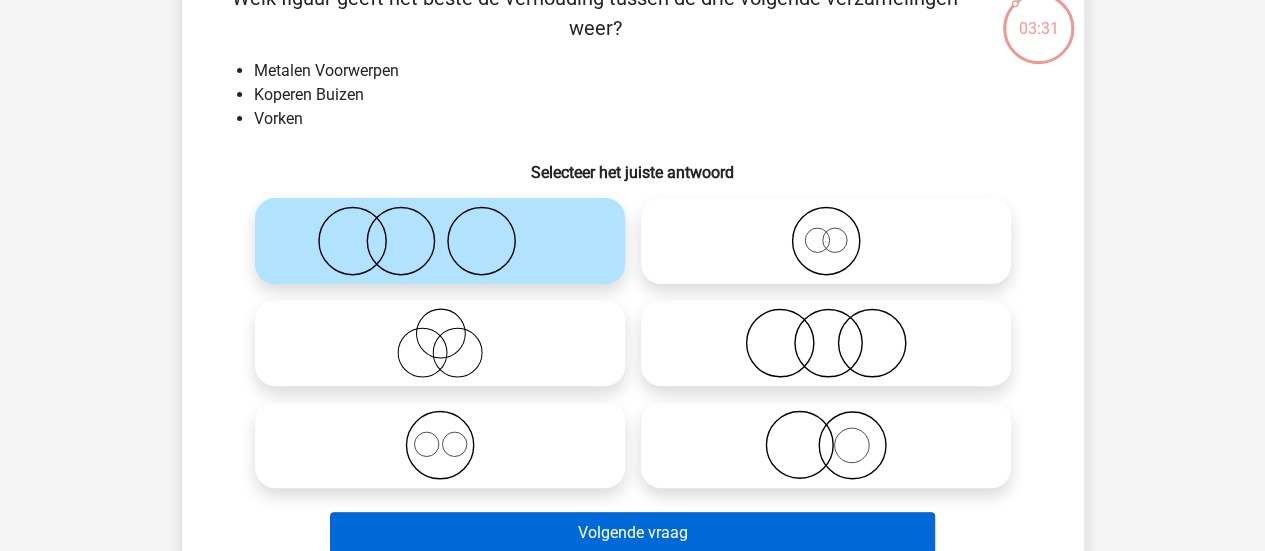 scroll, scrollTop: 121, scrollLeft: 0, axis: vertical 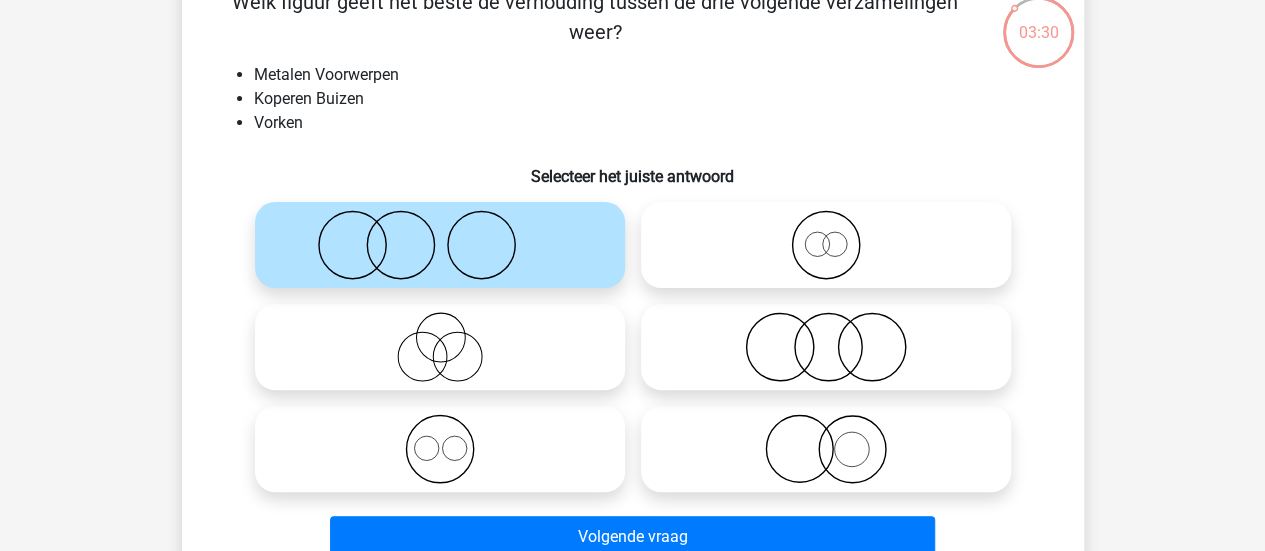 click 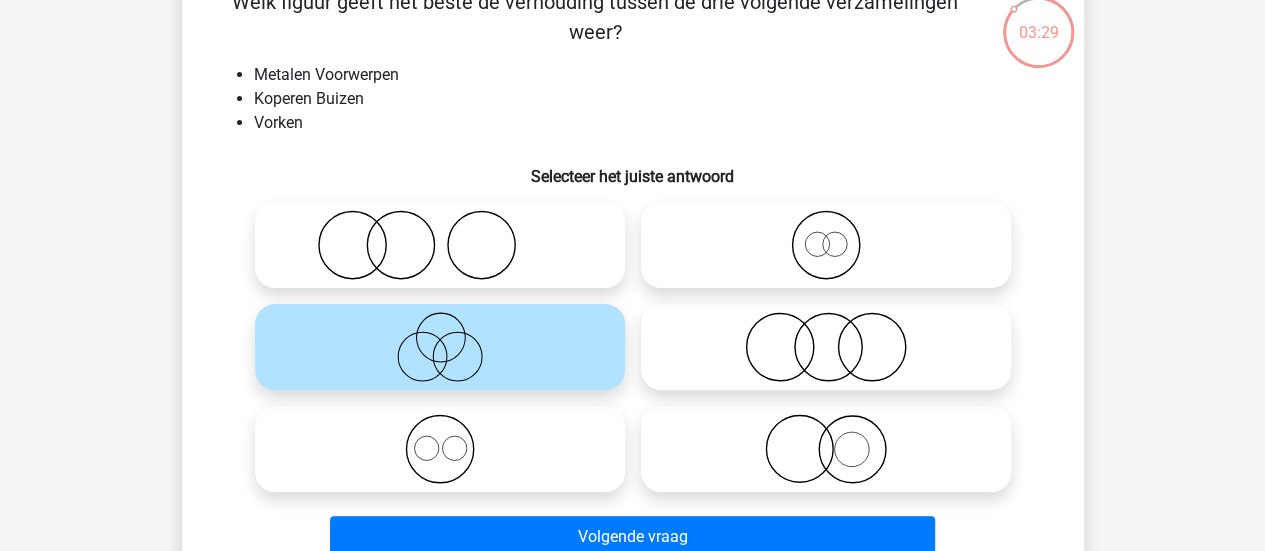 scroll, scrollTop: 153, scrollLeft: 0, axis: vertical 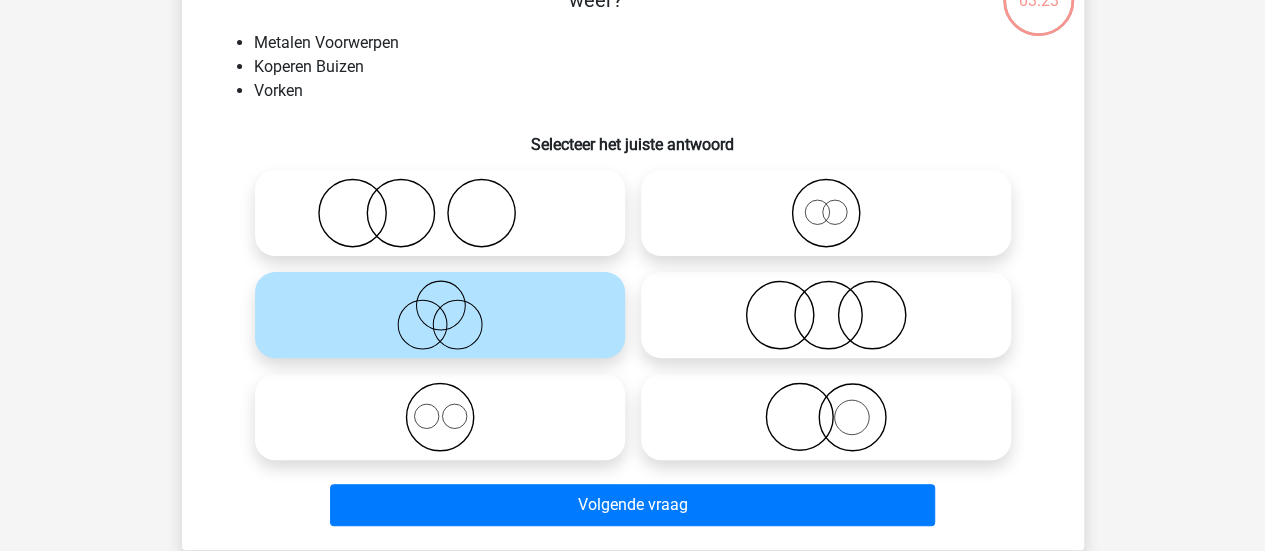 click 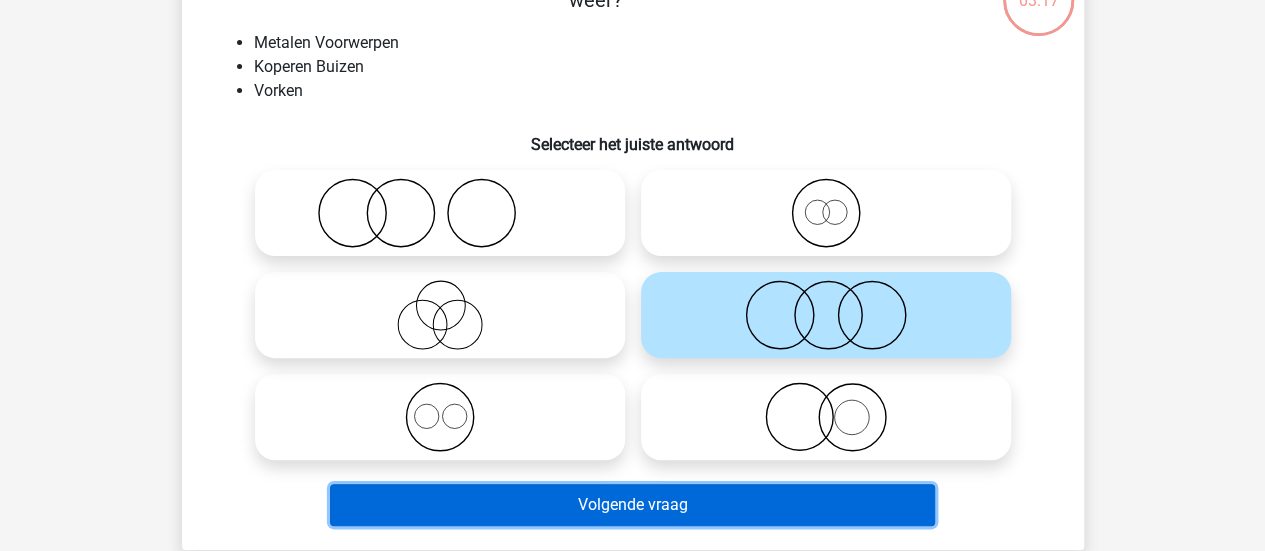 click on "Volgende vraag" at bounding box center [632, 505] 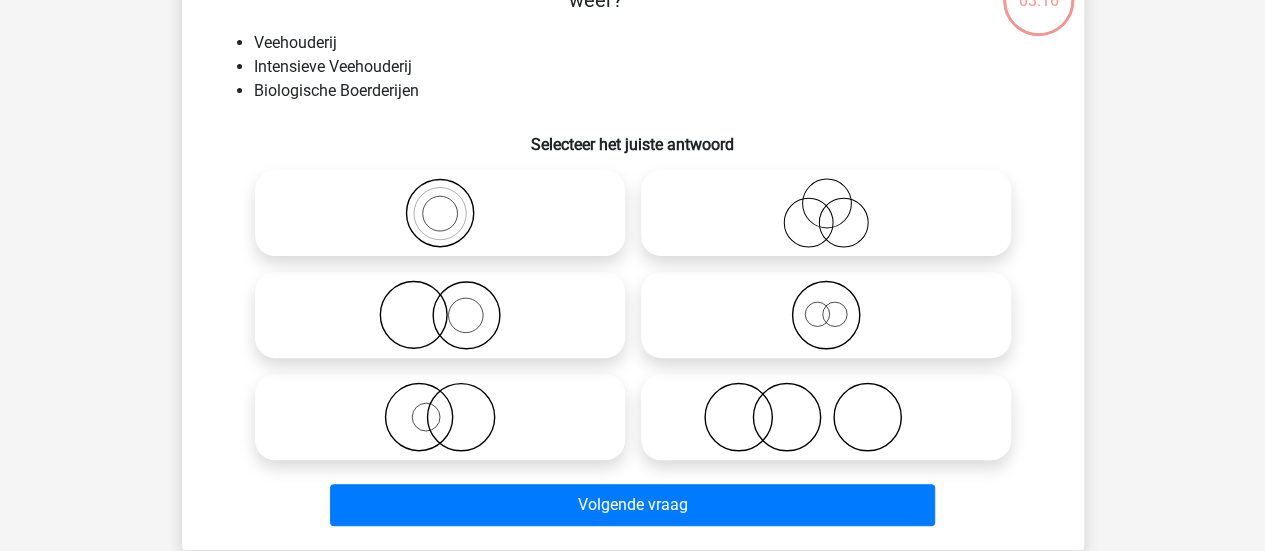 scroll, scrollTop: 92, scrollLeft: 0, axis: vertical 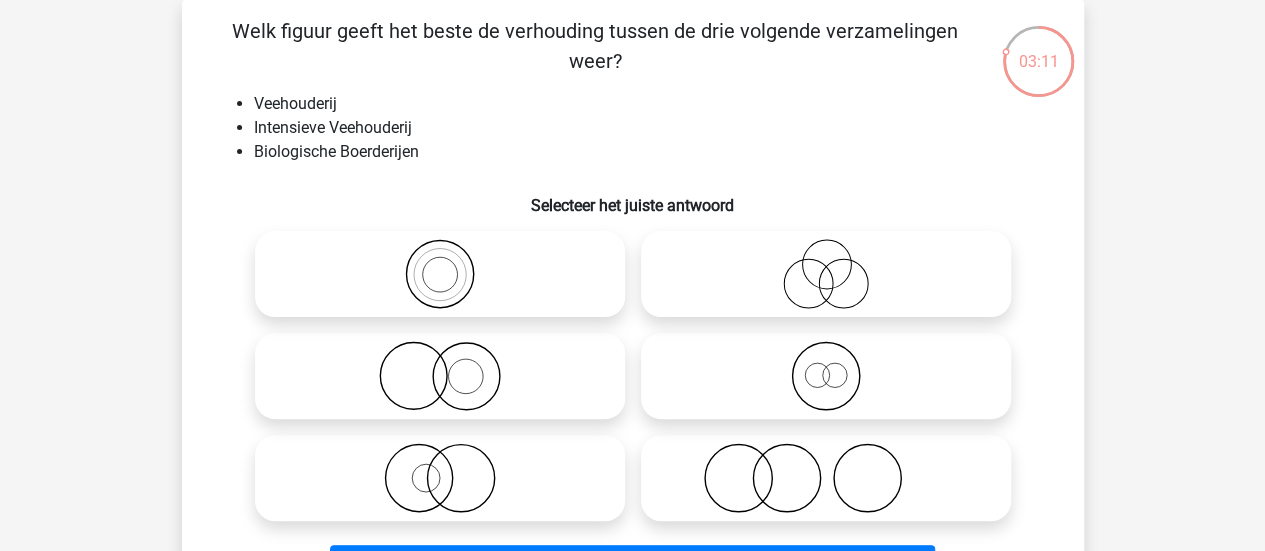 click 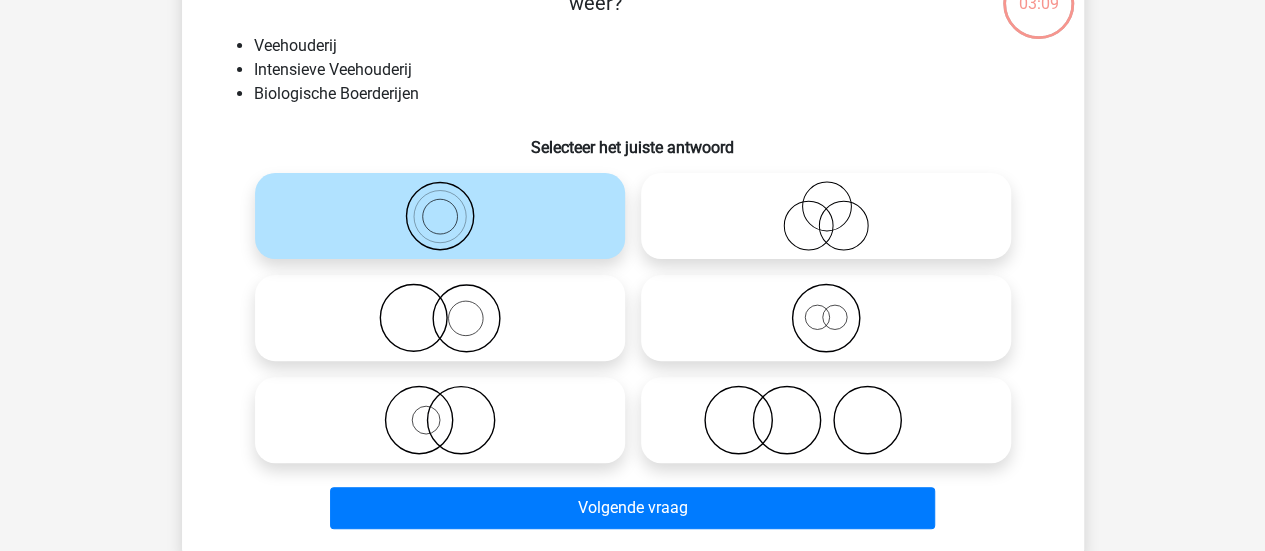 scroll, scrollTop: 152, scrollLeft: 0, axis: vertical 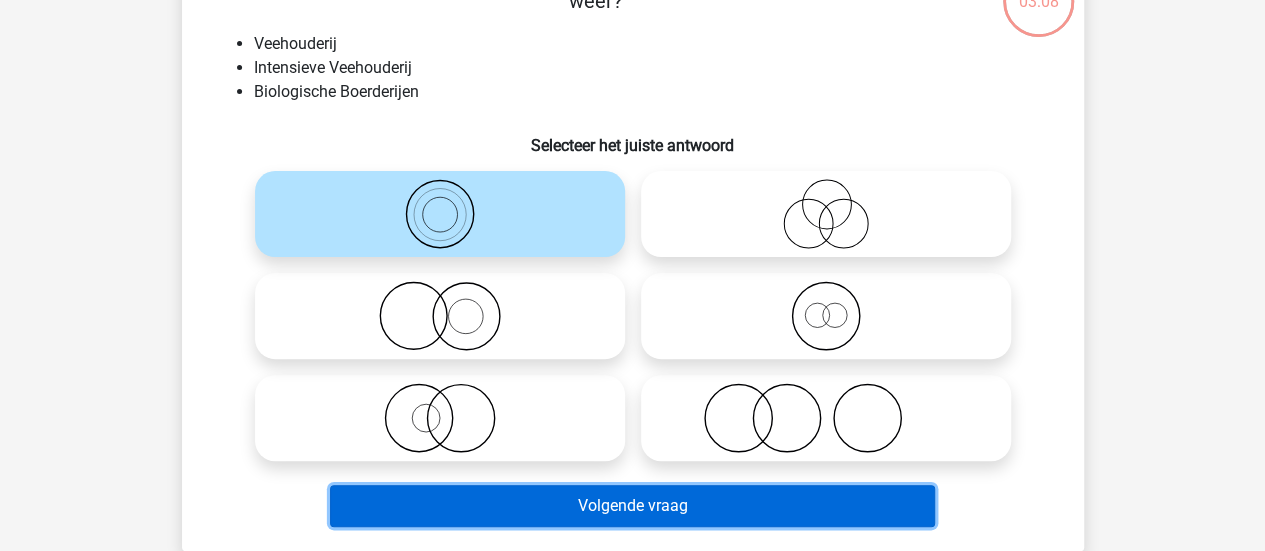 click on "Volgende vraag" at bounding box center (632, 506) 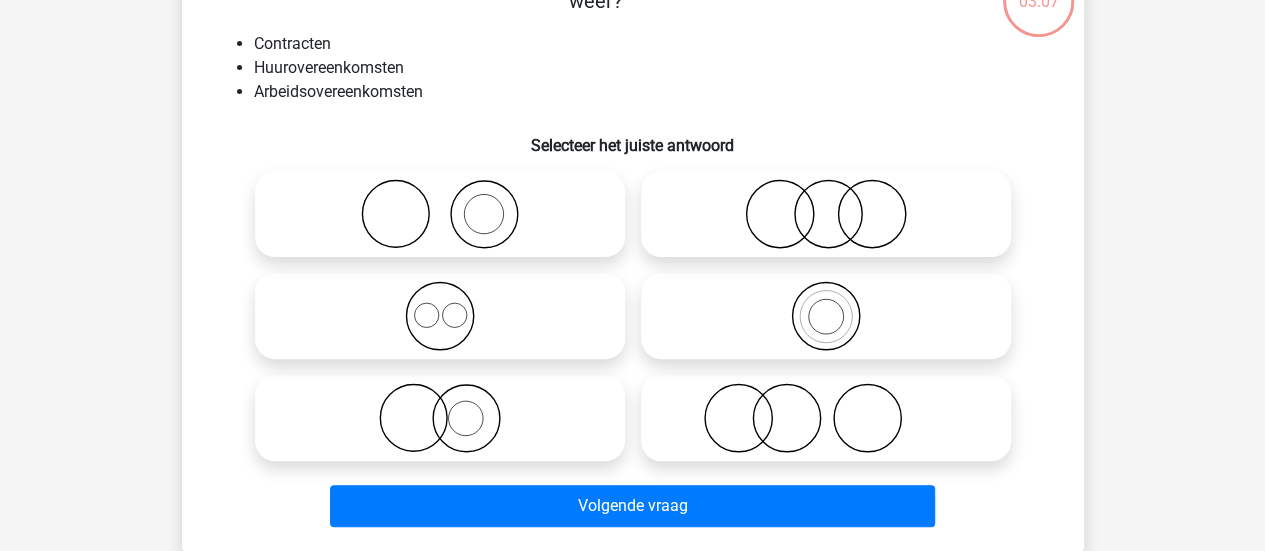 scroll, scrollTop: 92, scrollLeft: 0, axis: vertical 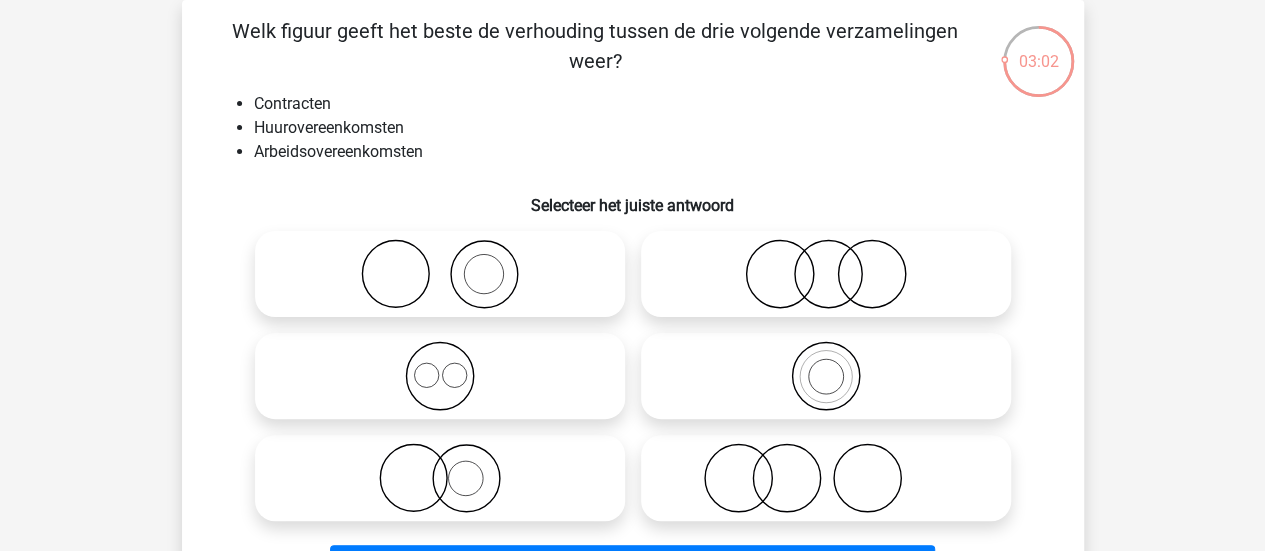 click 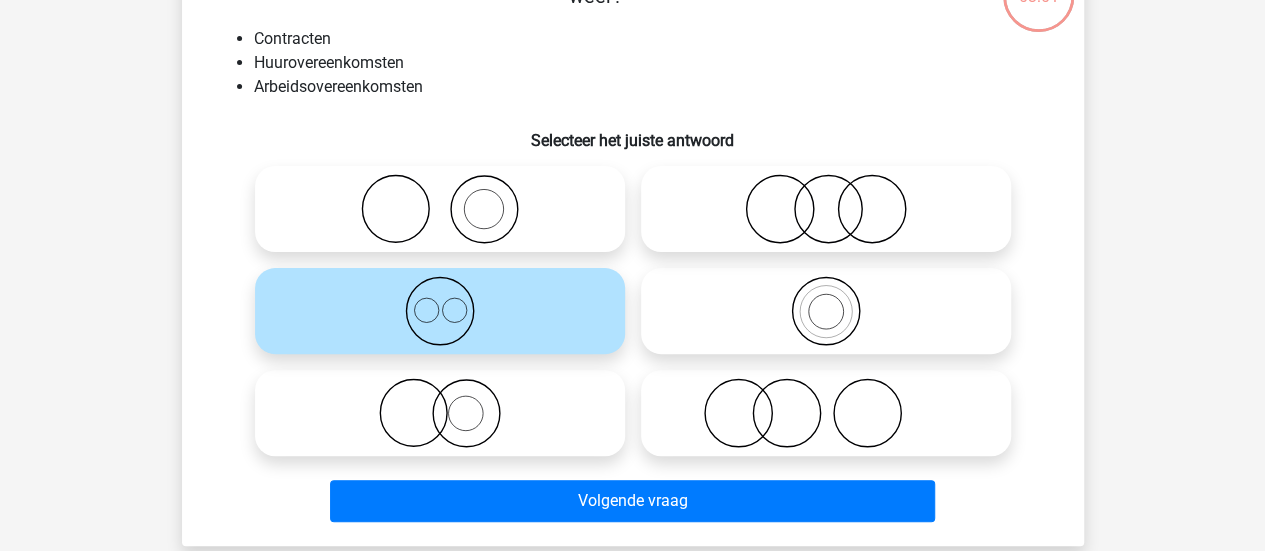 scroll, scrollTop: 158, scrollLeft: 0, axis: vertical 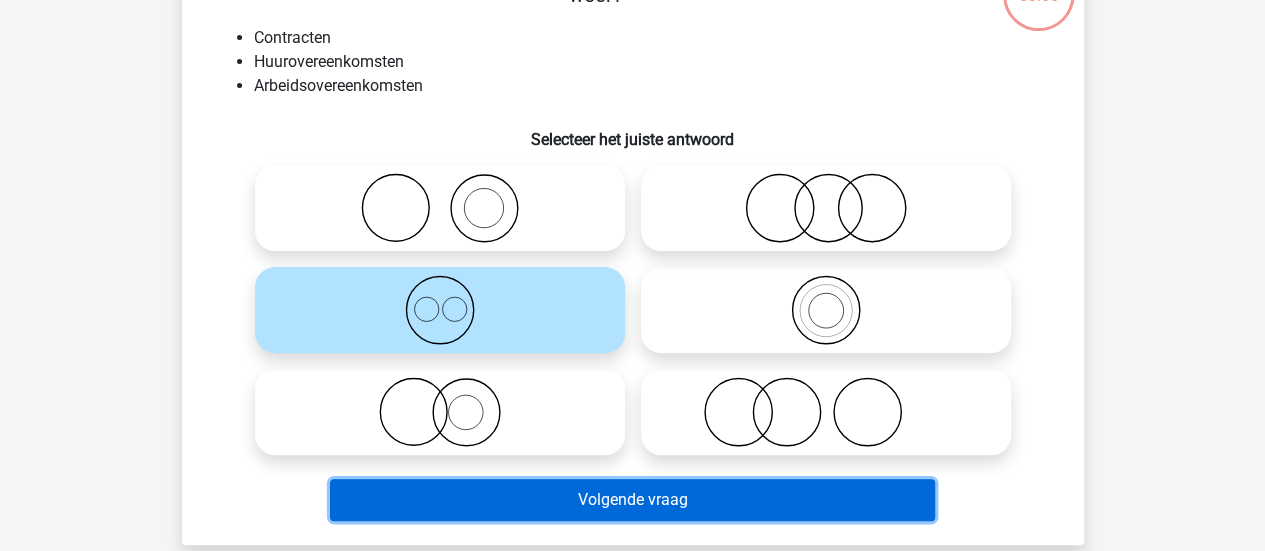 click on "Volgende vraag" at bounding box center [632, 500] 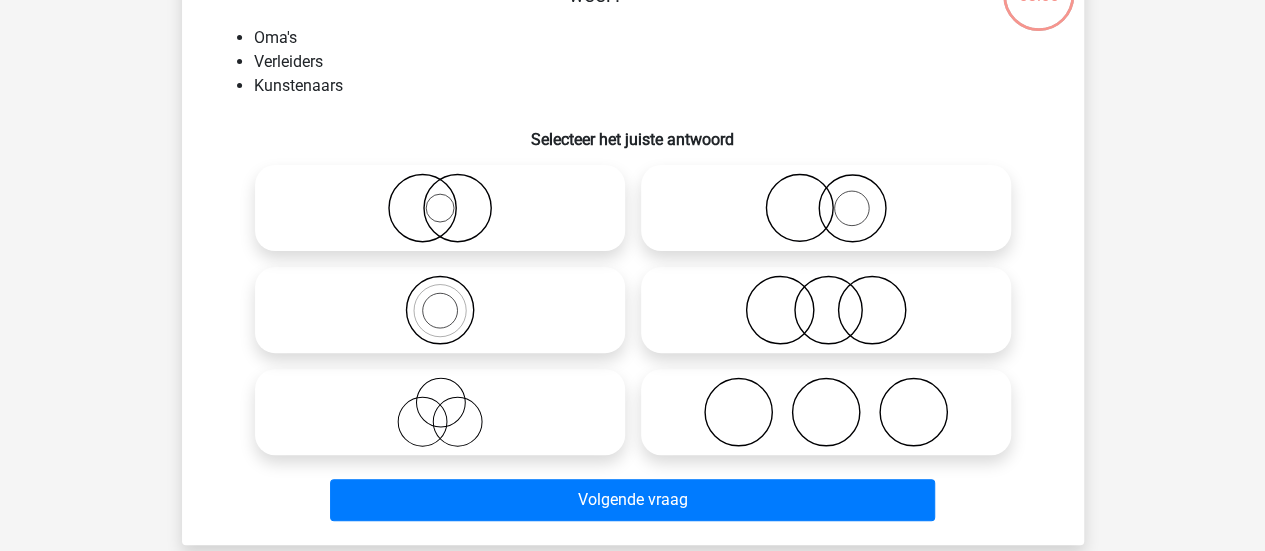 scroll, scrollTop: 92, scrollLeft: 0, axis: vertical 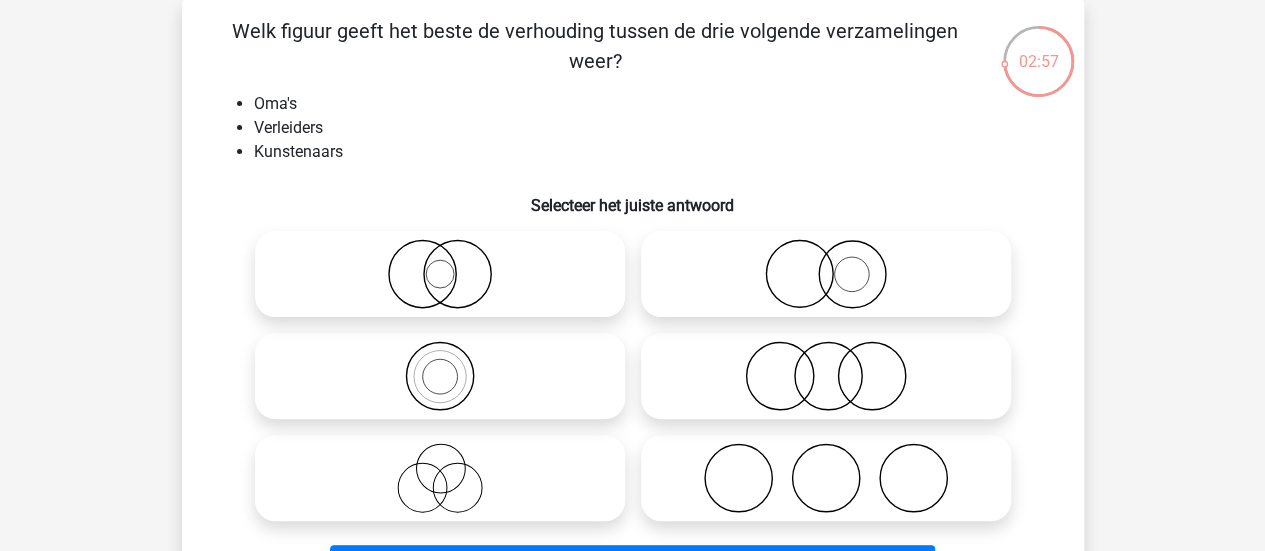 click 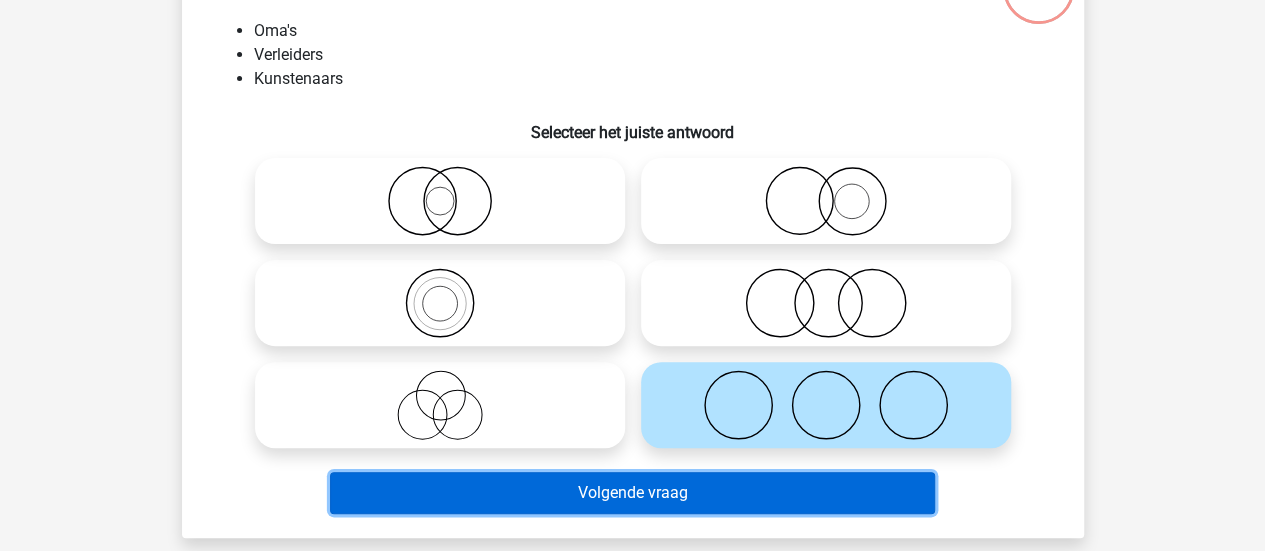 click on "Volgende vraag" at bounding box center (632, 493) 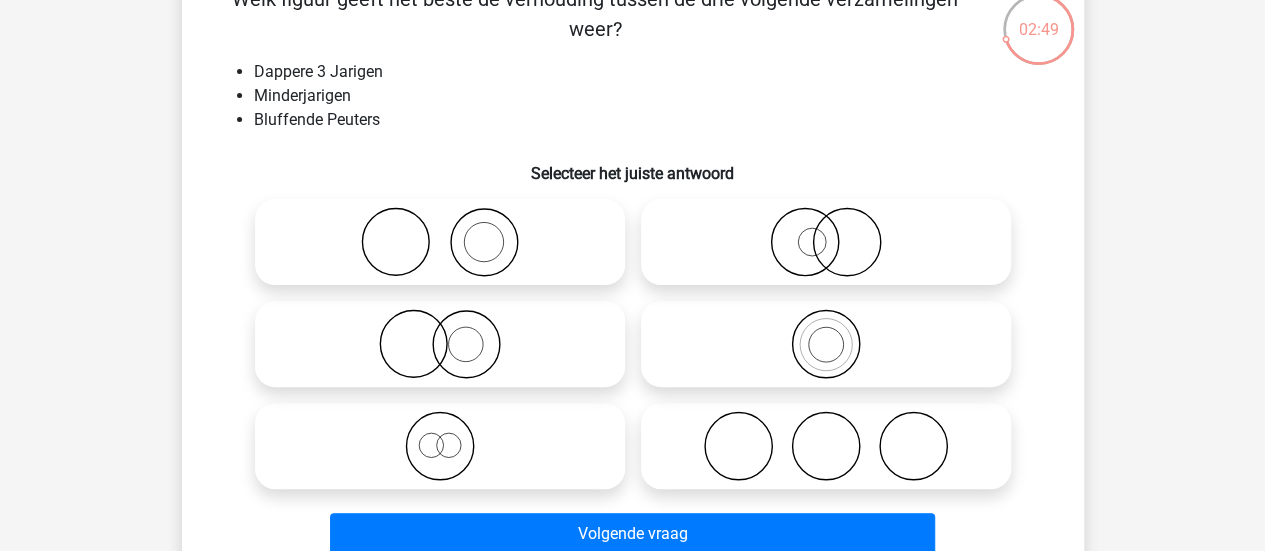 scroll, scrollTop: 126, scrollLeft: 0, axis: vertical 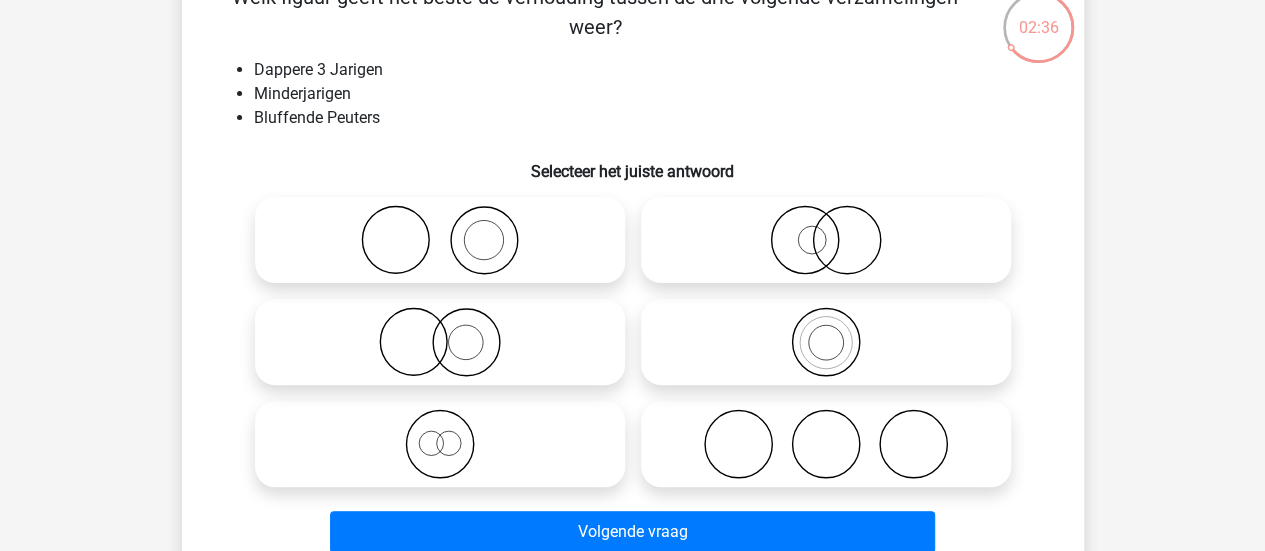 click 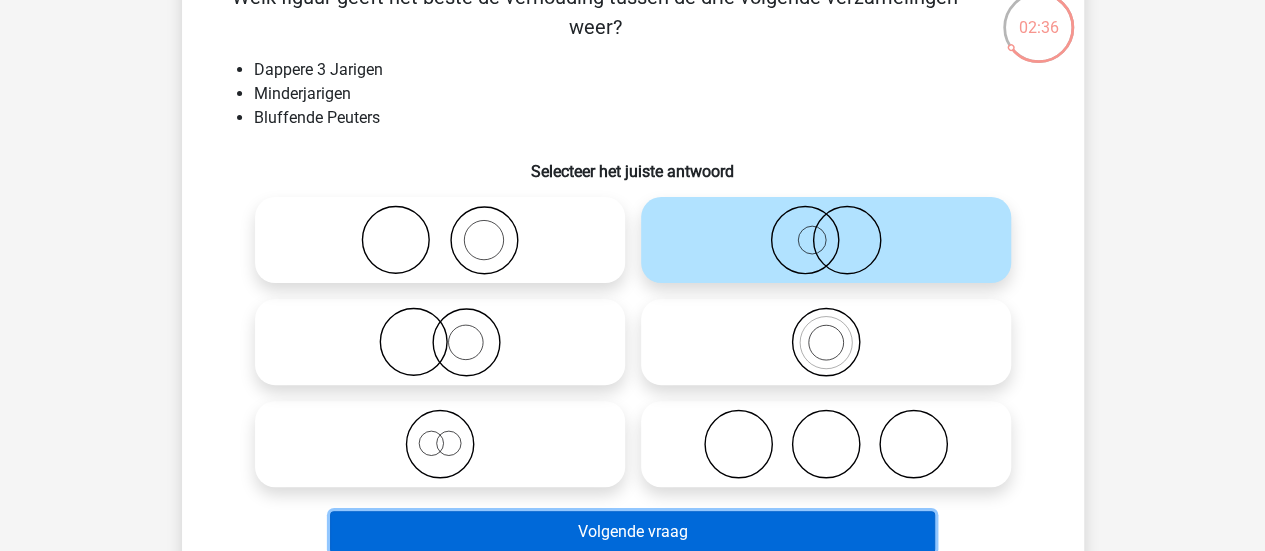 click on "Volgende vraag" at bounding box center [632, 532] 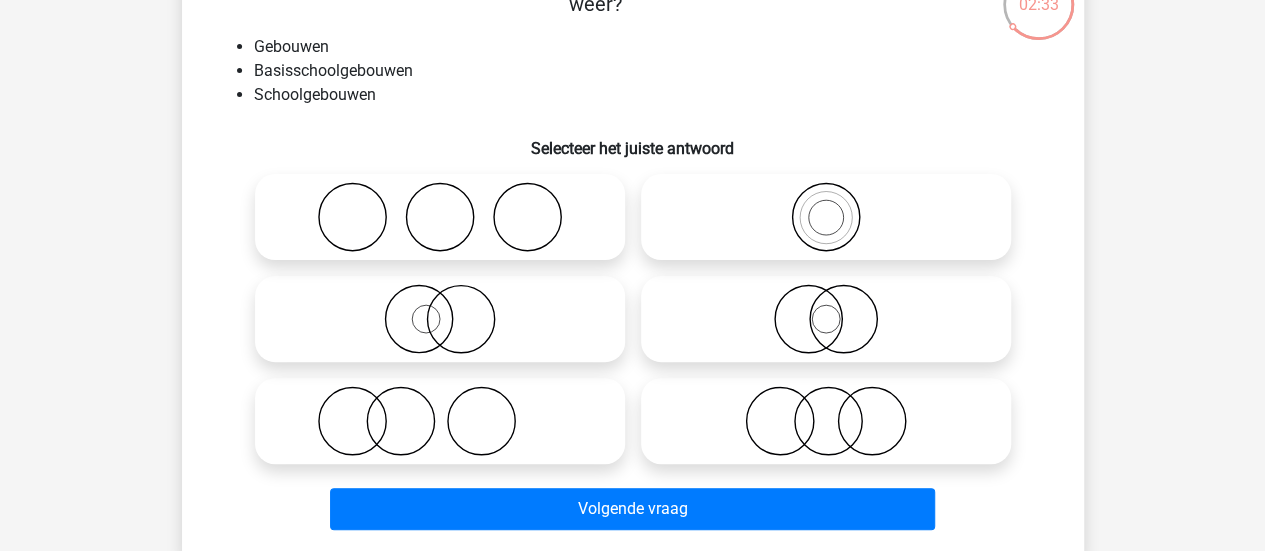 scroll, scrollTop: 151, scrollLeft: 0, axis: vertical 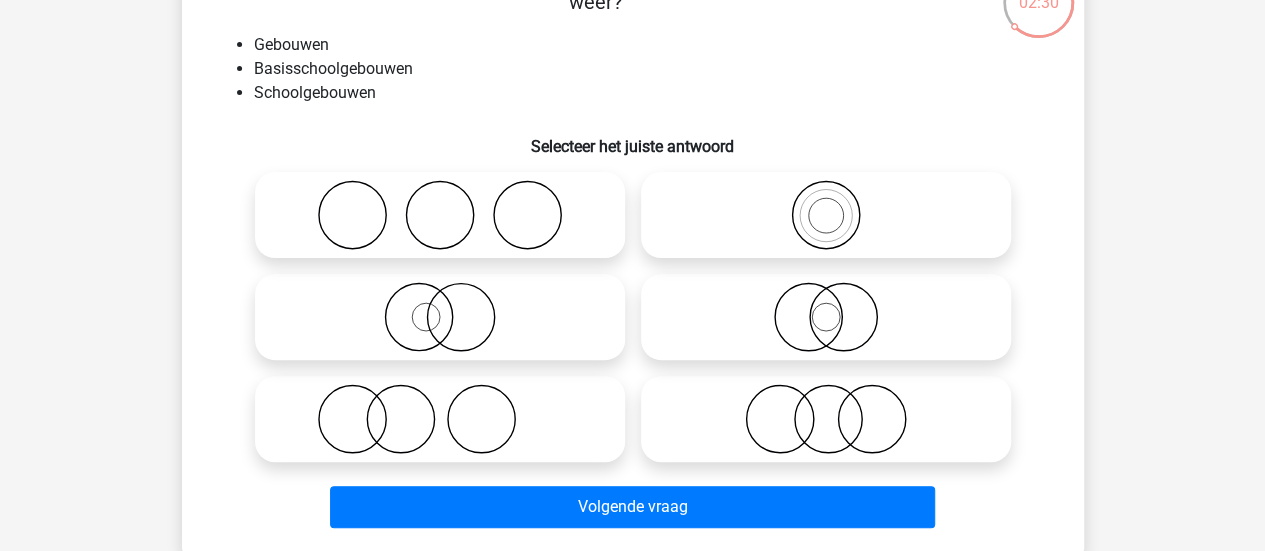 click 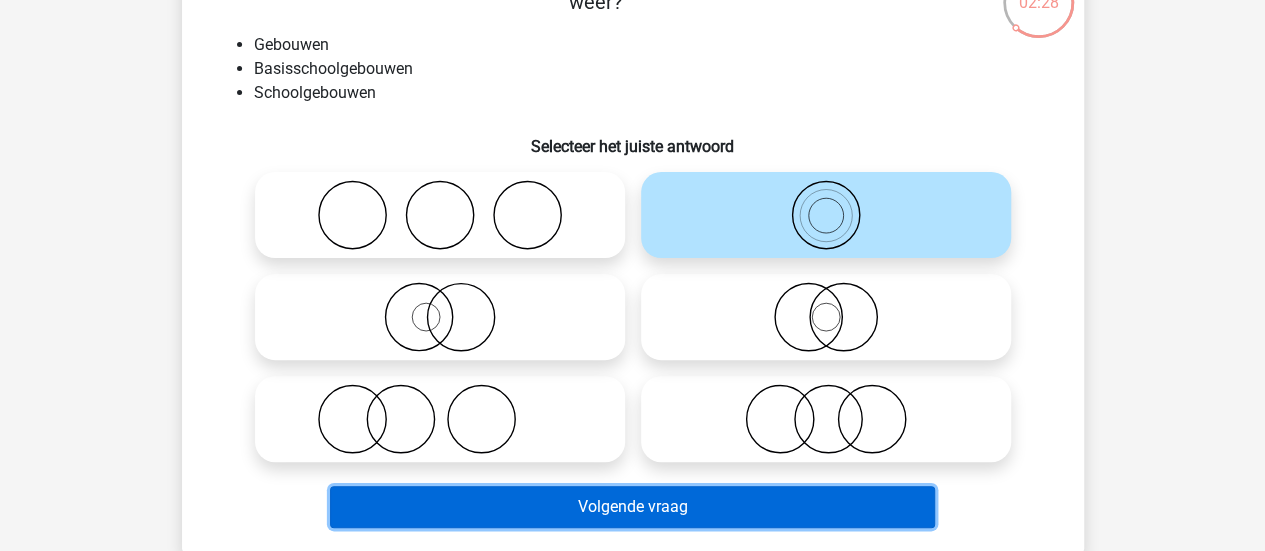 click on "Volgende vraag" at bounding box center (632, 507) 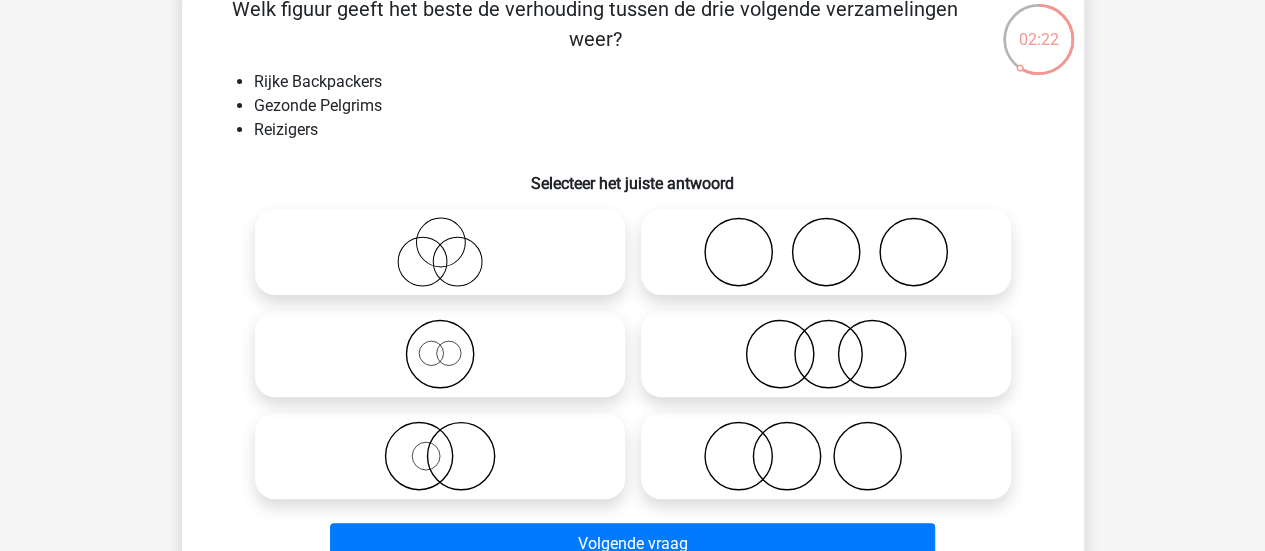 scroll, scrollTop: 113, scrollLeft: 0, axis: vertical 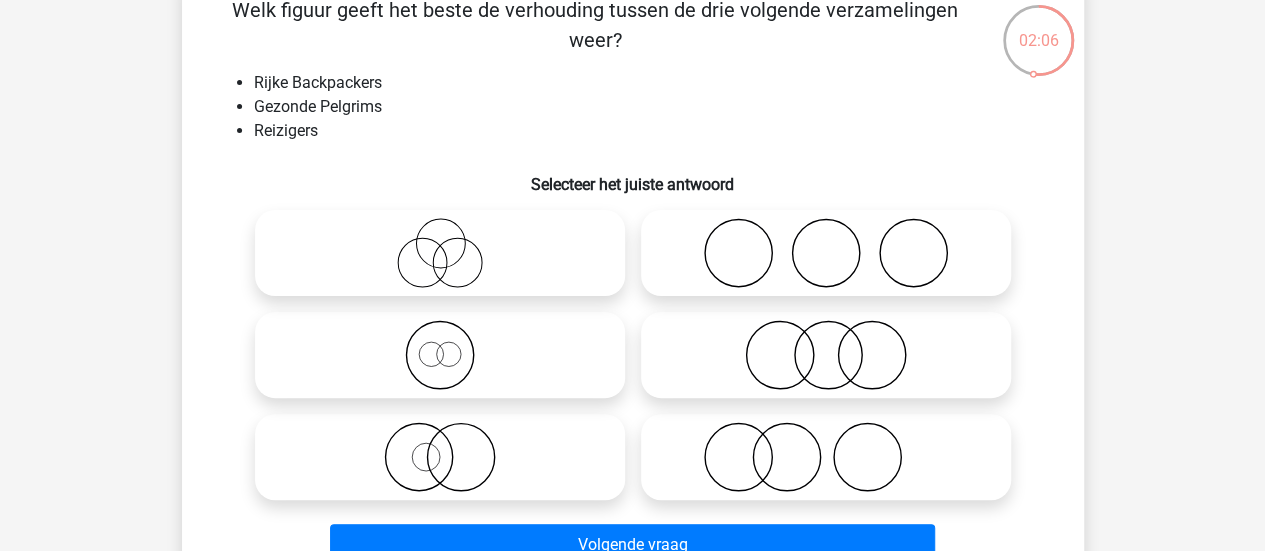 click 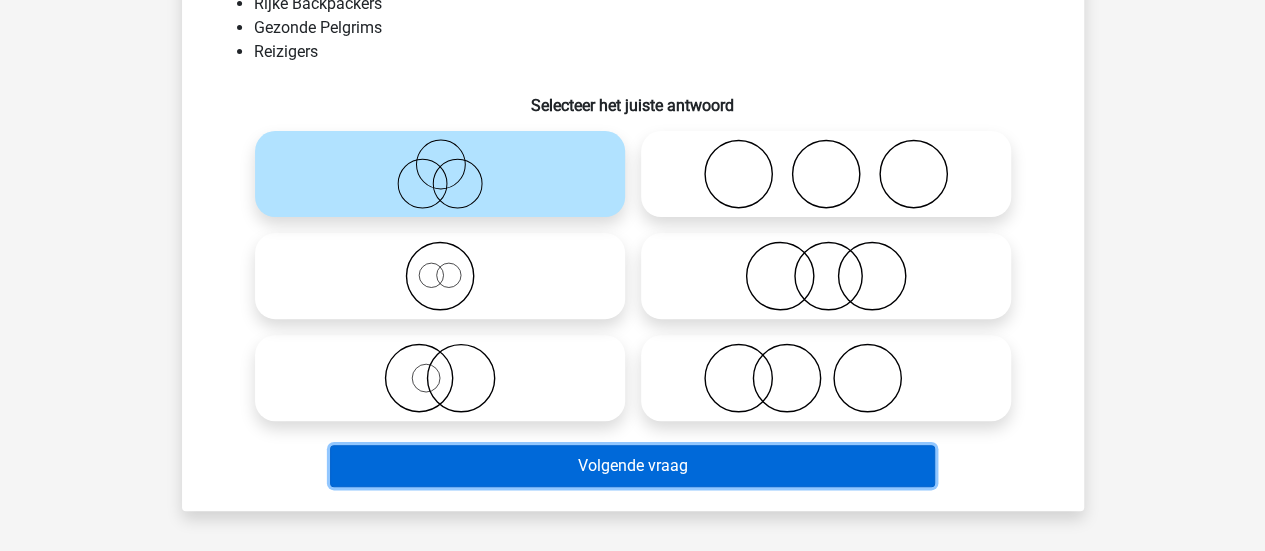 click on "Volgende vraag" at bounding box center [632, 466] 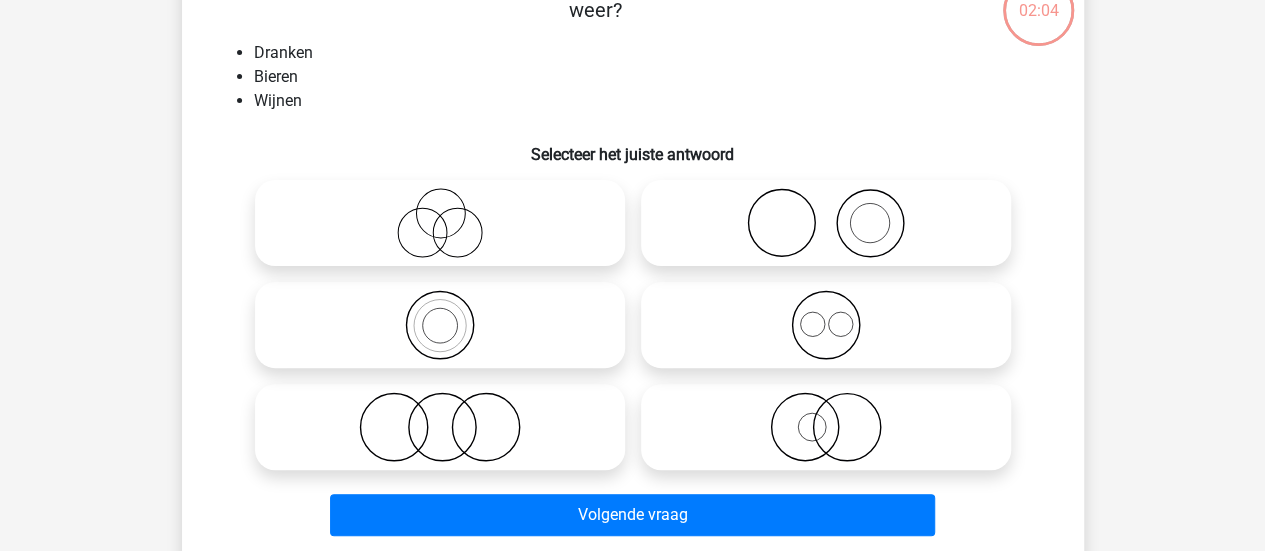 scroll, scrollTop: 92, scrollLeft: 0, axis: vertical 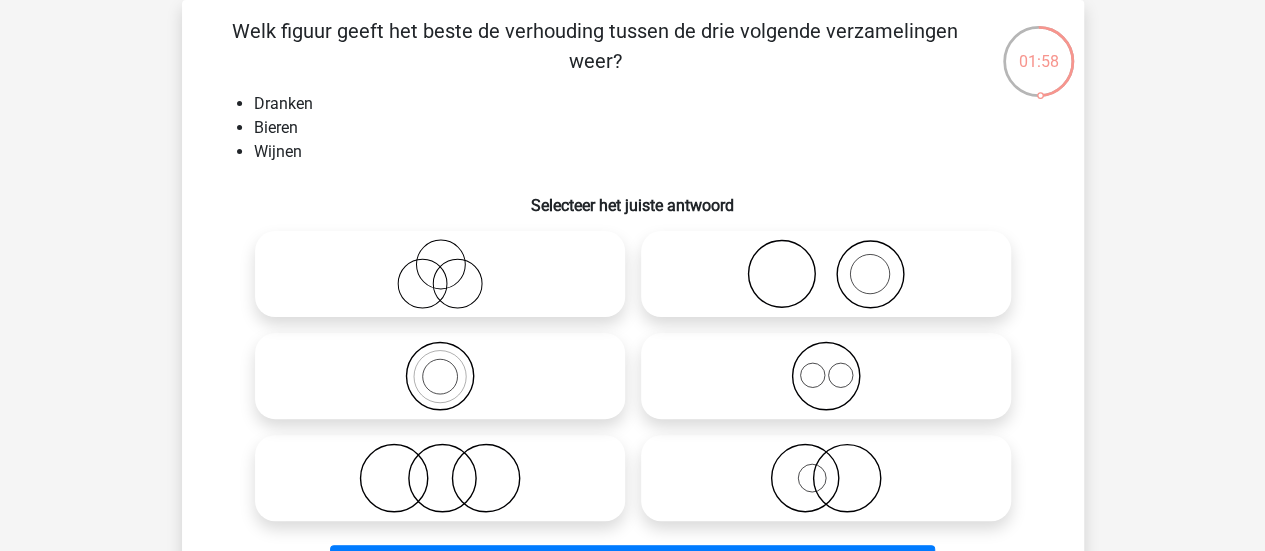 click 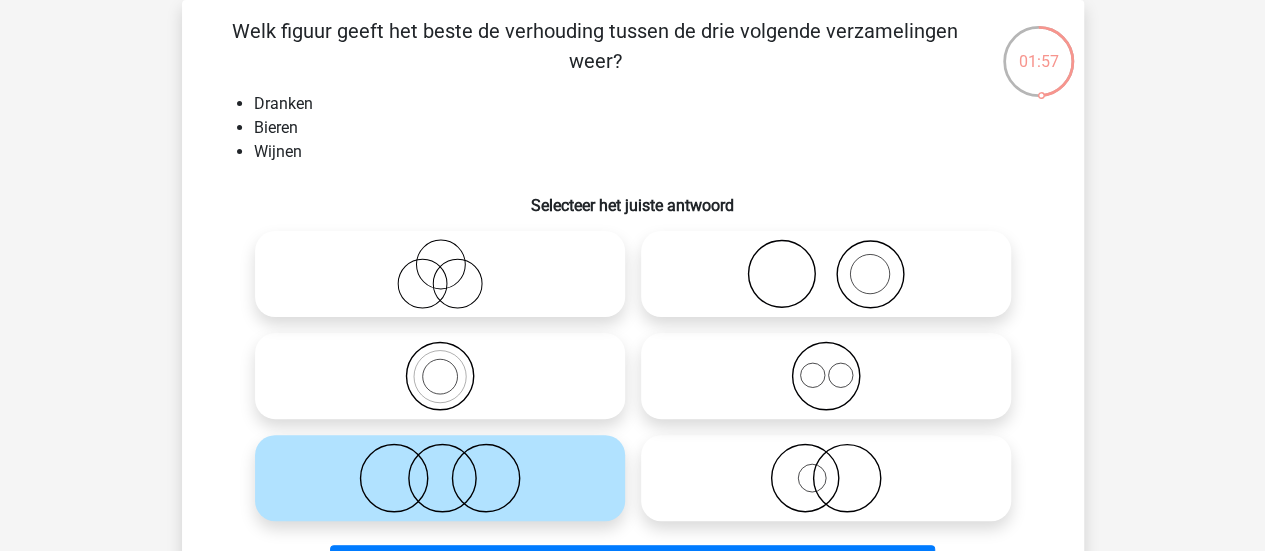 scroll, scrollTop: 137, scrollLeft: 0, axis: vertical 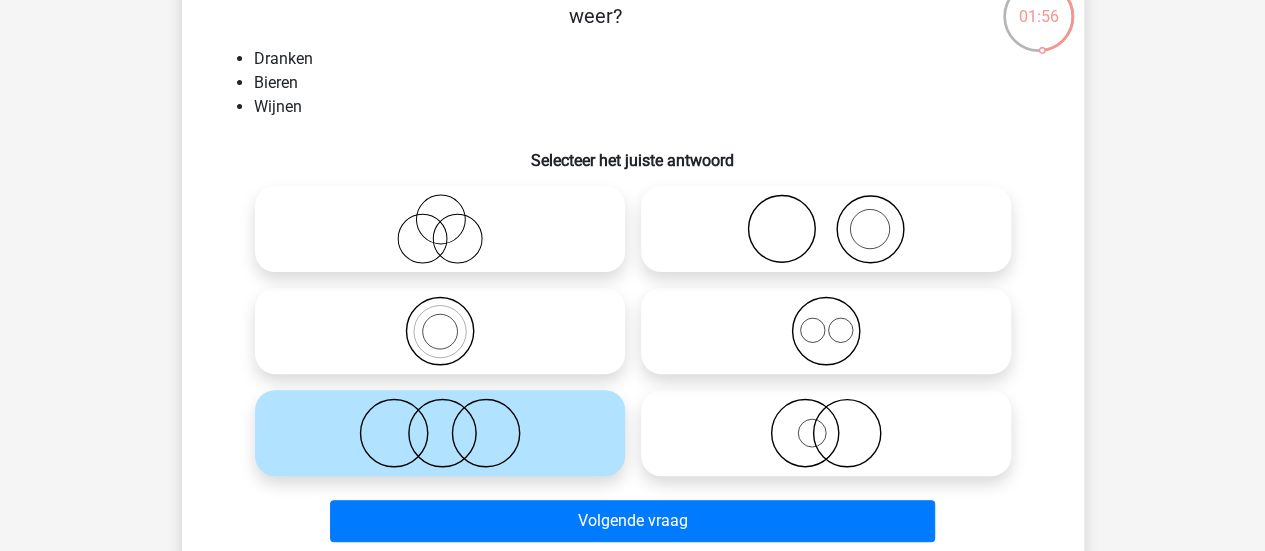 click 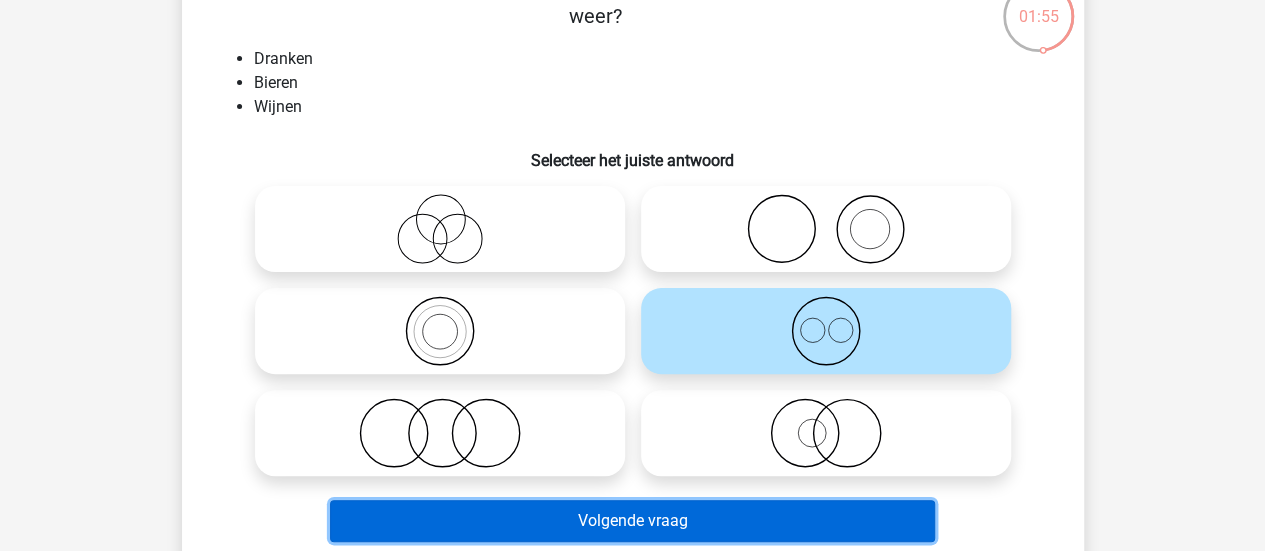 click on "Volgende vraag" at bounding box center (632, 521) 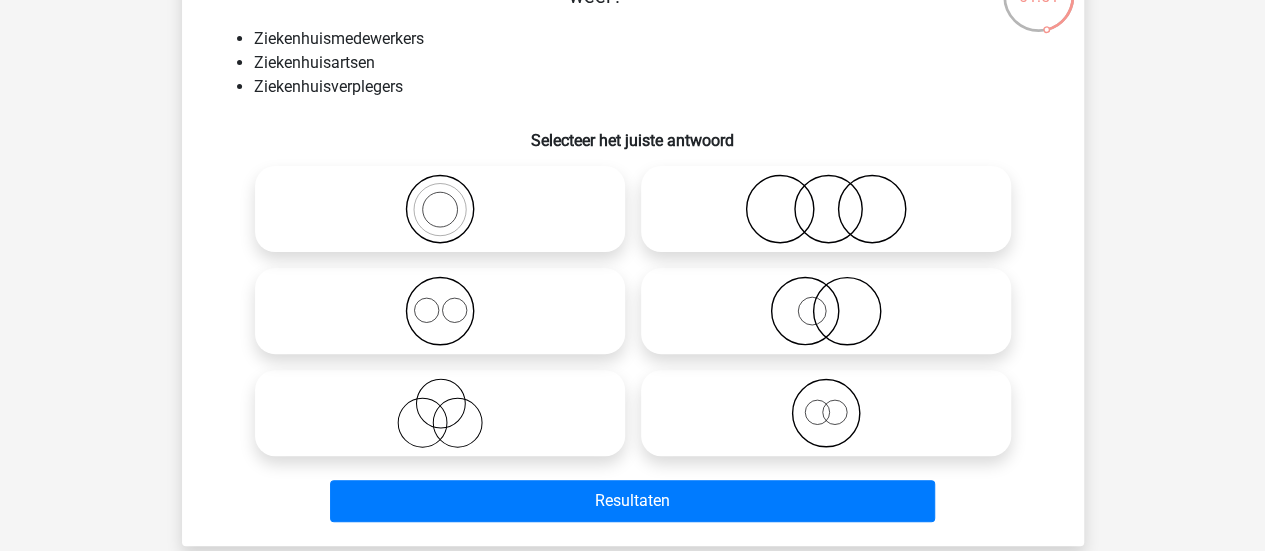 scroll, scrollTop: 156, scrollLeft: 0, axis: vertical 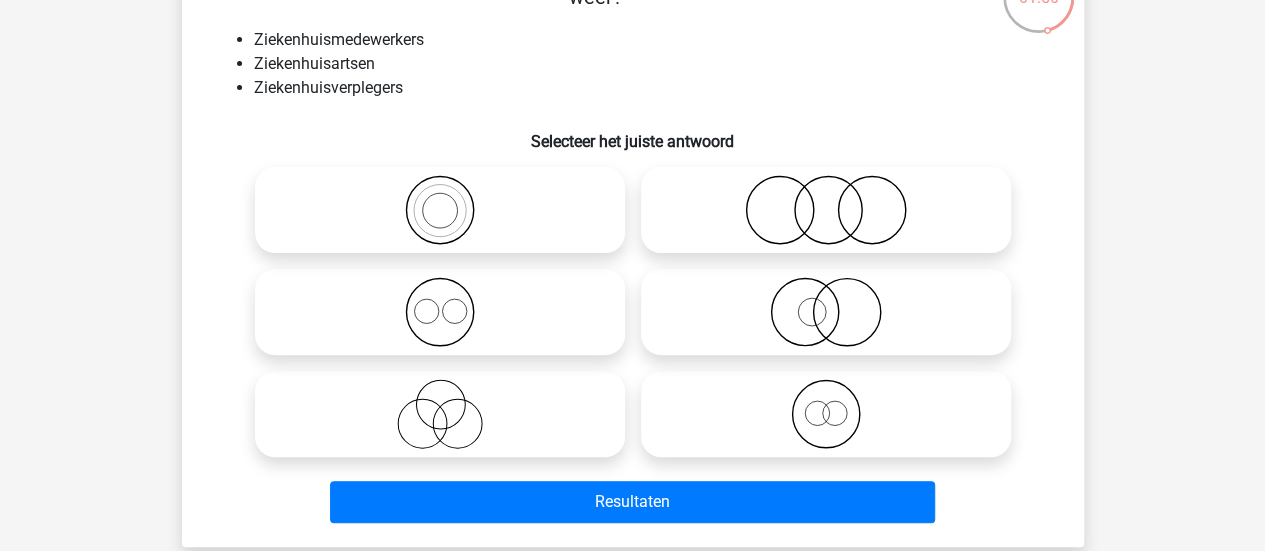 click 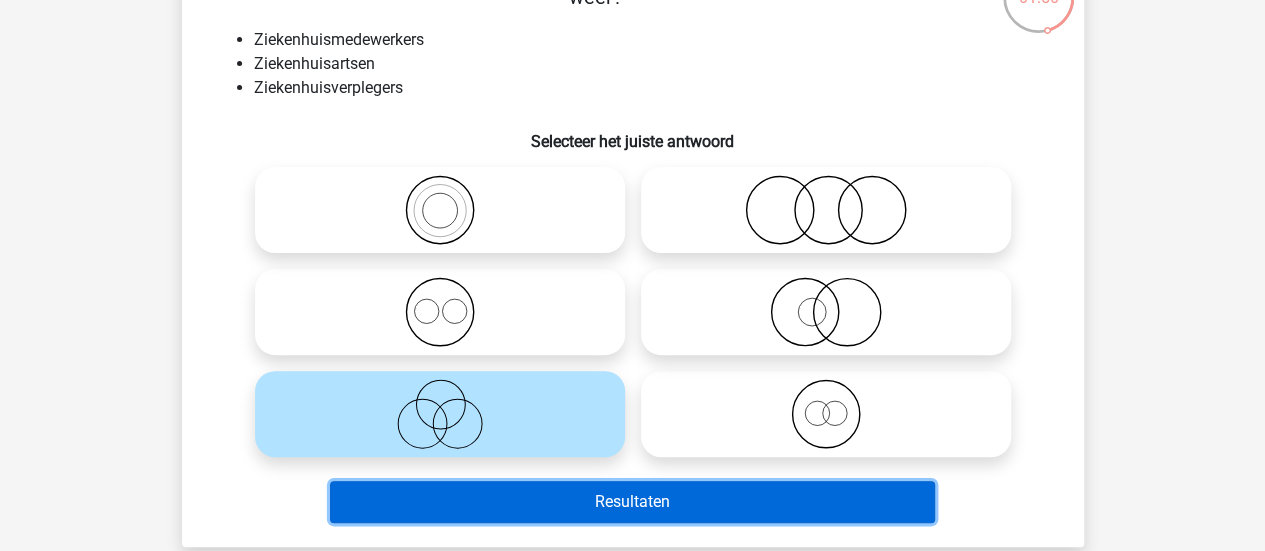 click on "Resultaten" at bounding box center [632, 502] 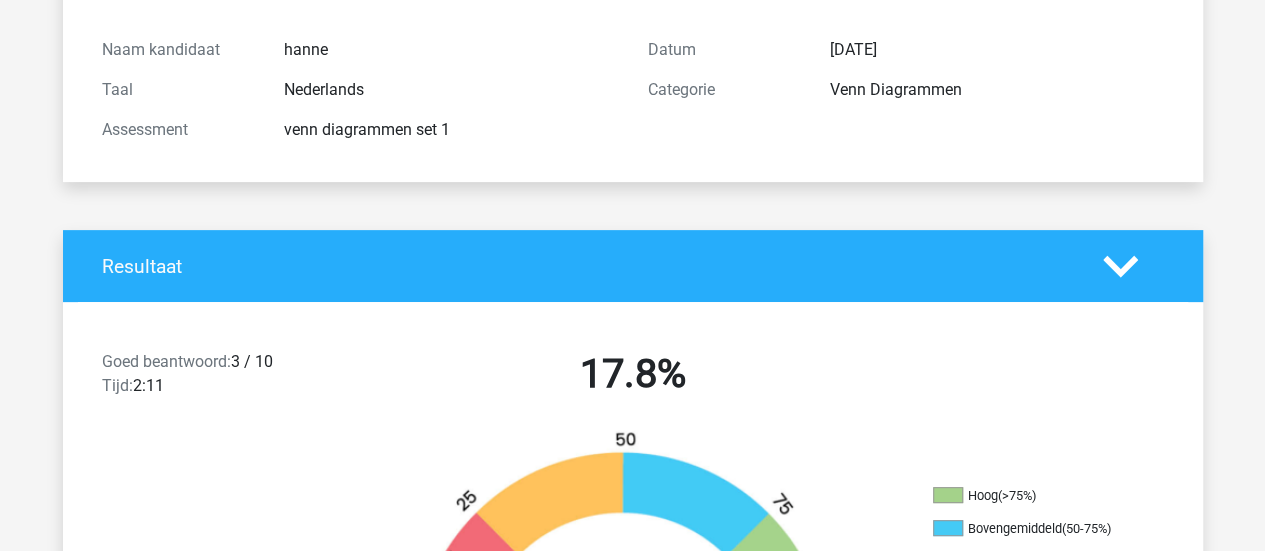 scroll, scrollTop: 0, scrollLeft: 0, axis: both 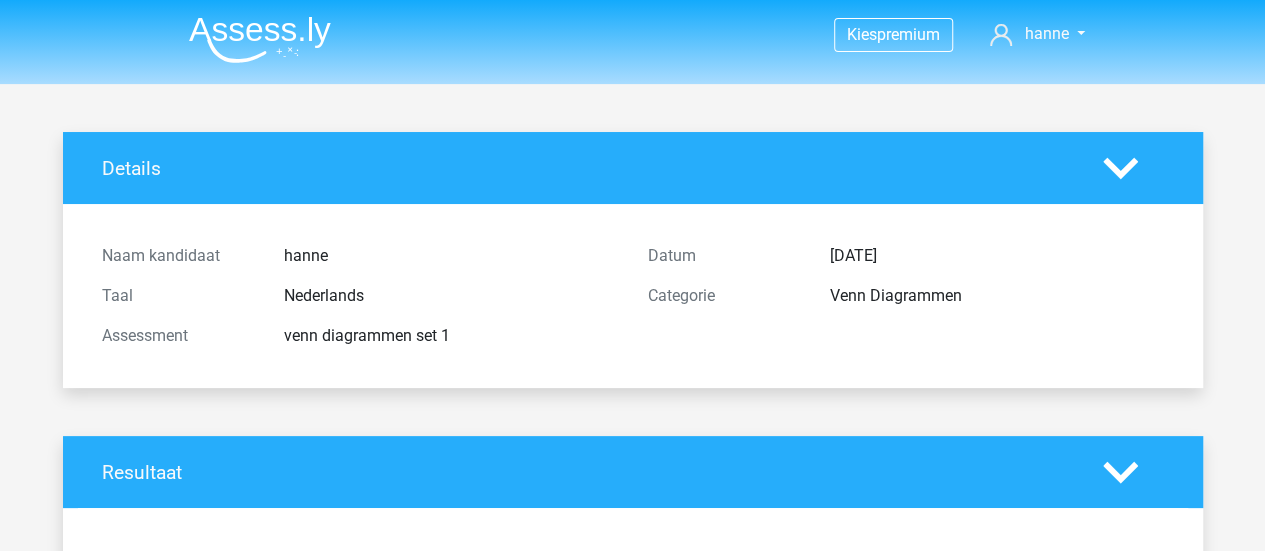 click at bounding box center (260, 39) 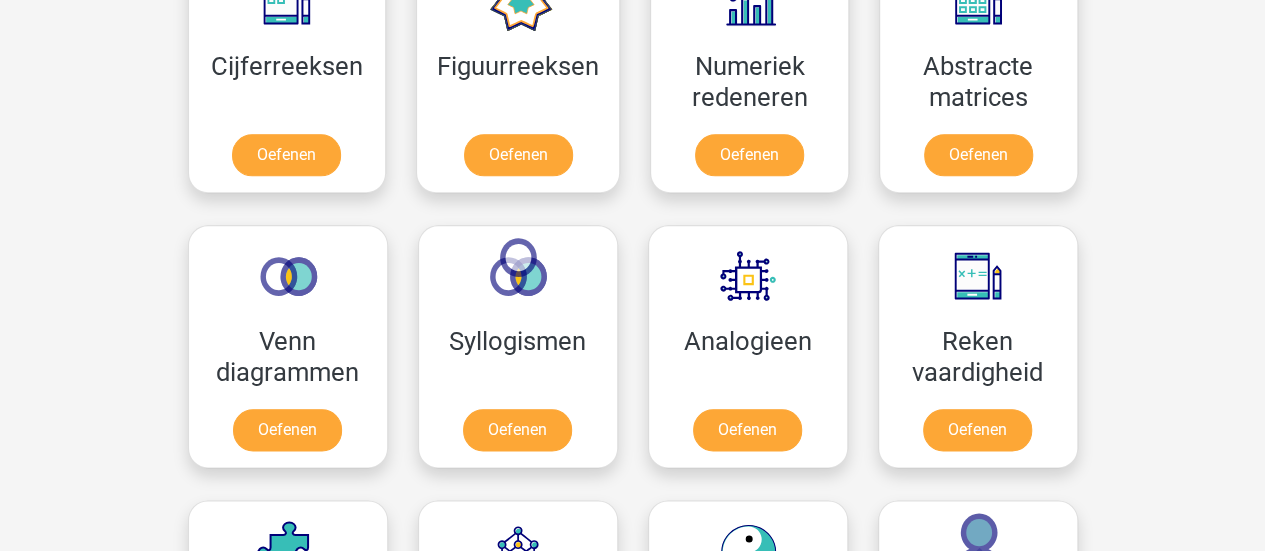 scroll, scrollTop: 1128, scrollLeft: 0, axis: vertical 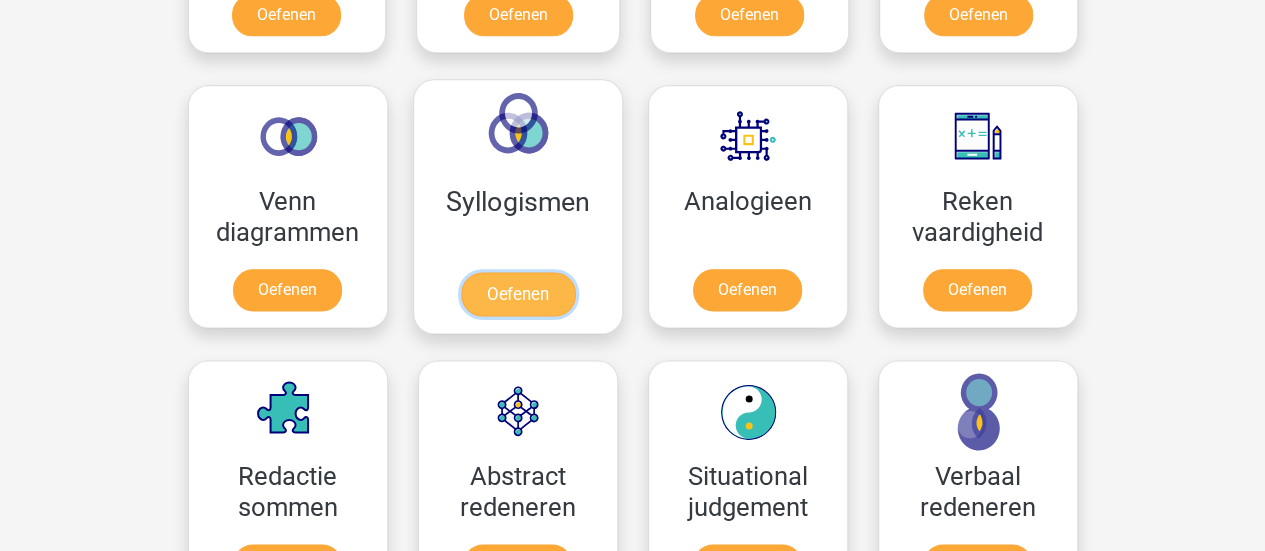 click on "Oefenen" at bounding box center (517, 294) 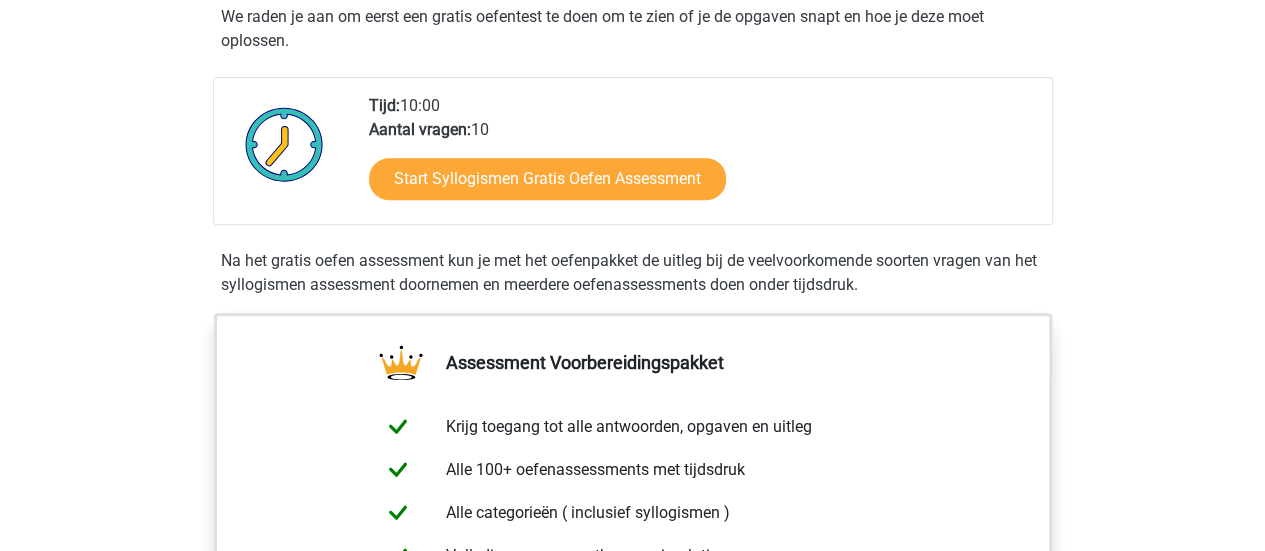 scroll, scrollTop: 405, scrollLeft: 0, axis: vertical 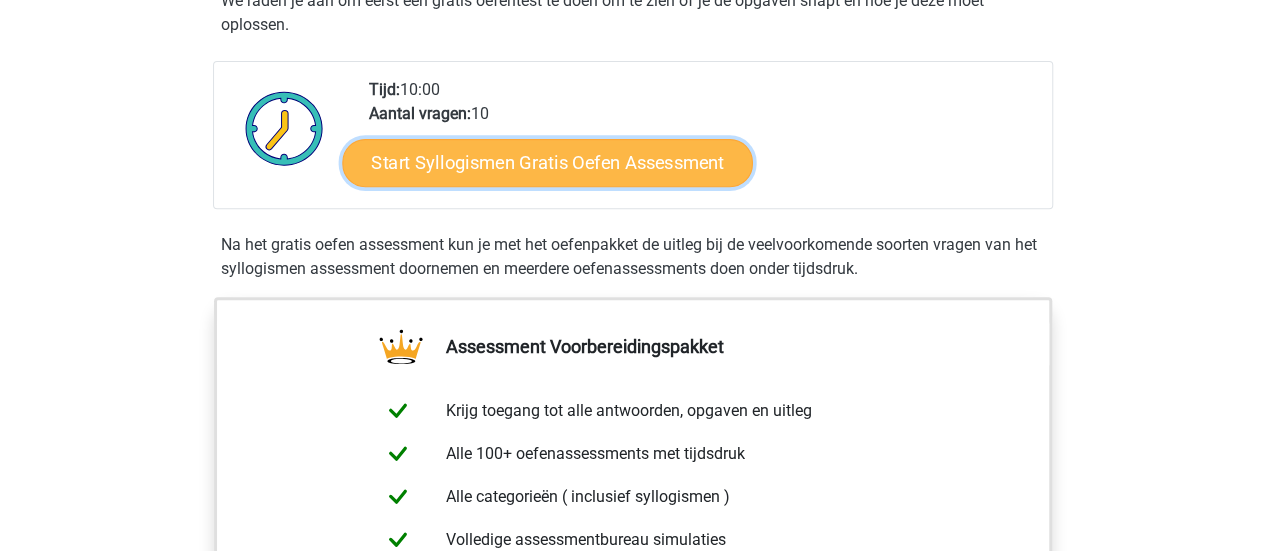 click on "Start Syllogismen
Gratis Oefen Assessment" at bounding box center [547, 162] 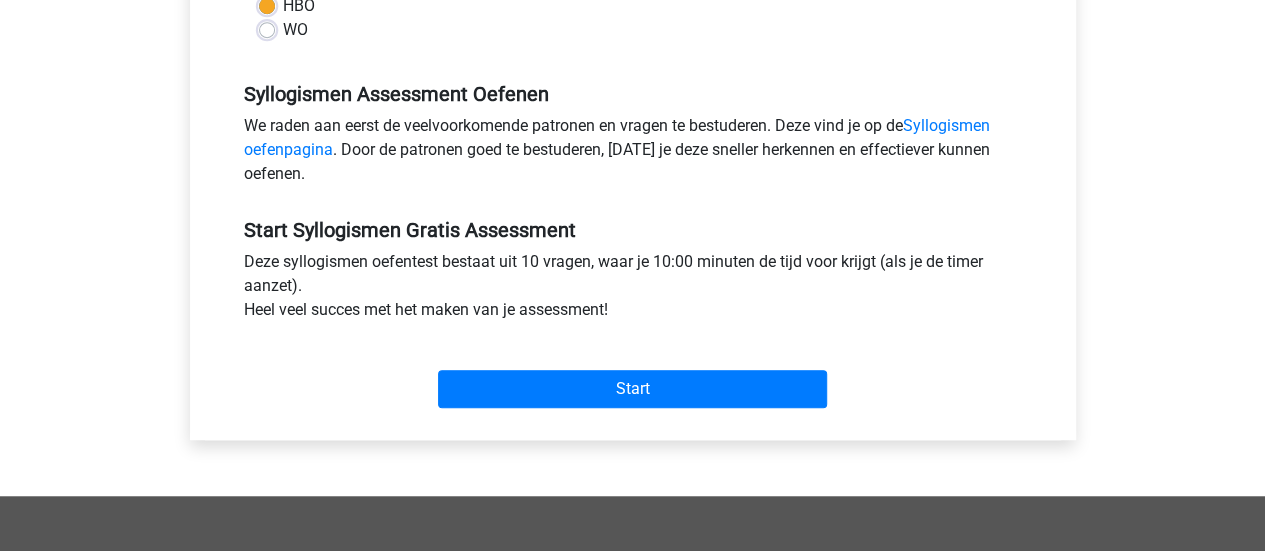 scroll, scrollTop: 561, scrollLeft: 0, axis: vertical 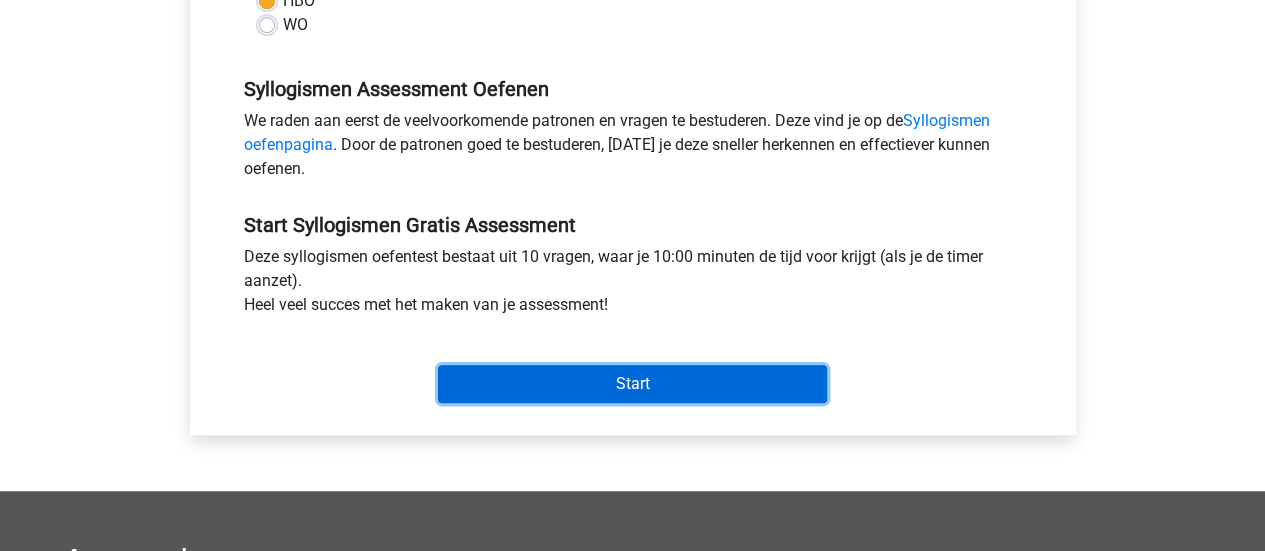 click on "Start" at bounding box center (632, 384) 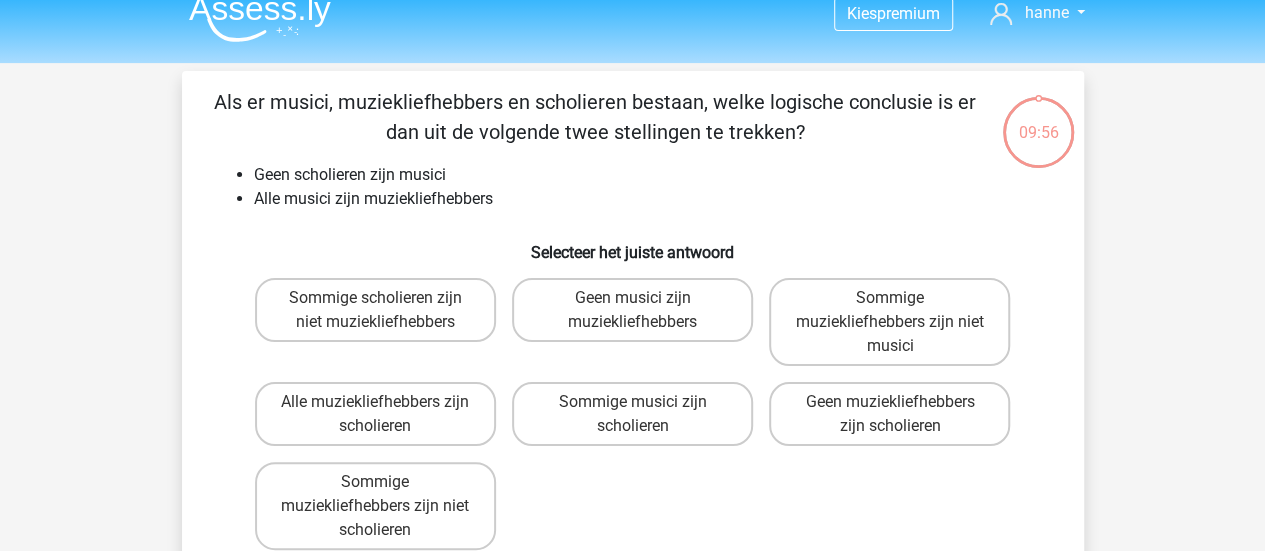 scroll, scrollTop: 35, scrollLeft: 0, axis: vertical 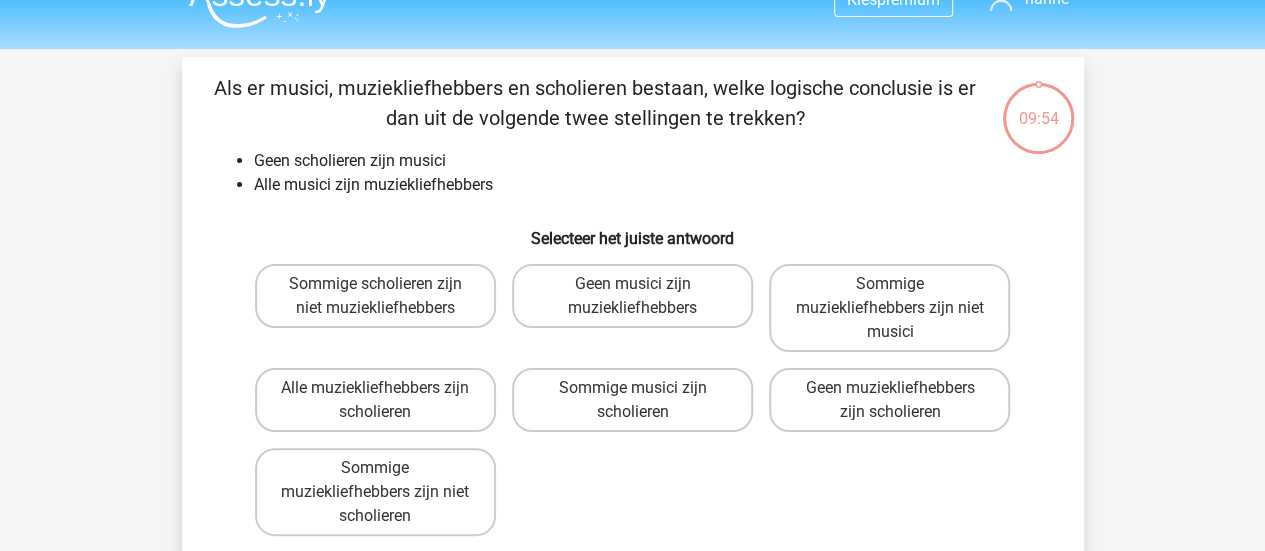 click at bounding box center [260, 4] 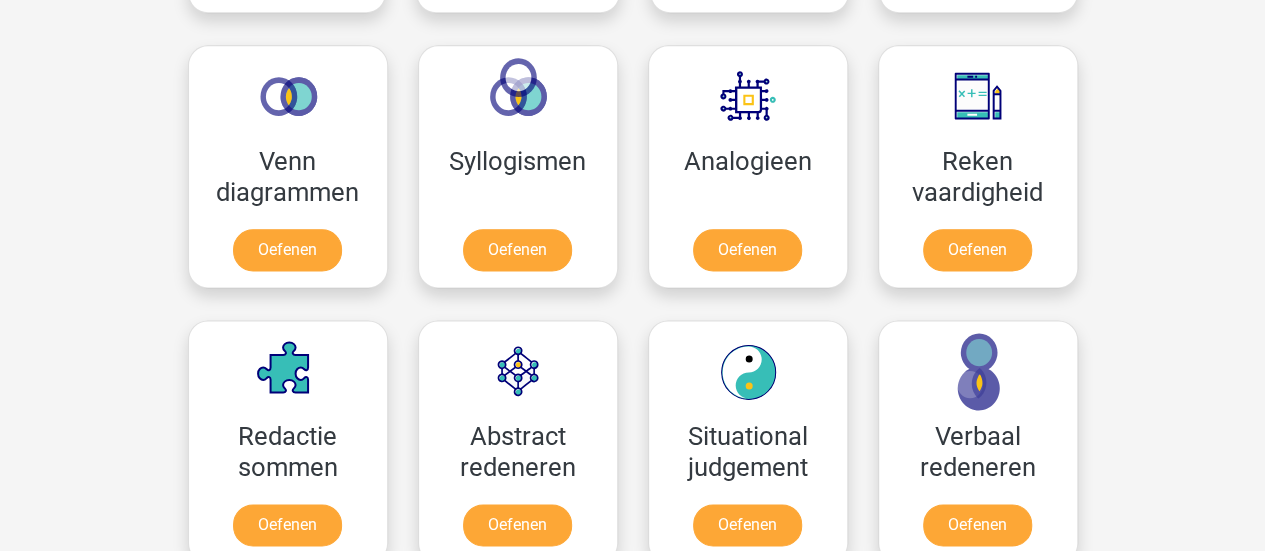 scroll, scrollTop: 1169, scrollLeft: 0, axis: vertical 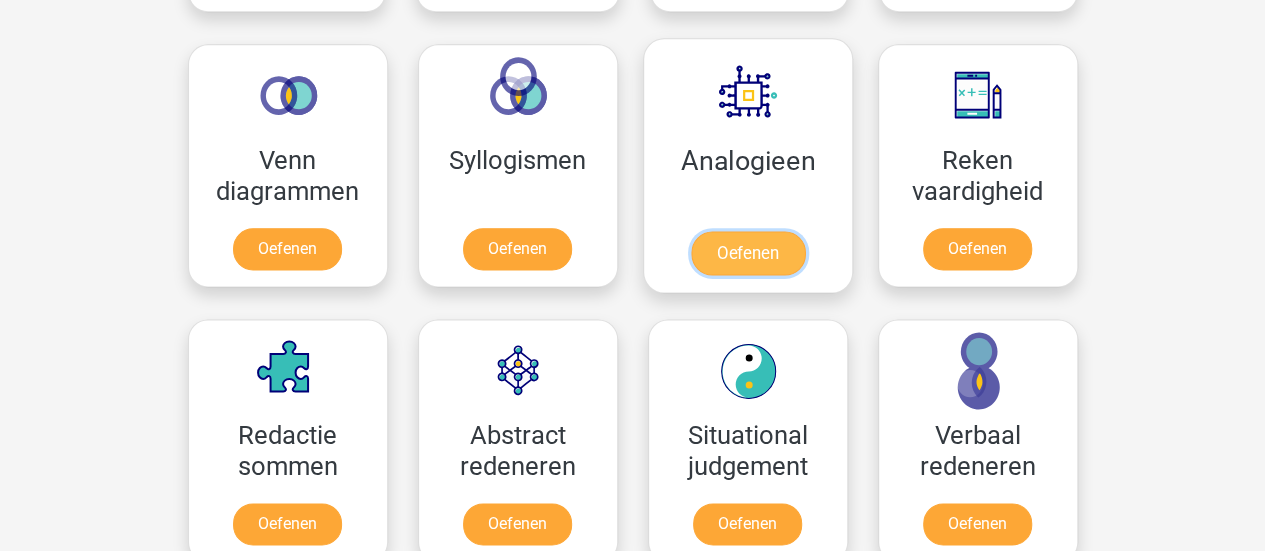 click on "Oefenen" at bounding box center (747, 253) 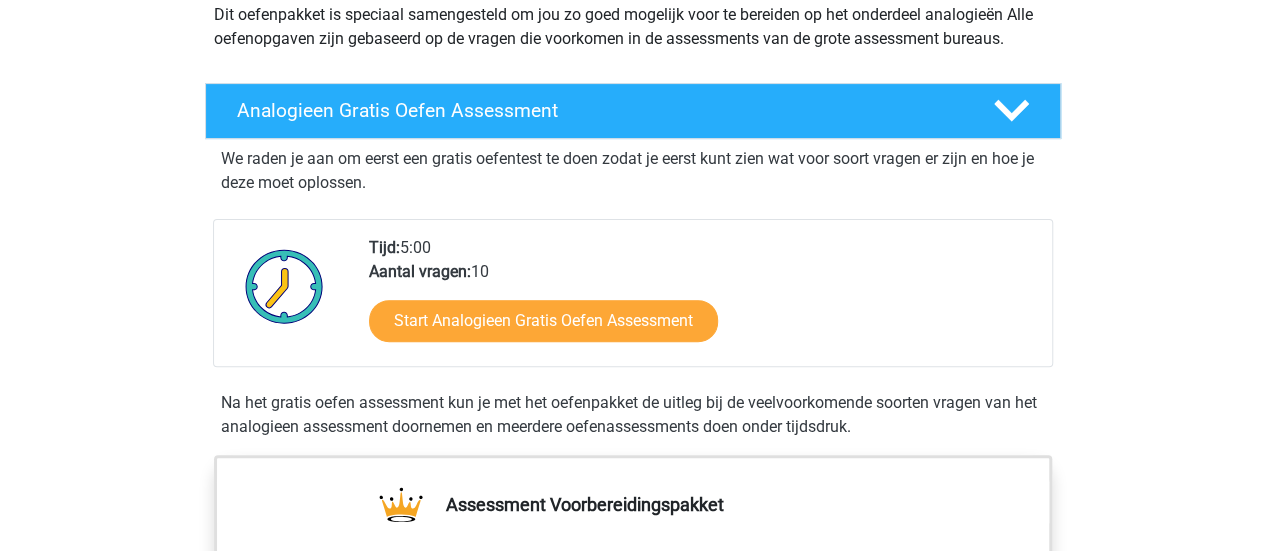 scroll, scrollTop: 260, scrollLeft: 0, axis: vertical 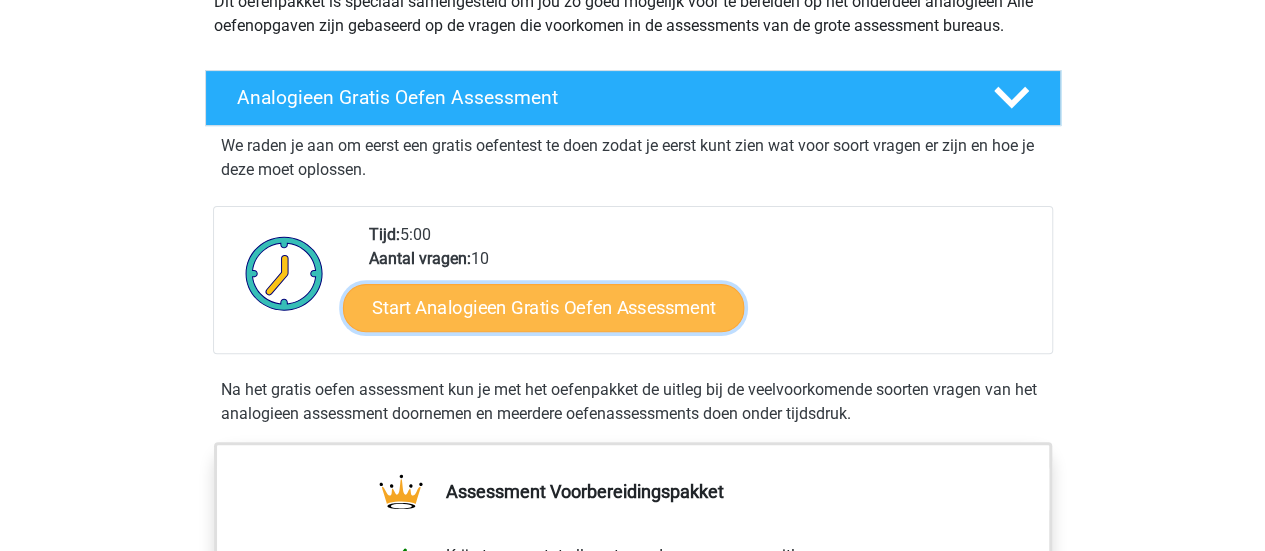 click on "Start Analogieen
Gratis Oefen Assessment" at bounding box center [543, 307] 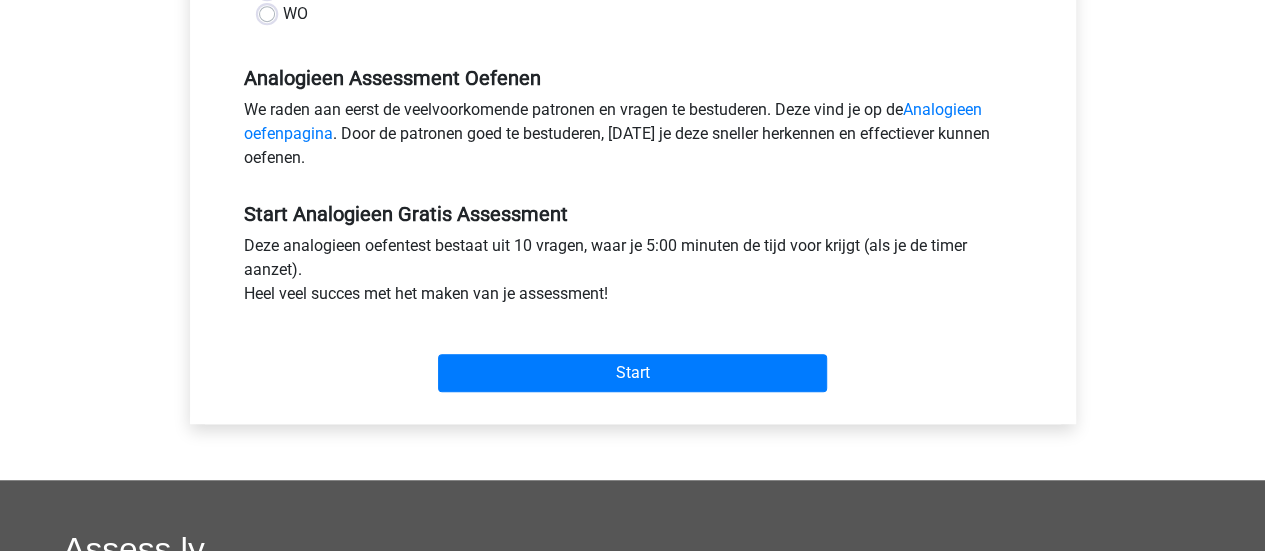 scroll, scrollTop: 578, scrollLeft: 0, axis: vertical 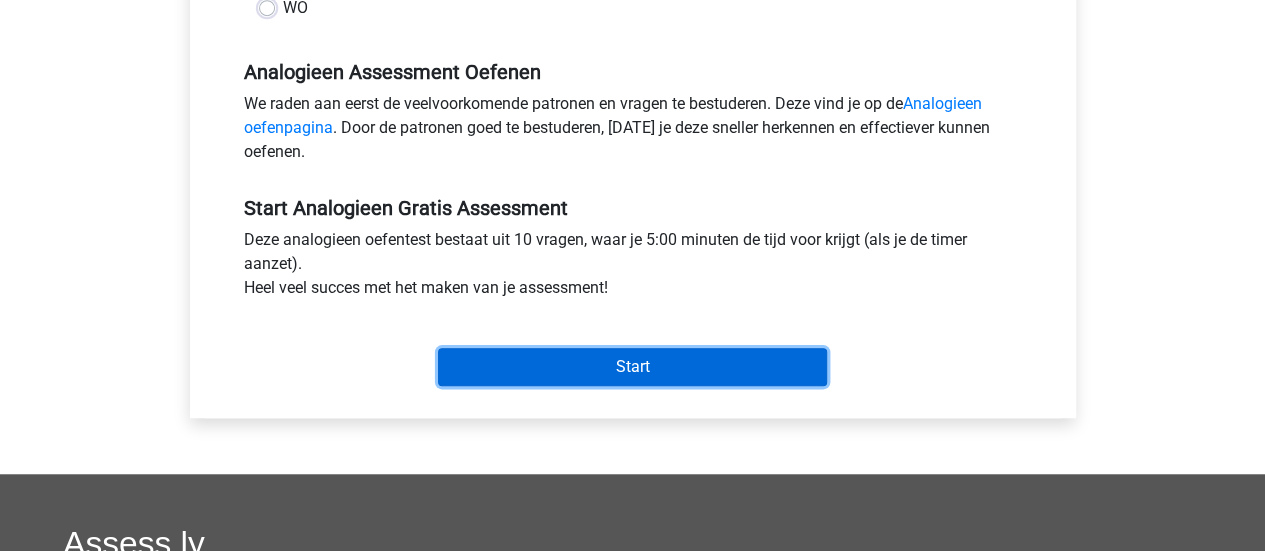 click on "Start" at bounding box center (632, 367) 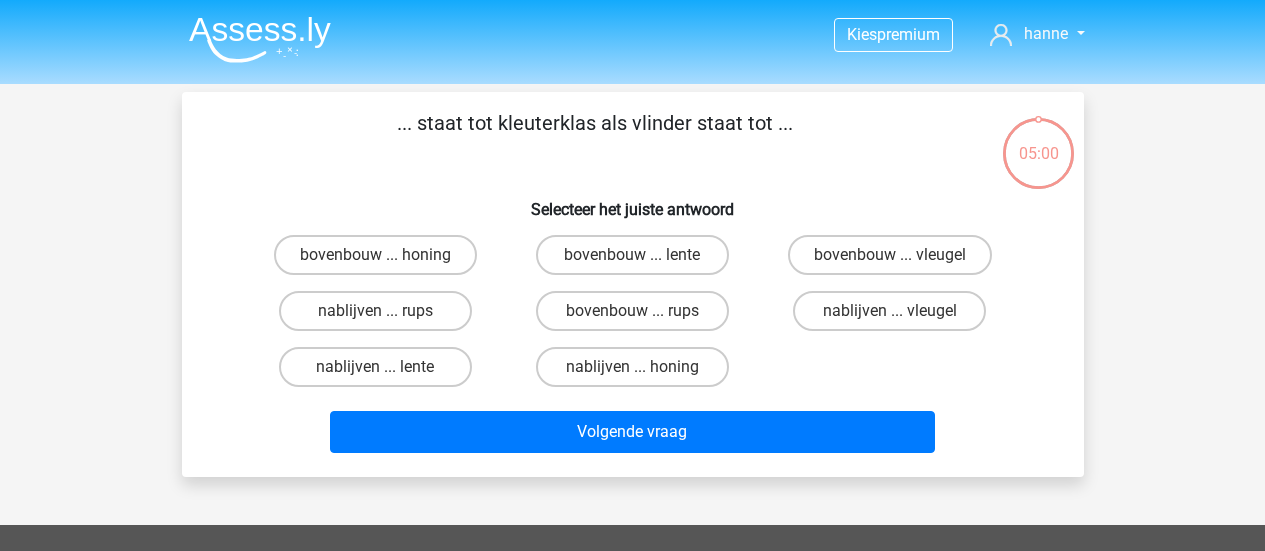 scroll, scrollTop: 0, scrollLeft: 0, axis: both 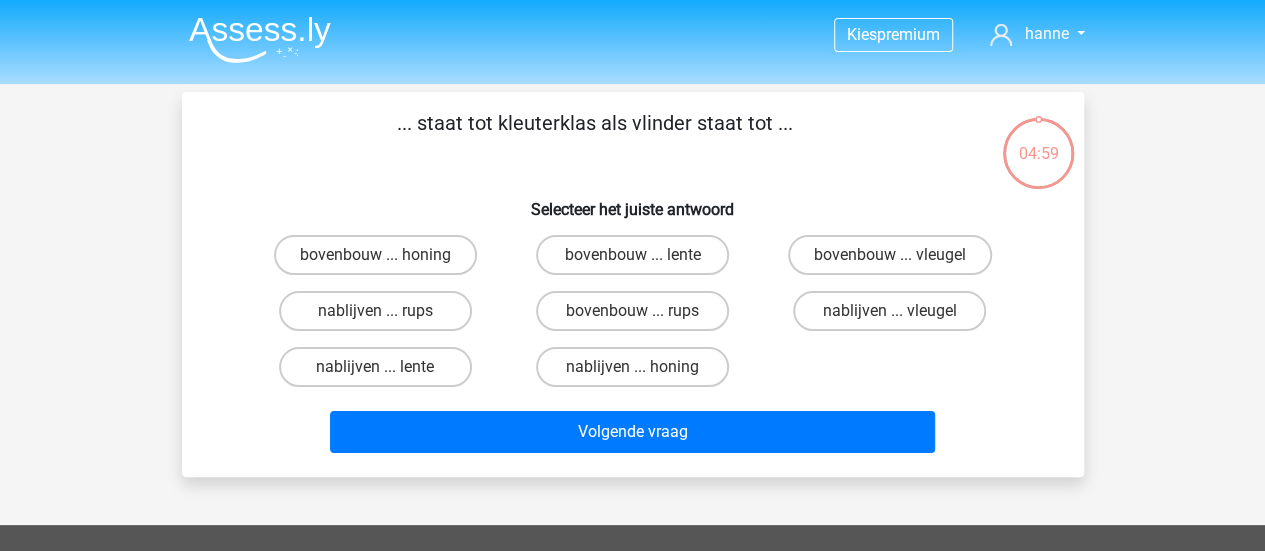 click at bounding box center [260, 39] 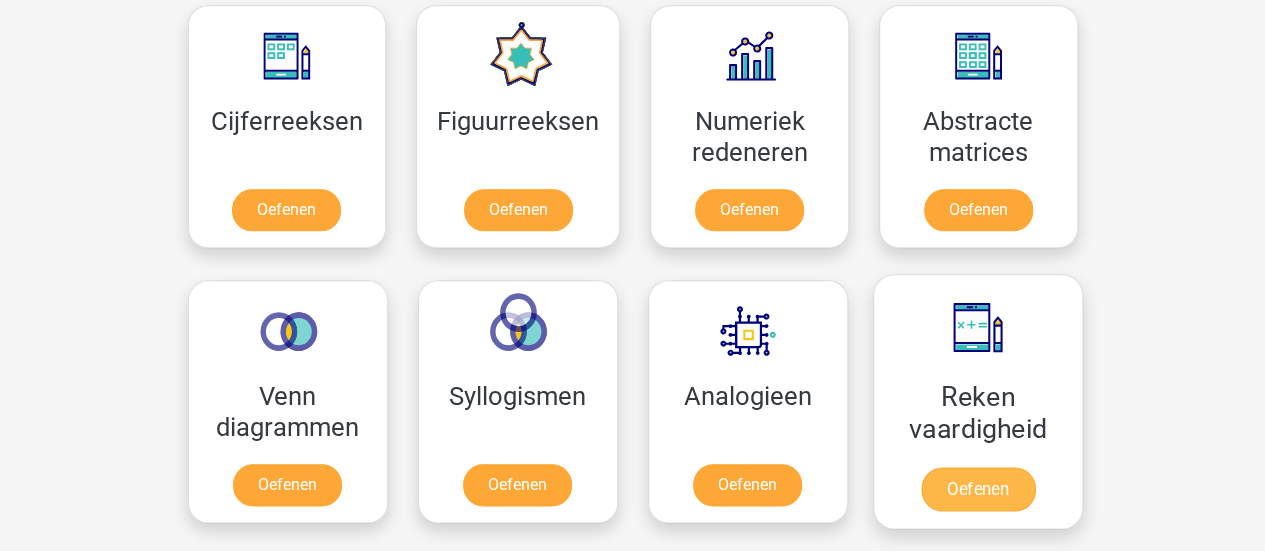 scroll, scrollTop: 1004, scrollLeft: 0, axis: vertical 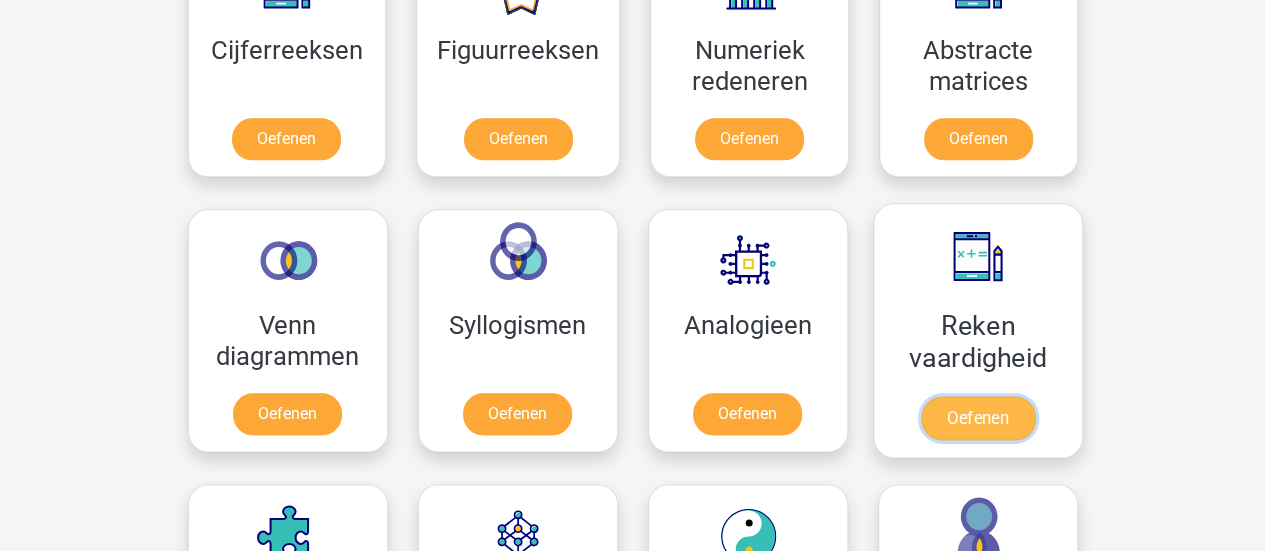click on "Oefenen" at bounding box center (977, 418) 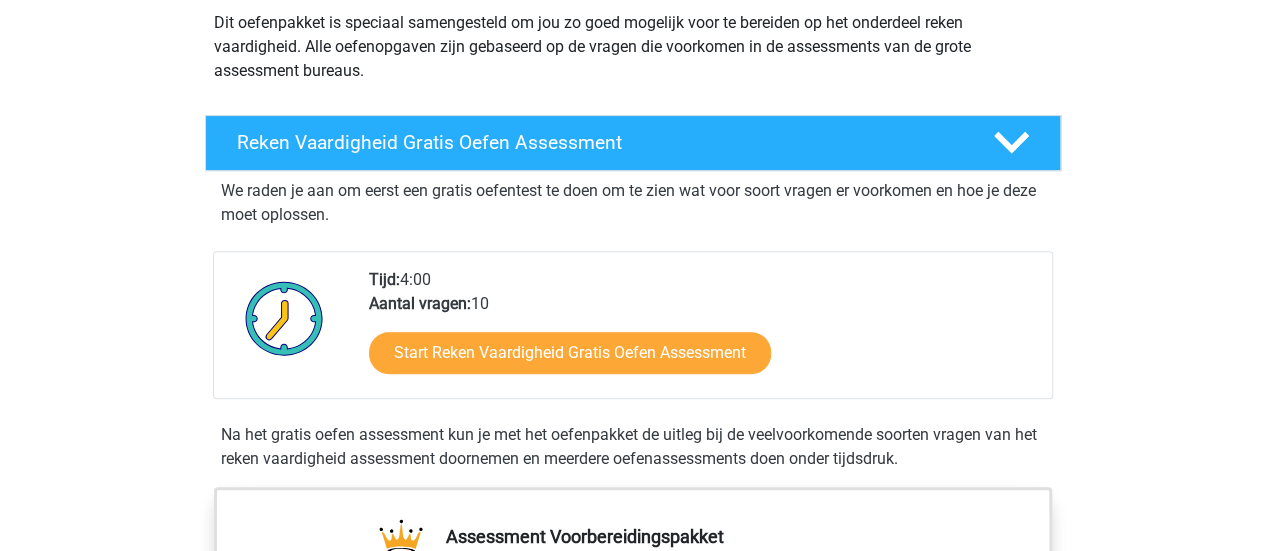 scroll, scrollTop: 275, scrollLeft: 0, axis: vertical 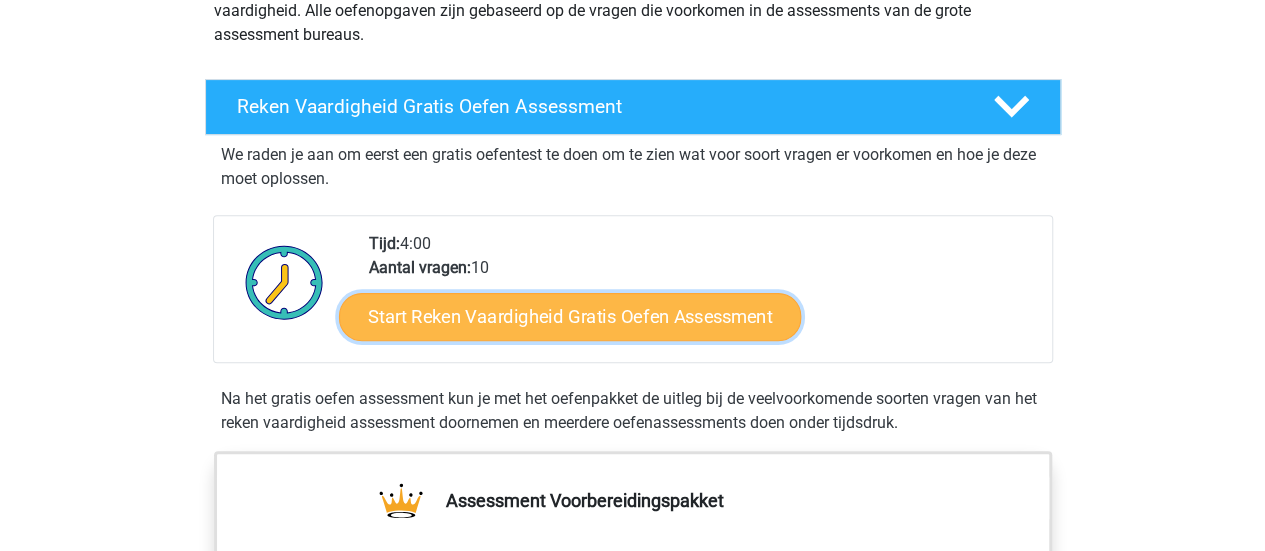 click on "Start Reken Vaardigheid
Gratis Oefen Assessment" at bounding box center [570, 316] 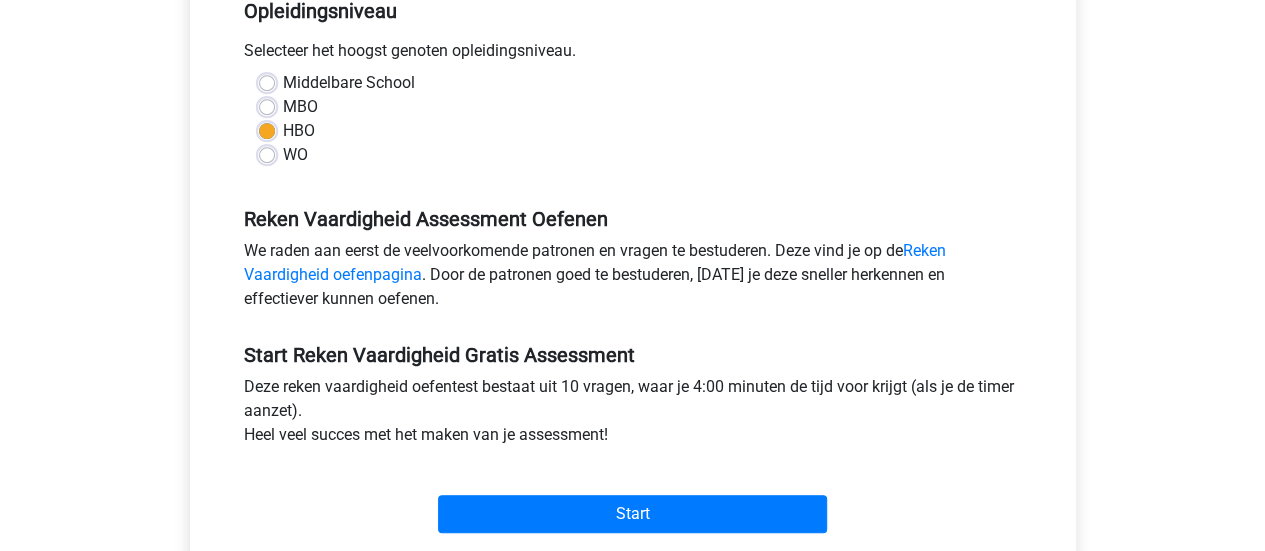 scroll, scrollTop: 432, scrollLeft: 0, axis: vertical 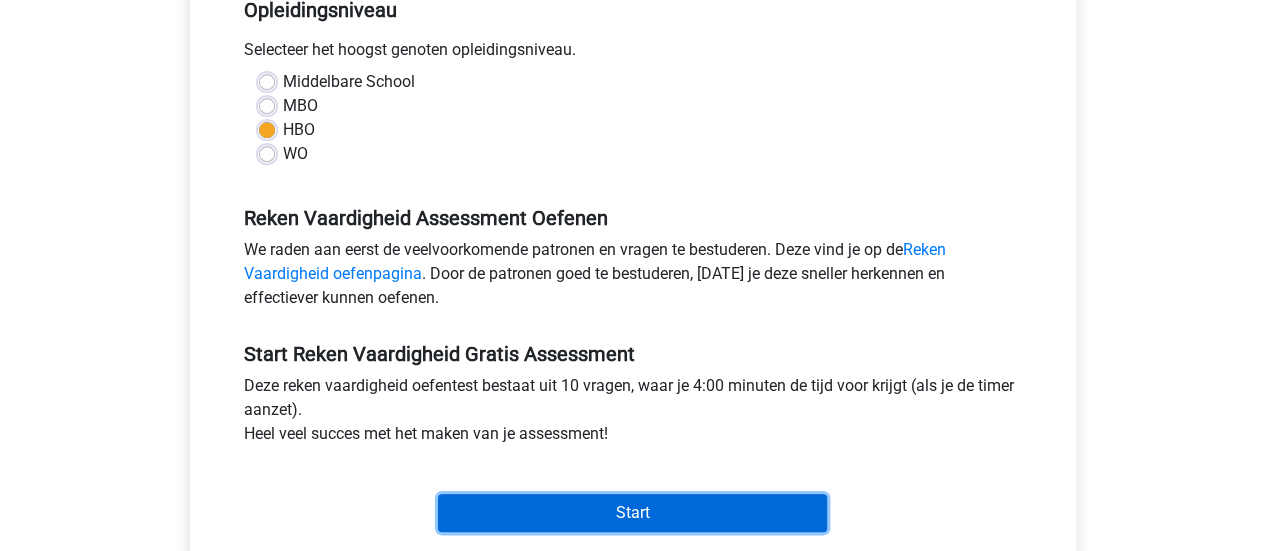 click on "Start" at bounding box center (632, 513) 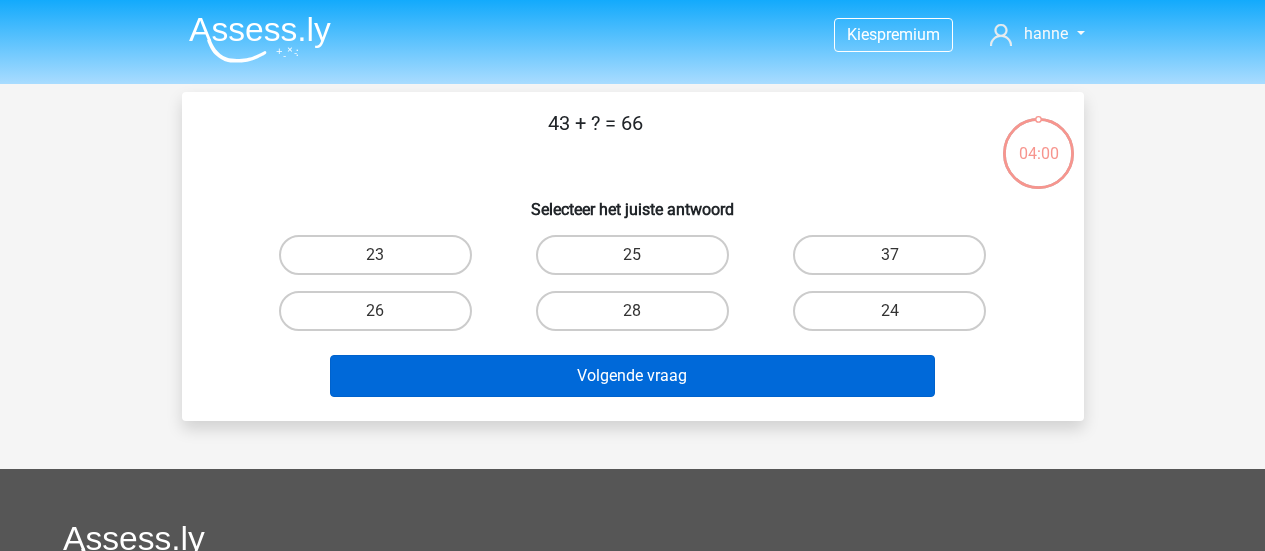 scroll, scrollTop: 0, scrollLeft: 0, axis: both 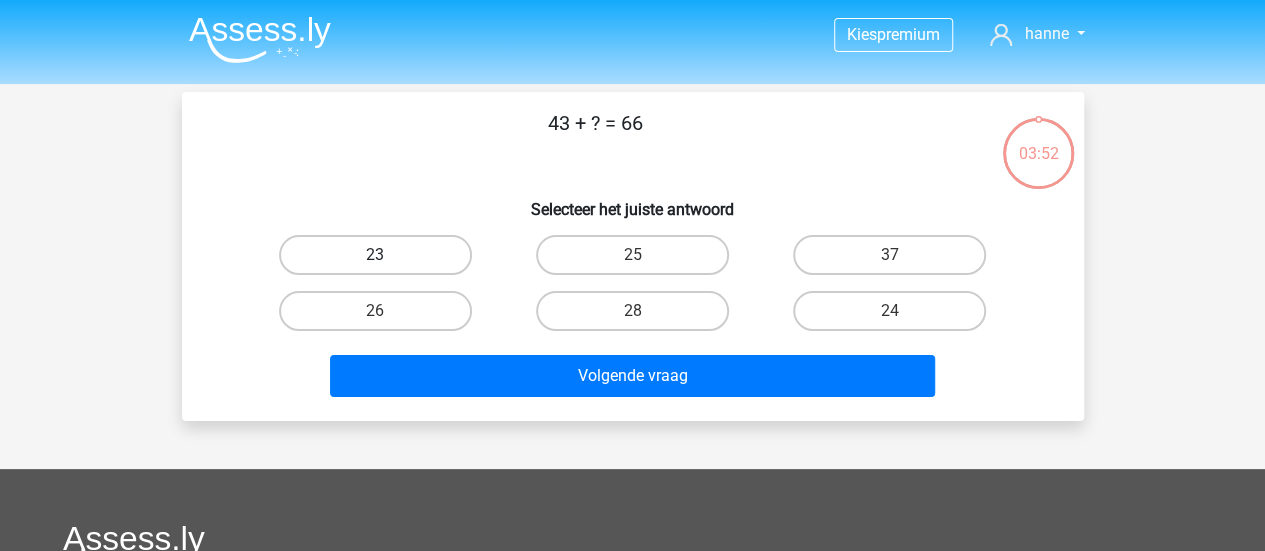 click on "23" at bounding box center [375, 255] 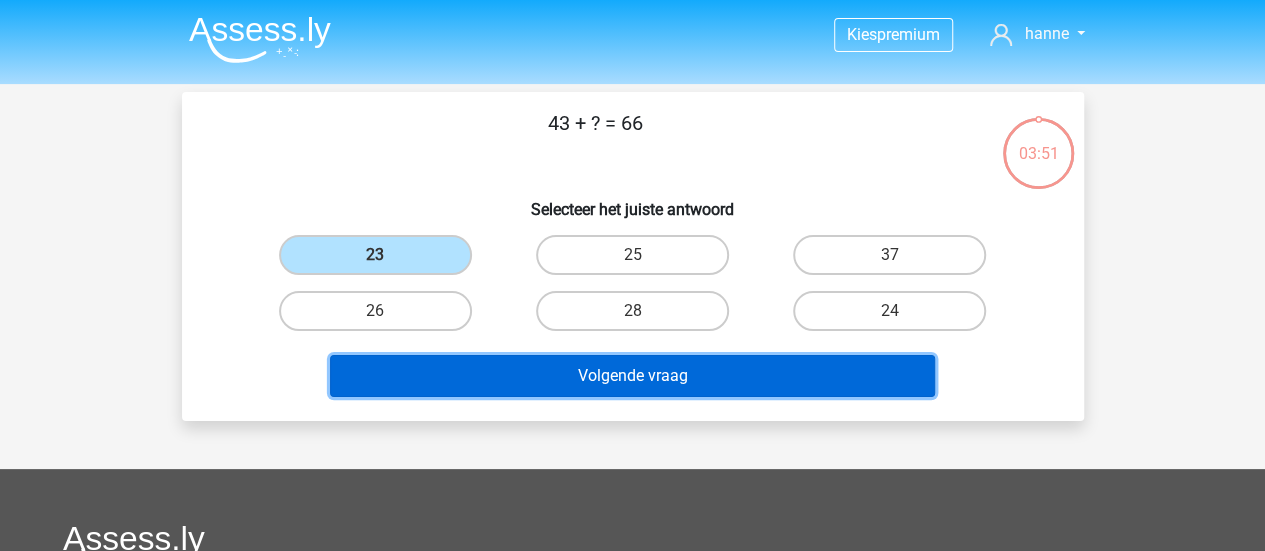click on "Volgende vraag" at bounding box center (632, 376) 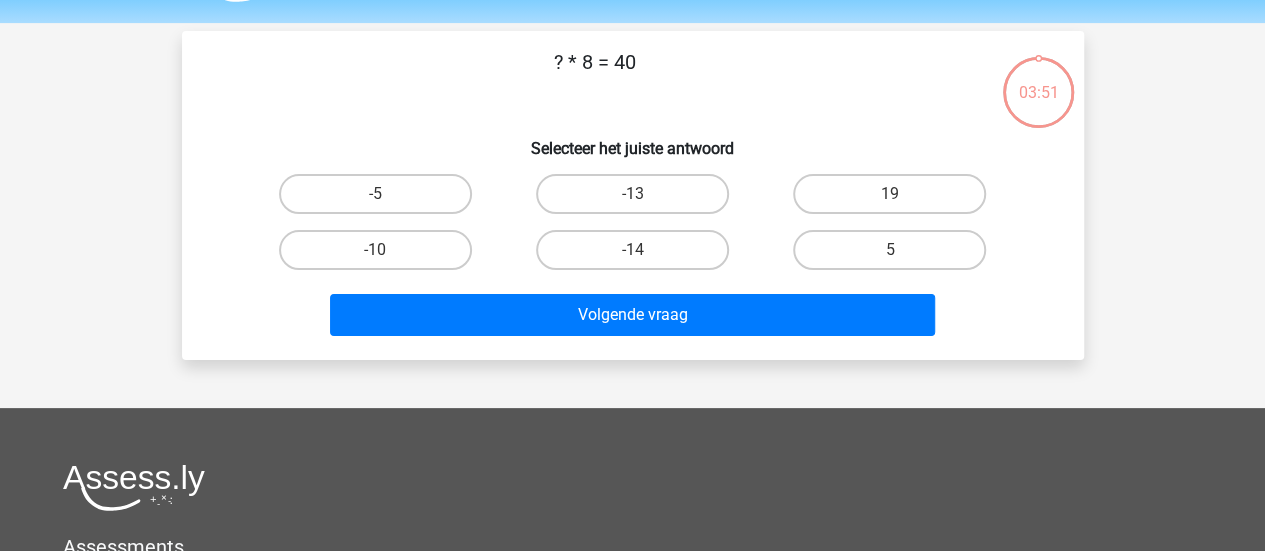 scroll, scrollTop: 92, scrollLeft: 0, axis: vertical 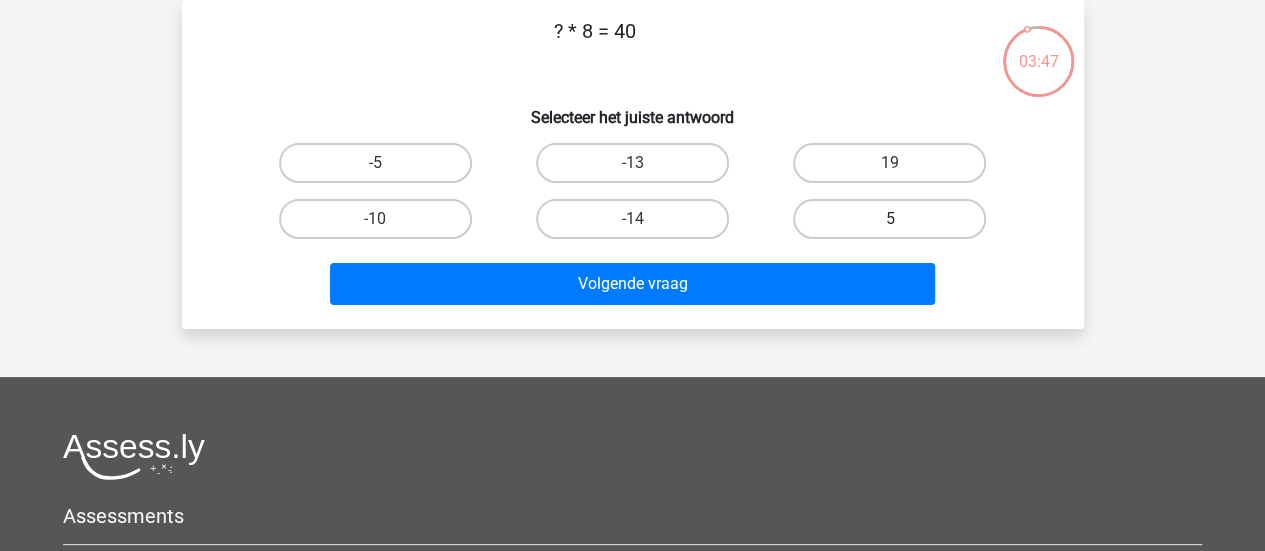 click on "5" at bounding box center [889, 219] 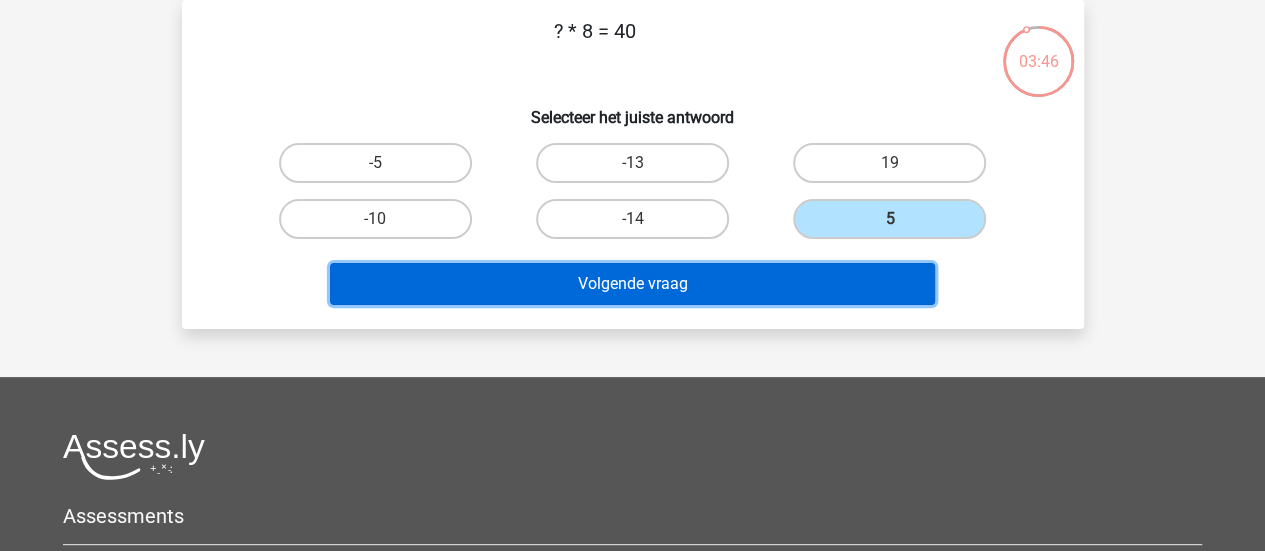 click on "Volgende vraag" at bounding box center (632, 284) 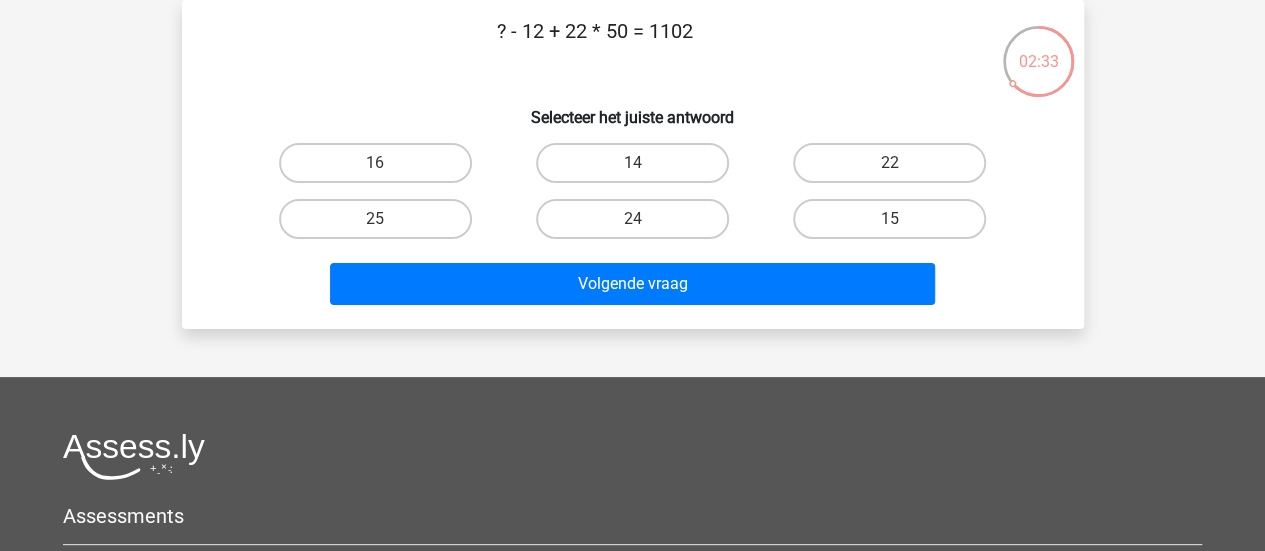 click on "14" at bounding box center [632, 163] 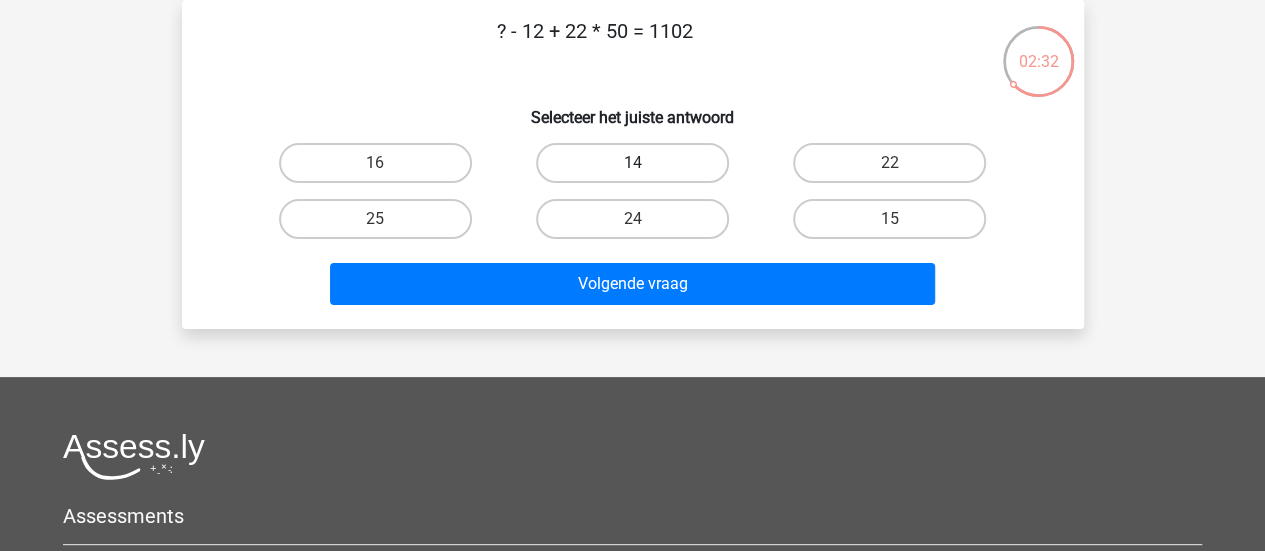 click on "14" at bounding box center [632, 163] 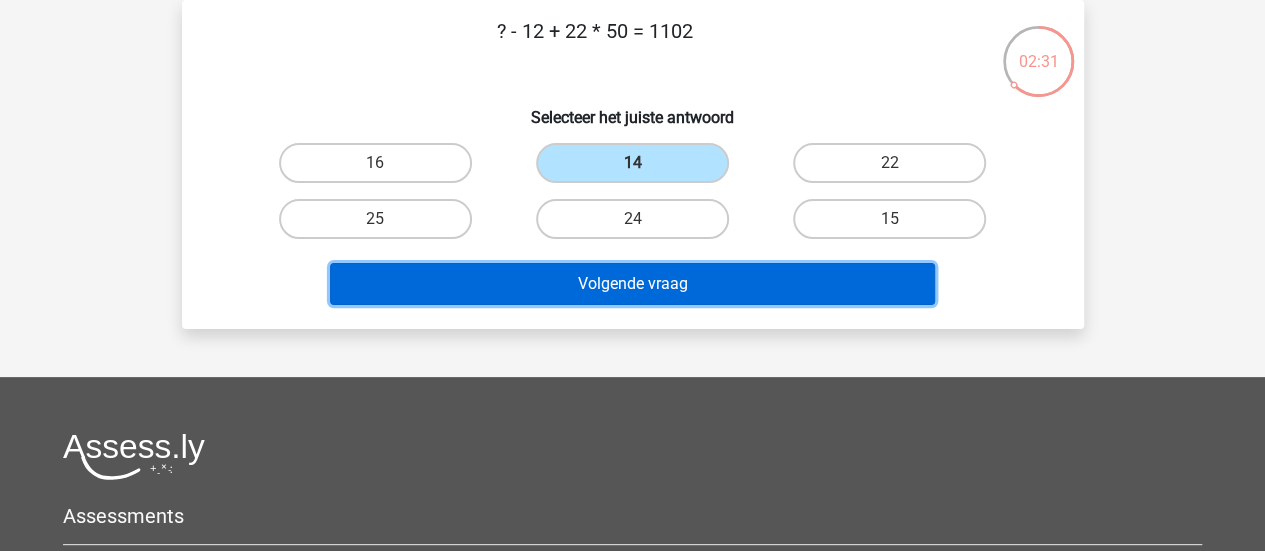 click on "Volgende vraag" at bounding box center (632, 284) 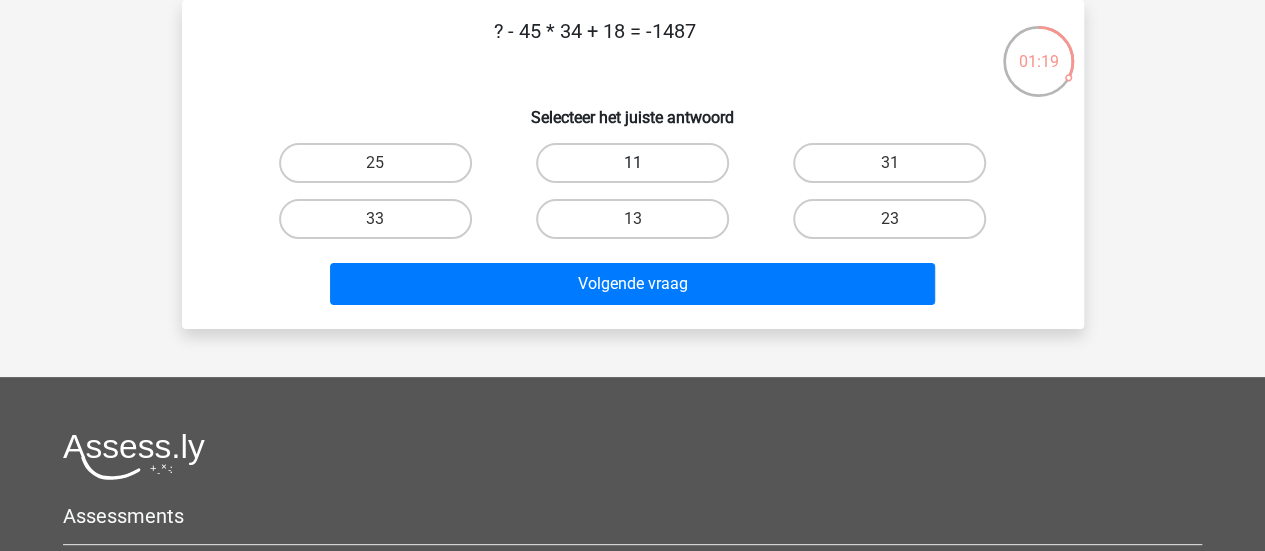 click on "11" at bounding box center (632, 163) 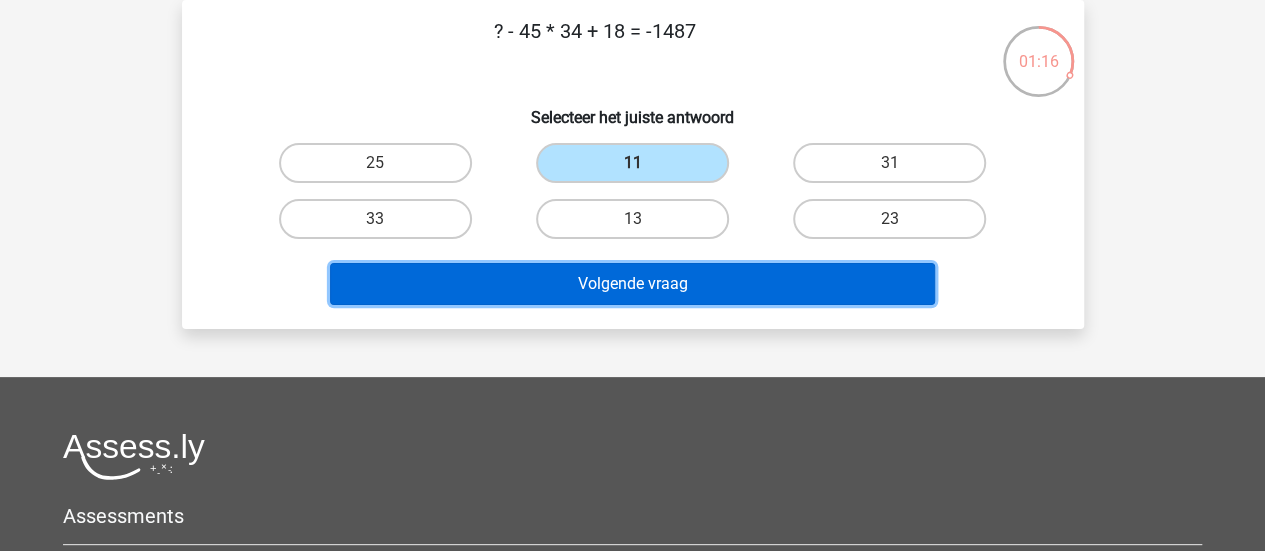 click on "Volgende vraag" at bounding box center [632, 284] 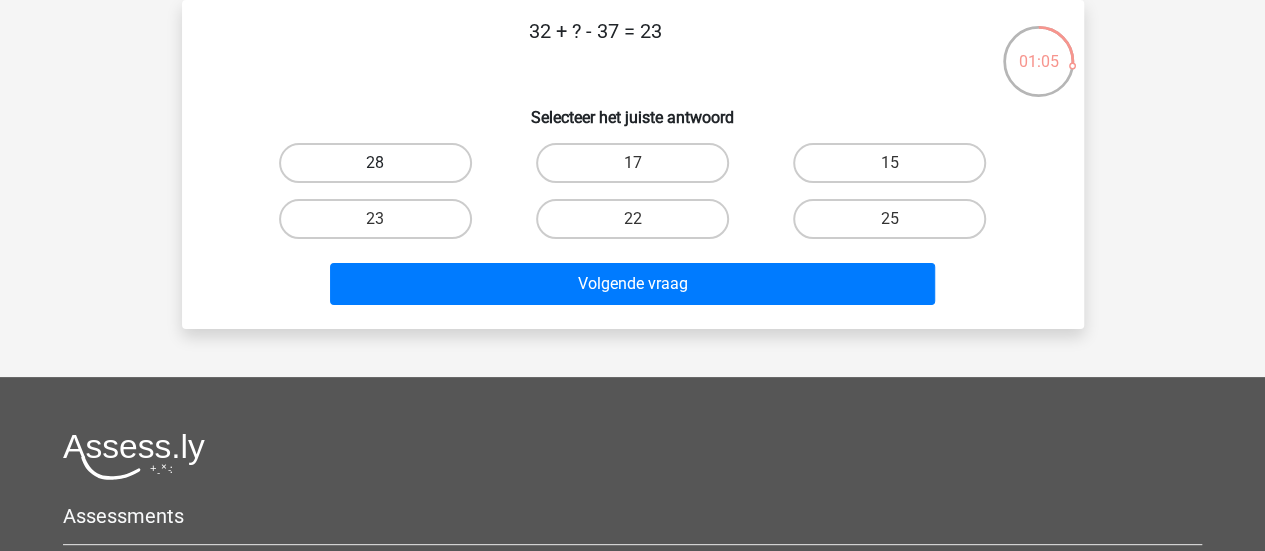 click on "28" at bounding box center (375, 163) 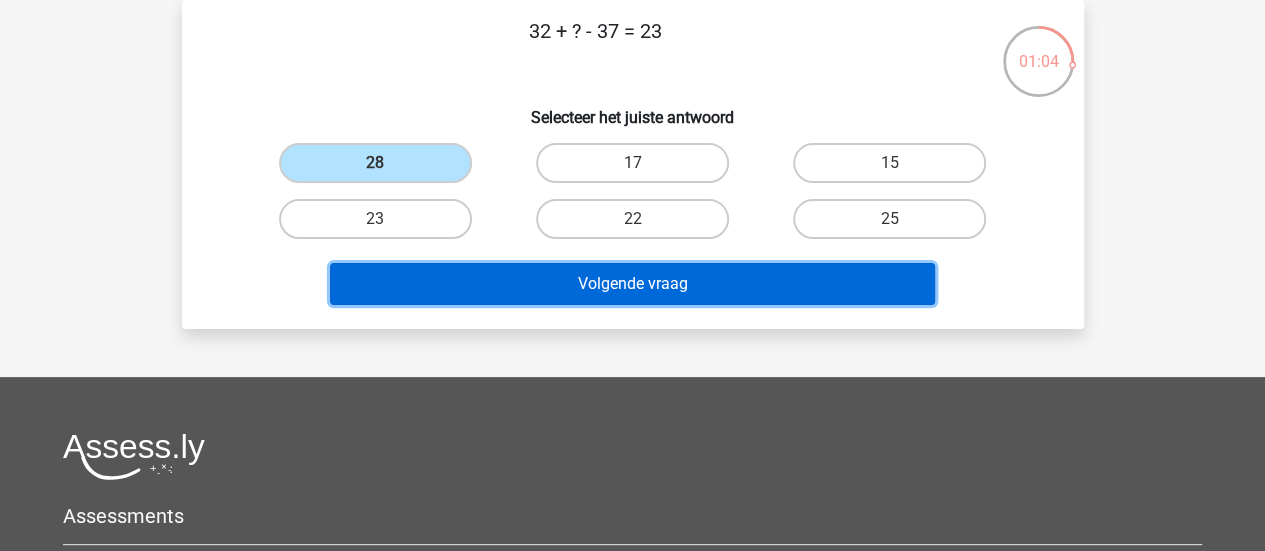 click on "Volgende vraag" at bounding box center [632, 284] 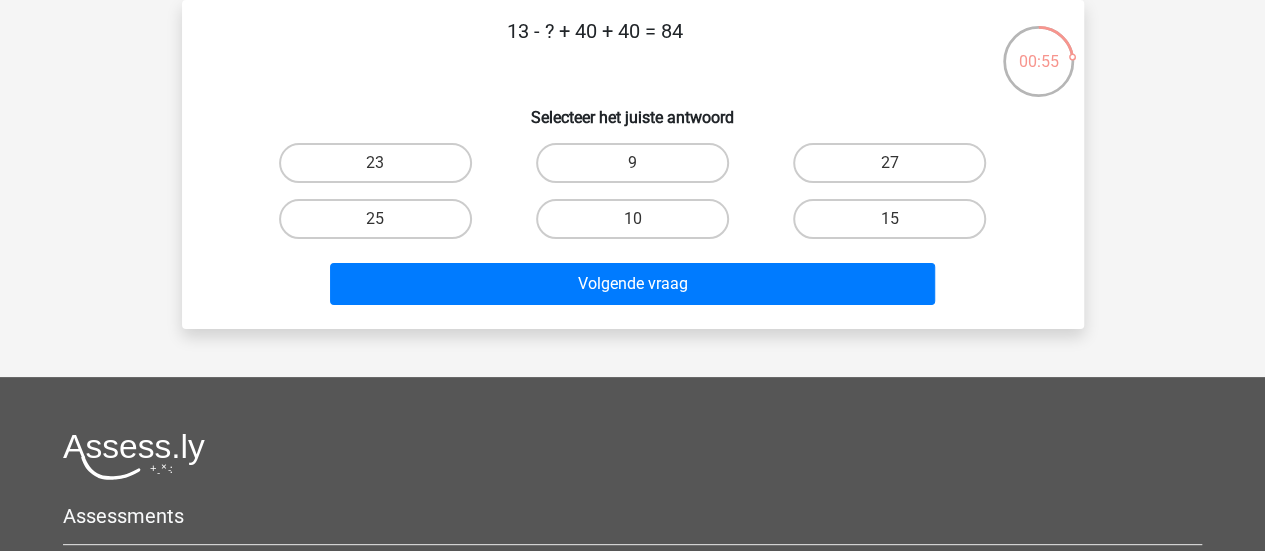 click on "9" at bounding box center (638, 169) 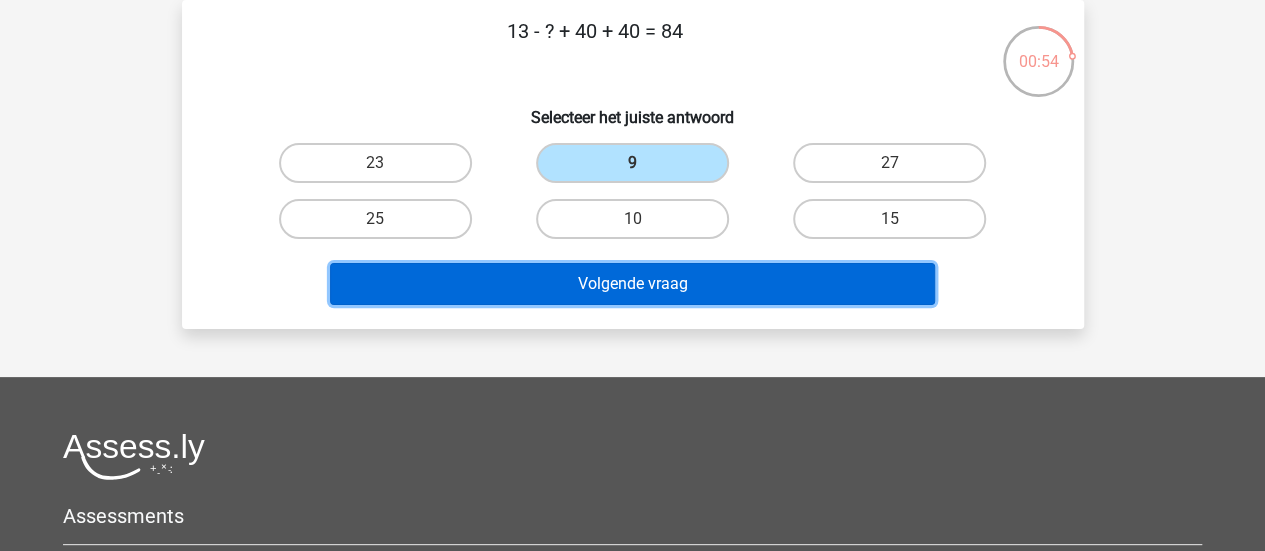 click on "Volgende vraag" at bounding box center [632, 284] 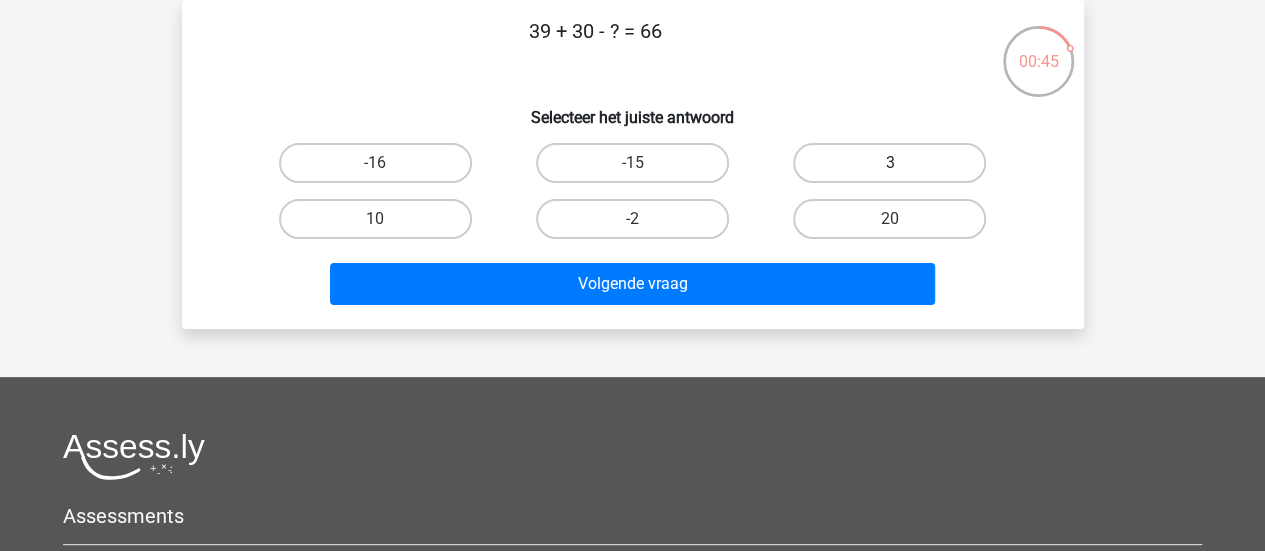 click on "3" at bounding box center (889, 163) 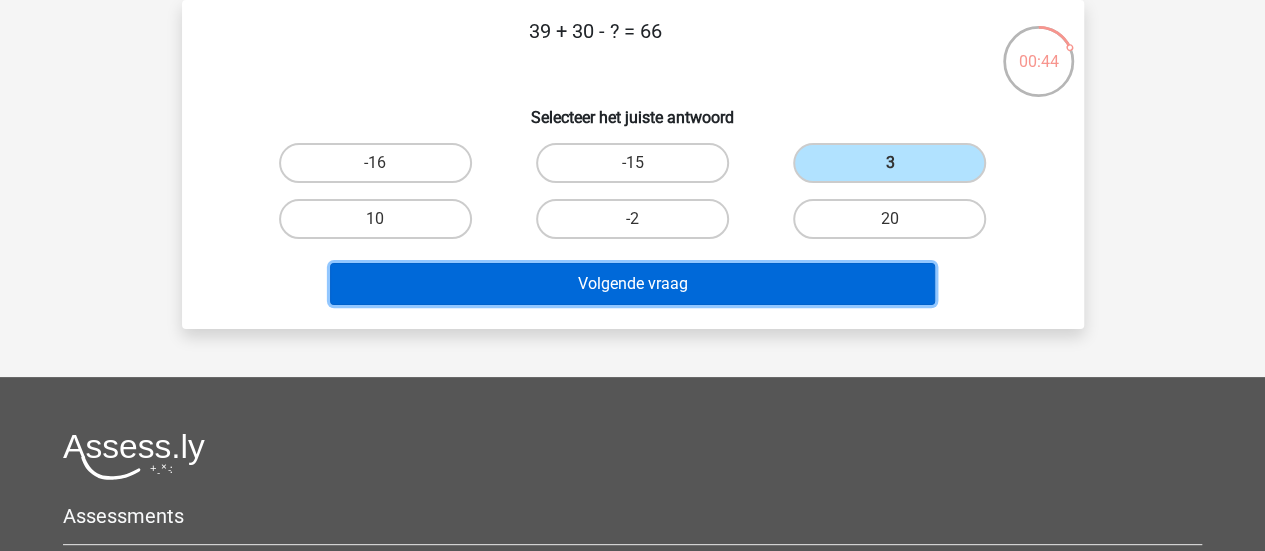 click on "Volgende vraag" at bounding box center (632, 284) 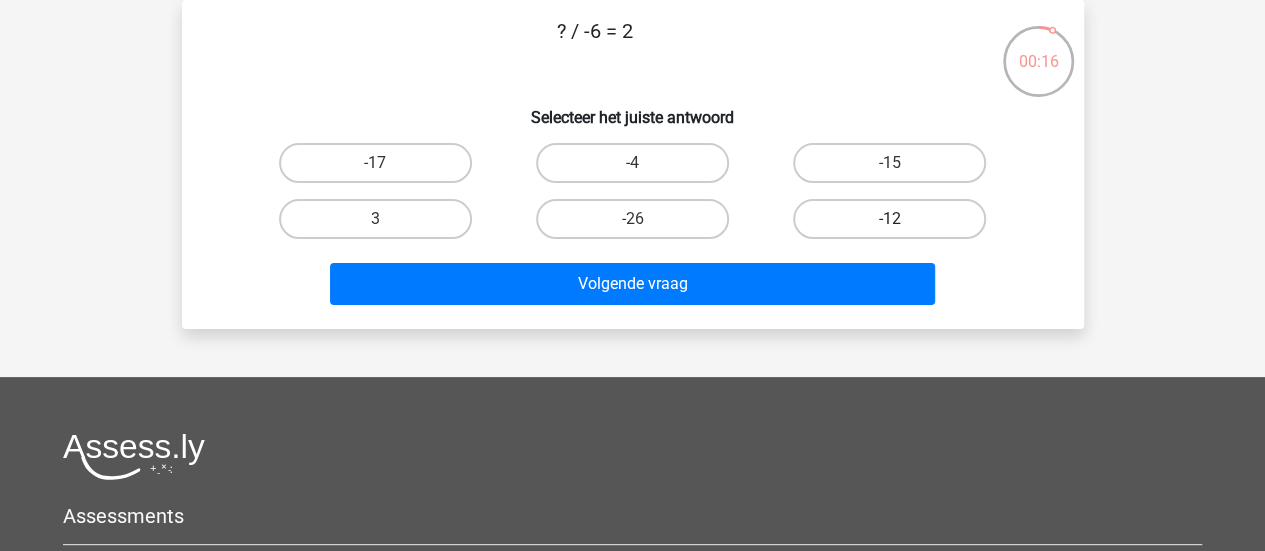 click on "-12" at bounding box center [889, 219] 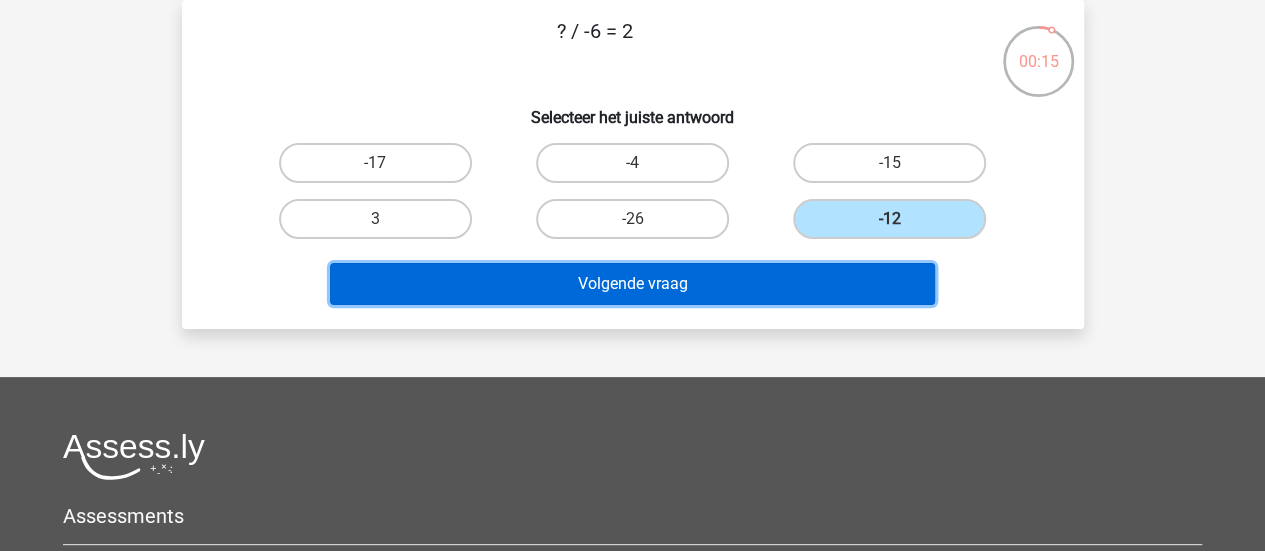 click on "Volgende vraag" at bounding box center (632, 284) 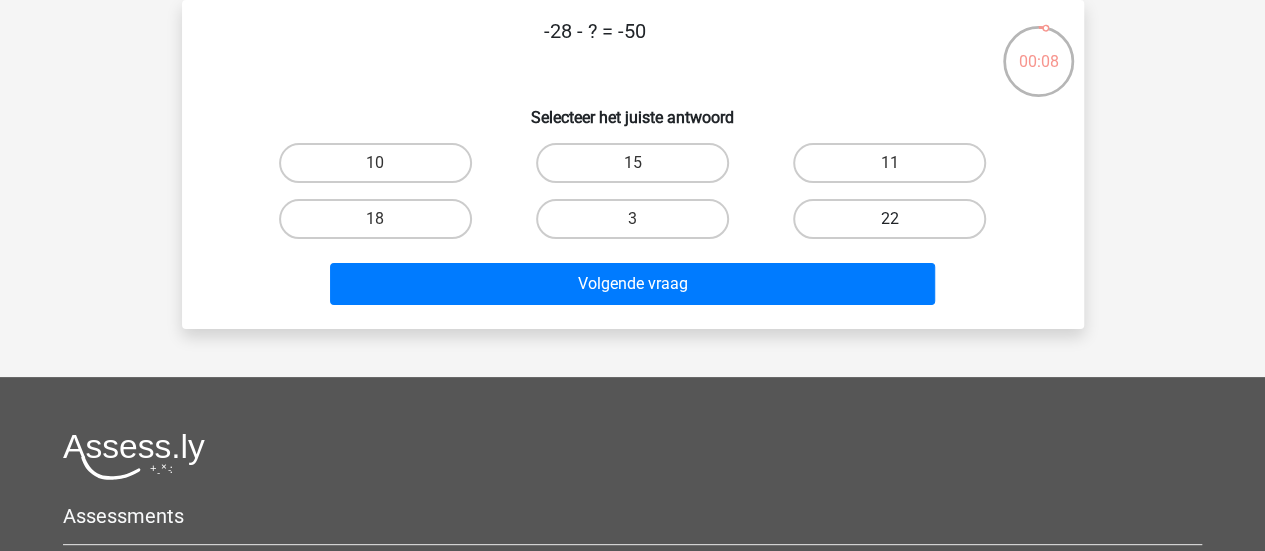 click on "22" at bounding box center (889, 219) 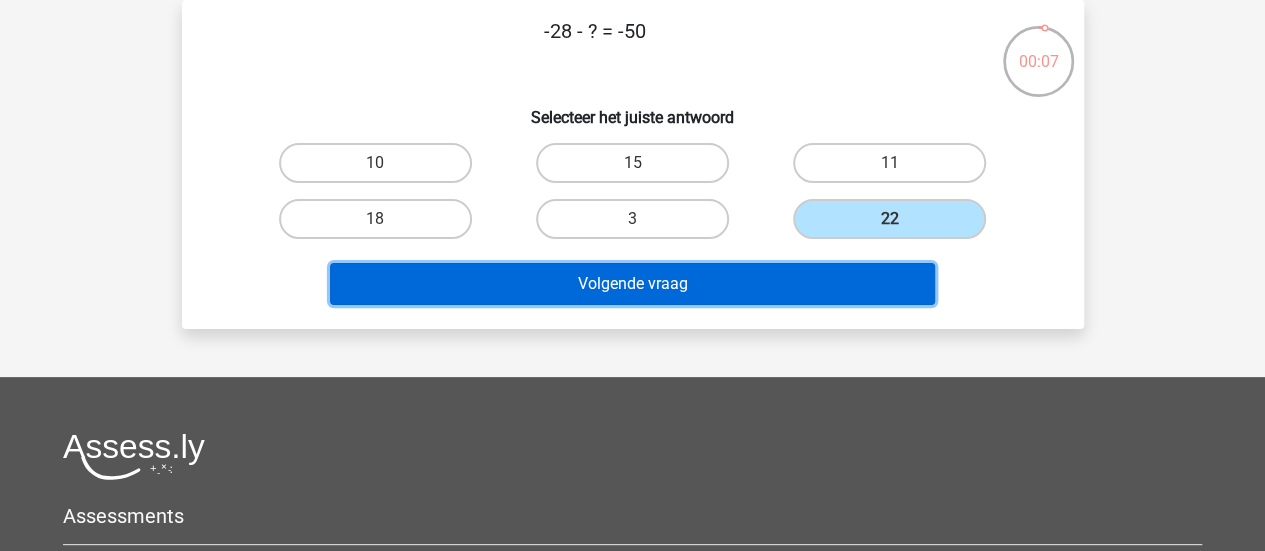 click on "Volgende vraag" at bounding box center [632, 284] 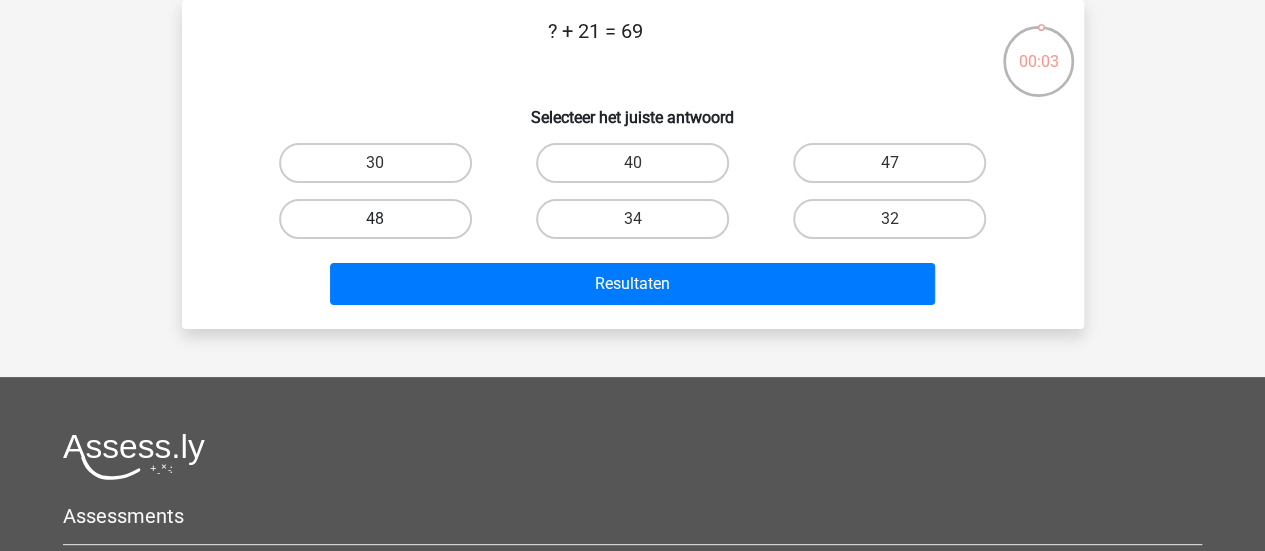 click on "48" at bounding box center (375, 219) 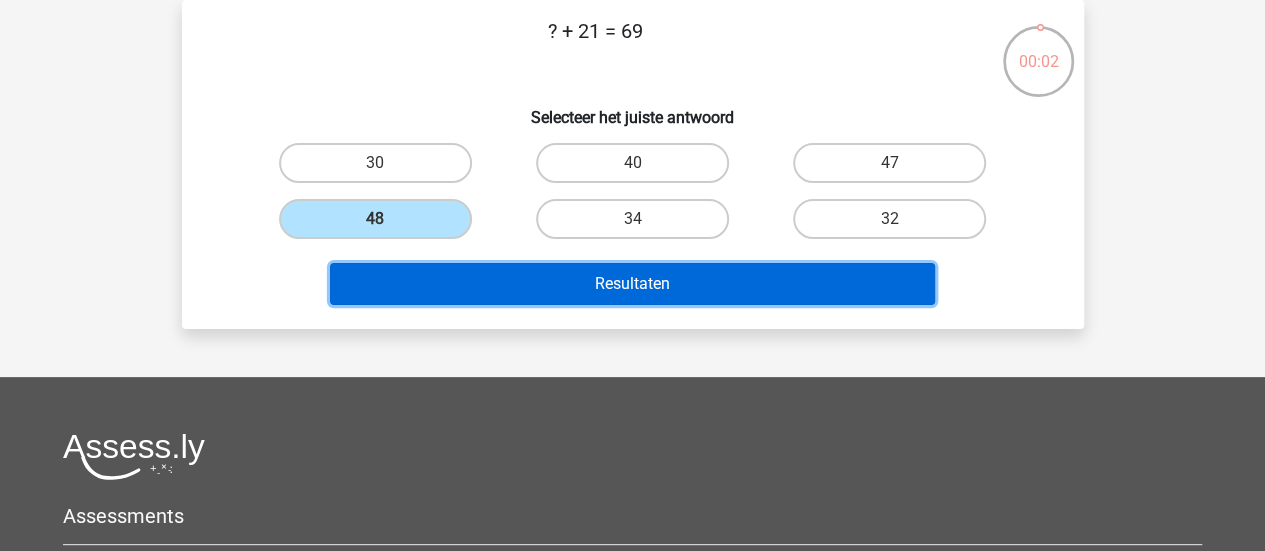 click on "Resultaten" at bounding box center [632, 284] 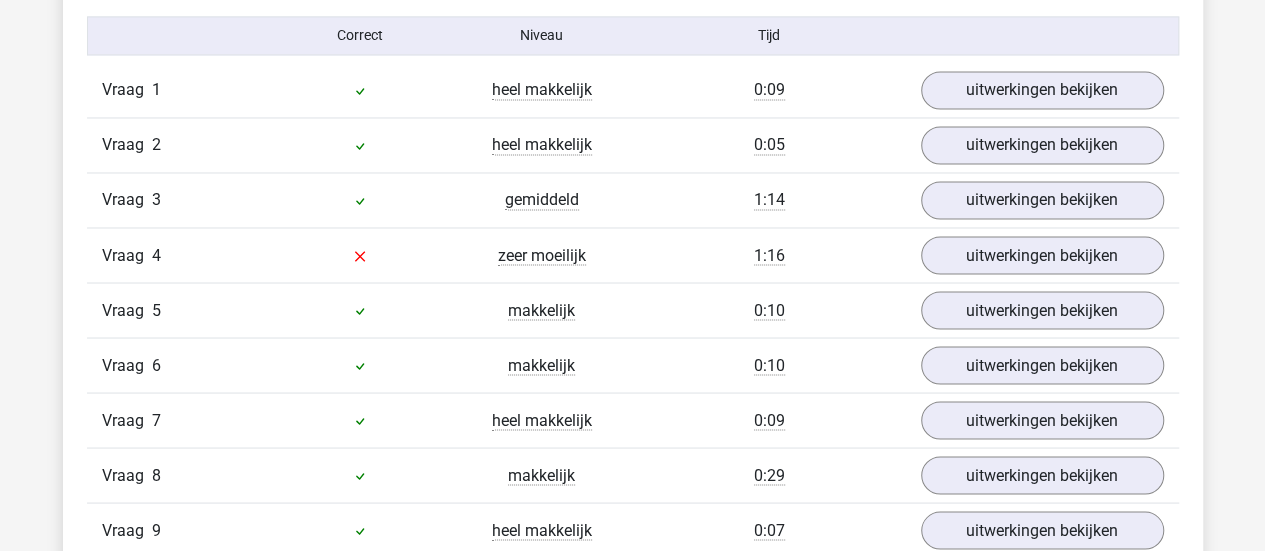 scroll, scrollTop: 1666, scrollLeft: 0, axis: vertical 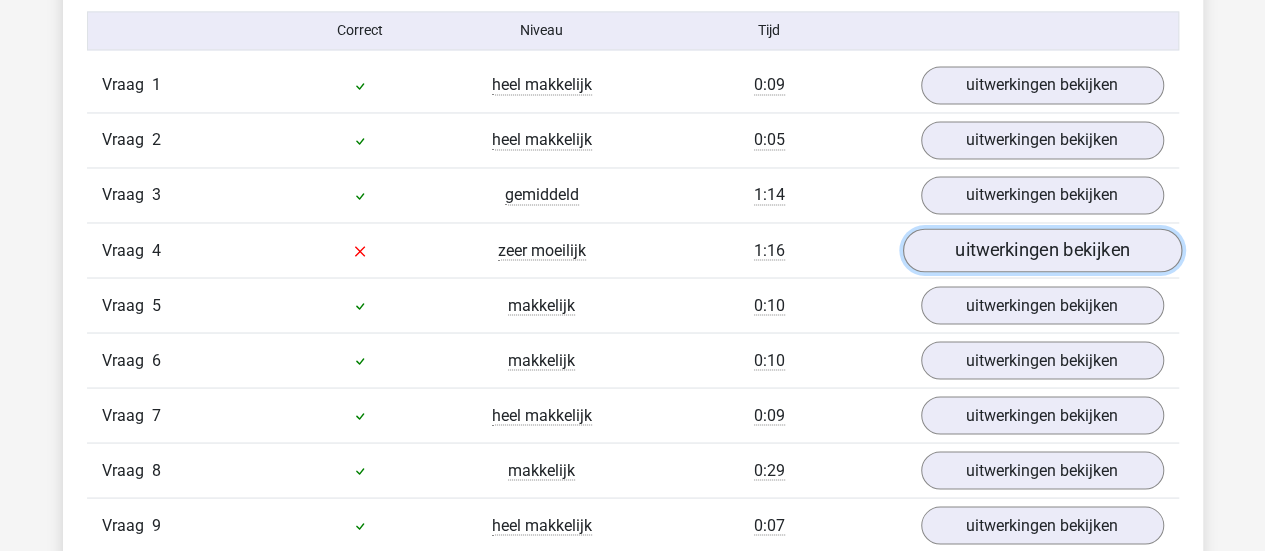 click on "uitwerkingen bekijken" at bounding box center (1041, 250) 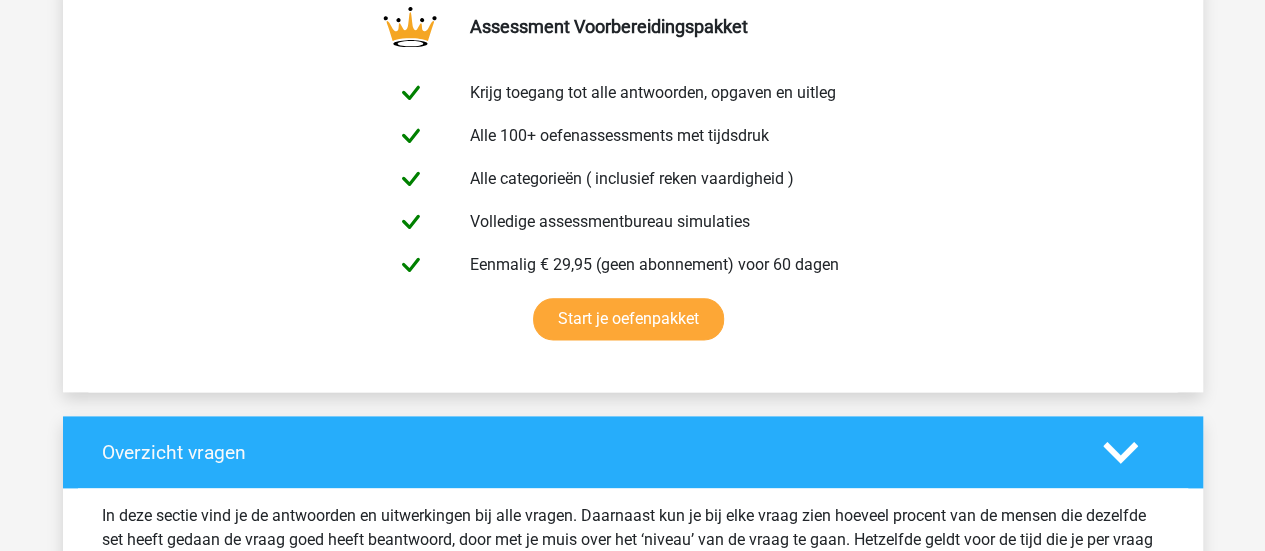 scroll, scrollTop: 0, scrollLeft: 0, axis: both 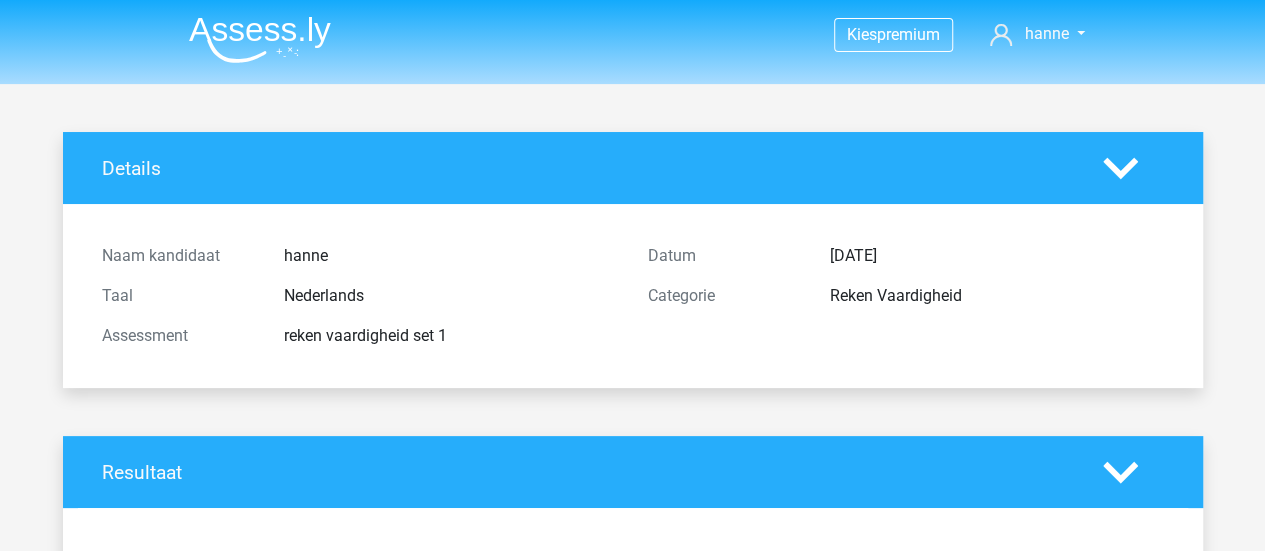 click at bounding box center [260, 39] 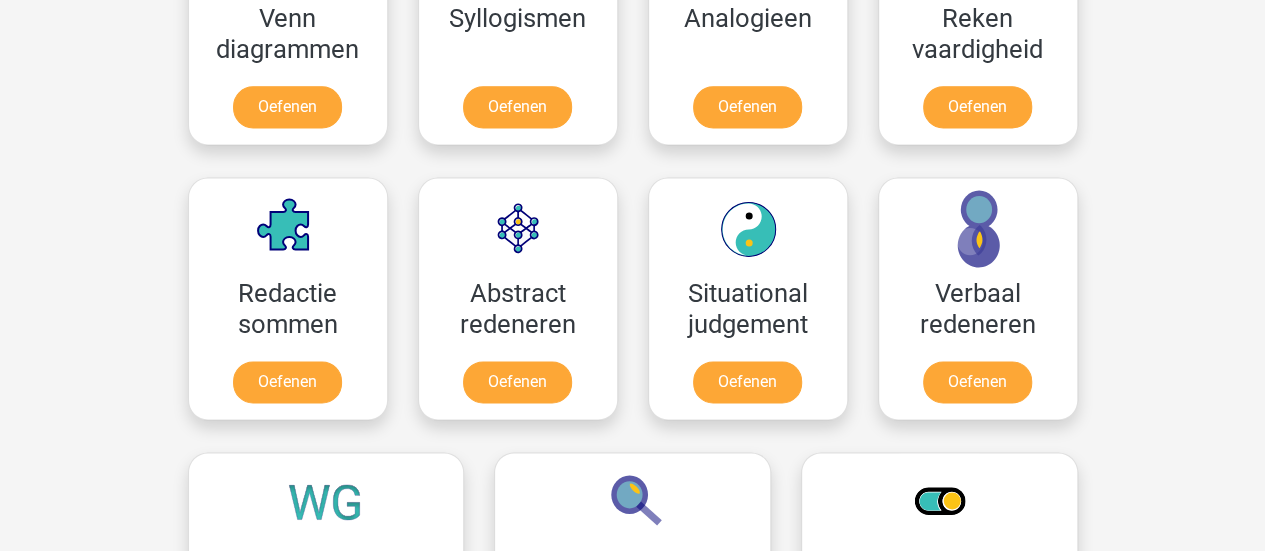 scroll, scrollTop: 1322, scrollLeft: 0, axis: vertical 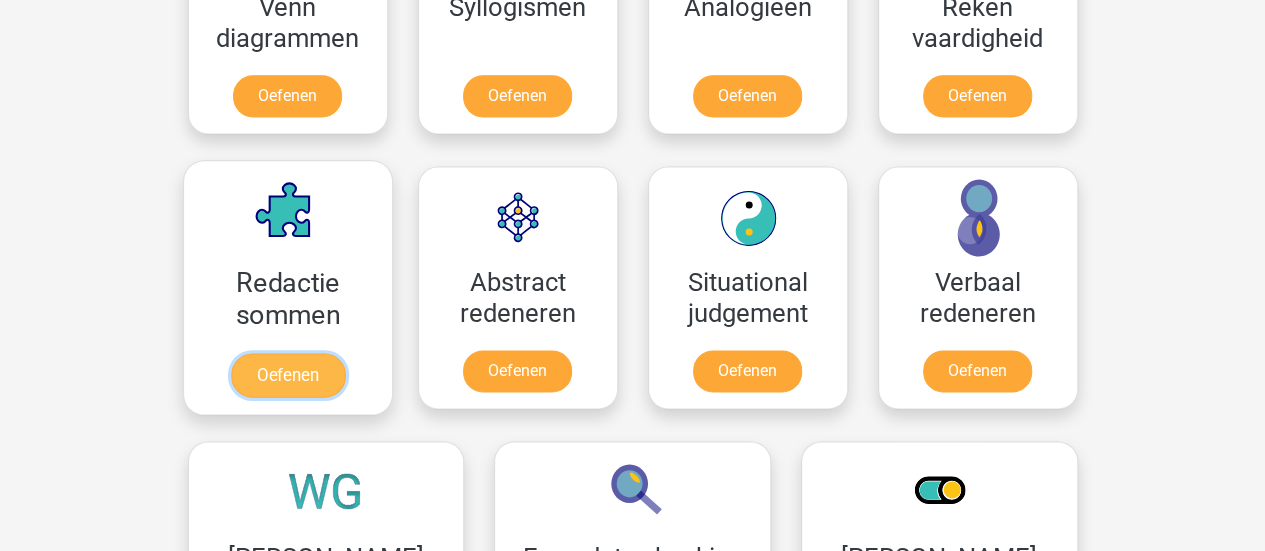 click on "Oefenen" at bounding box center [287, 375] 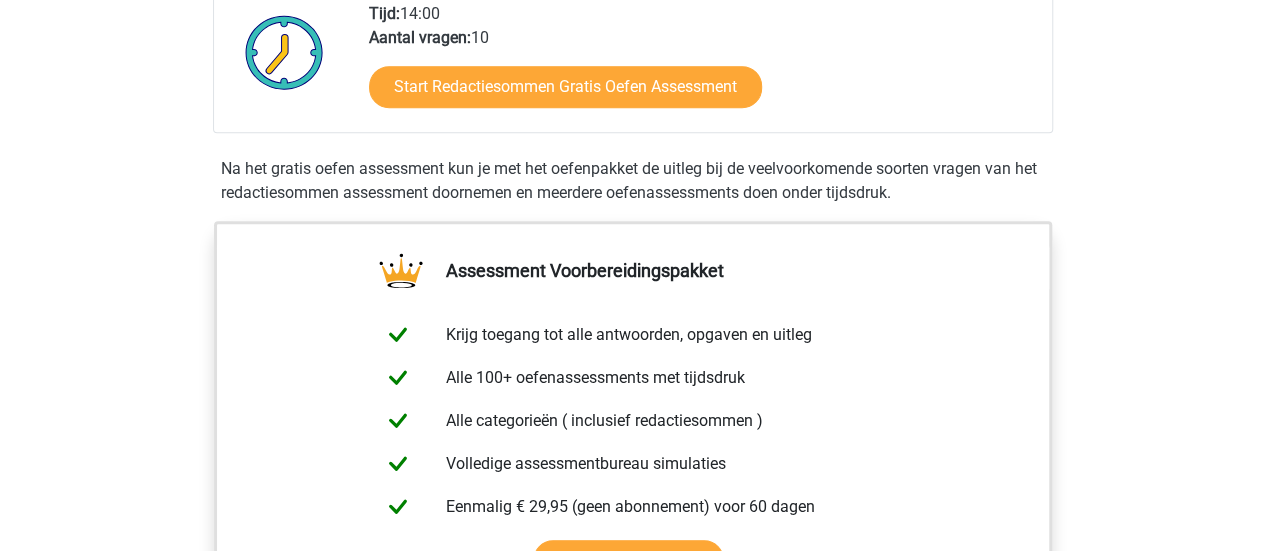 scroll, scrollTop: 482, scrollLeft: 0, axis: vertical 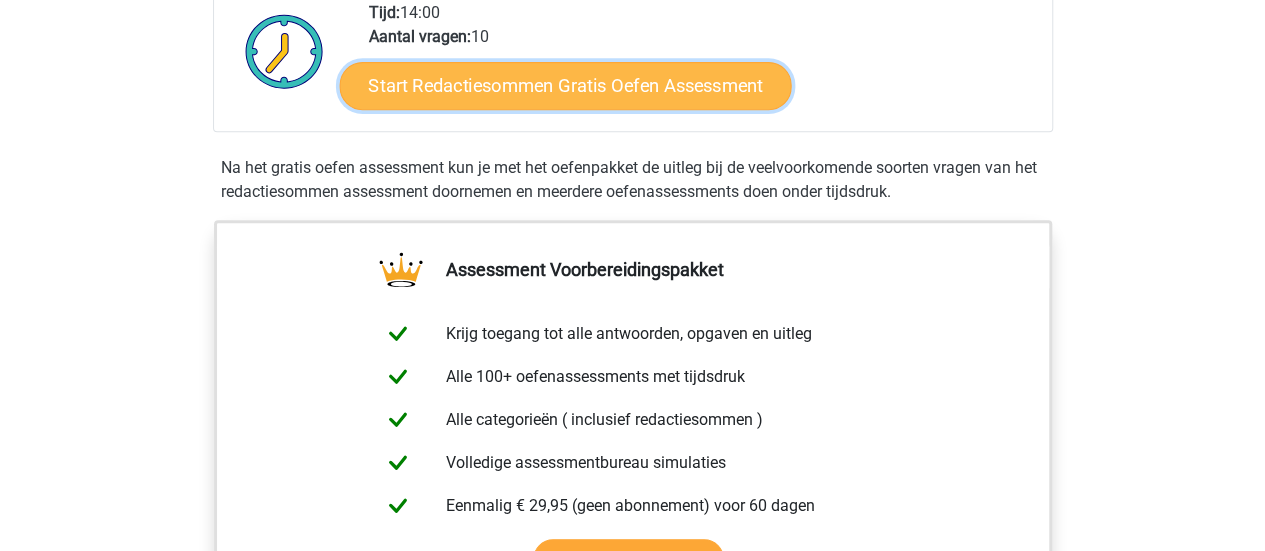 click on "Start Redactiesommen
Gratis Oefen Assessment" at bounding box center [565, 85] 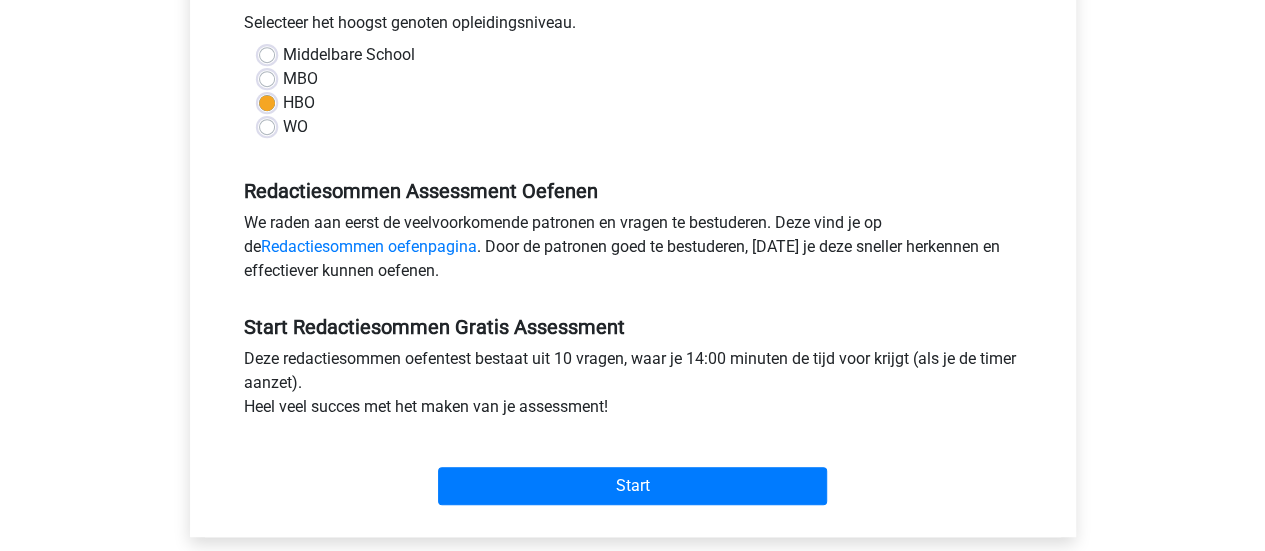 scroll, scrollTop: 460, scrollLeft: 0, axis: vertical 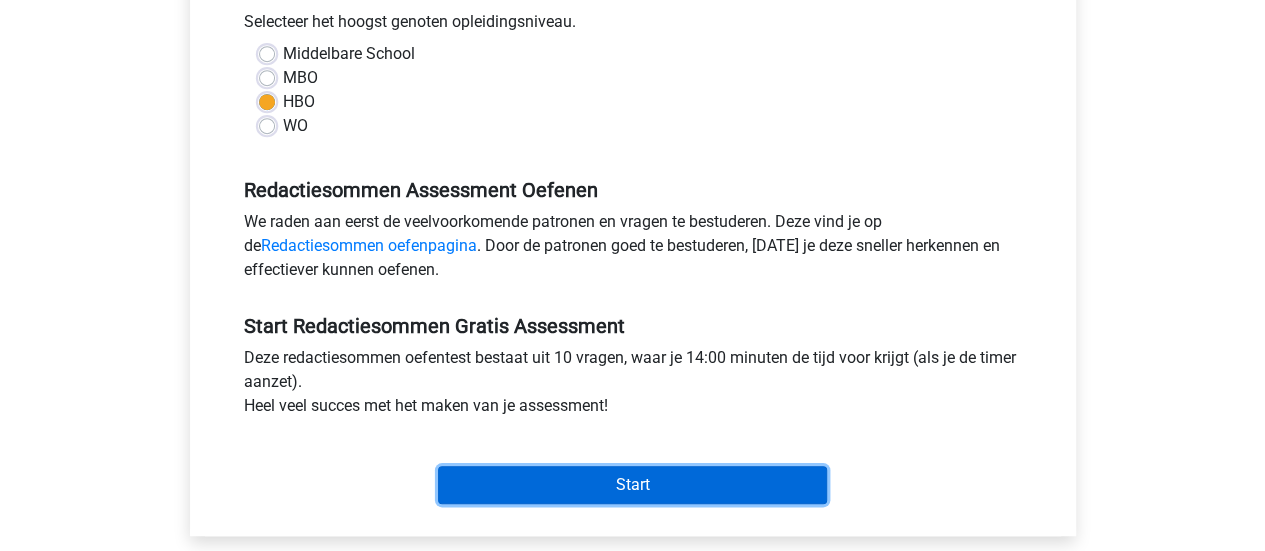 click on "Start" at bounding box center (632, 485) 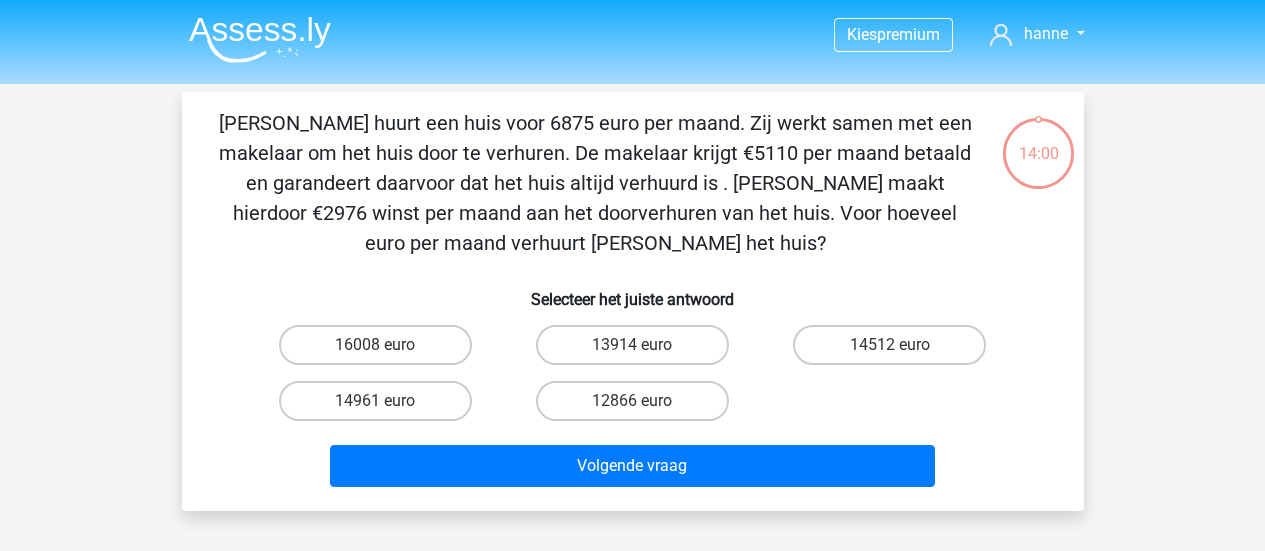 scroll, scrollTop: 0, scrollLeft: 0, axis: both 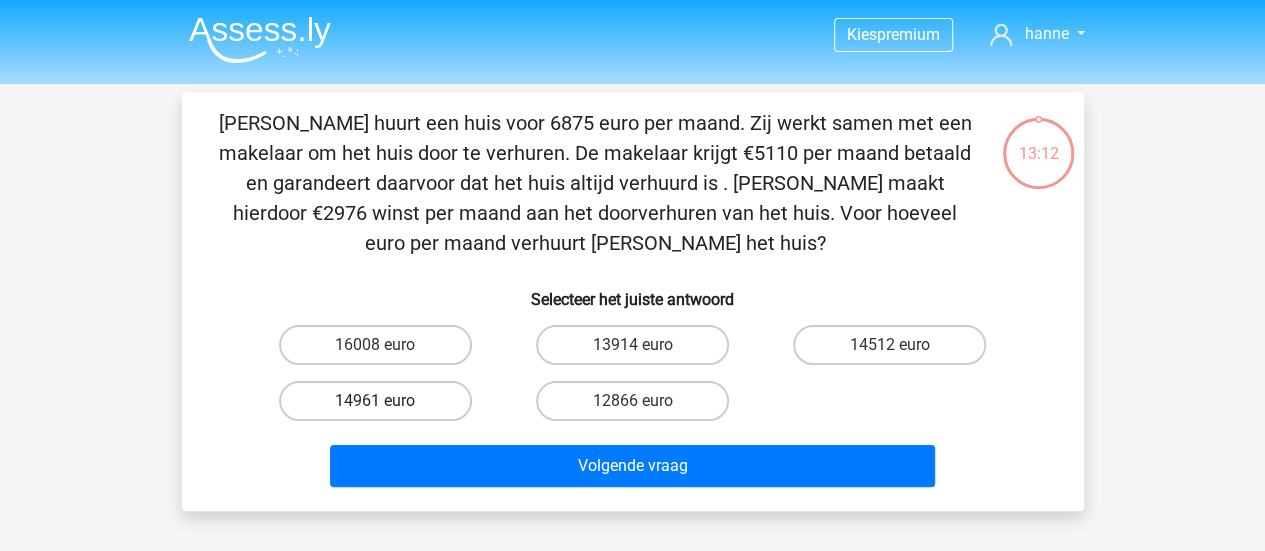 click on "14961 euro" at bounding box center [375, 401] 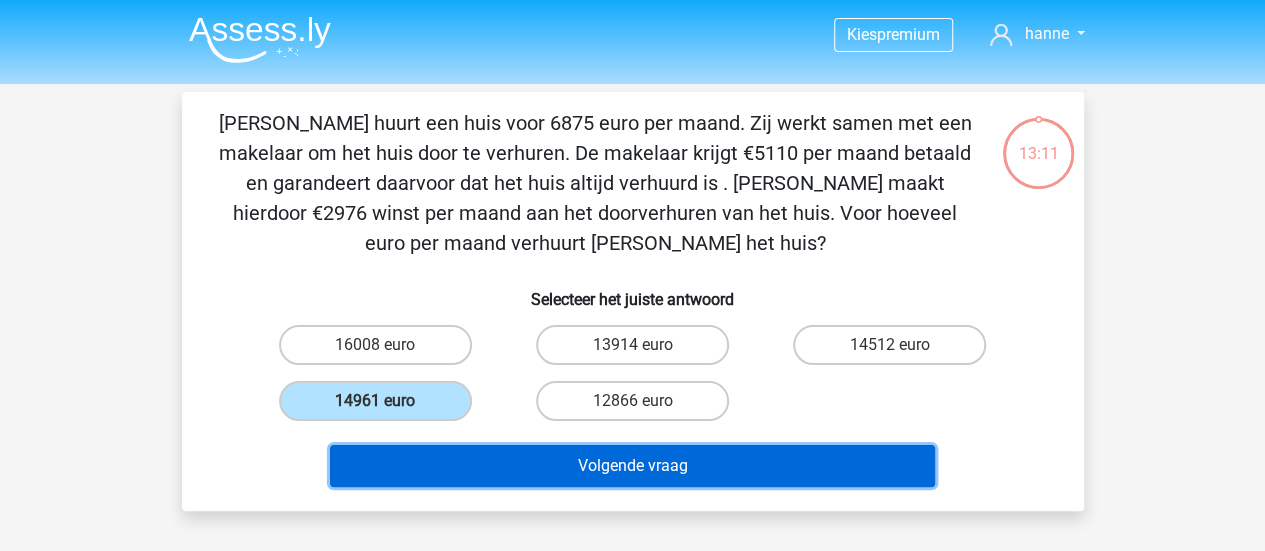 click on "Volgende vraag" at bounding box center (632, 466) 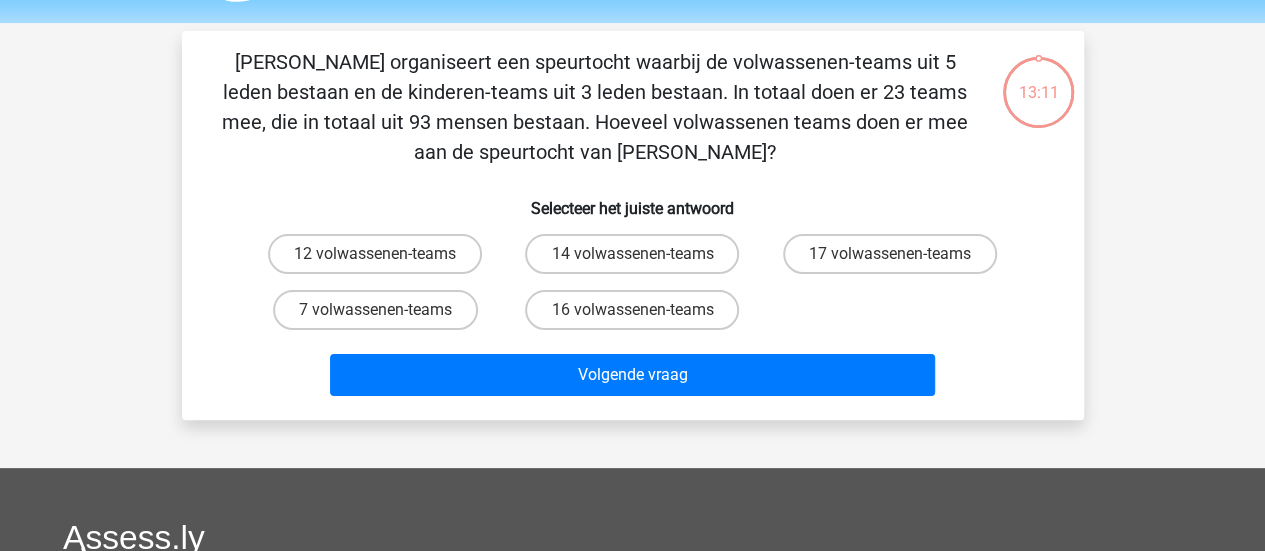 scroll, scrollTop: 92, scrollLeft: 0, axis: vertical 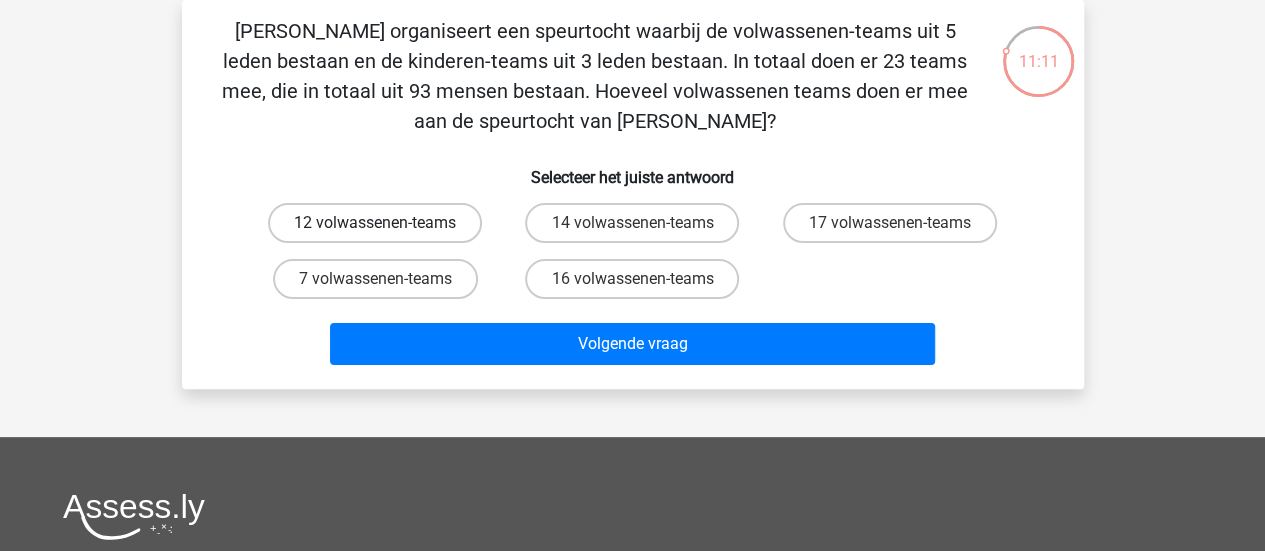 click on "12 volwassenen-teams" at bounding box center (375, 223) 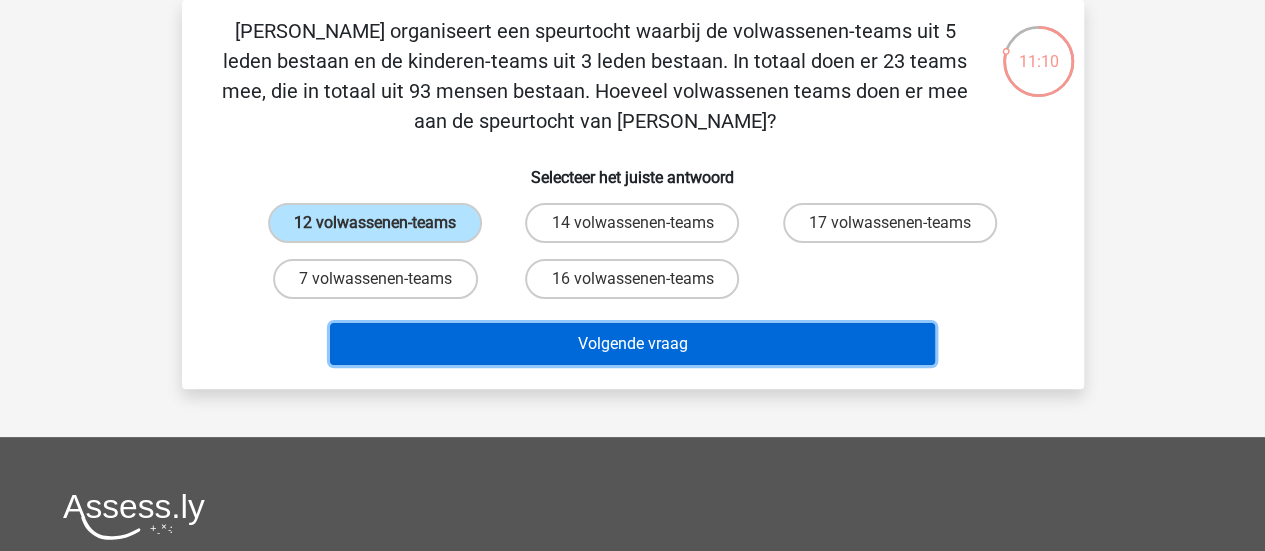 click on "Volgende vraag" at bounding box center (632, 344) 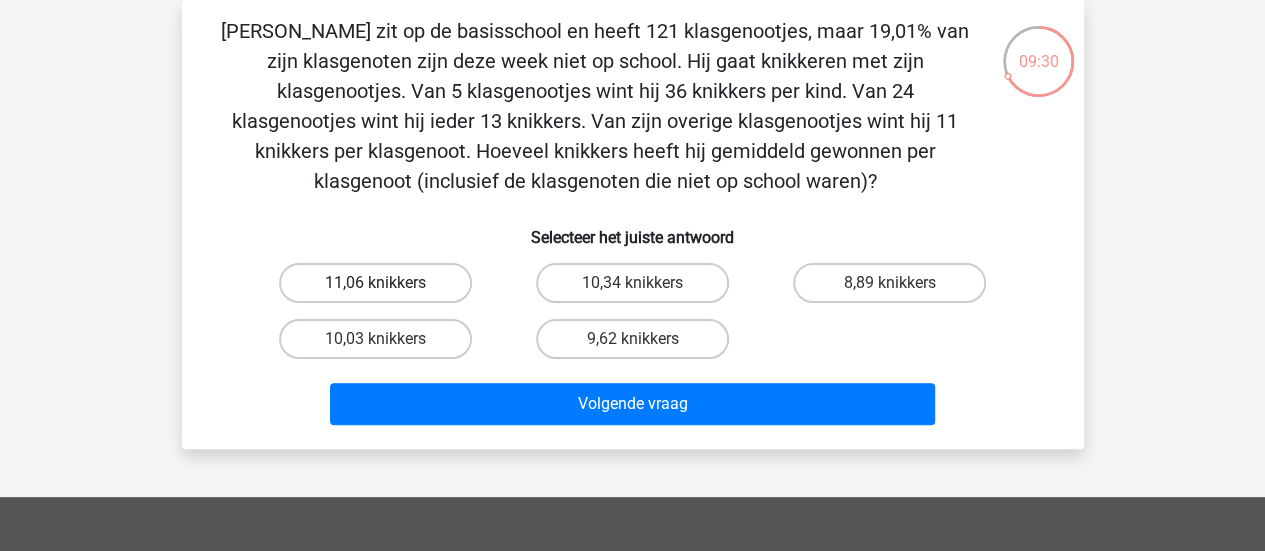 click on "11,06 knikkers" at bounding box center [375, 283] 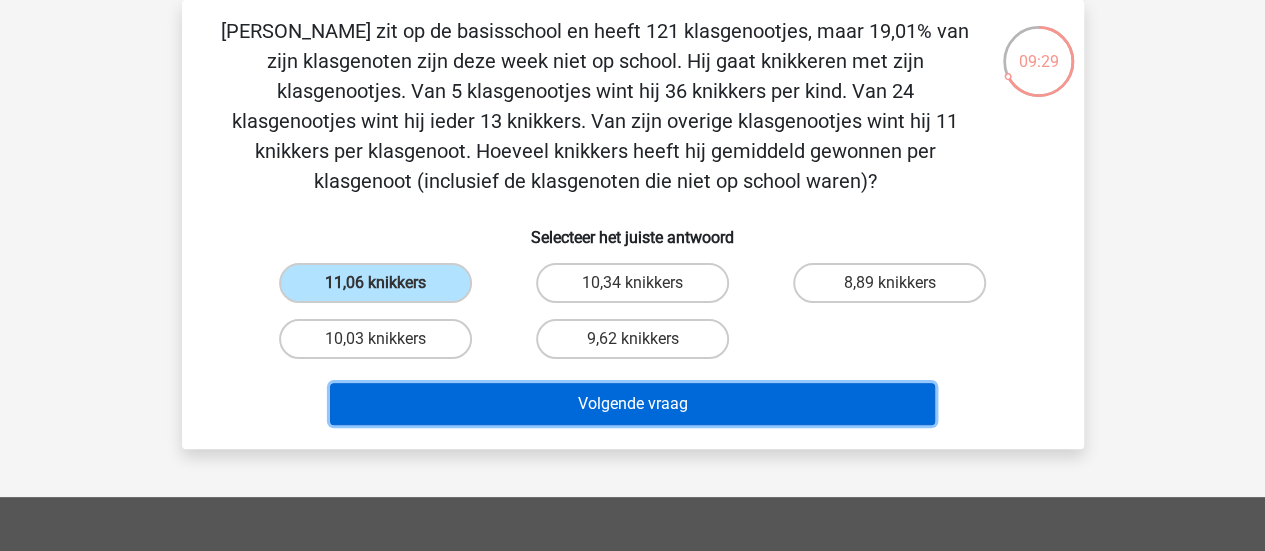 click on "Volgende vraag" at bounding box center [632, 404] 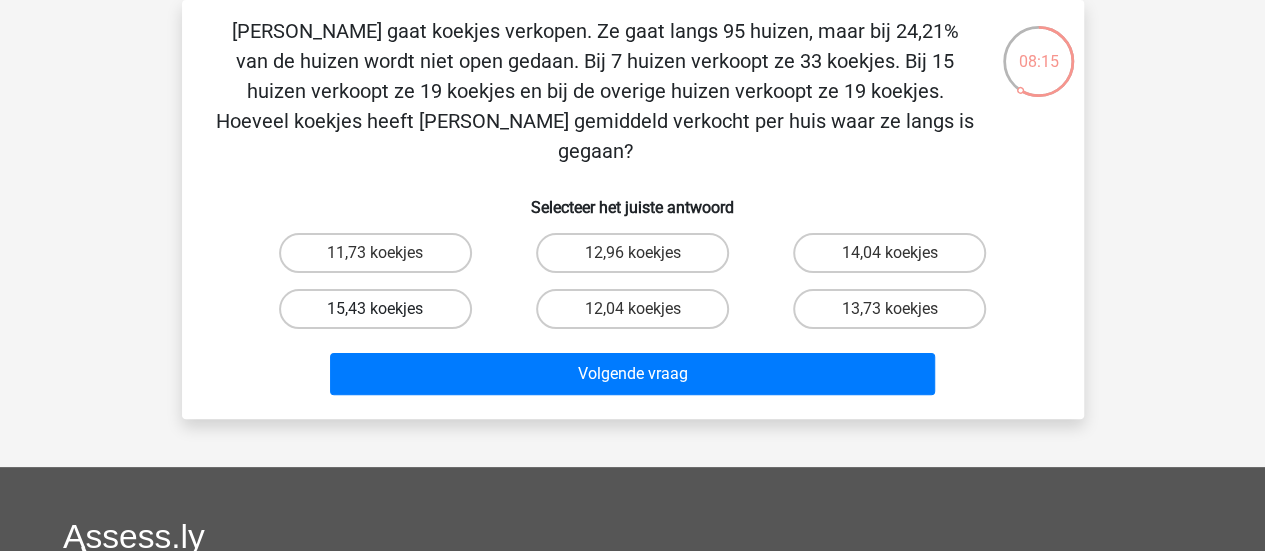 click on "15,43 koekjes" at bounding box center [375, 309] 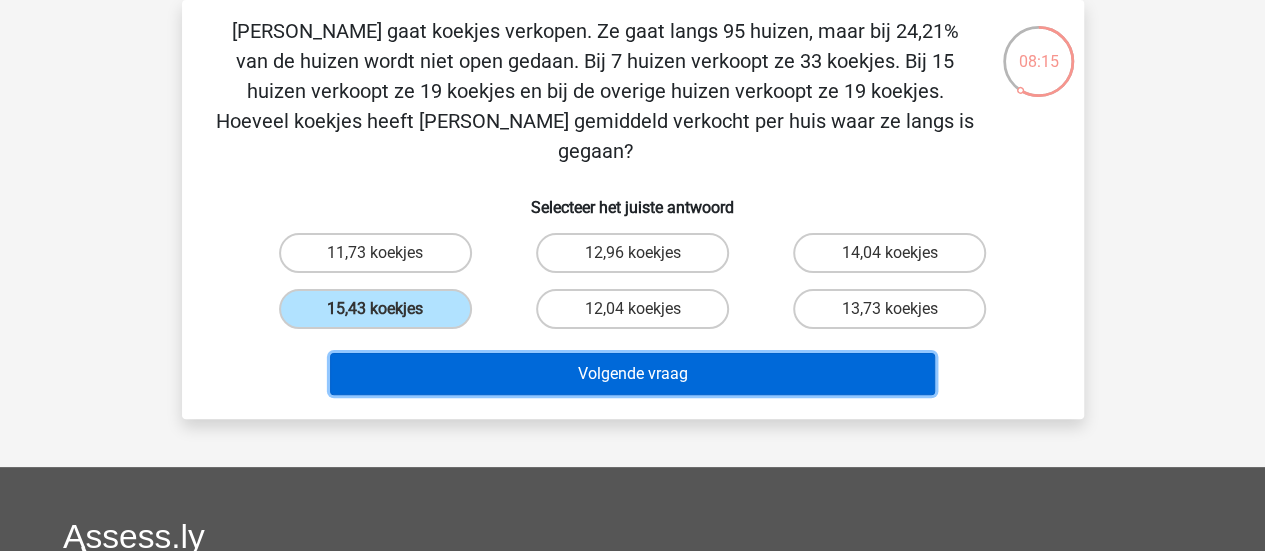 click on "Volgende vraag" at bounding box center [632, 374] 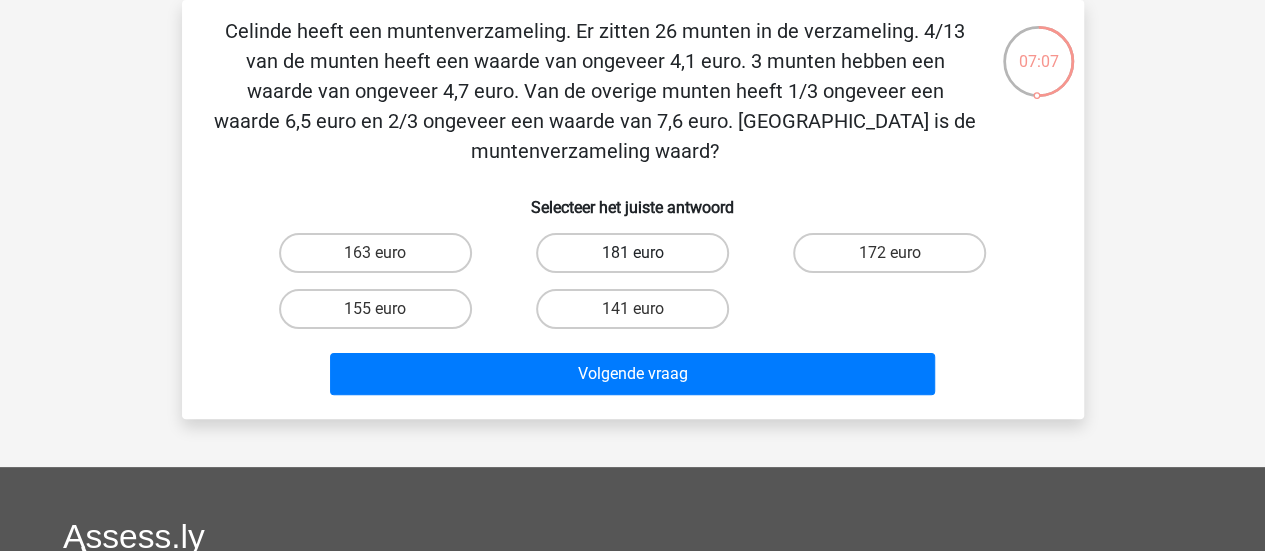 click on "181 euro" at bounding box center [632, 253] 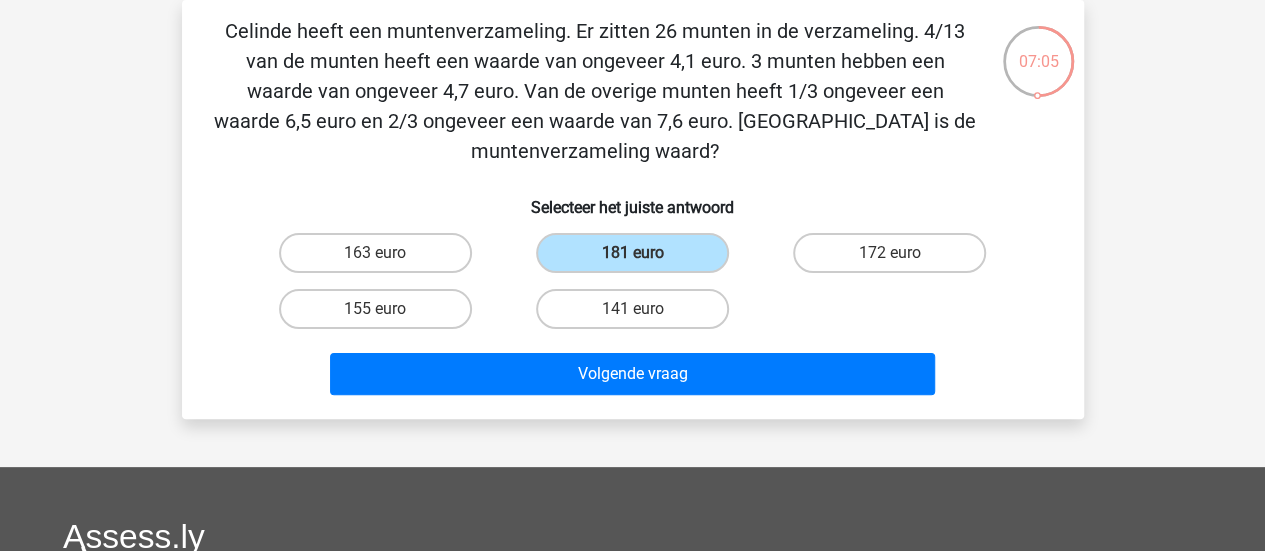 click on "Volgende vraag" at bounding box center [633, 378] 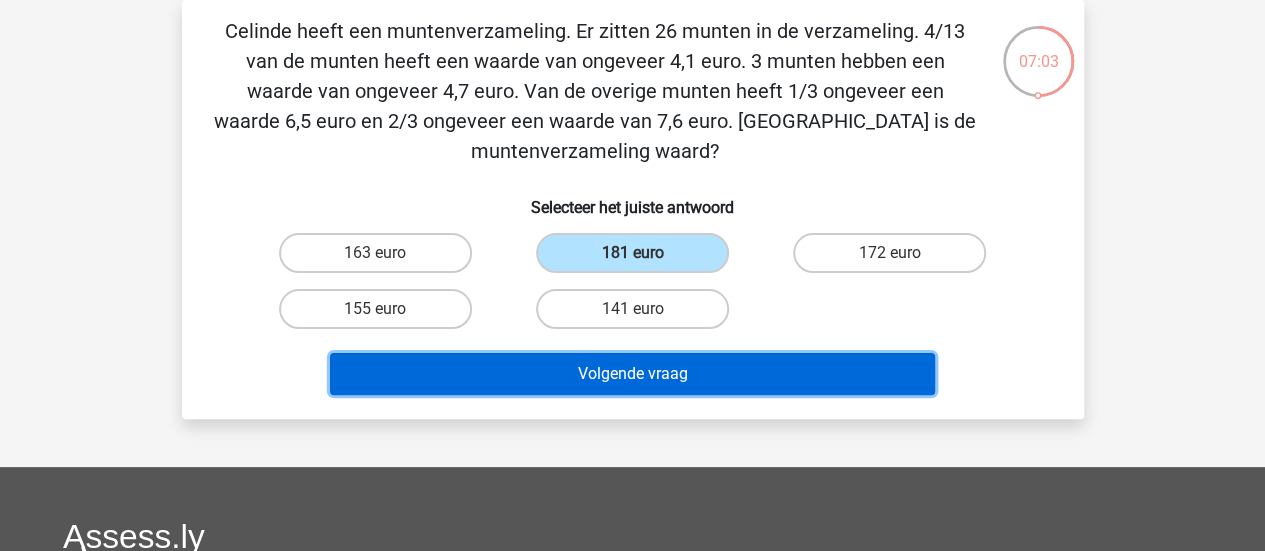click on "Volgende vraag" at bounding box center (632, 374) 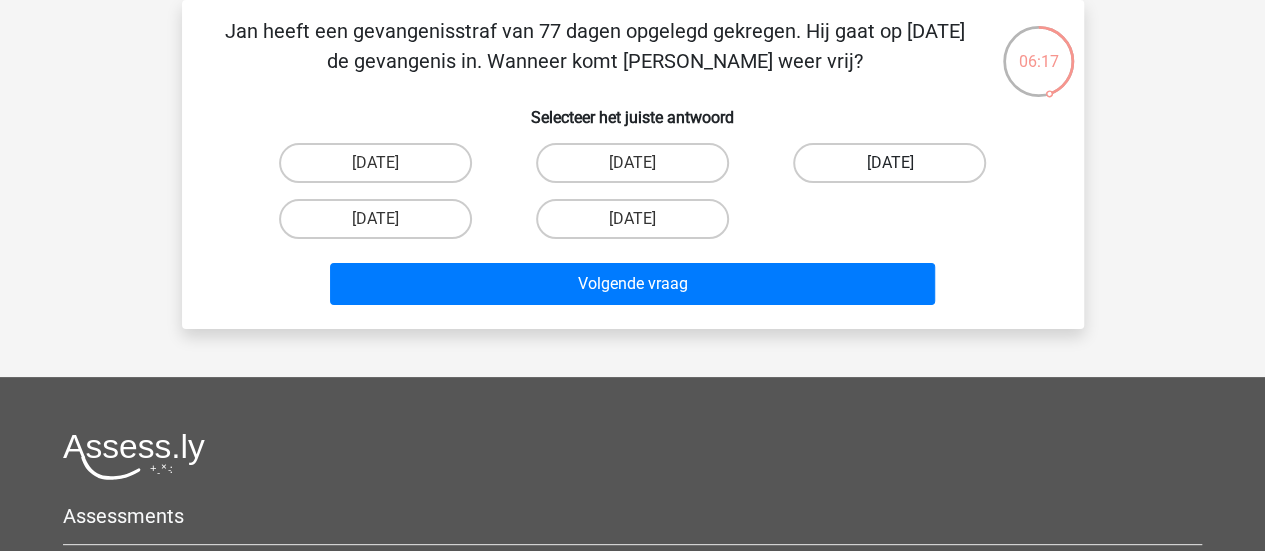 click on "12 augustus" at bounding box center (889, 163) 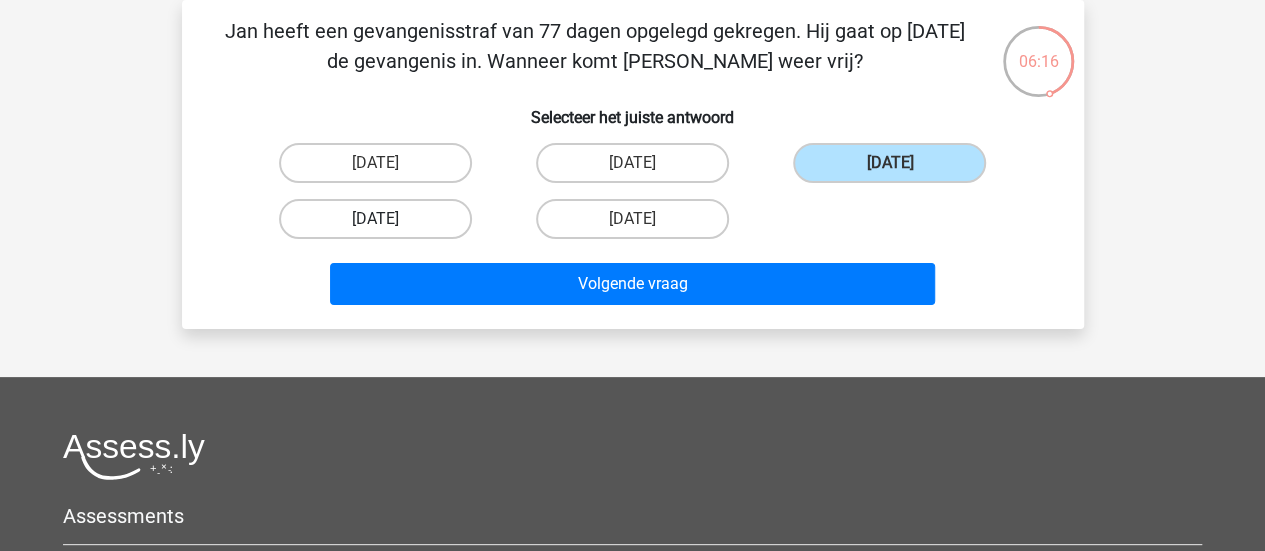 click on "13 augustus" at bounding box center (375, 219) 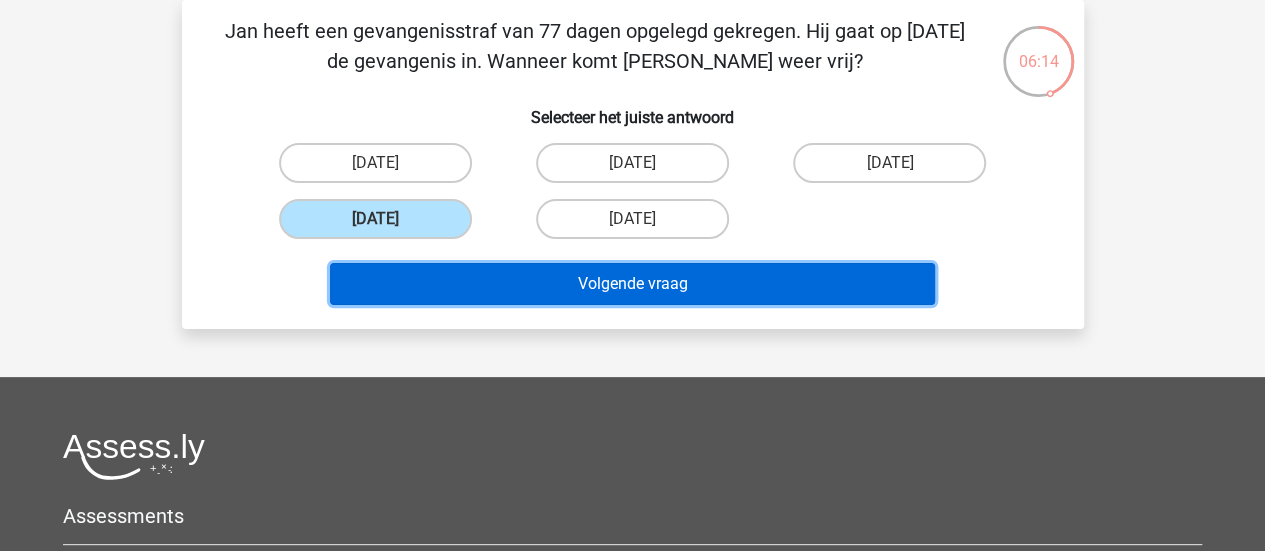 click on "Volgende vraag" at bounding box center (632, 284) 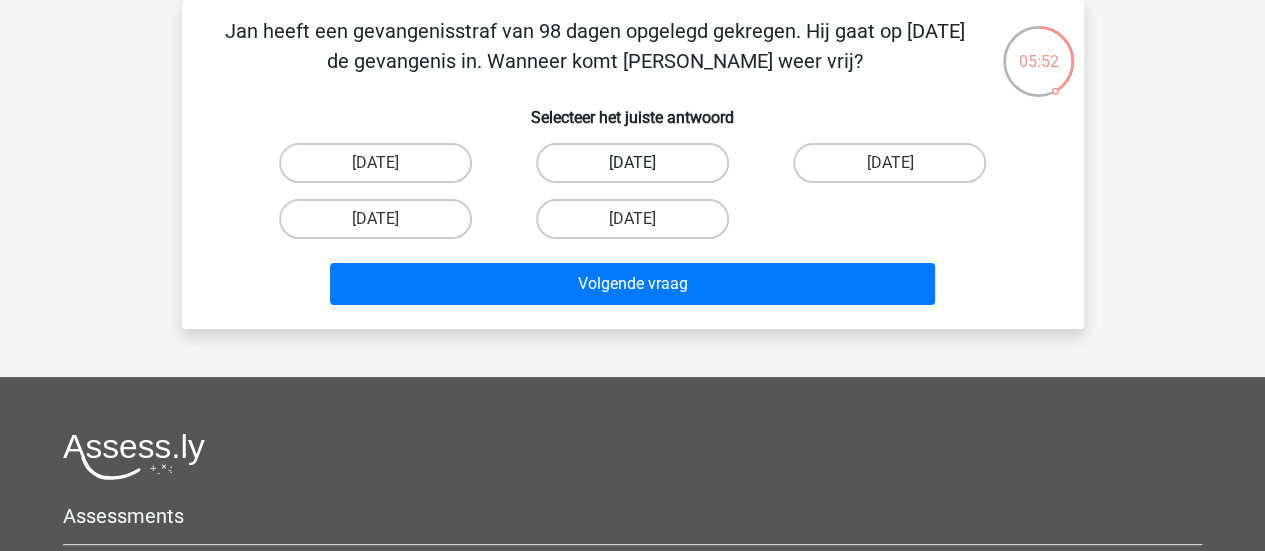 click on "22 augustus" at bounding box center (632, 163) 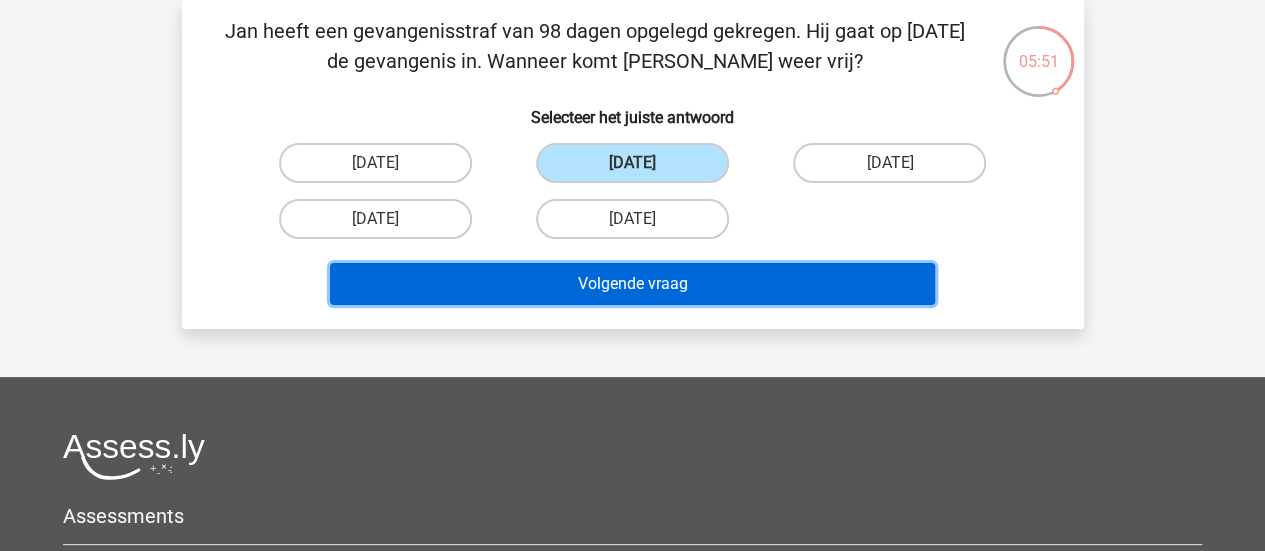 click on "Volgende vraag" at bounding box center (632, 284) 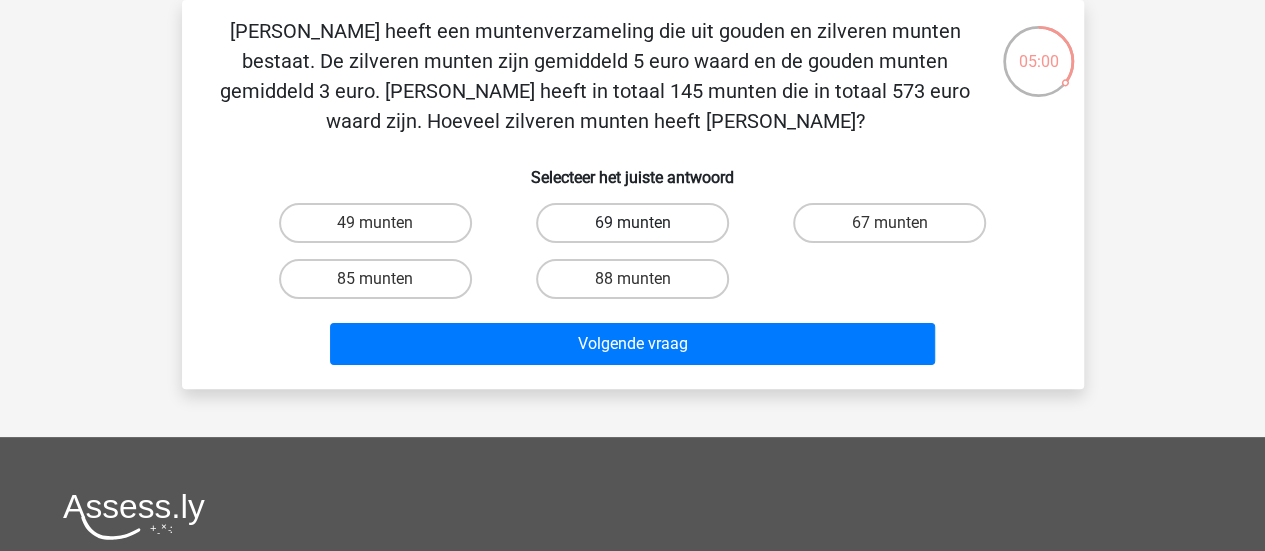 click on "69 munten" at bounding box center (632, 223) 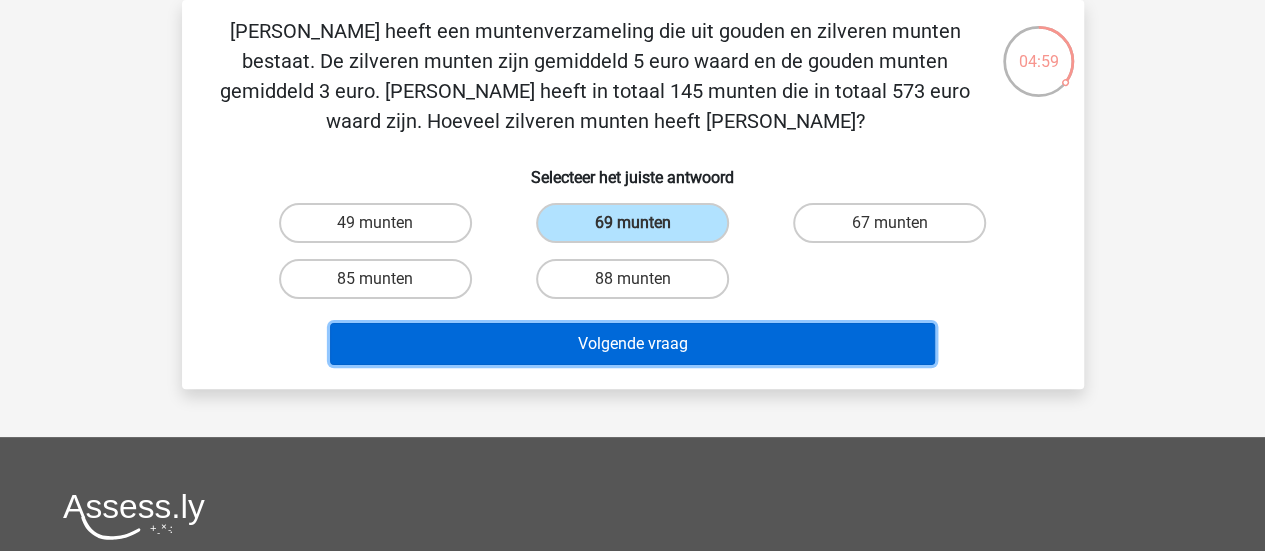 click on "Volgende vraag" at bounding box center (632, 344) 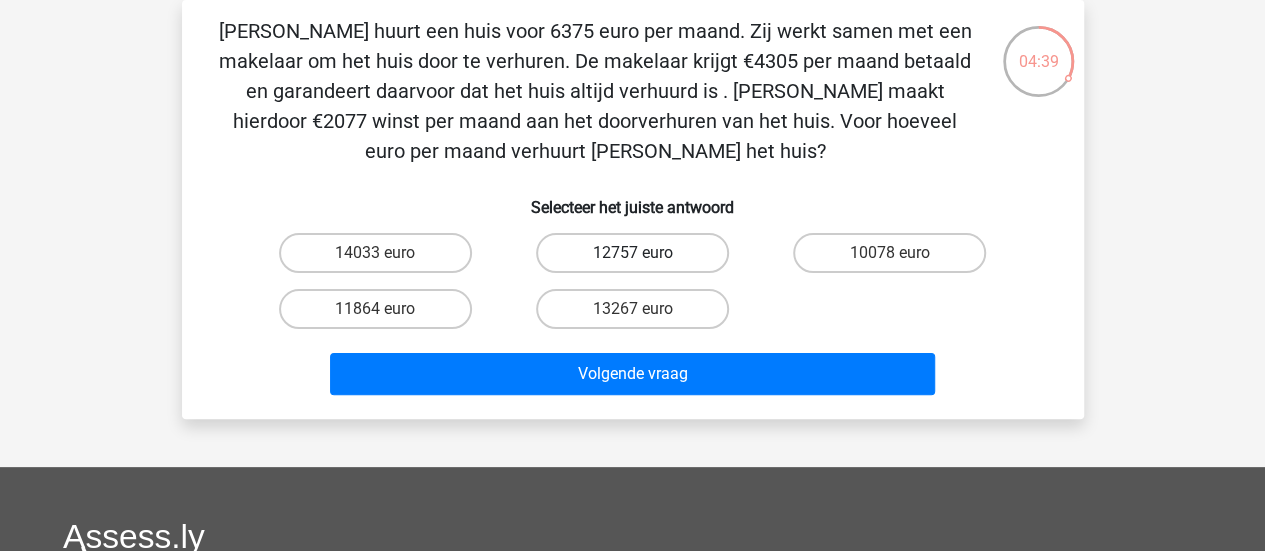 click on "12757 euro" at bounding box center (632, 253) 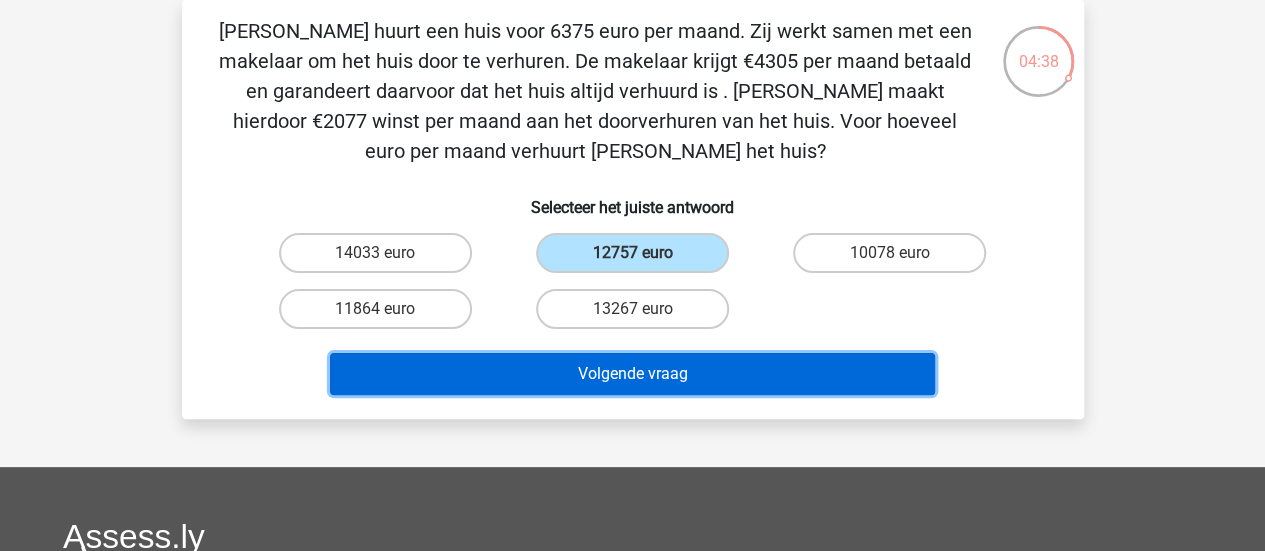 click on "Volgende vraag" at bounding box center [632, 374] 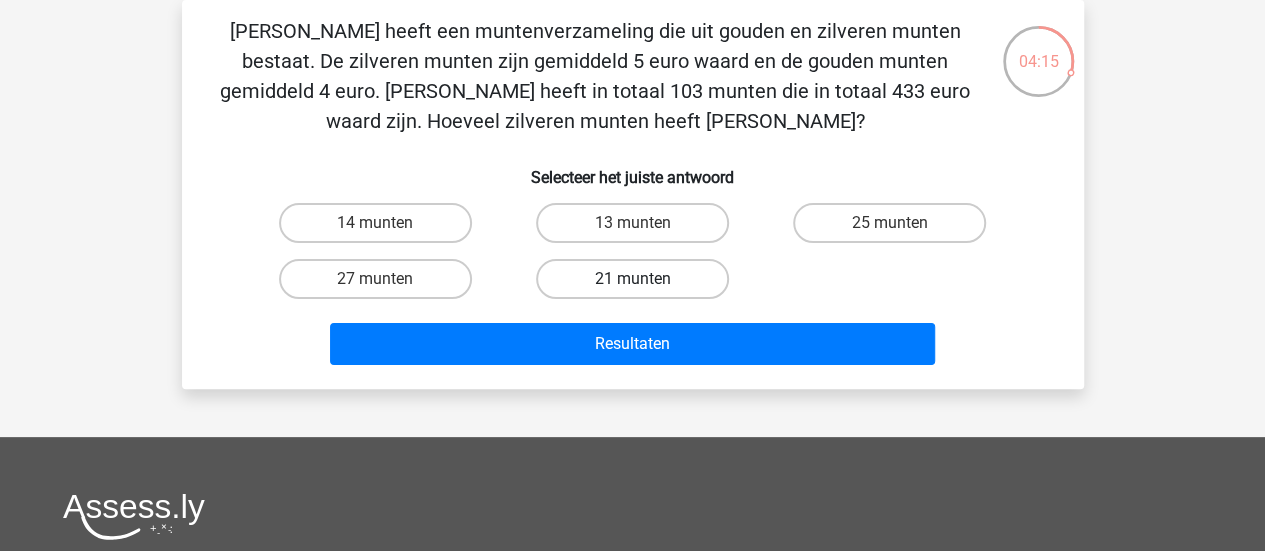 click on "21 munten" at bounding box center [632, 279] 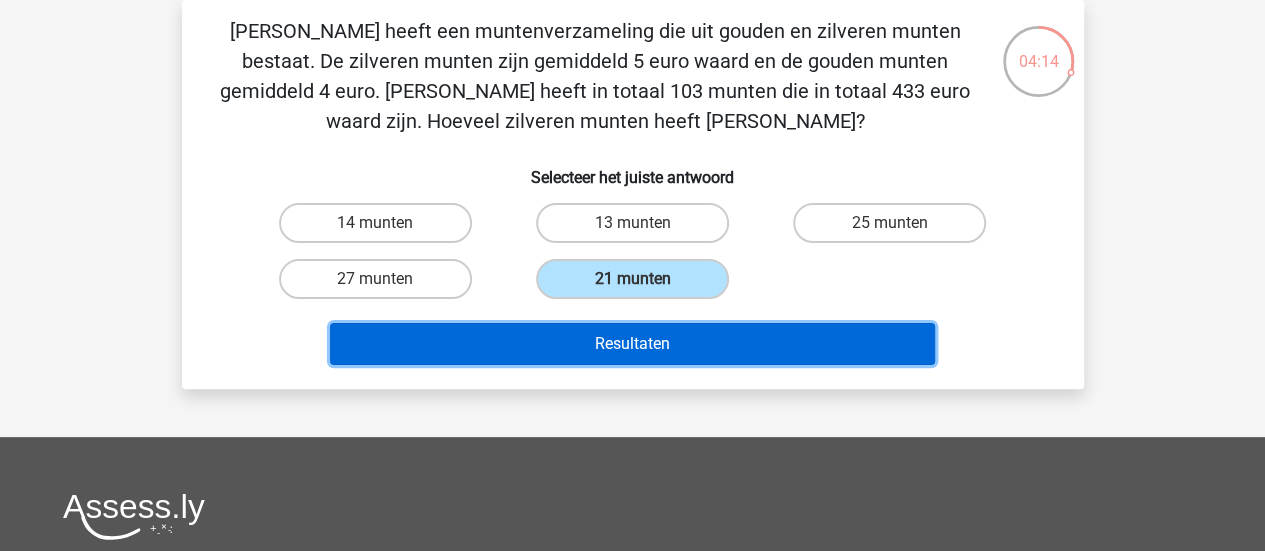 click on "Resultaten" at bounding box center [632, 344] 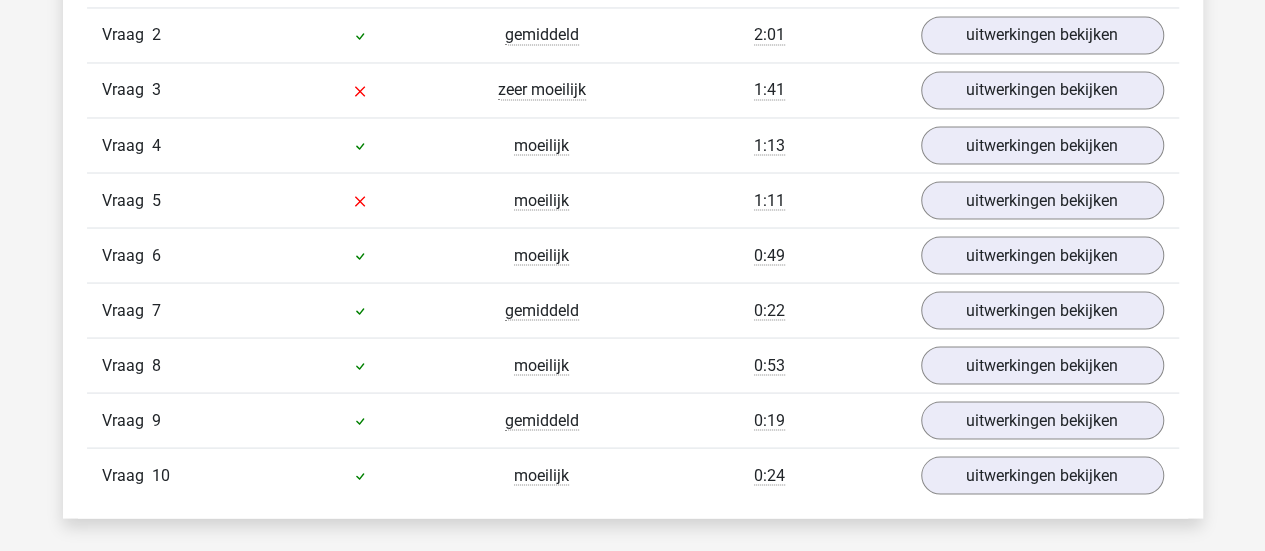 scroll, scrollTop: 1775, scrollLeft: 0, axis: vertical 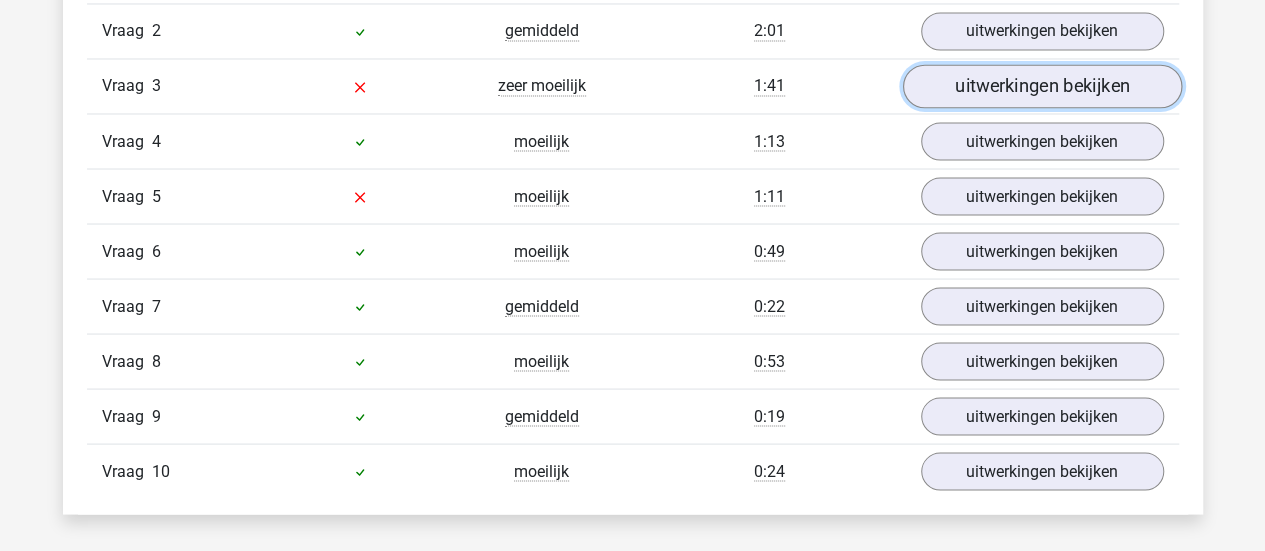 click on "uitwerkingen bekijken" at bounding box center (1041, 86) 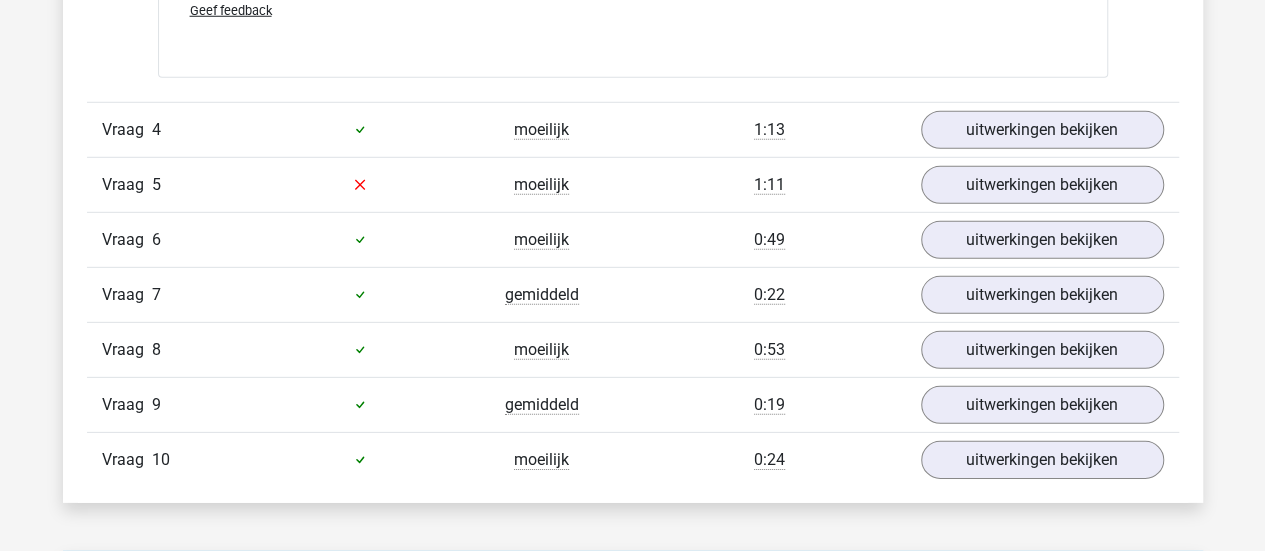 scroll, scrollTop: 2870, scrollLeft: 0, axis: vertical 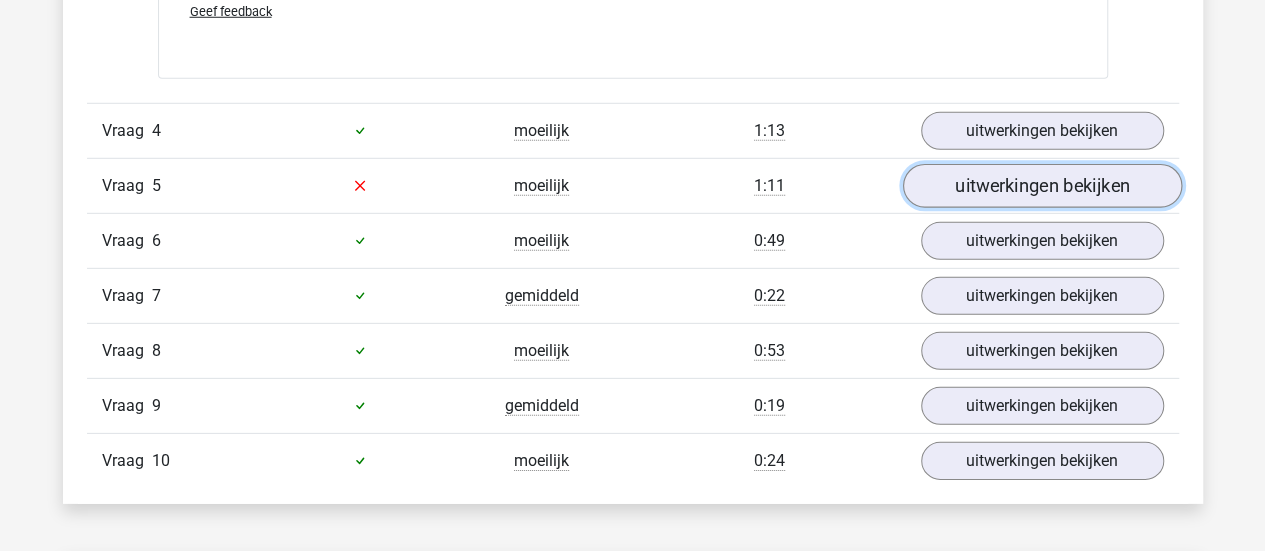 click on "uitwerkingen bekijken" at bounding box center [1041, 186] 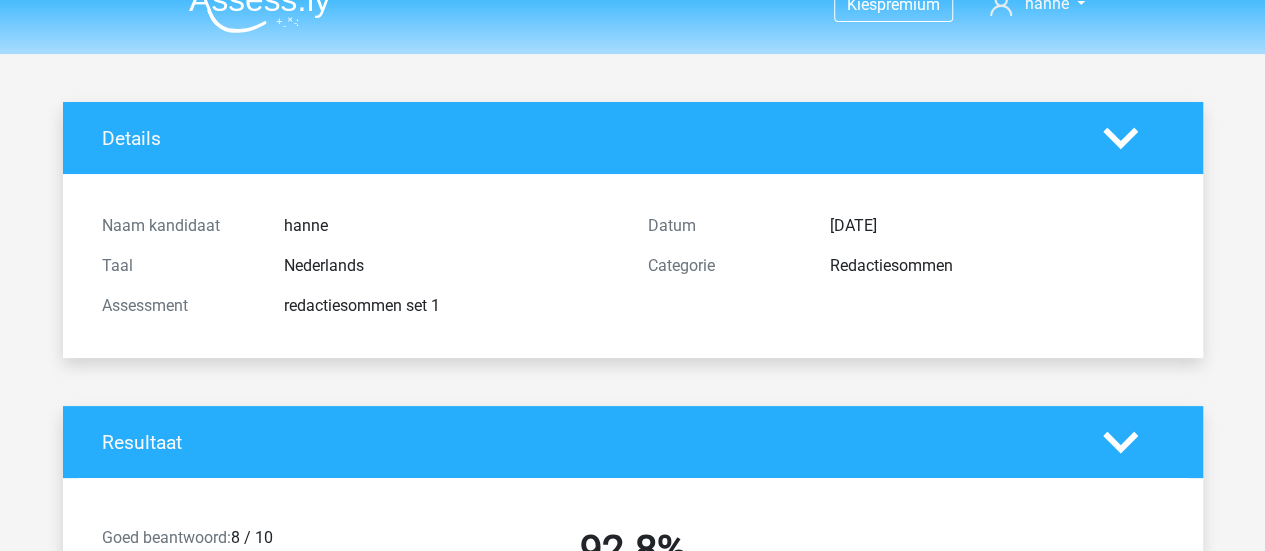 scroll, scrollTop: 0, scrollLeft: 0, axis: both 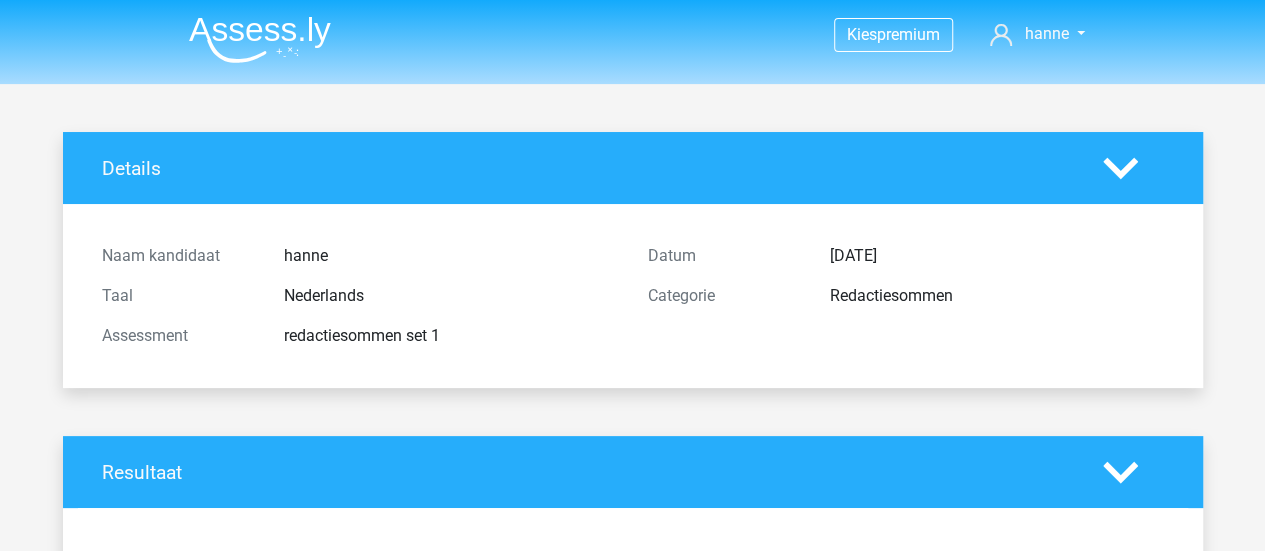 click at bounding box center (260, 39) 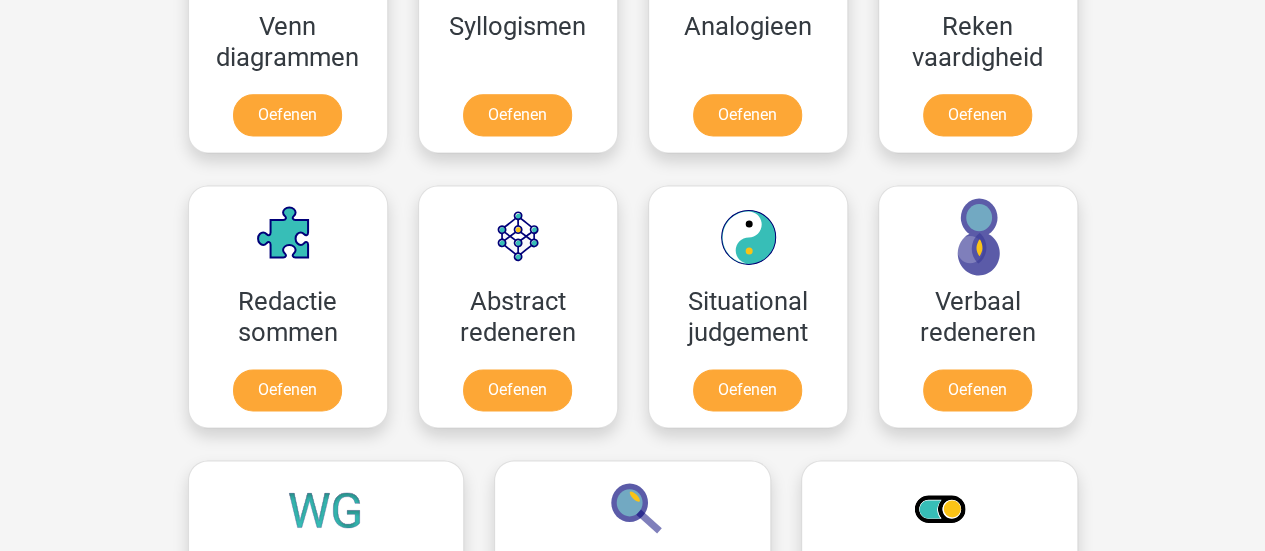 scroll, scrollTop: 1309, scrollLeft: 0, axis: vertical 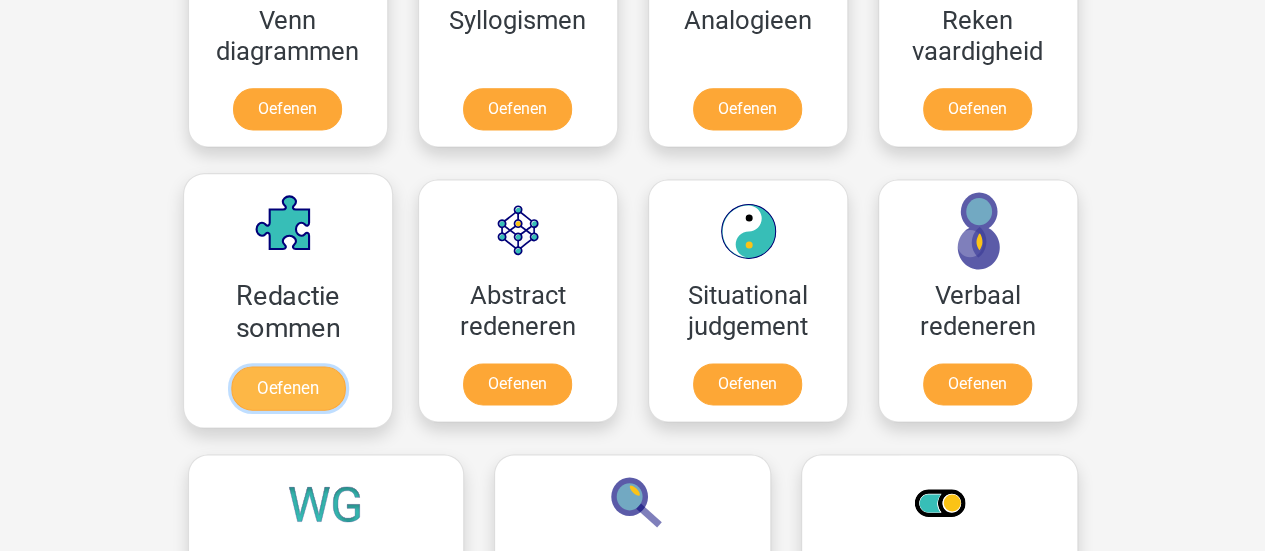 click on "Oefenen" at bounding box center (287, 388) 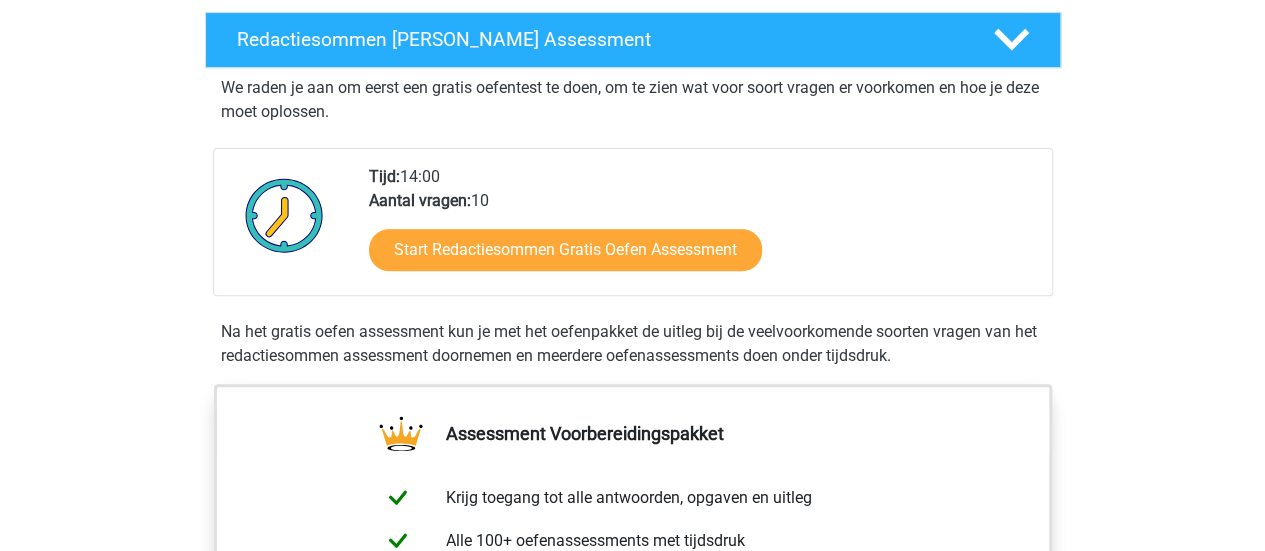 scroll, scrollTop: 320, scrollLeft: 0, axis: vertical 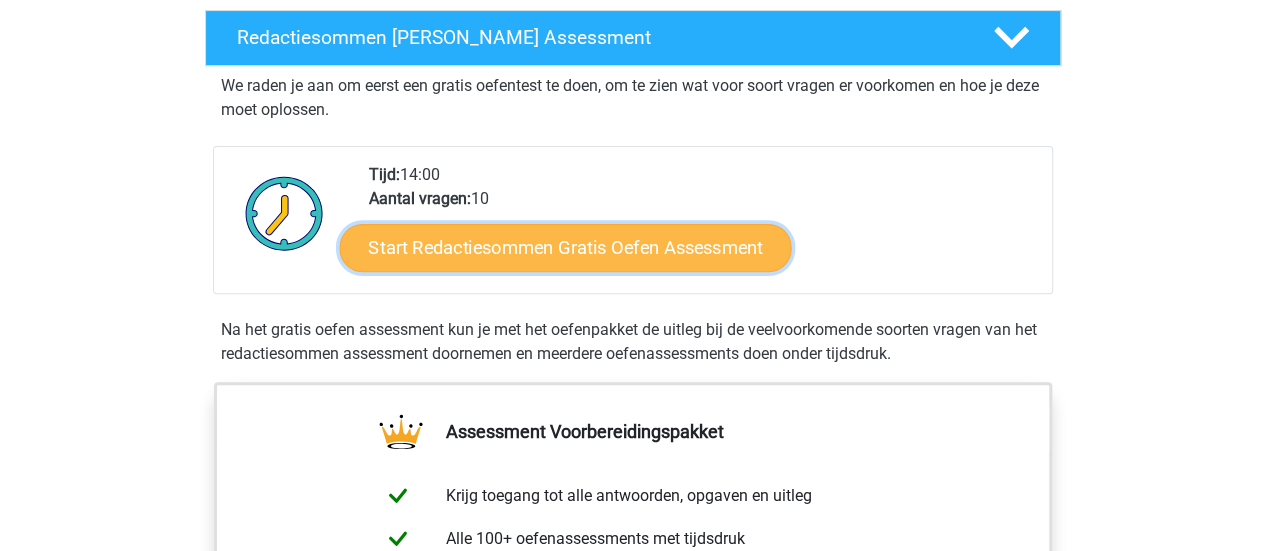 click on "Start Redactiesommen
Gratis Oefen Assessment" at bounding box center (565, 247) 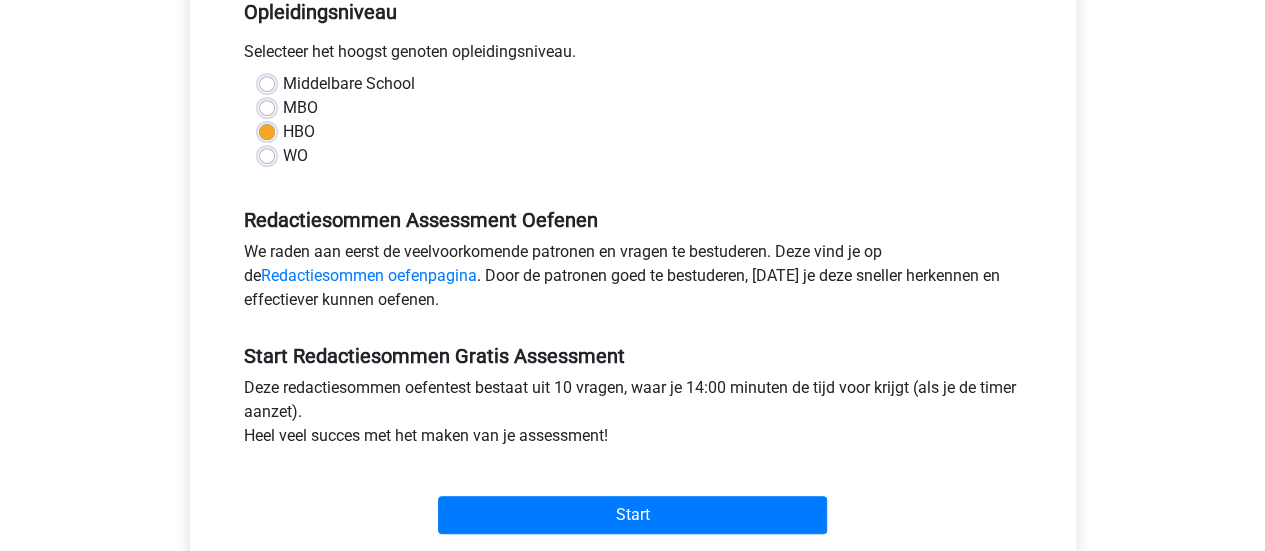 scroll, scrollTop: 432, scrollLeft: 0, axis: vertical 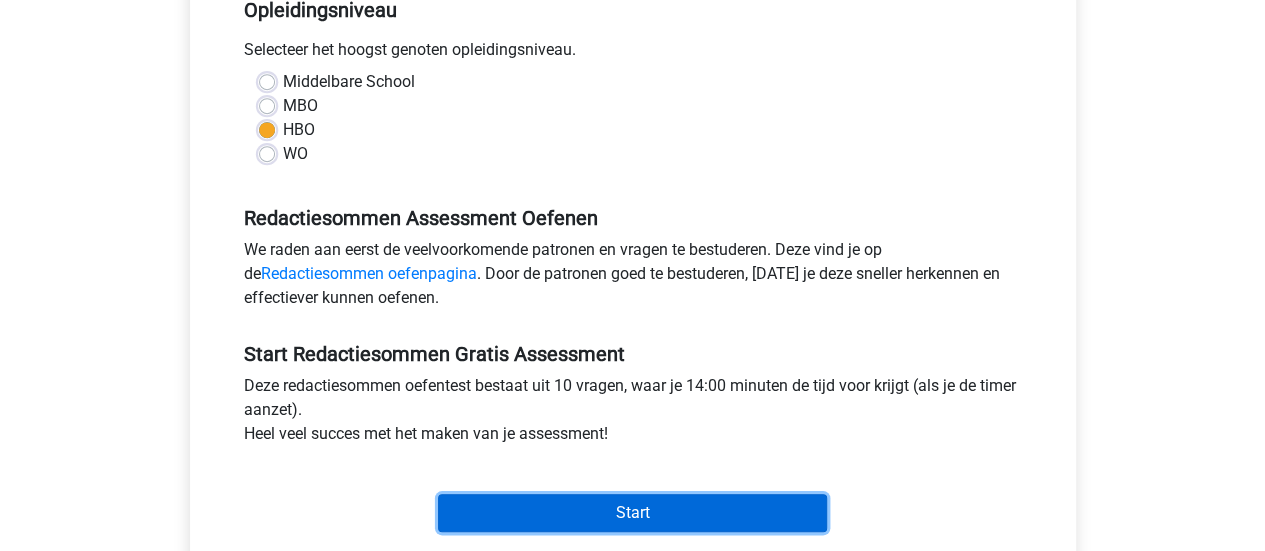 click on "Start" at bounding box center (632, 513) 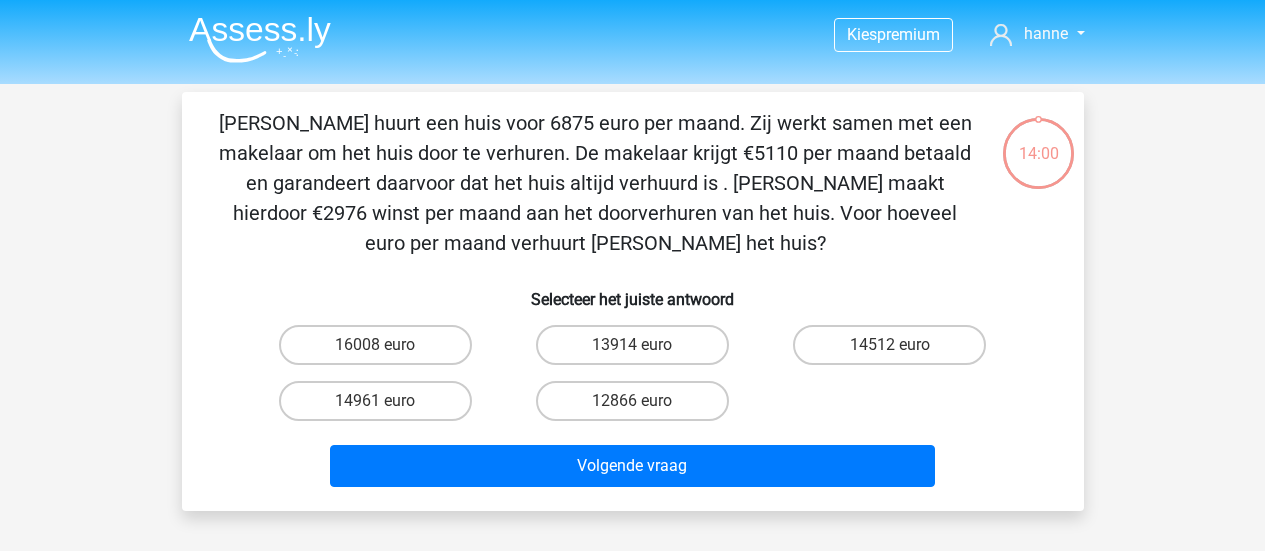 scroll, scrollTop: 0, scrollLeft: 0, axis: both 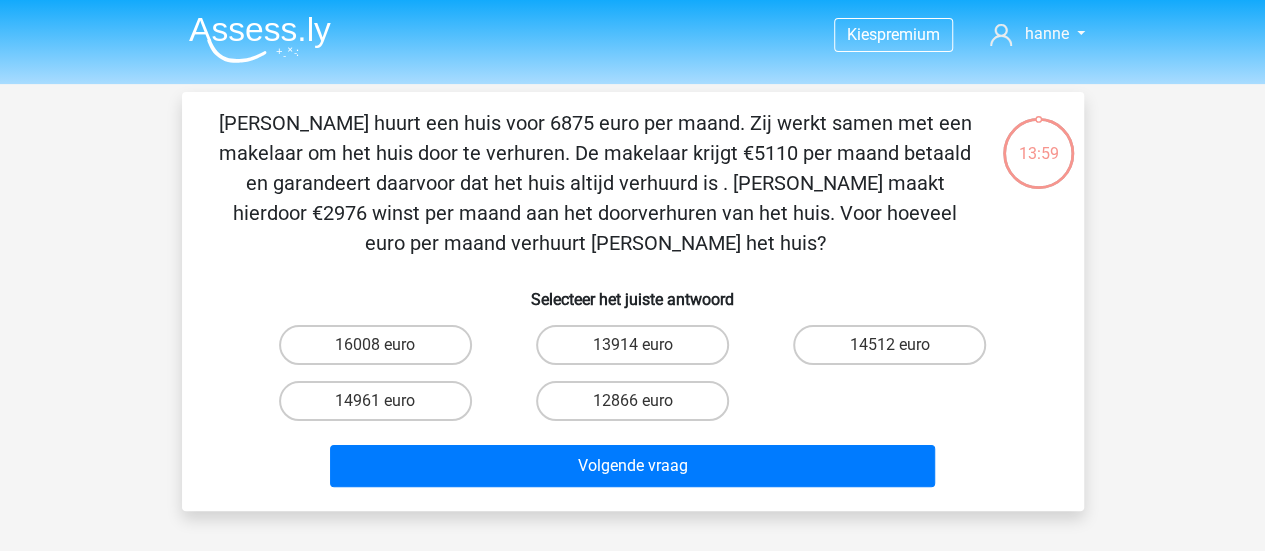 click at bounding box center [260, 39] 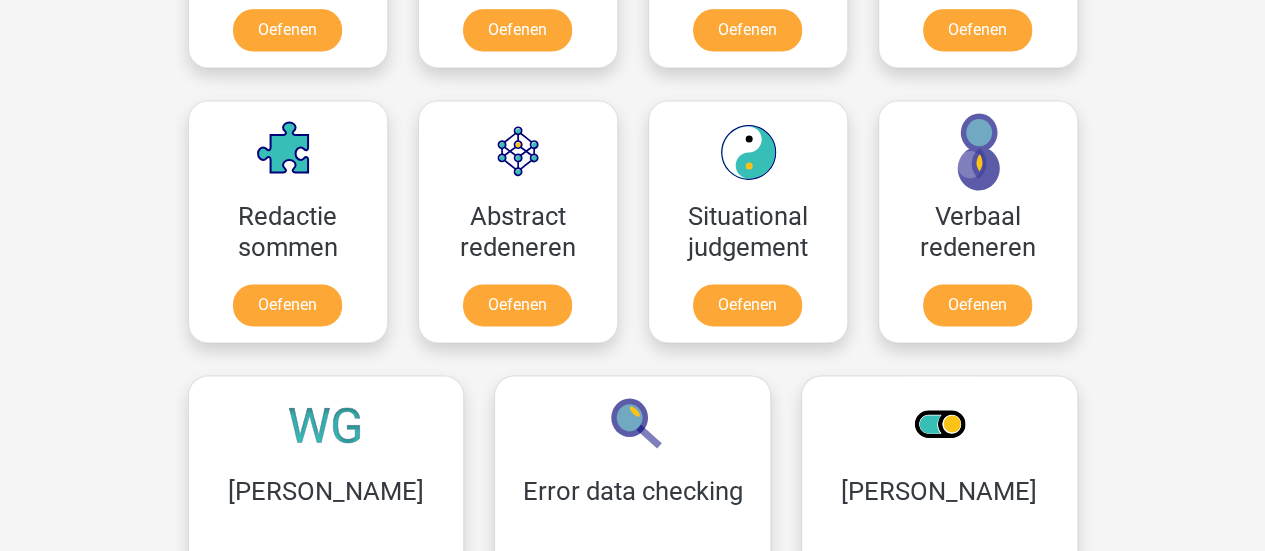 scroll, scrollTop: 1378, scrollLeft: 0, axis: vertical 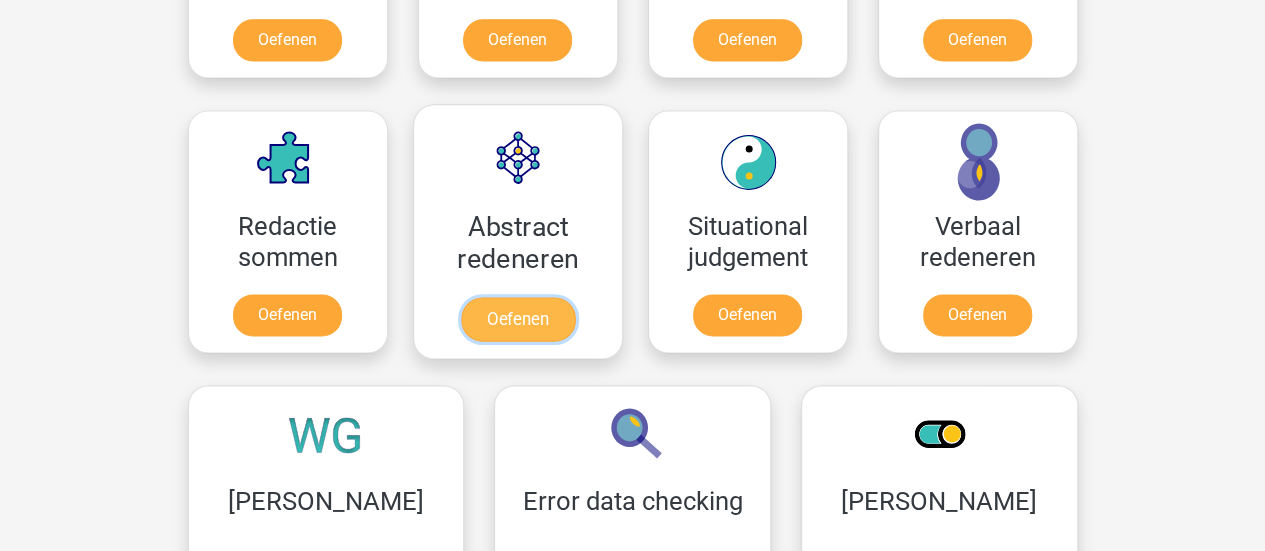 click on "Oefenen" at bounding box center [517, 319] 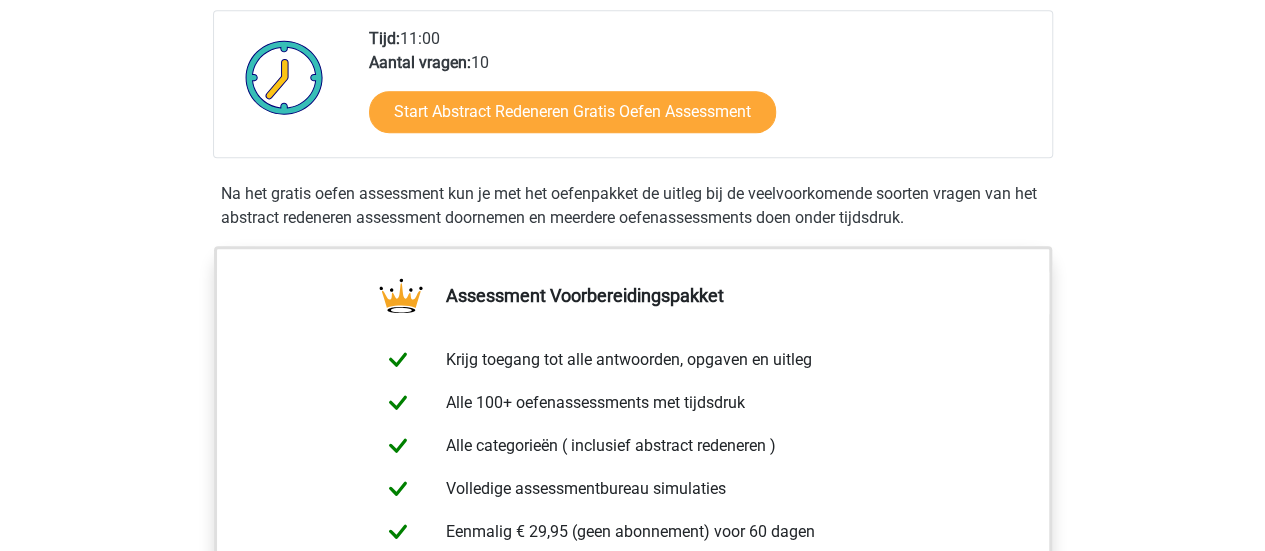 scroll, scrollTop: 500, scrollLeft: 0, axis: vertical 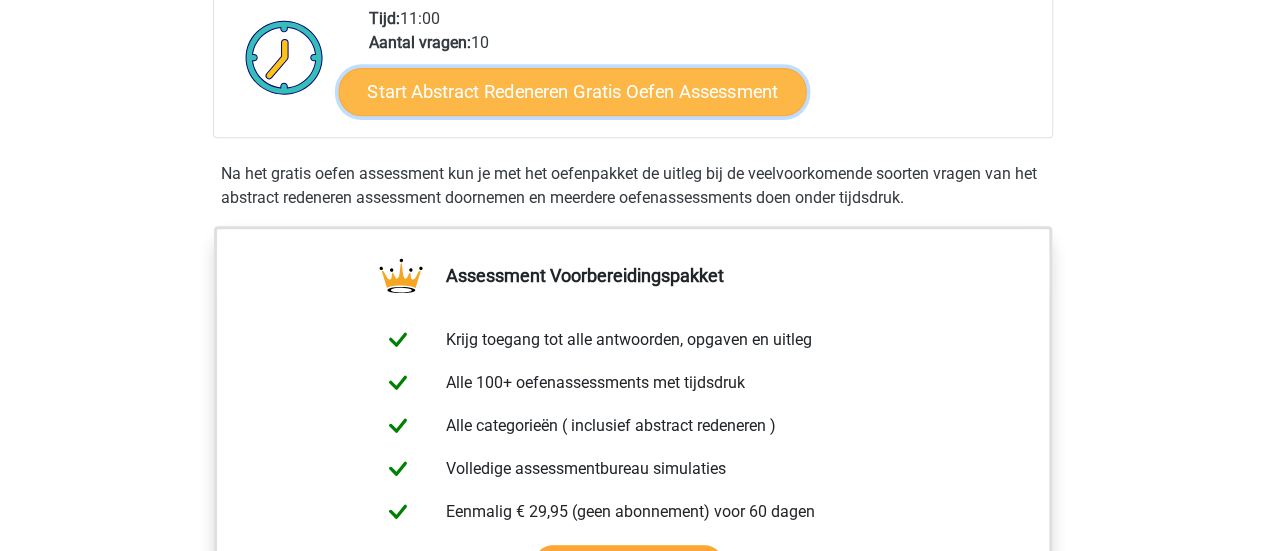 click on "Start Abstract Redeneren
Gratis Oefen Assessment" at bounding box center [572, 91] 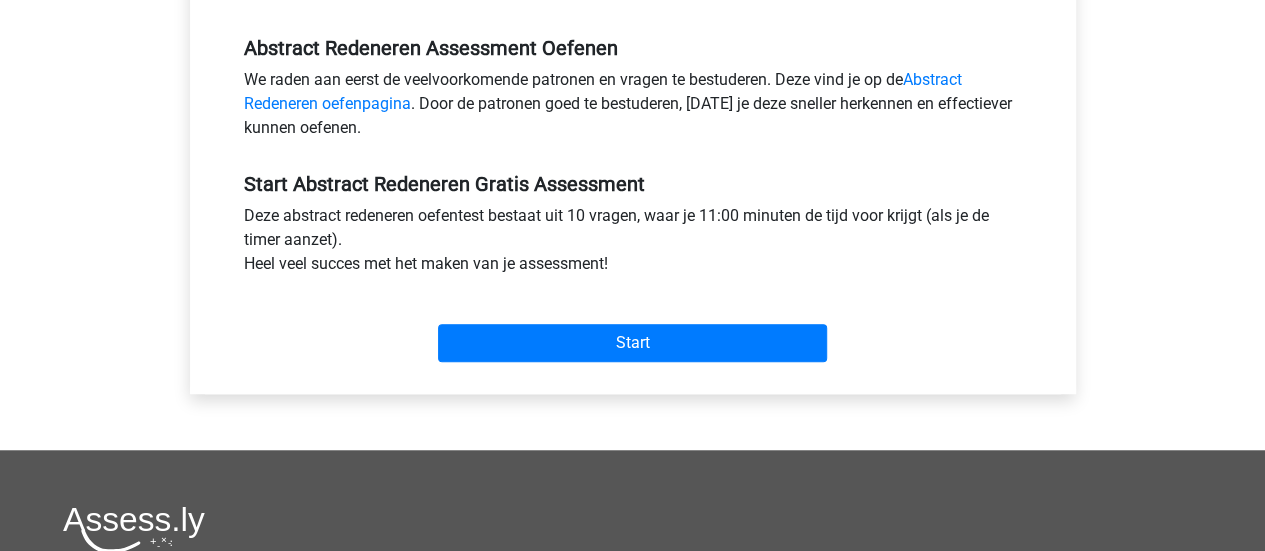 scroll, scrollTop: 603, scrollLeft: 0, axis: vertical 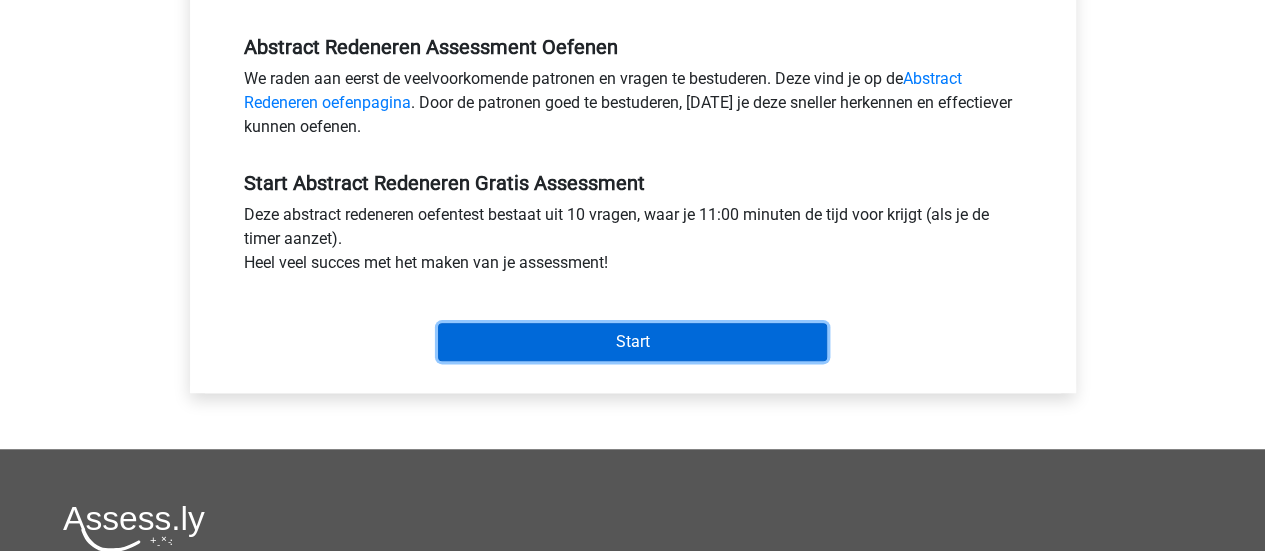click on "Start" at bounding box center [632, 342] 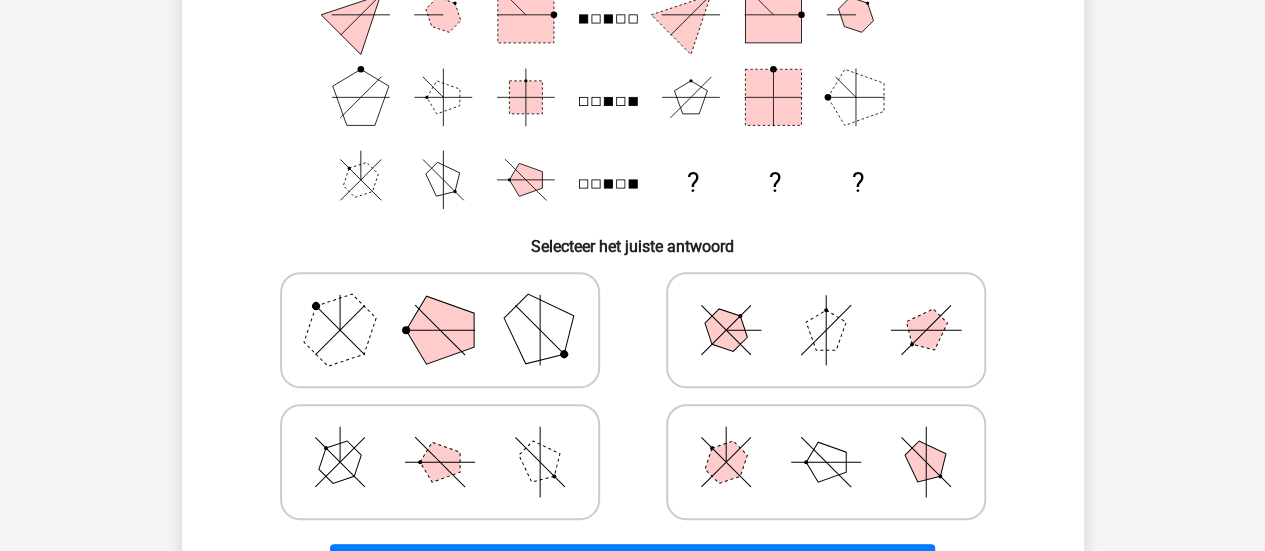 scroll, scrollTop: 294, scrollLeft: 0, axis: vertical 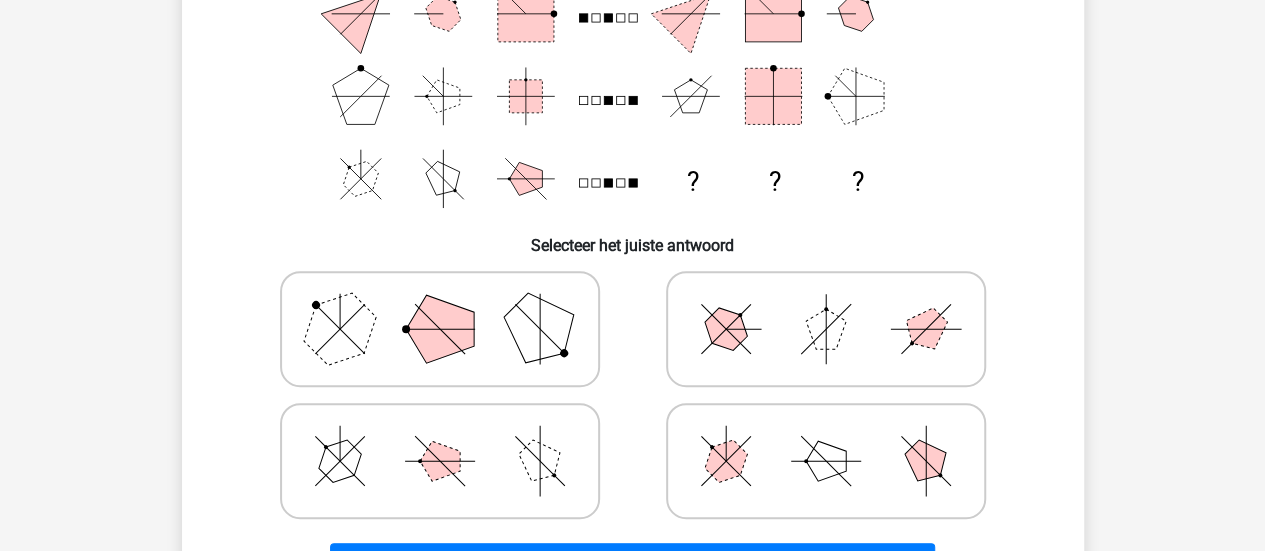 click 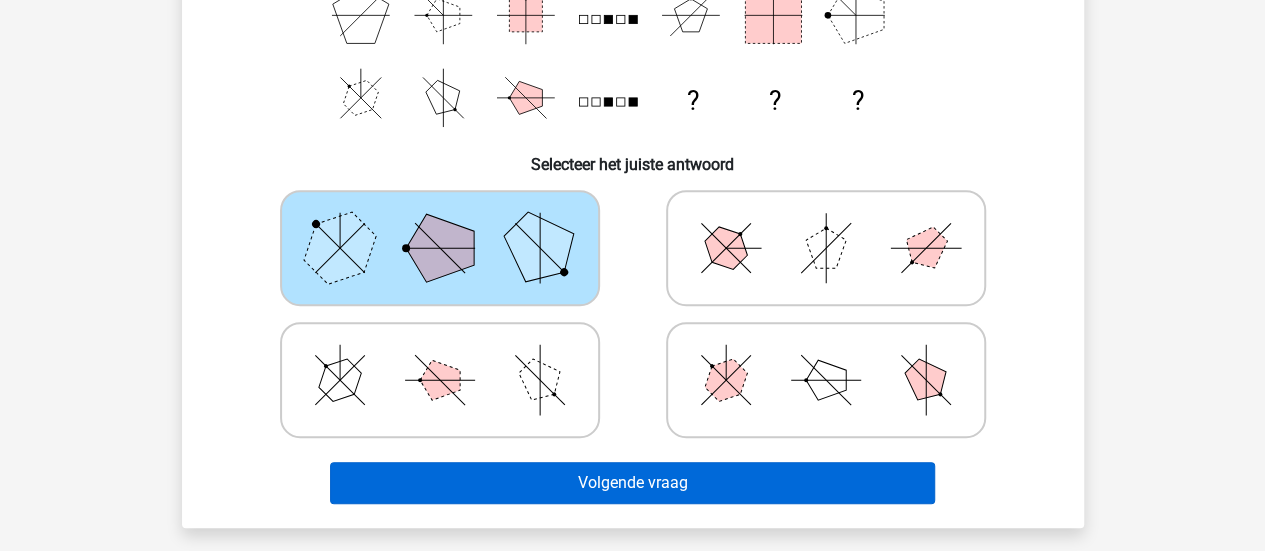 scroll, scrollTop: 376, scrollLeft: 0, axis: vertical 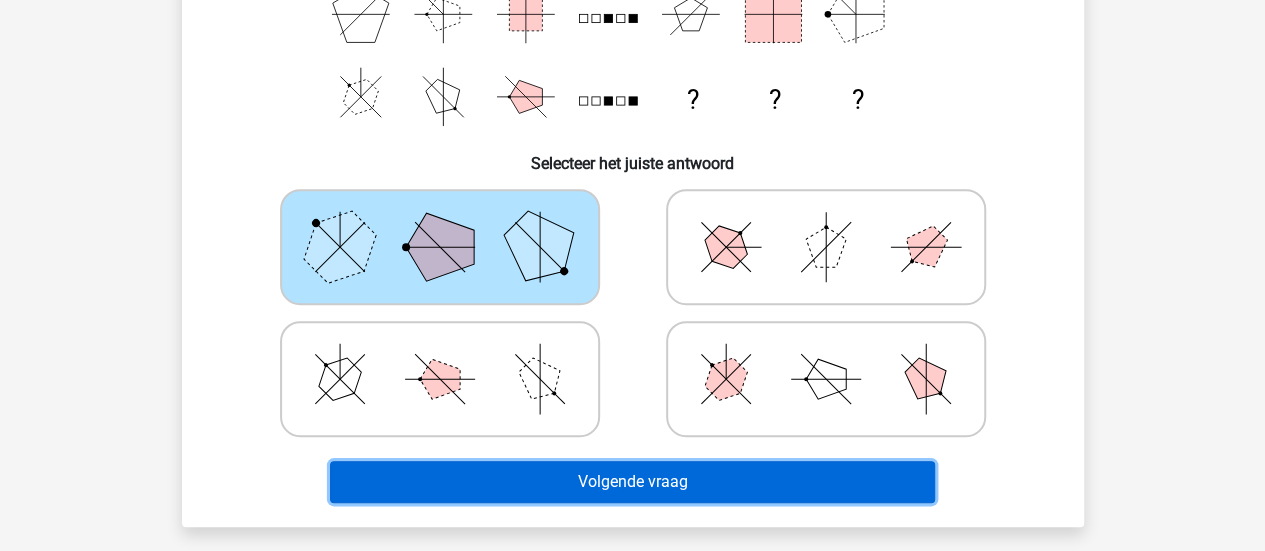 click on "Volgende vraag" at bounding box center [632, 482] 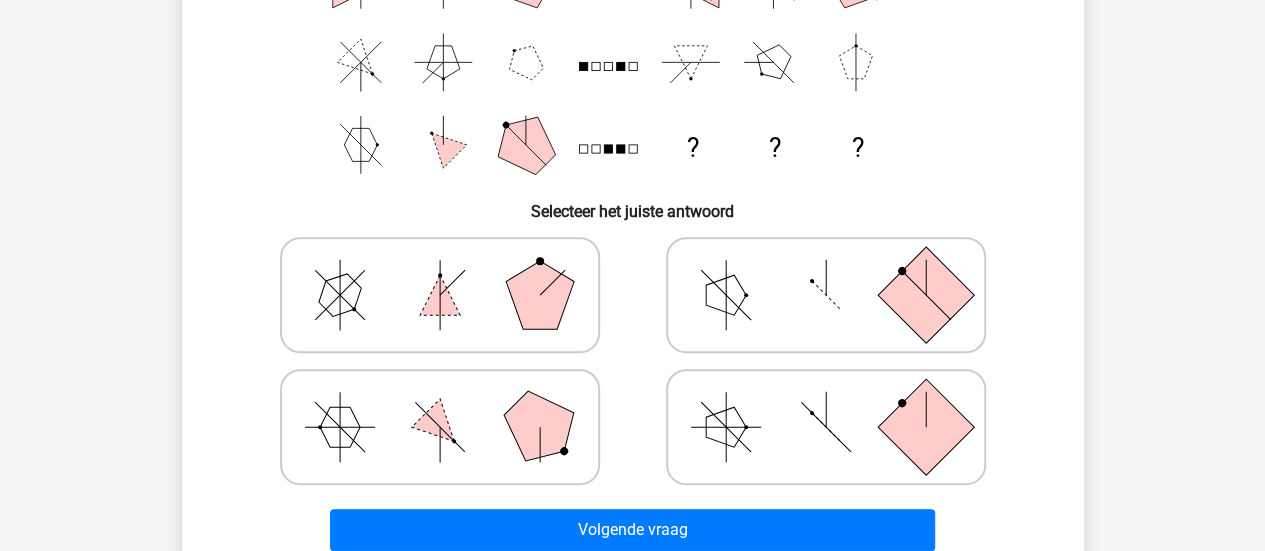 scroll, scrollTop: 332, scrollLeft: 0, axis: vertical 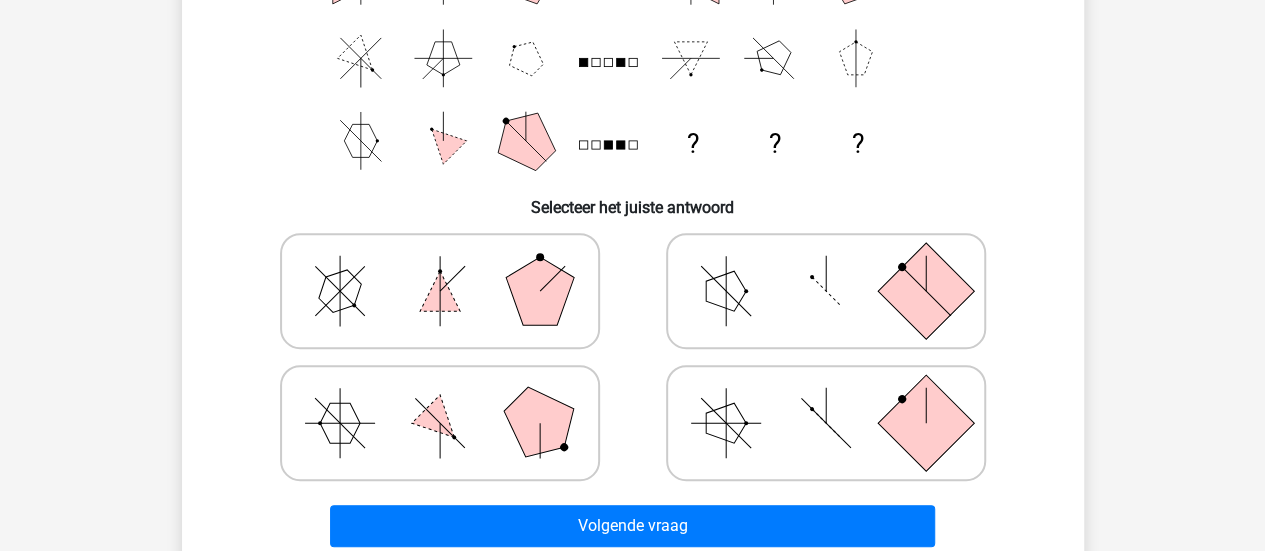 click 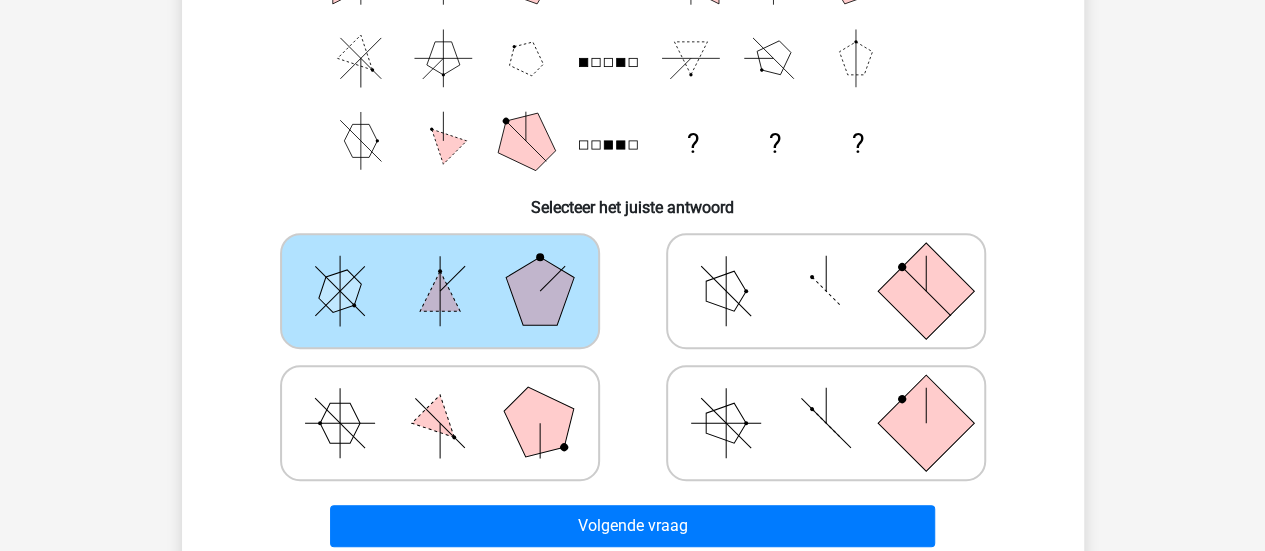 scroll, scrollTop: 486, scrollLeft: 0, axis: vertical 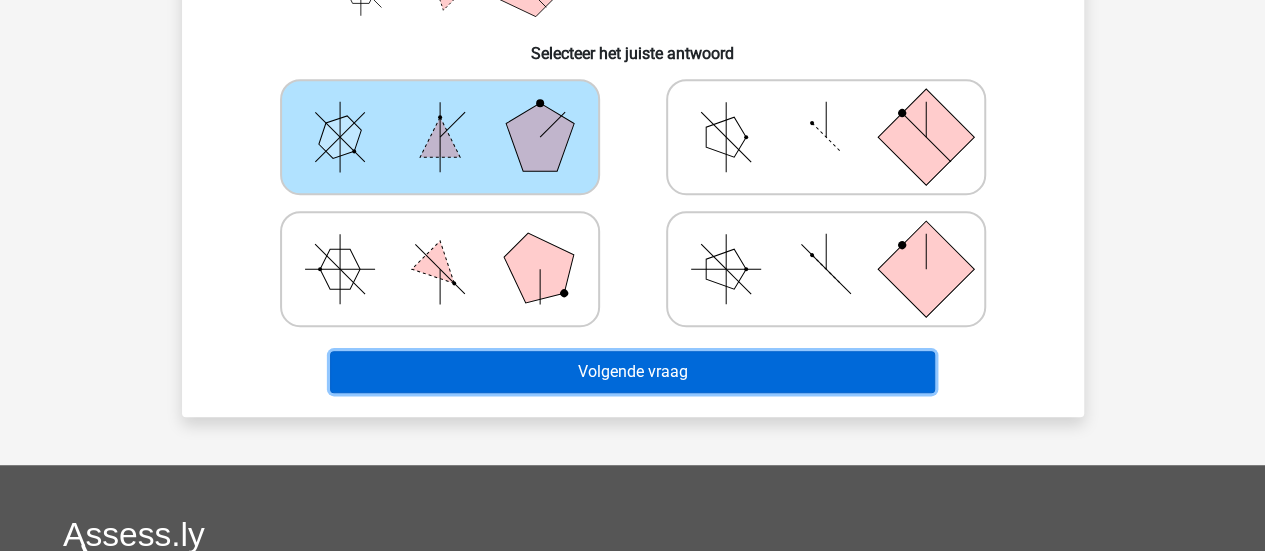 click on "Volgende vraag" at bounding box center [632, 372] 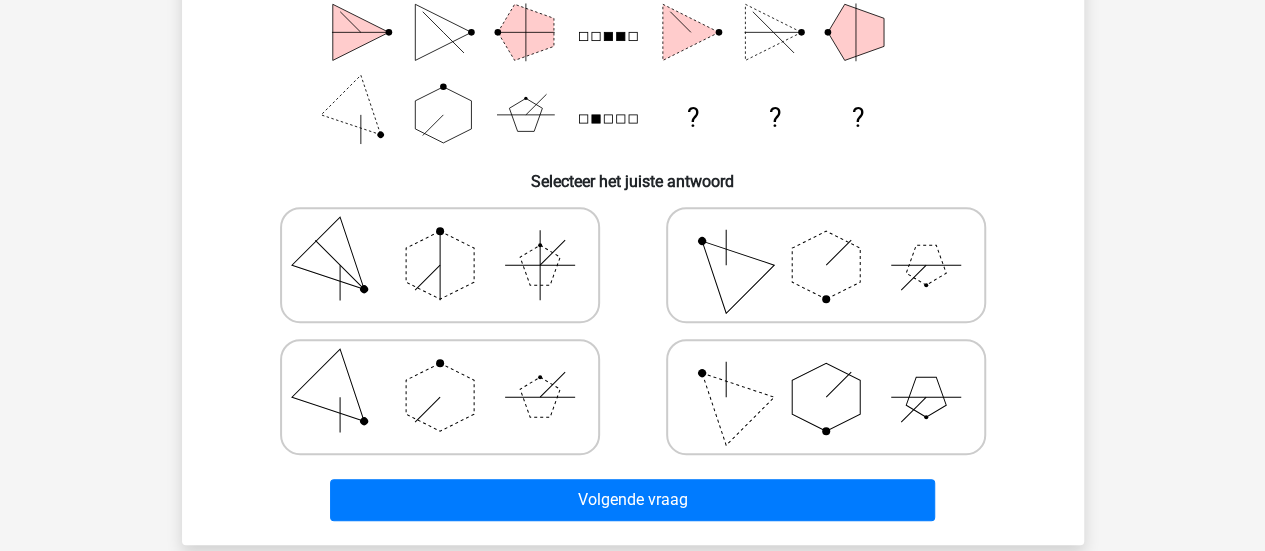 scroll, scrollTop: 362, scrollLeft: 0, axis: vertical 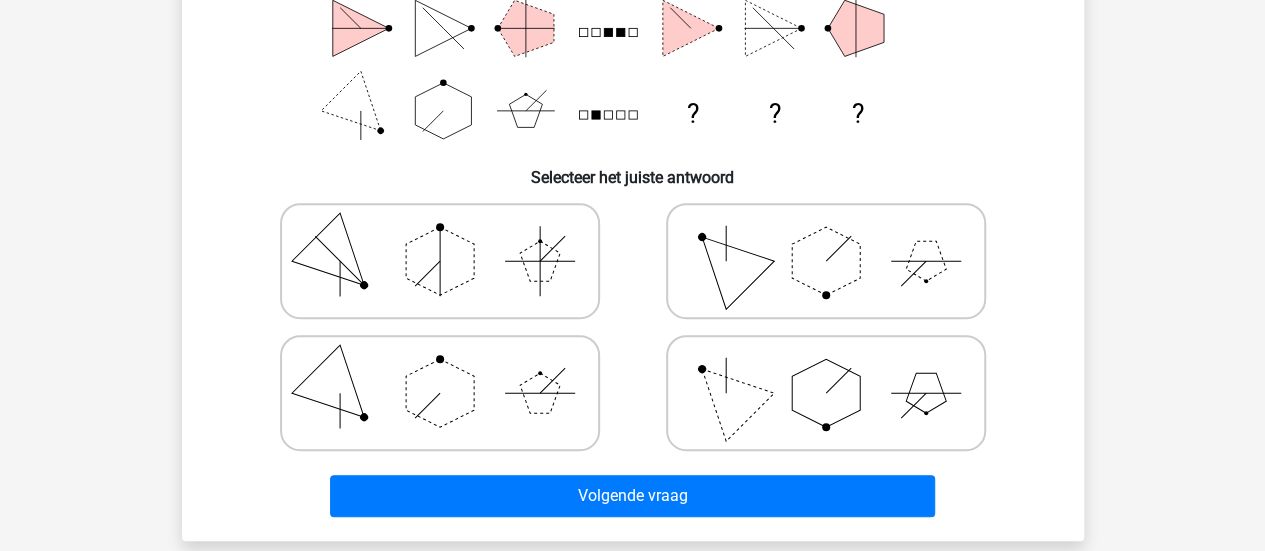 click 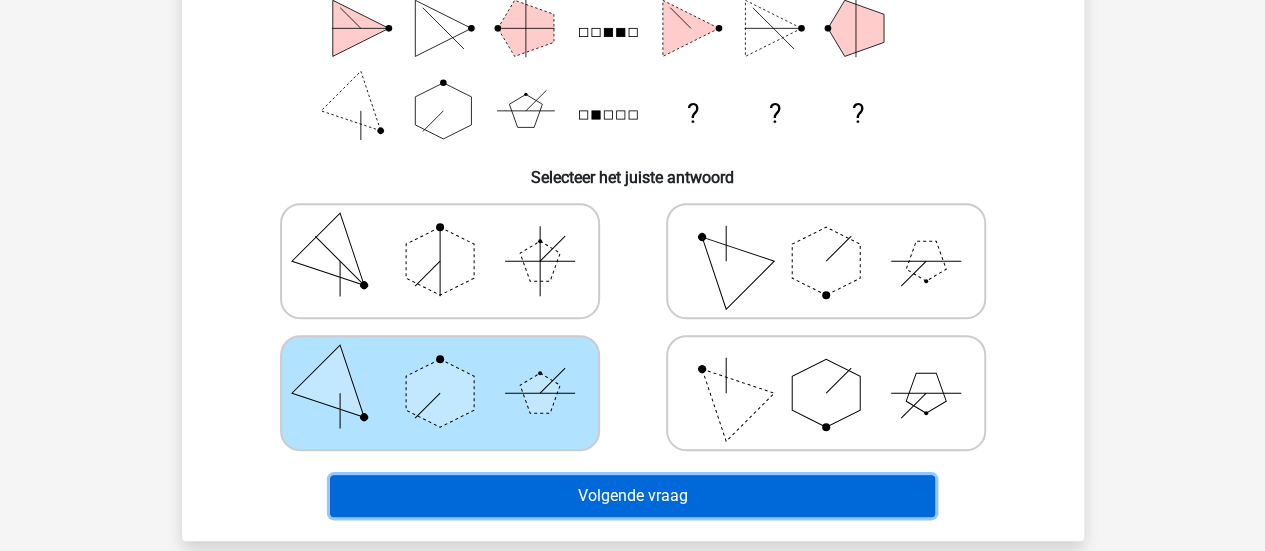 click on "Volgende vraag" at bounding box center (632, 496) 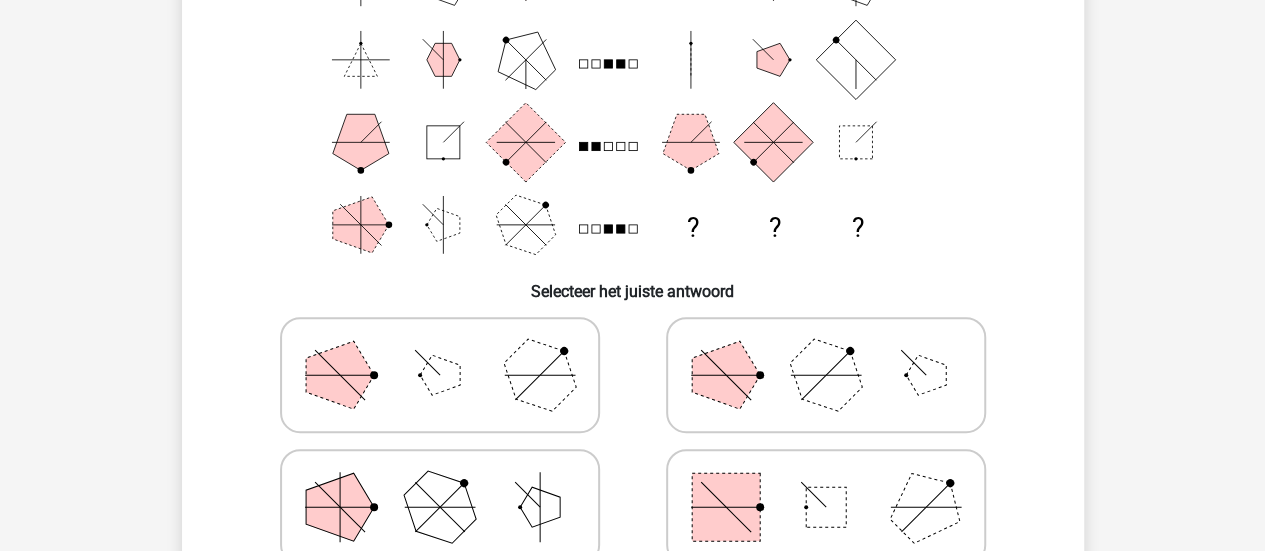 scroll, scrollTop: 247, scrollLeft: 0, axis: vertical 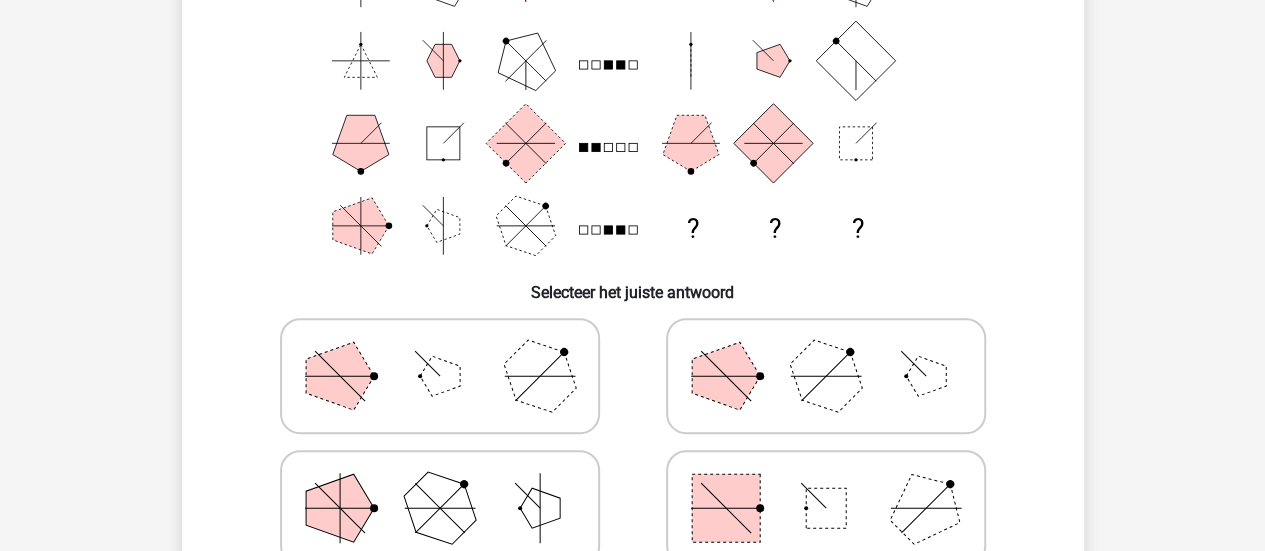click 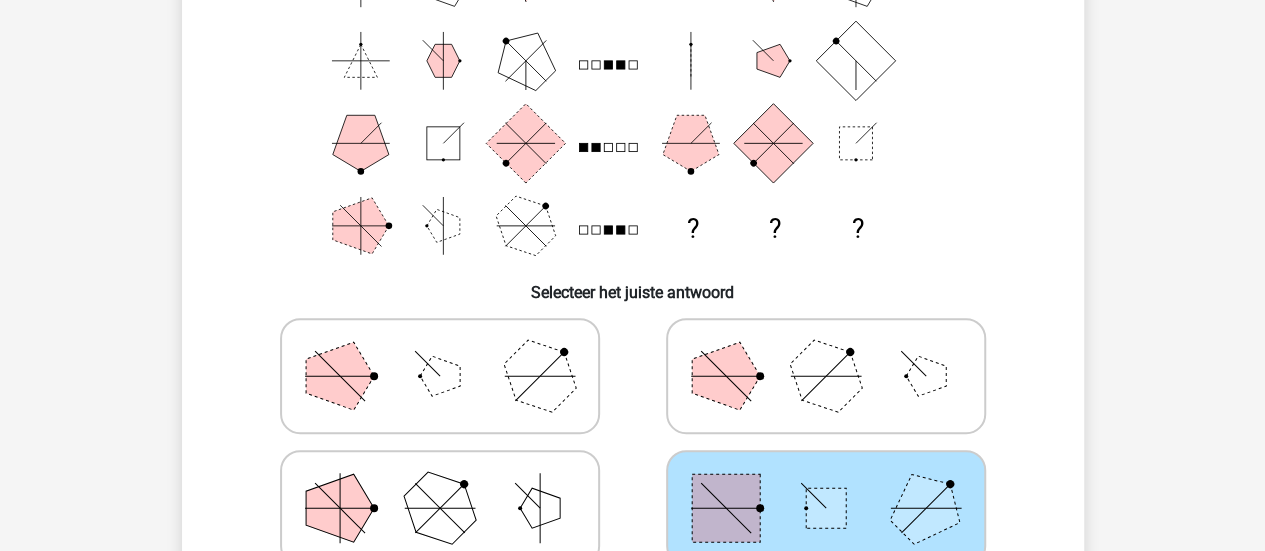 scroll, scrollTop: 311, scrollLeft: 0, axis: vertical 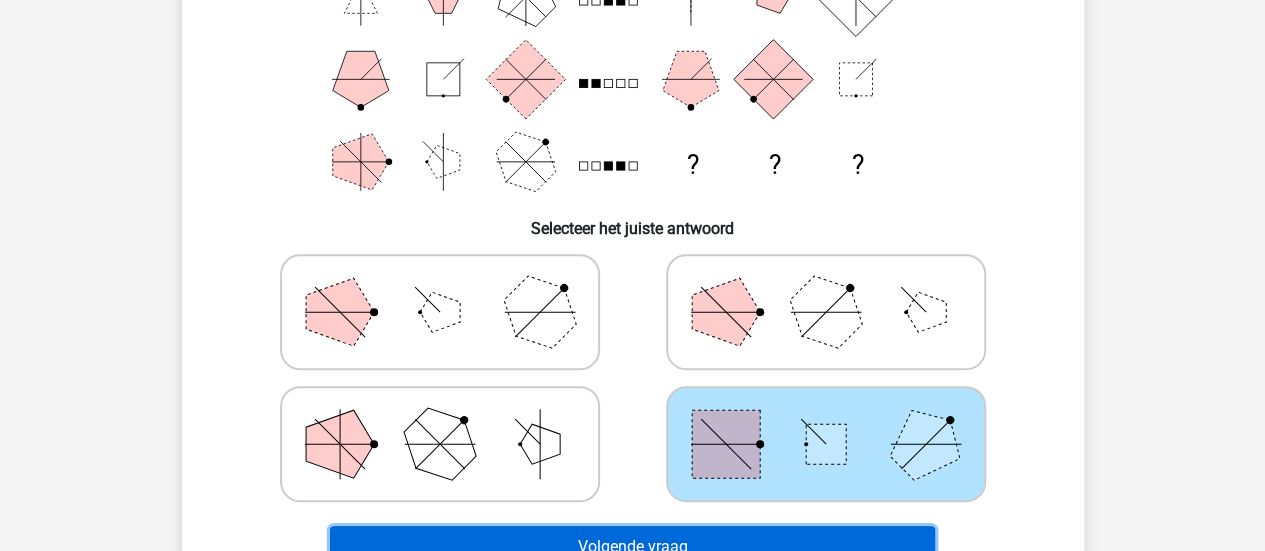 click on "Volgende vraag" at bounding box center [632, 547] 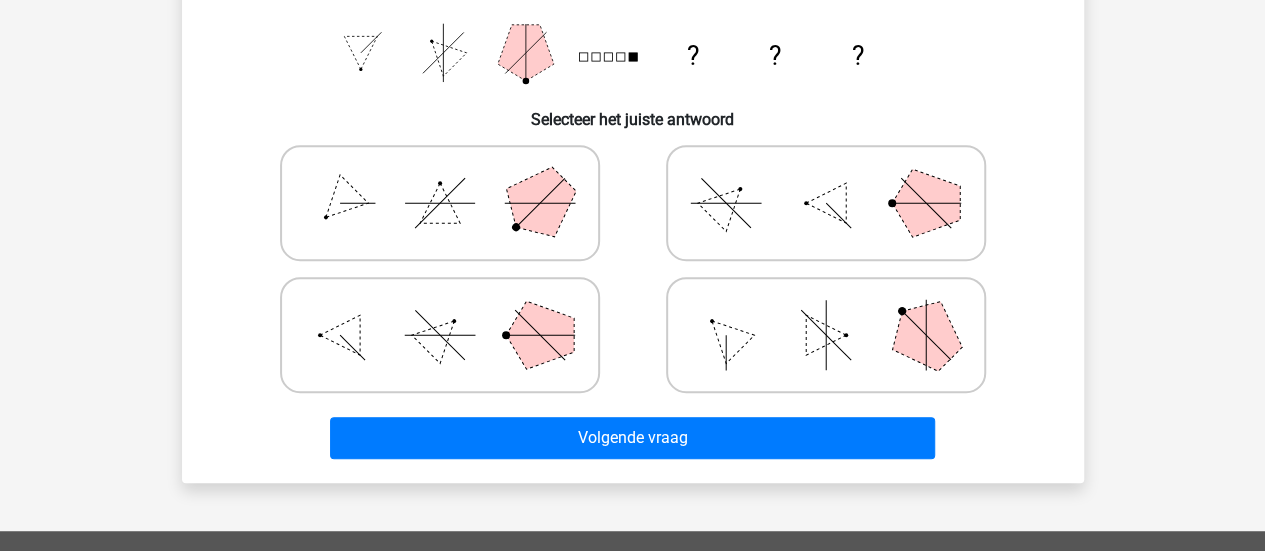 scroll, scrollTop: 422, scrollLeft: 0, axis: vertical 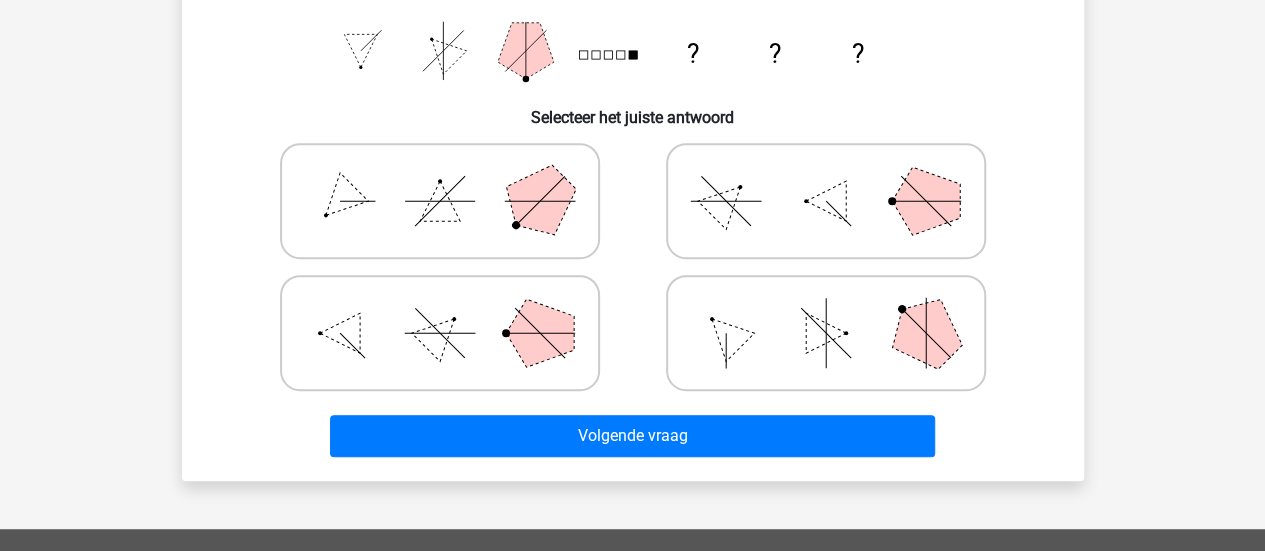 click 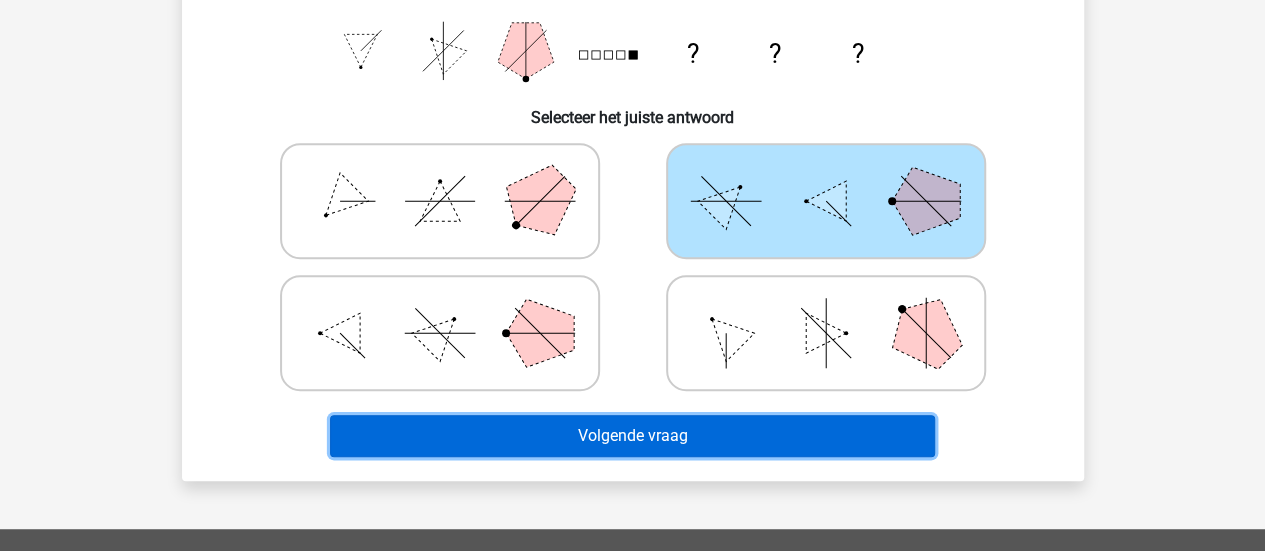click on "Volgende vraag" at bounding box center (632, 436) 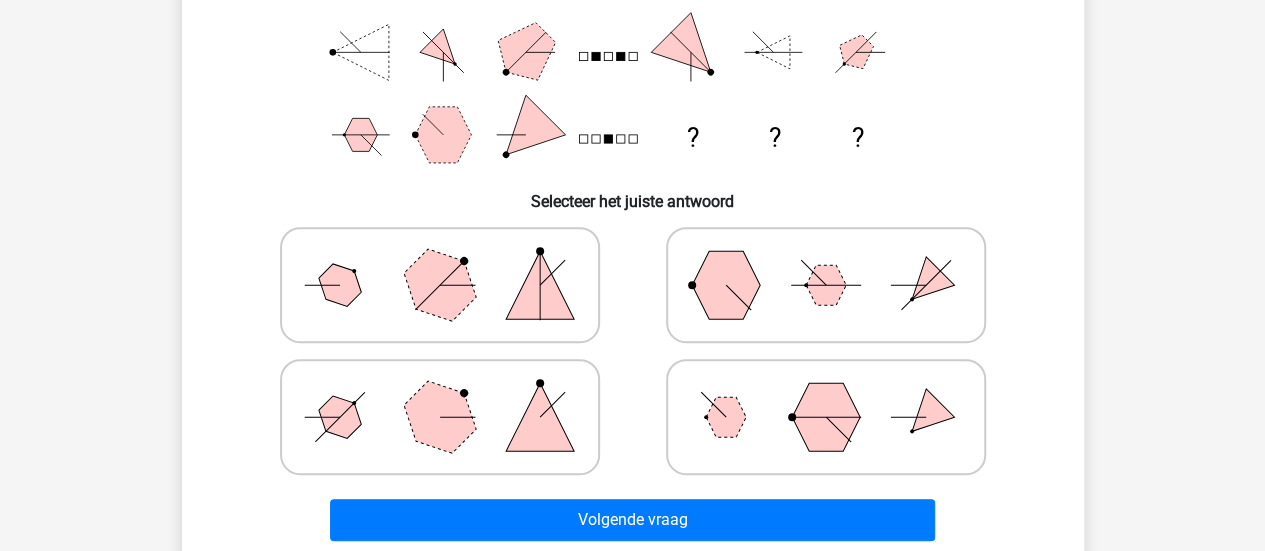 scroll, scrollTop: 342, scrollLeft: 0, axis: vertical 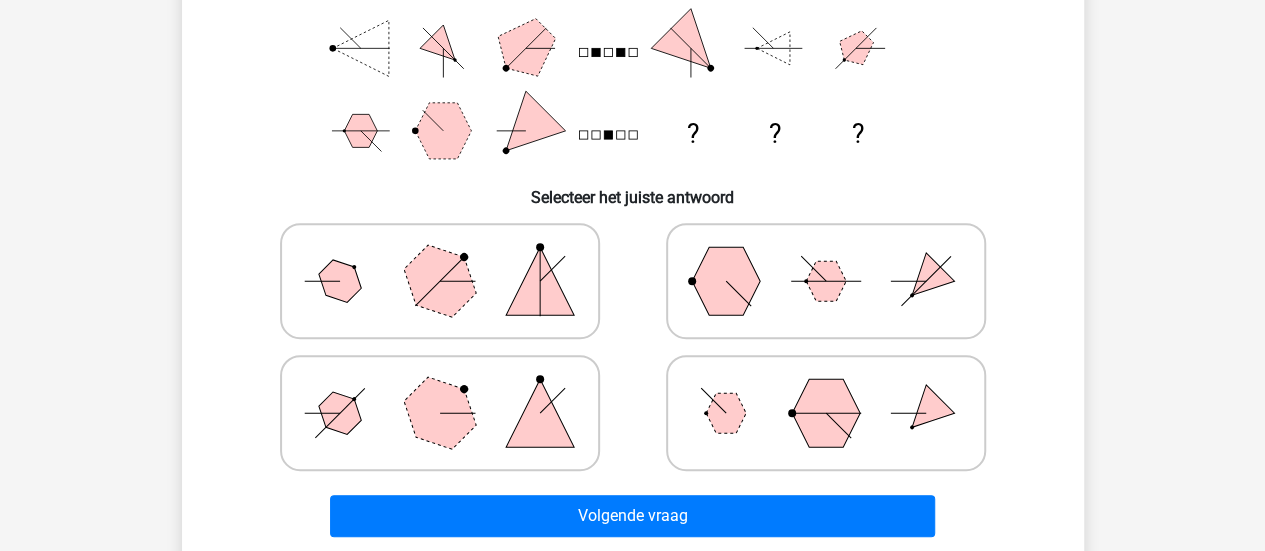 click 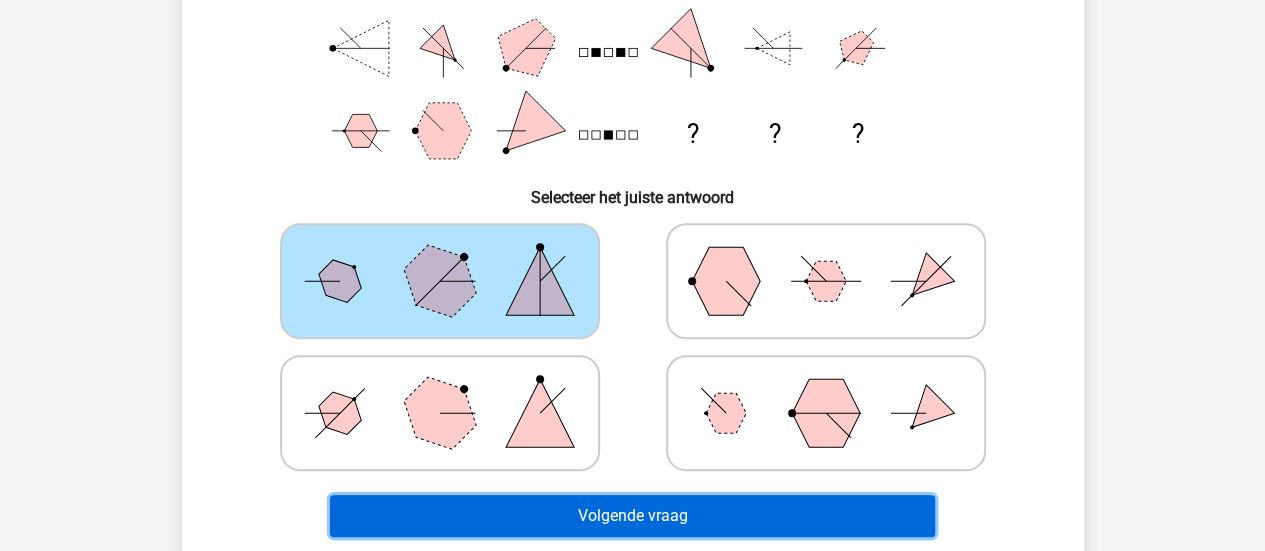 click on "Volgende vraag" at bounding box center (632, 516) 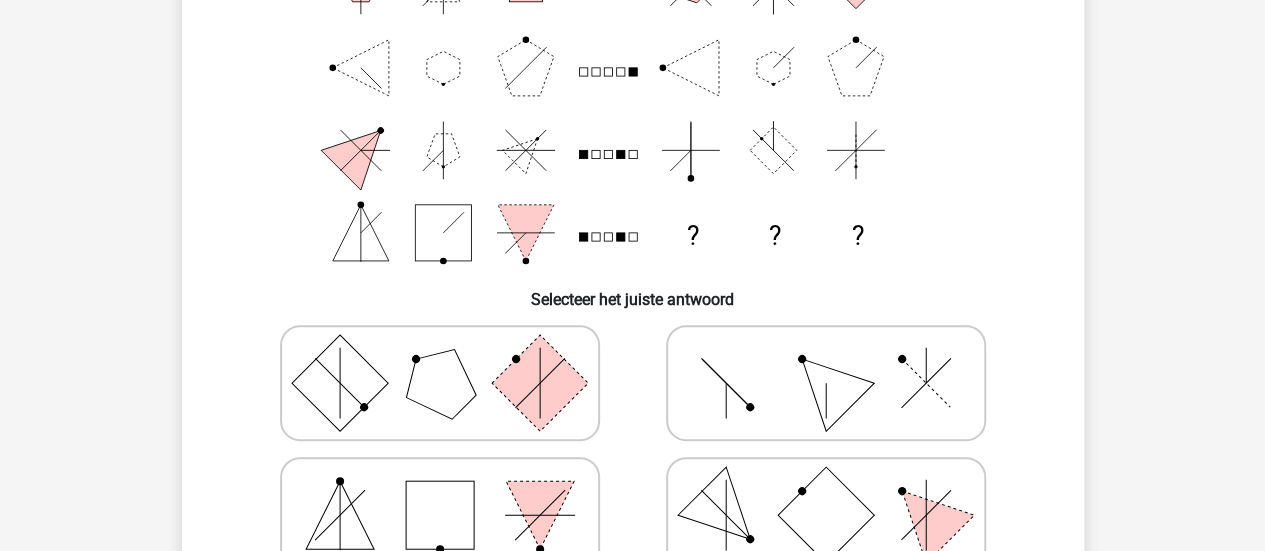 click 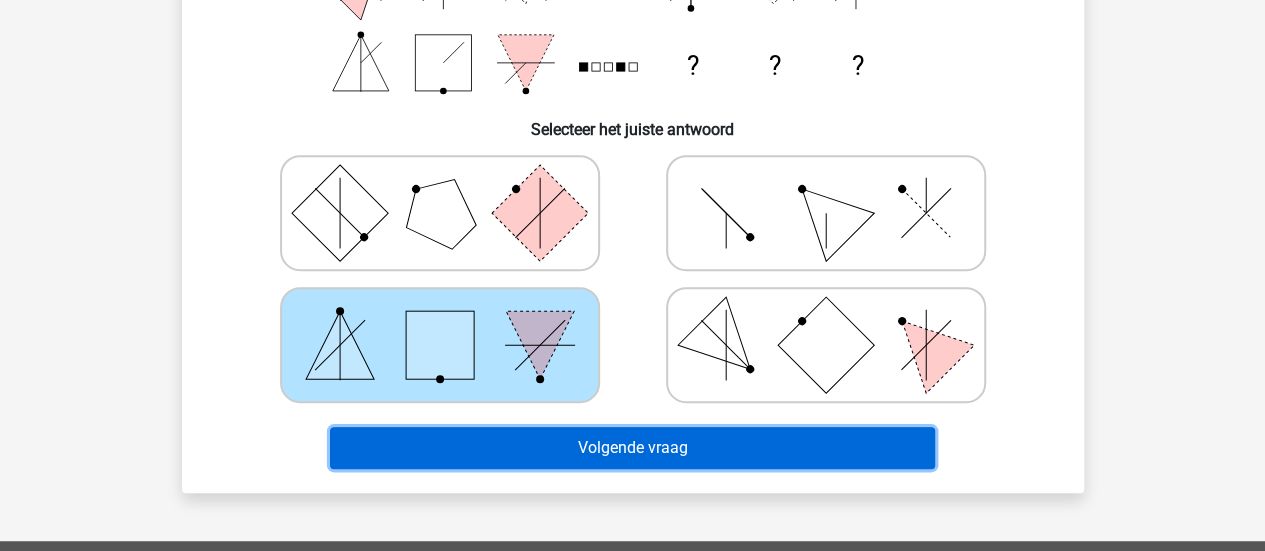 click on "Volgende vraag" at bounding box center [632, 448] 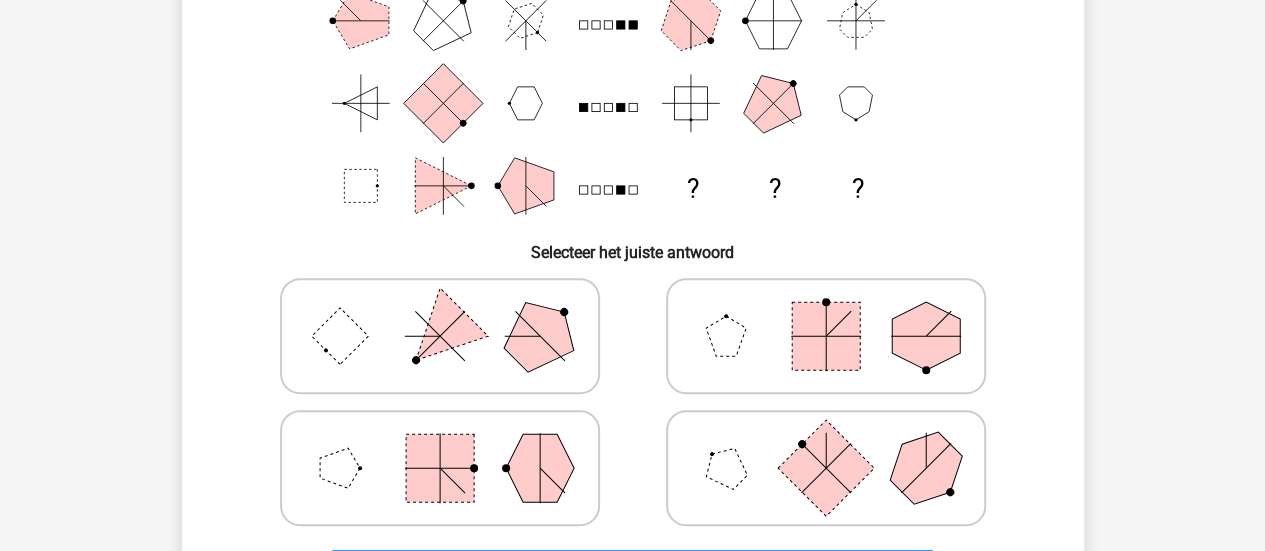 scroll, scrollTop: 303, scrollLeft: 0, axis: vertical 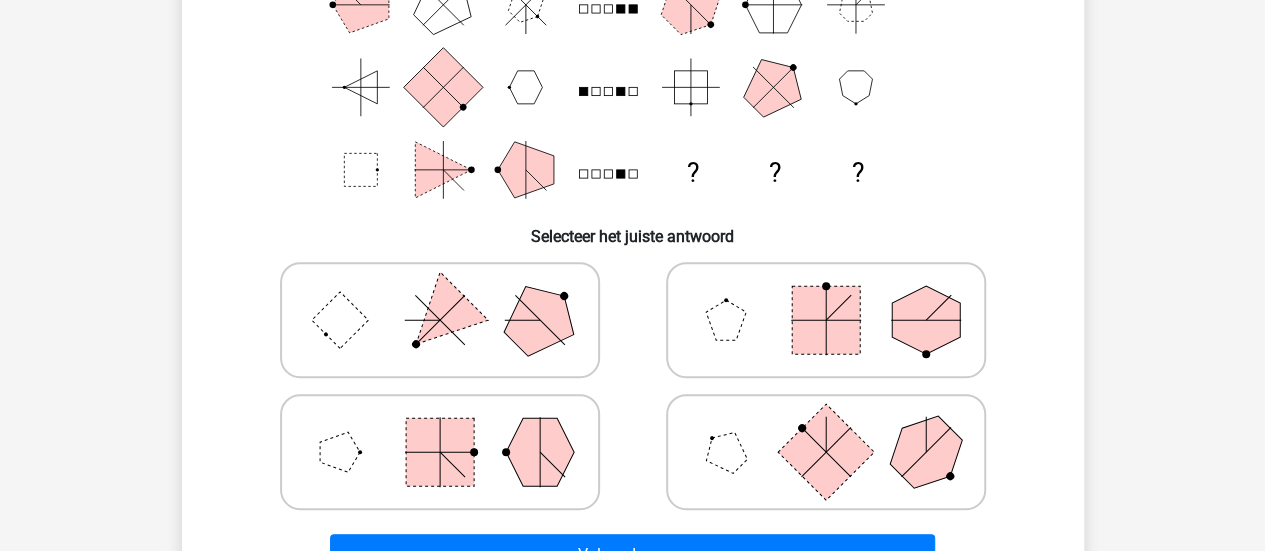 click 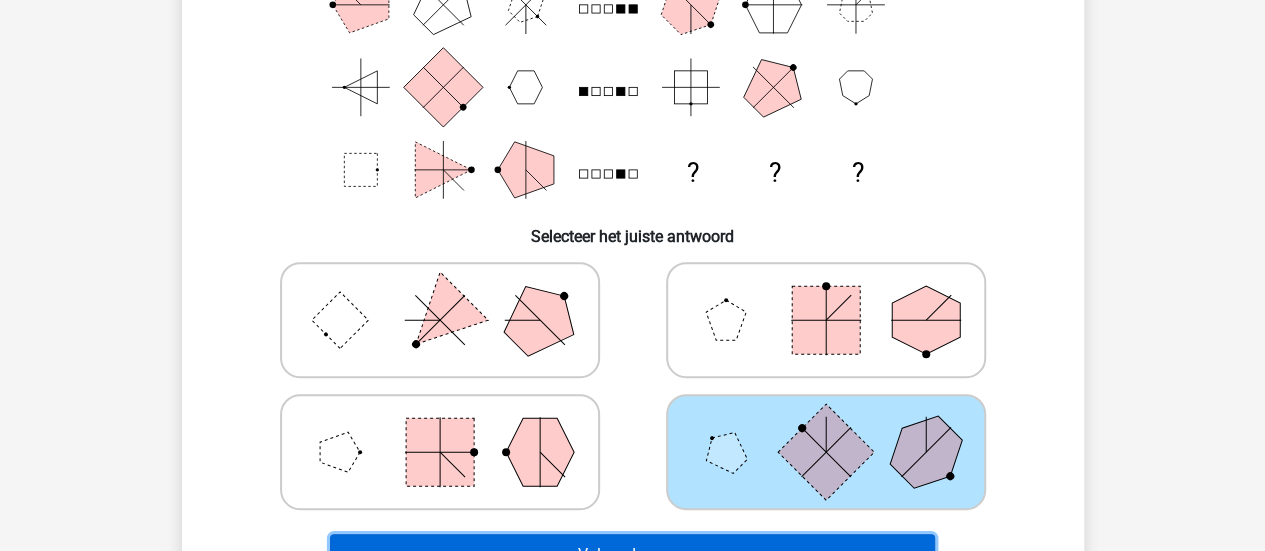 click on "Volgende vraag" at bounding box center [632, 555] 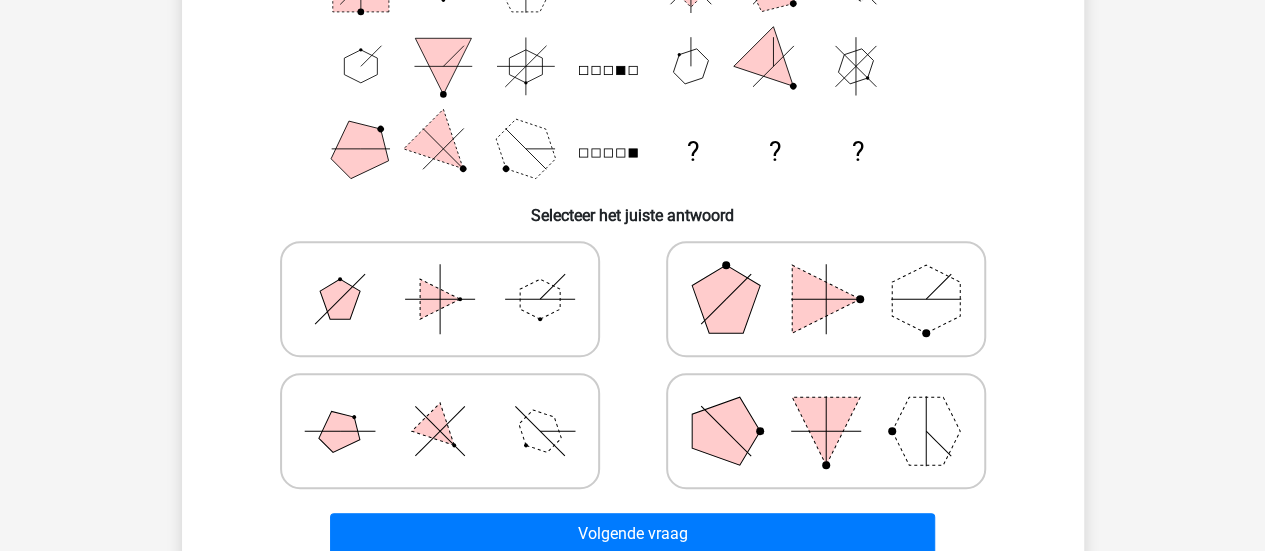 scroll, scrollTop: 332, scrollLeft: 0, axis: vertical 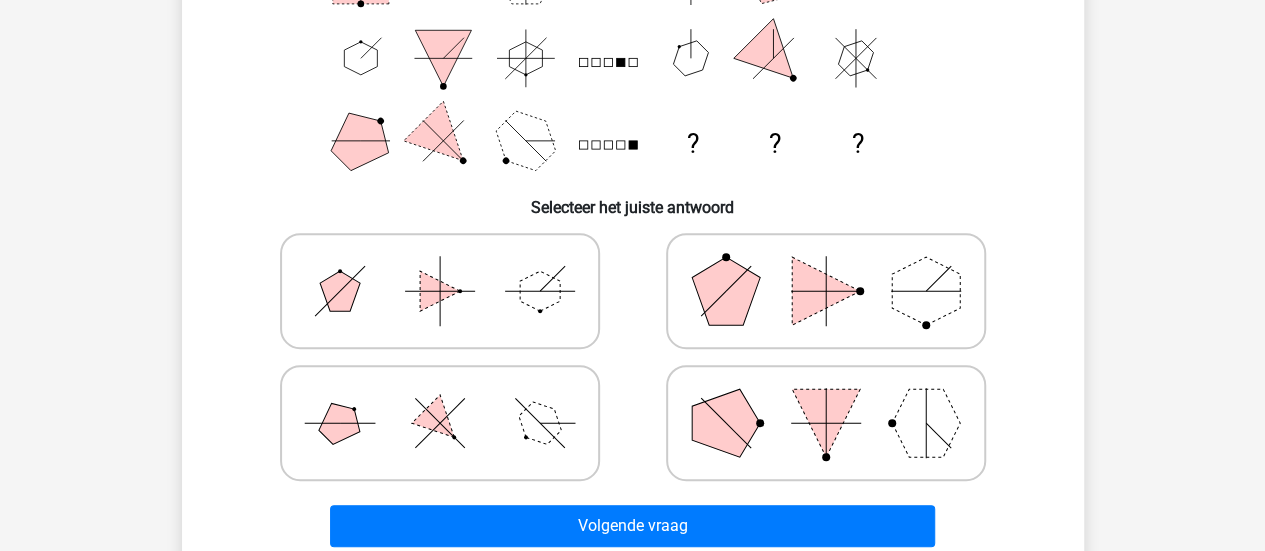 click 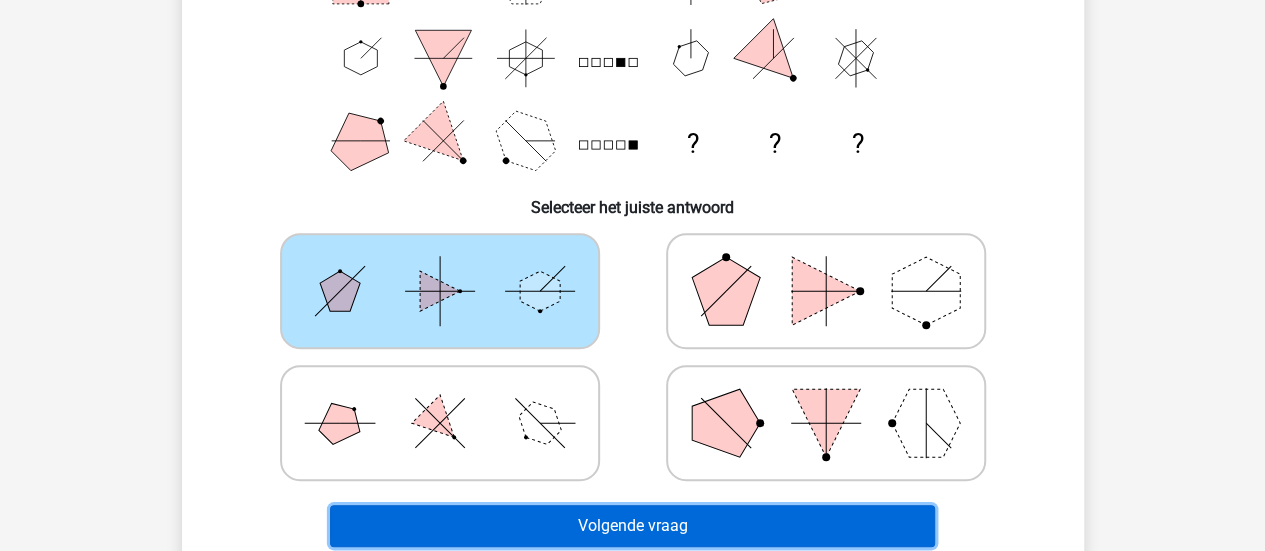 click on "Volgende vraag" at bounding box center [632, 526] 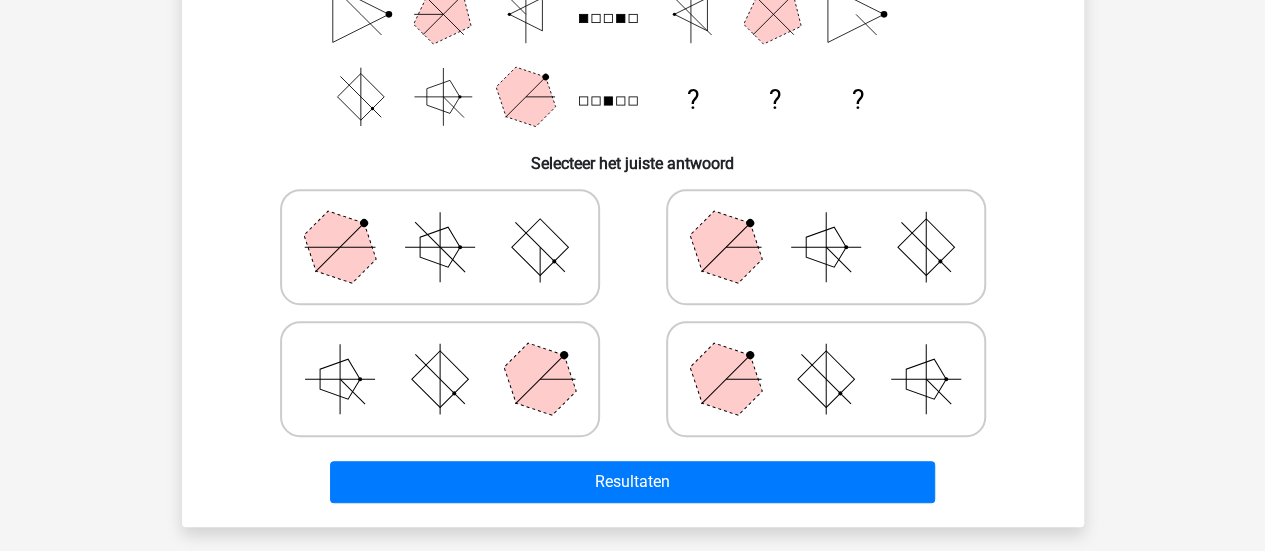 scroll, scrollTop: 382, scrollLeft: 0, axis: vertical 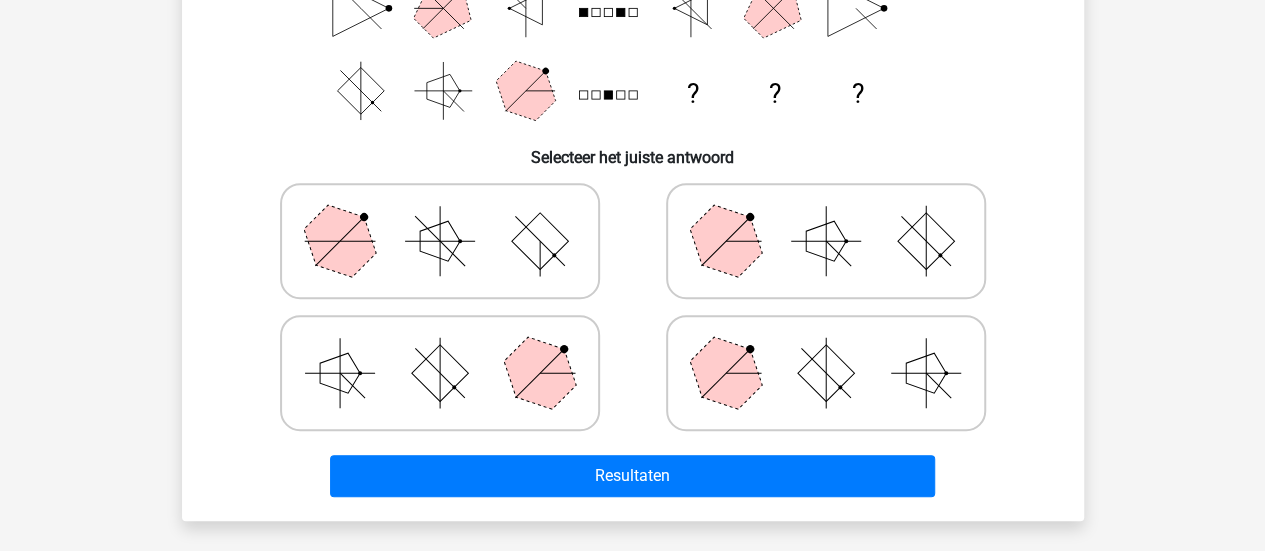click at bounding box center [440, 373] 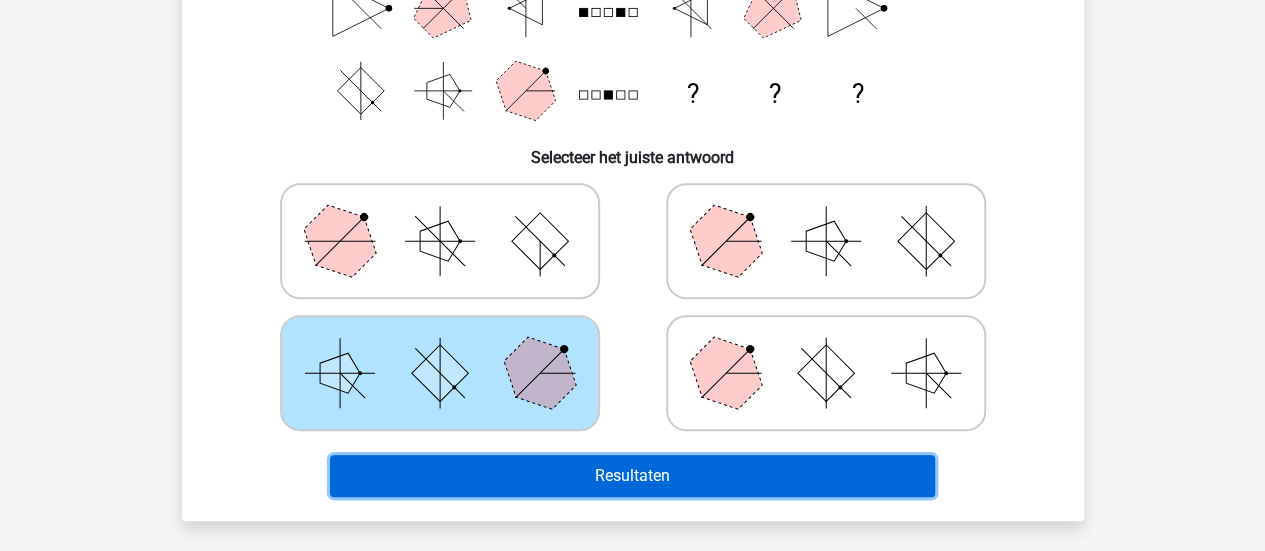 click on "Resultaten" at bounding box center [632, 476] 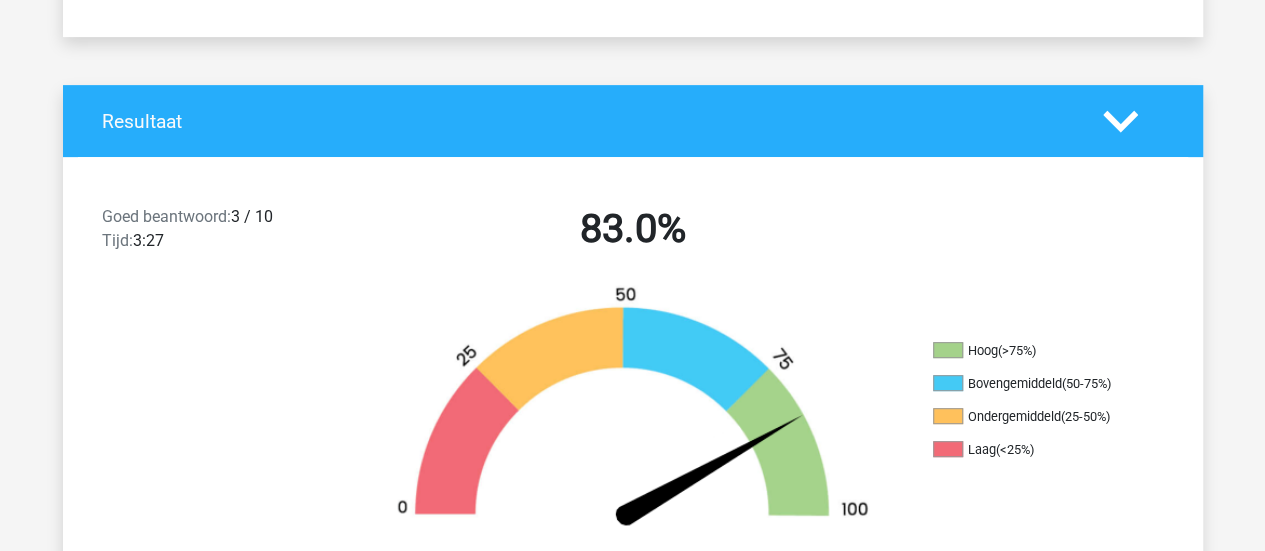 scroll, scrollTop: 0, scrollLeft: 0, axis: both 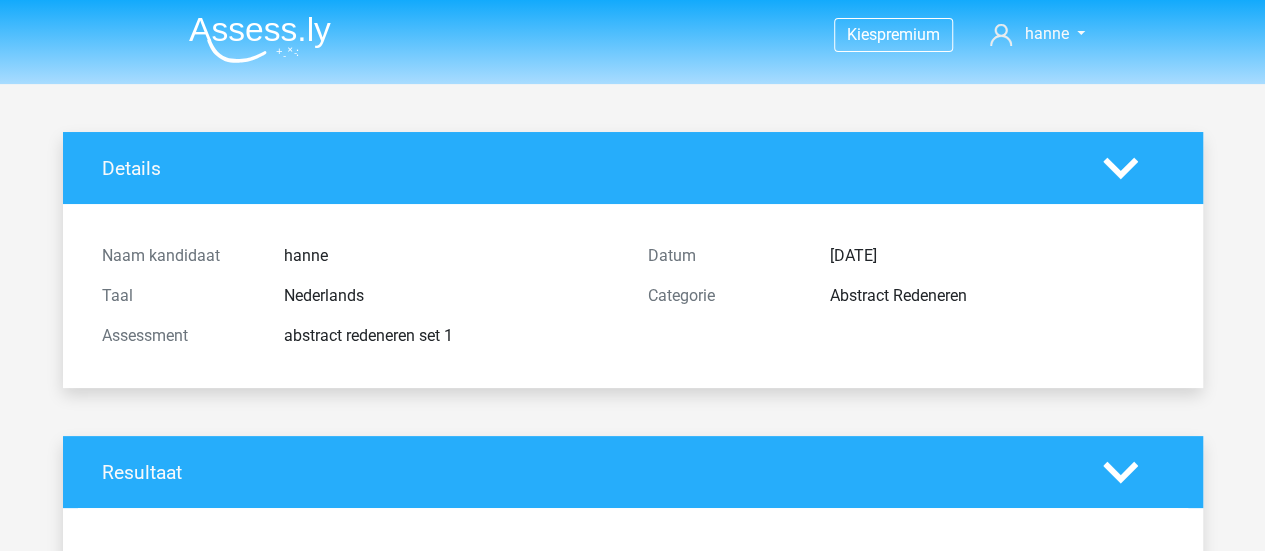 click at bounding box center [260, 39] 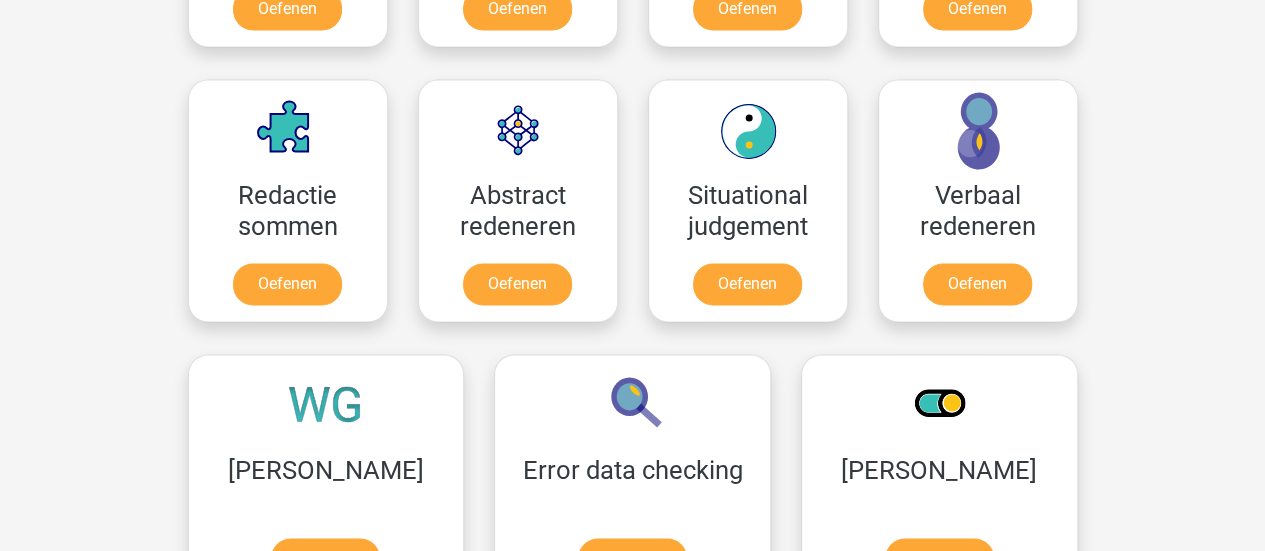scroll, scrollTop: 1412, scrollLeft: 0, axis: vertical 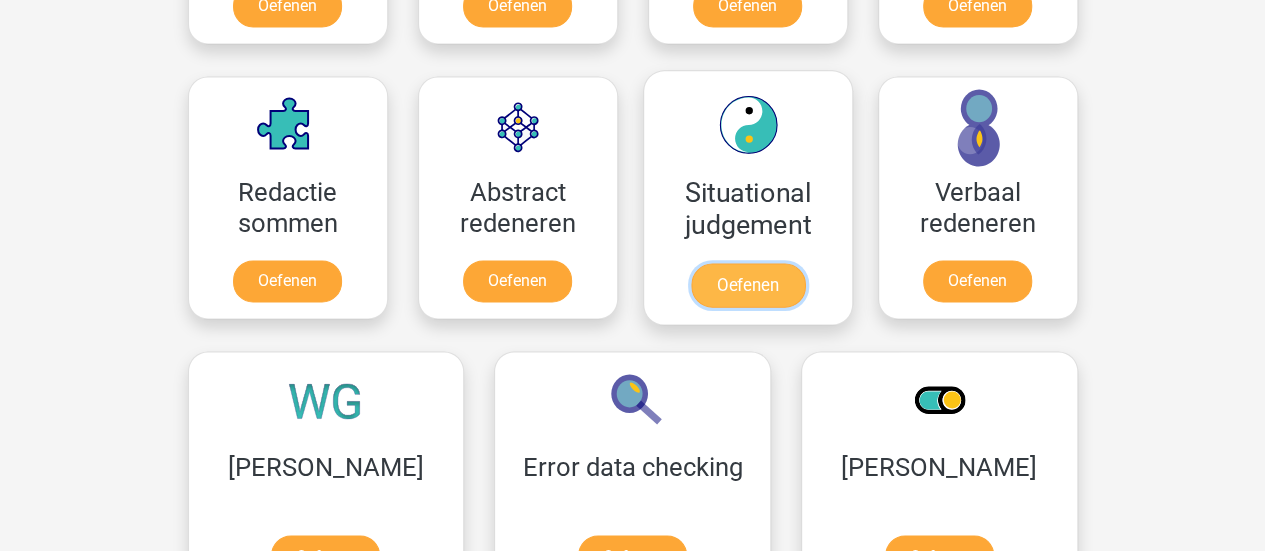click on "Oefenen" at bounding box center [747, 285] 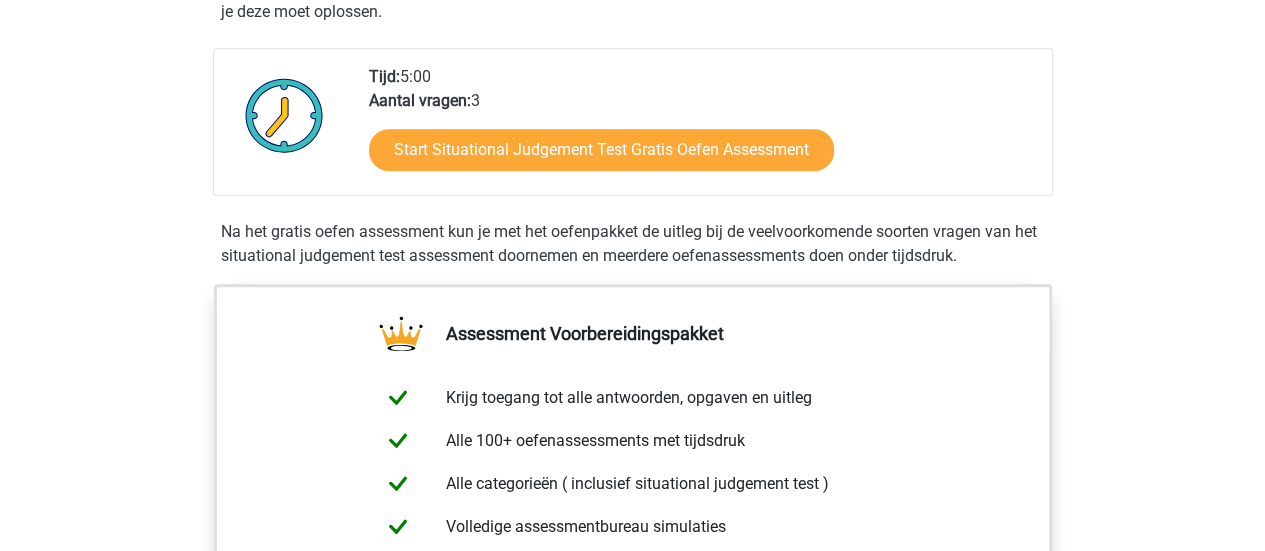 scroll, scrollTop: 444, scrollLeft: 0, axis: vertical 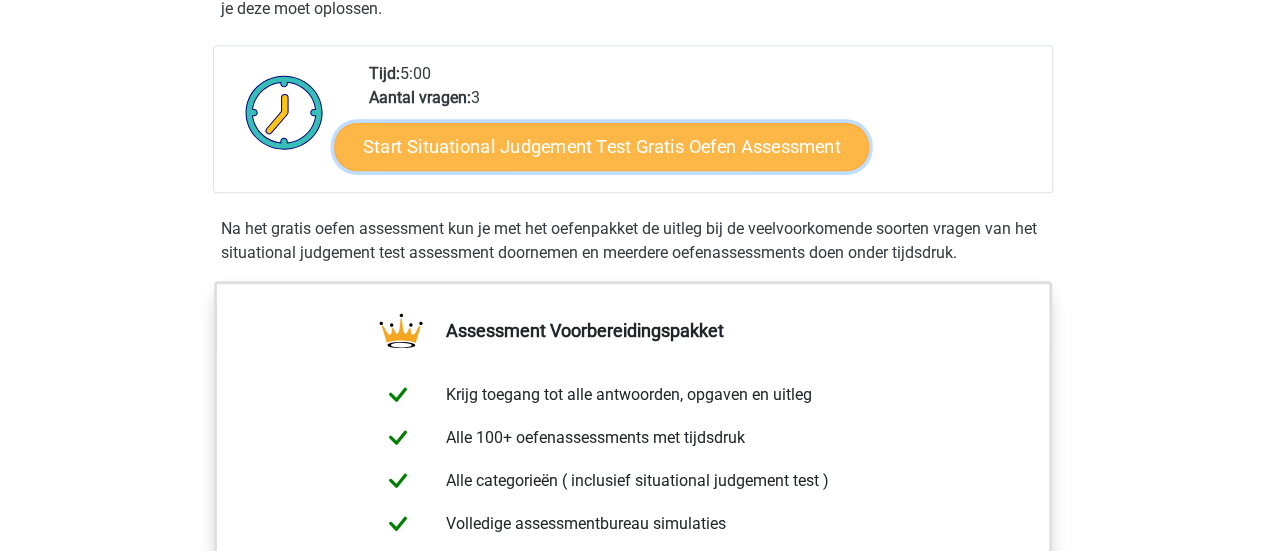 click on "Start Situational Judgement Test
Gratis Oefen Assessment" at bounding box center [601, 147] 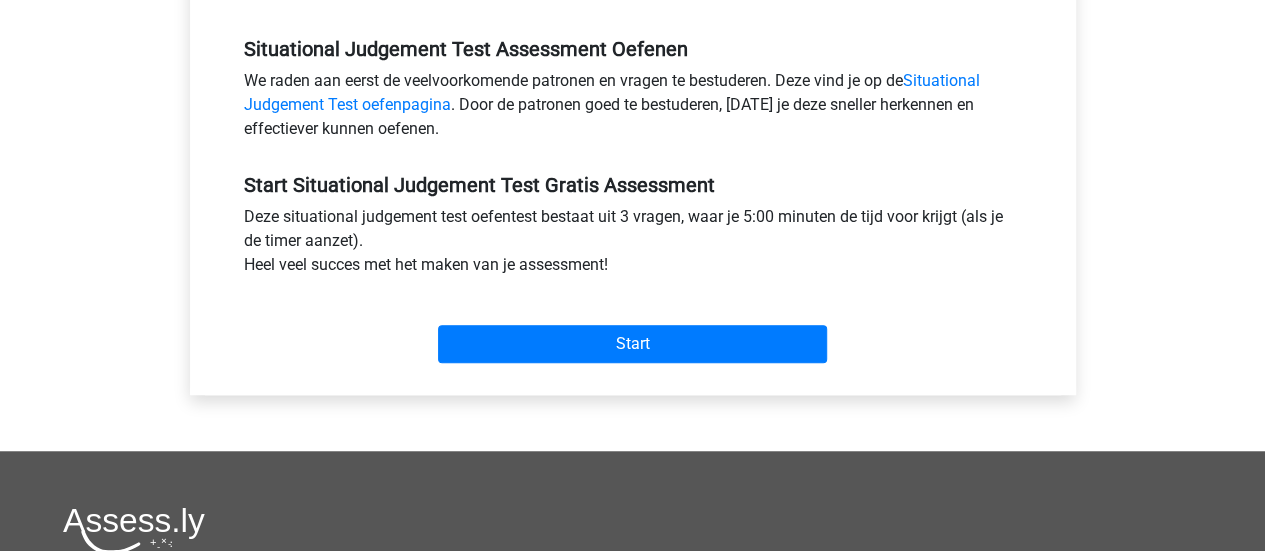 scroll, scrollTop: 602, scrollLeft: 0, axis: vertical 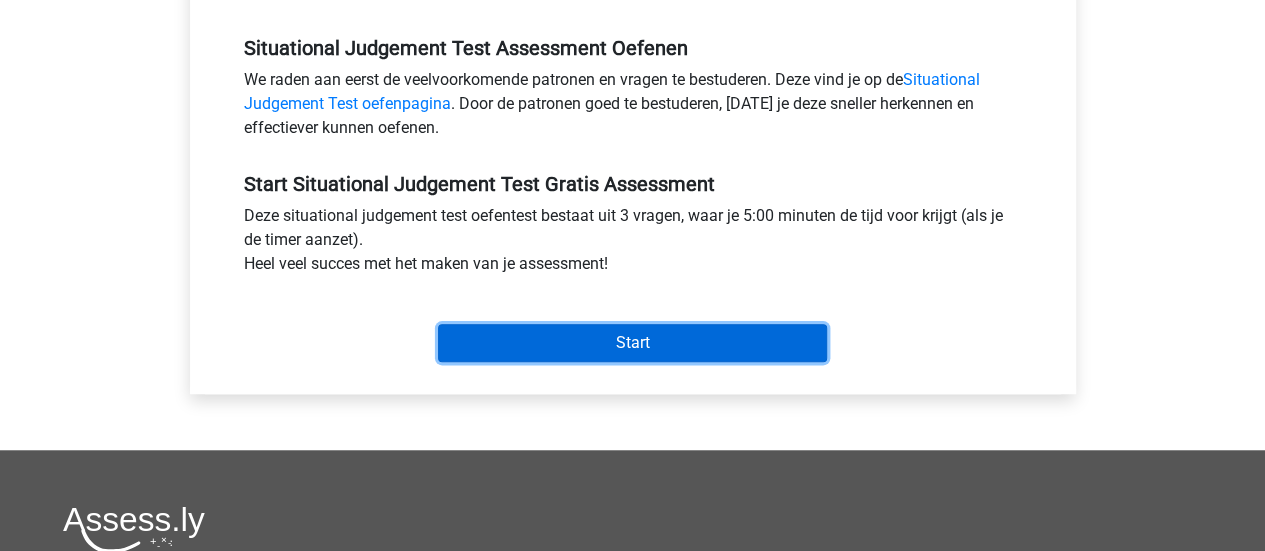 click on "Start" at bounding box center (632, 343) 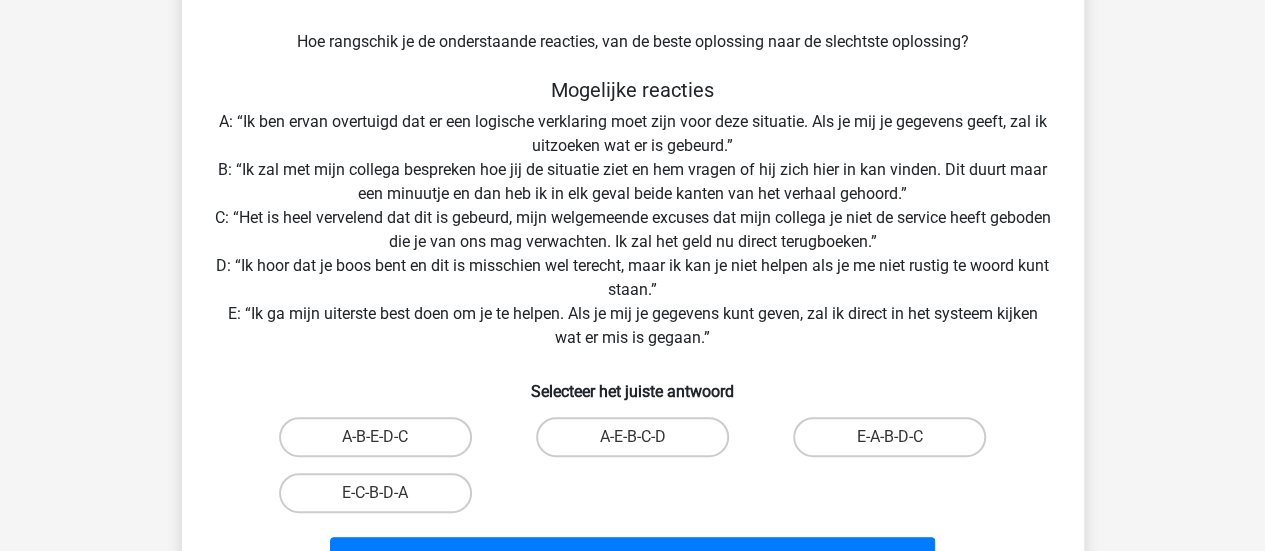 scroll, scrollTop: 0, scrollLeft: 0, axis: both 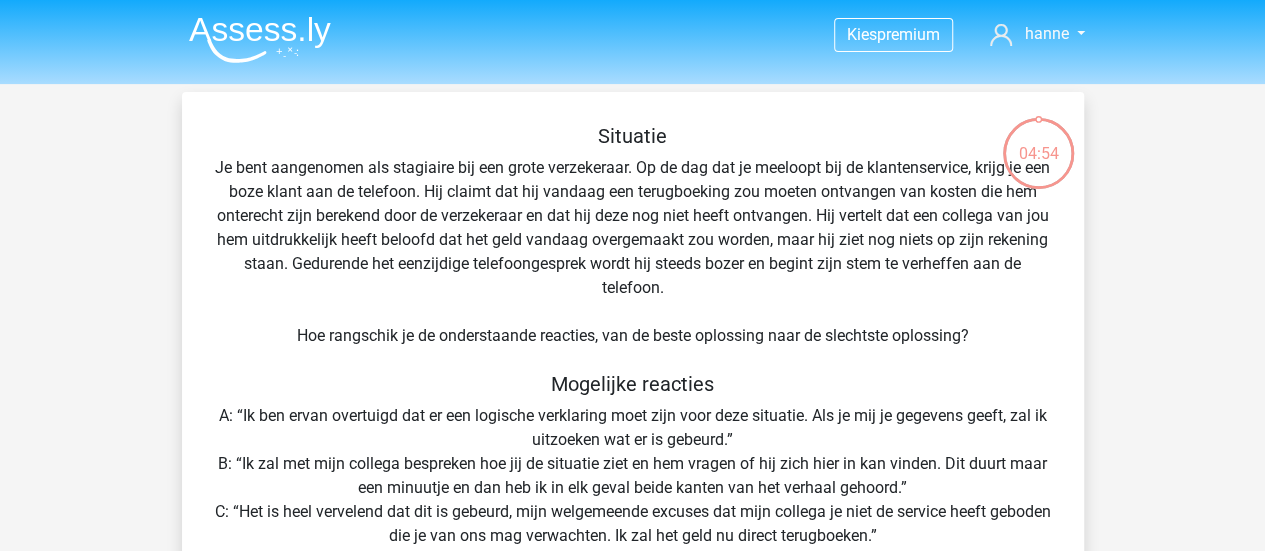 click at bounding box center [260, 39] 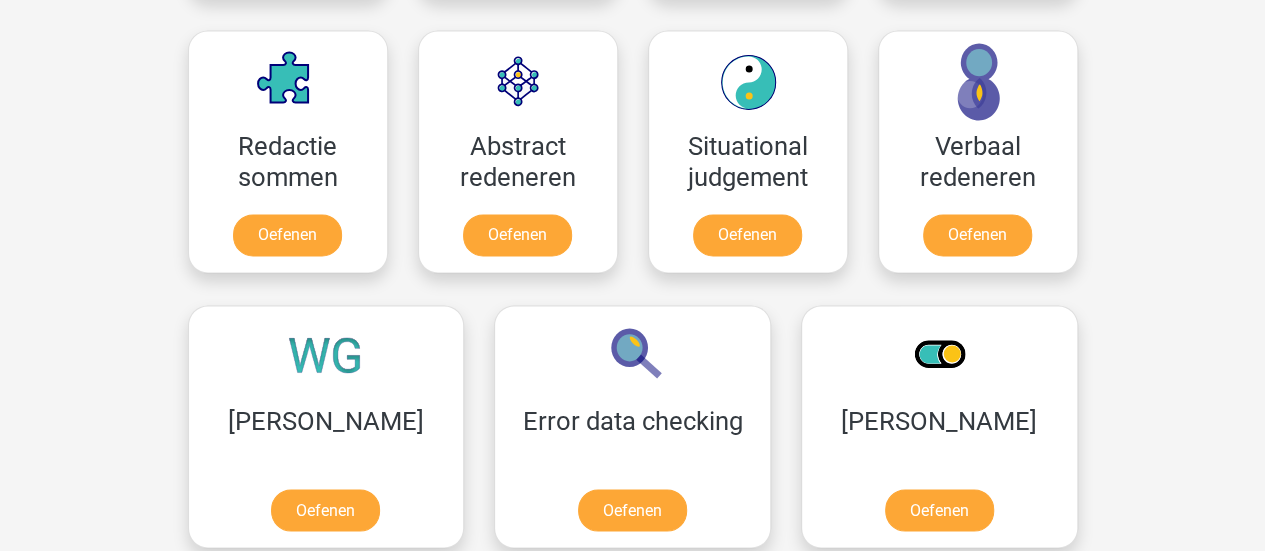 scroll, scrollTop: 1459, scrollLeft: 0, axis: vertical 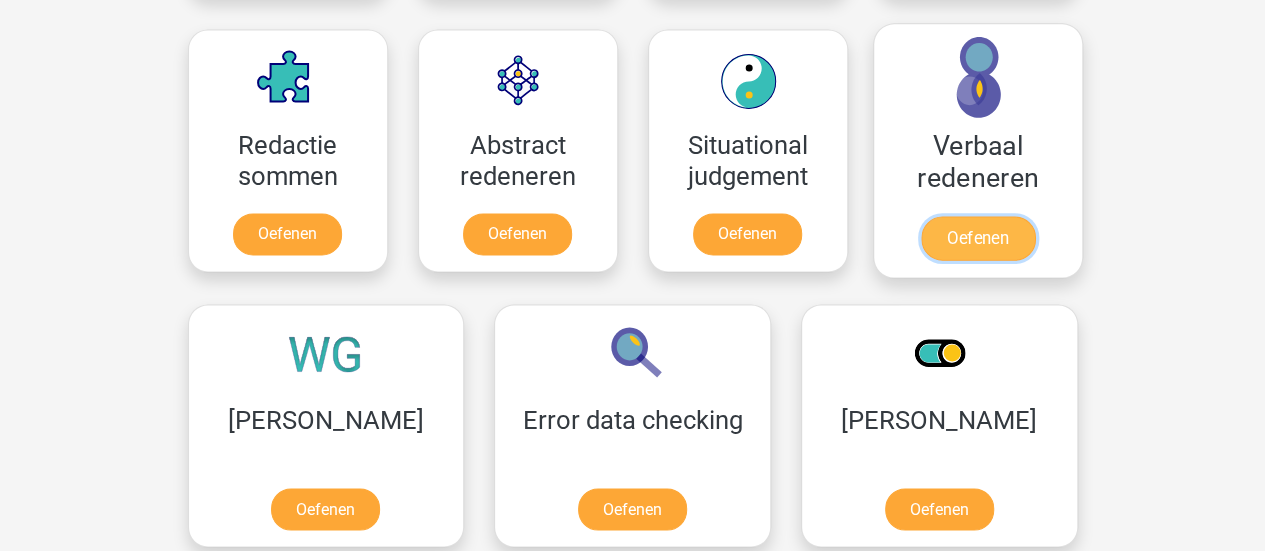 click on "Oefenen" at bounding box center (977, 238) 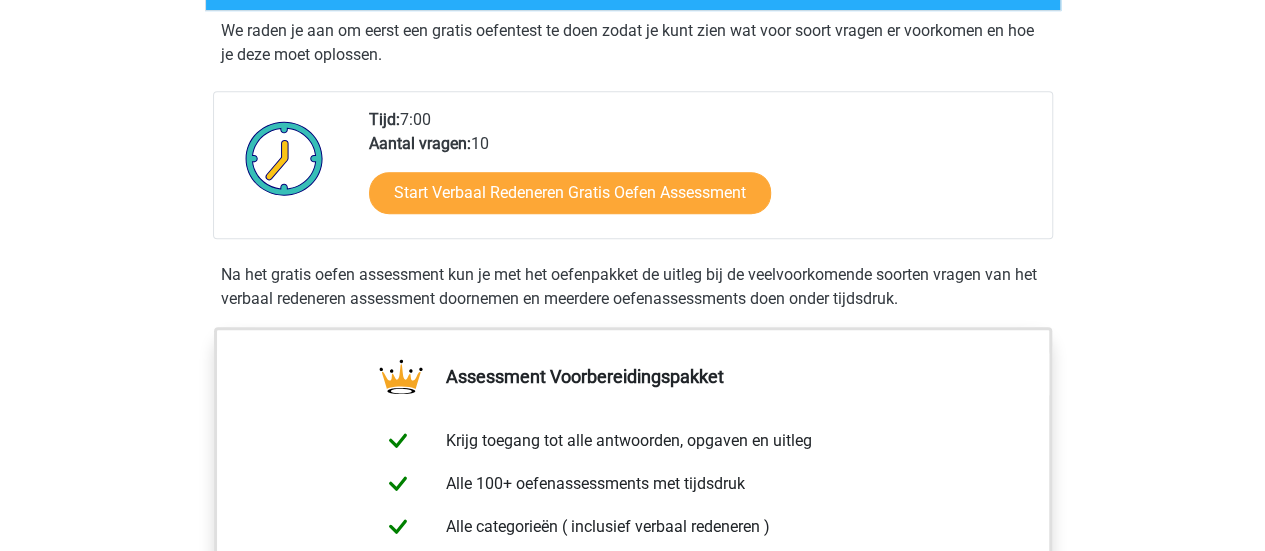 scroll, scrollTop: 399, scrollLeft: 0, axis: vertical 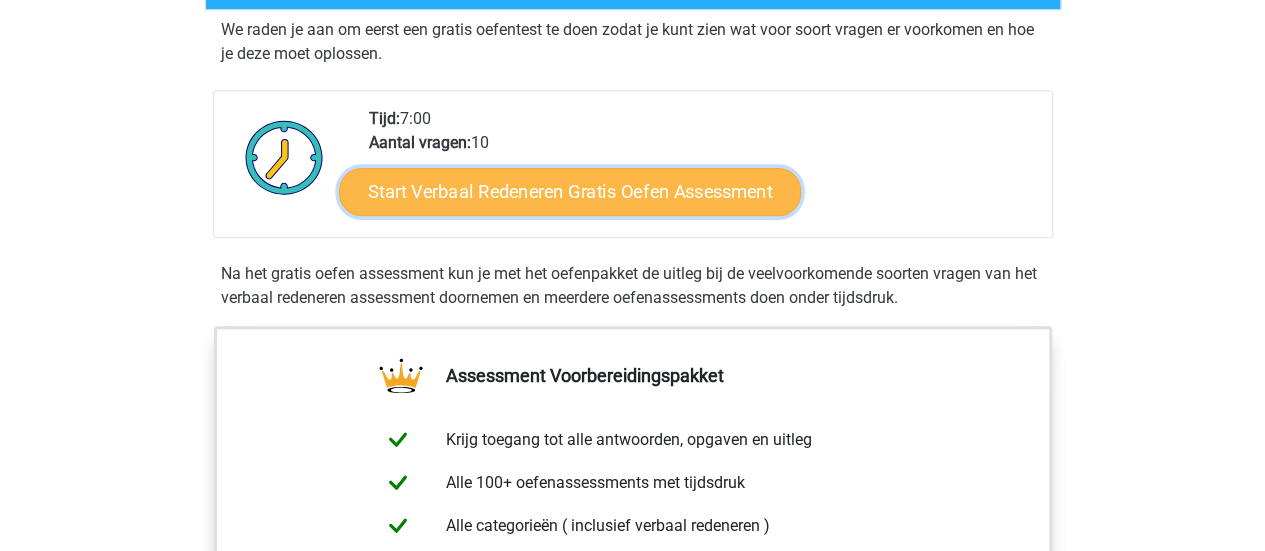 click on "Start Verbaal Redeneren
Gratis Oefen Assessment" at bounding box center [570, 192] 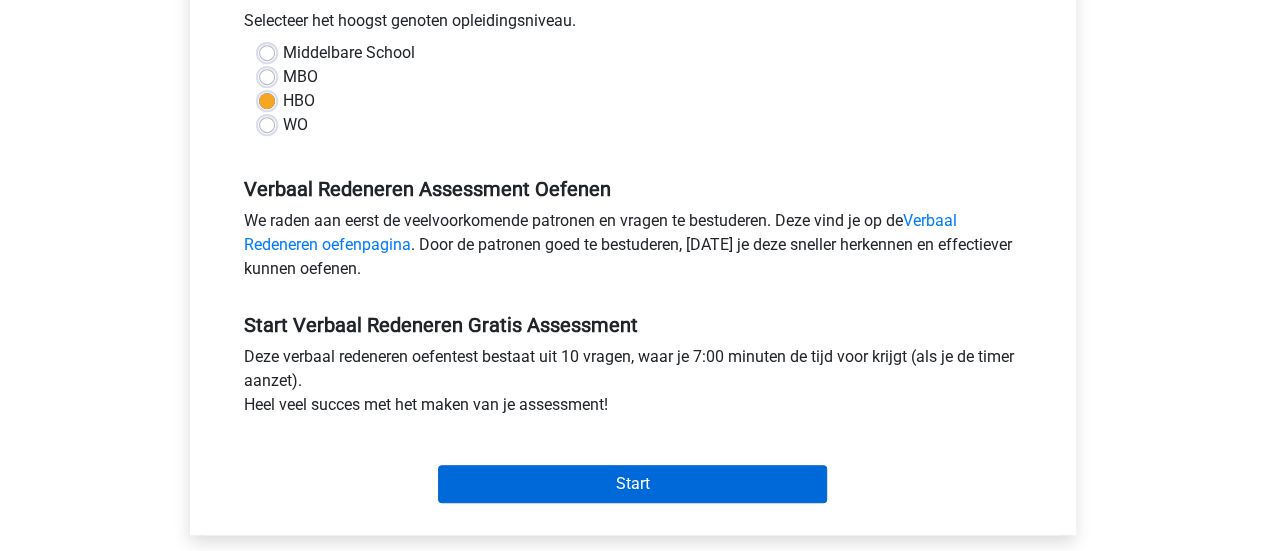 scroll, scrollTop: 462, scrollLeft: 0, axis: vertical 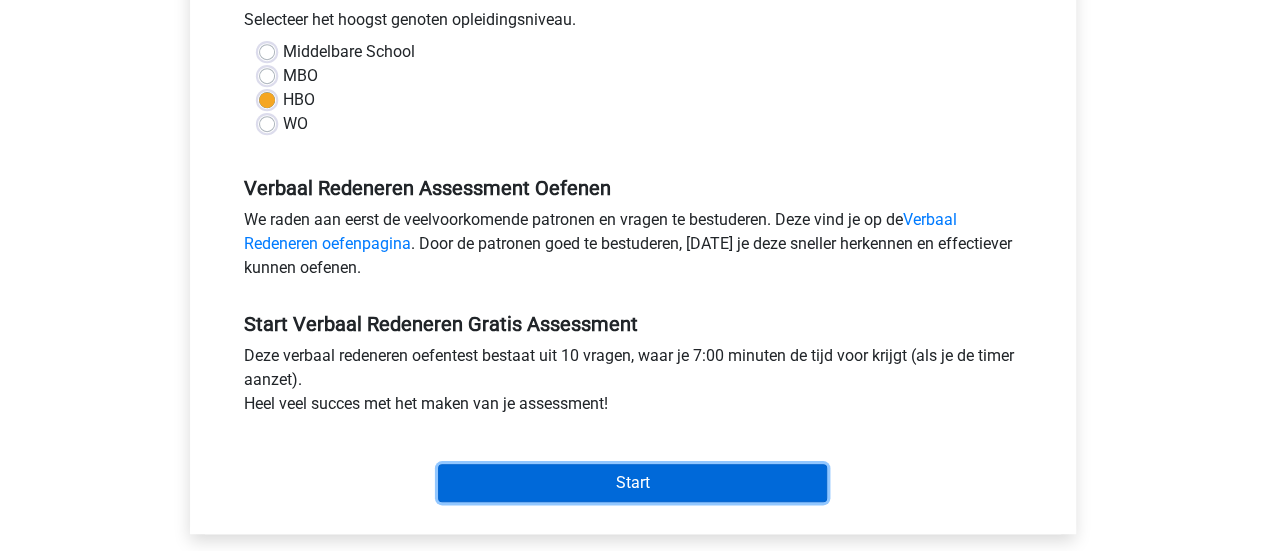 click on "Start" at bounding box center (632, 483) 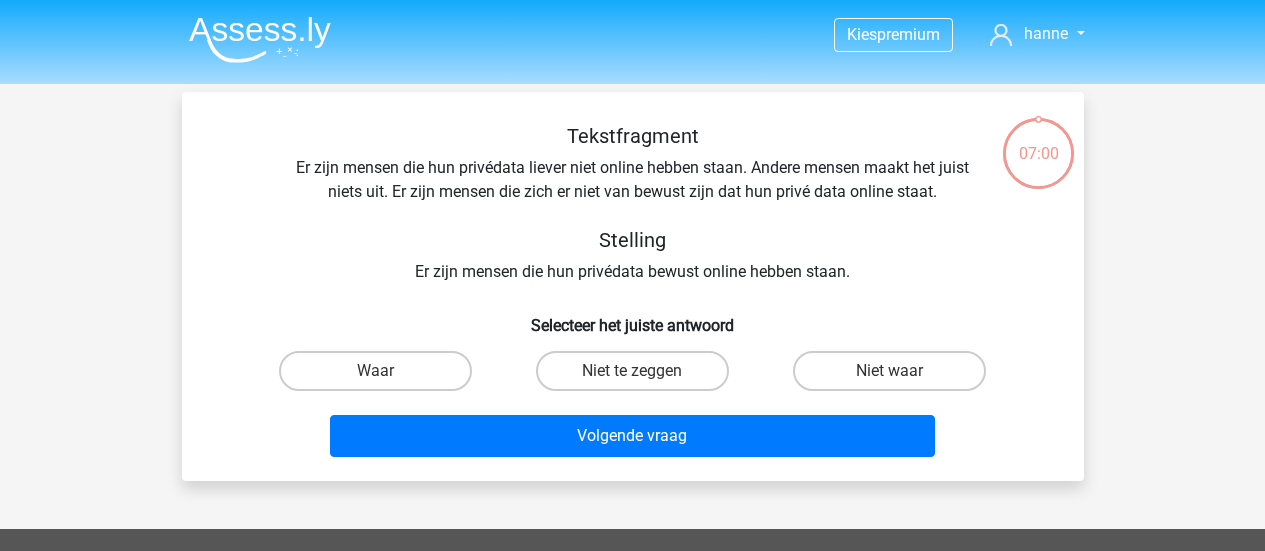 scroll, scrollTop: 0, scrollLeft: 0, axis: both 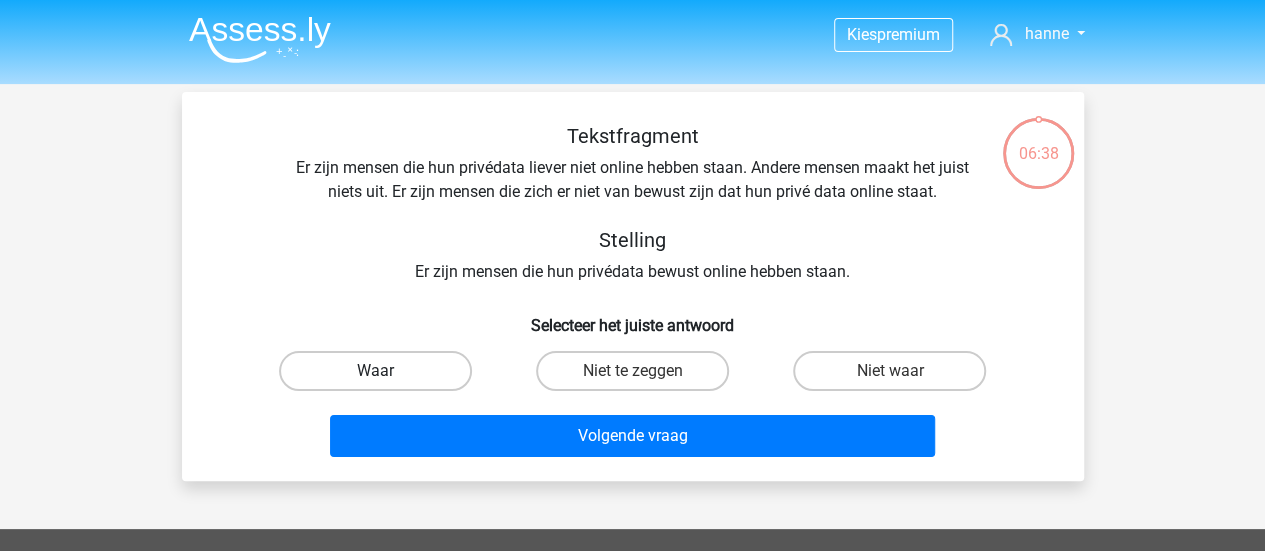 click on "Waar" at bounding box center [375, 371] 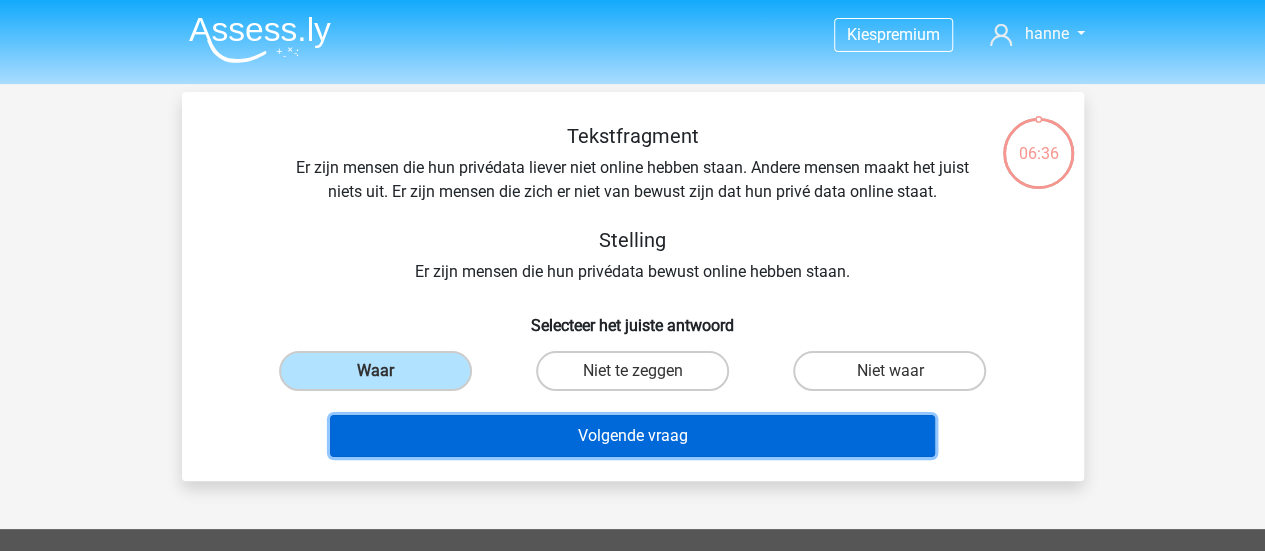 click on "Volgende vraag" at bounding box center [632, 436] 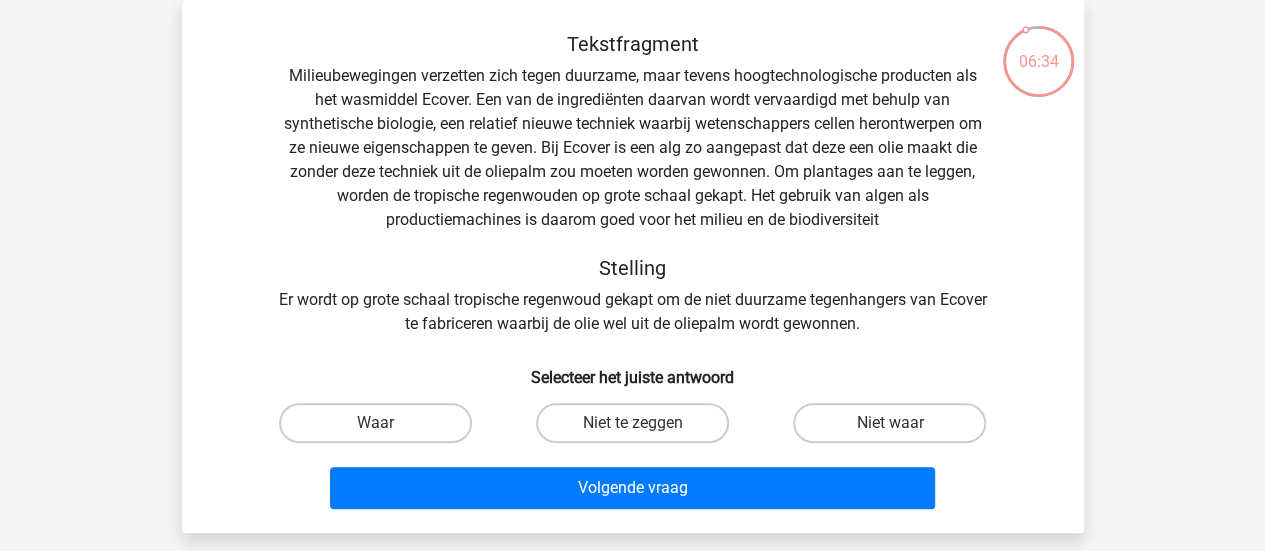 scroll, scrollTop: 0, scrollLeft: 0, axis: both 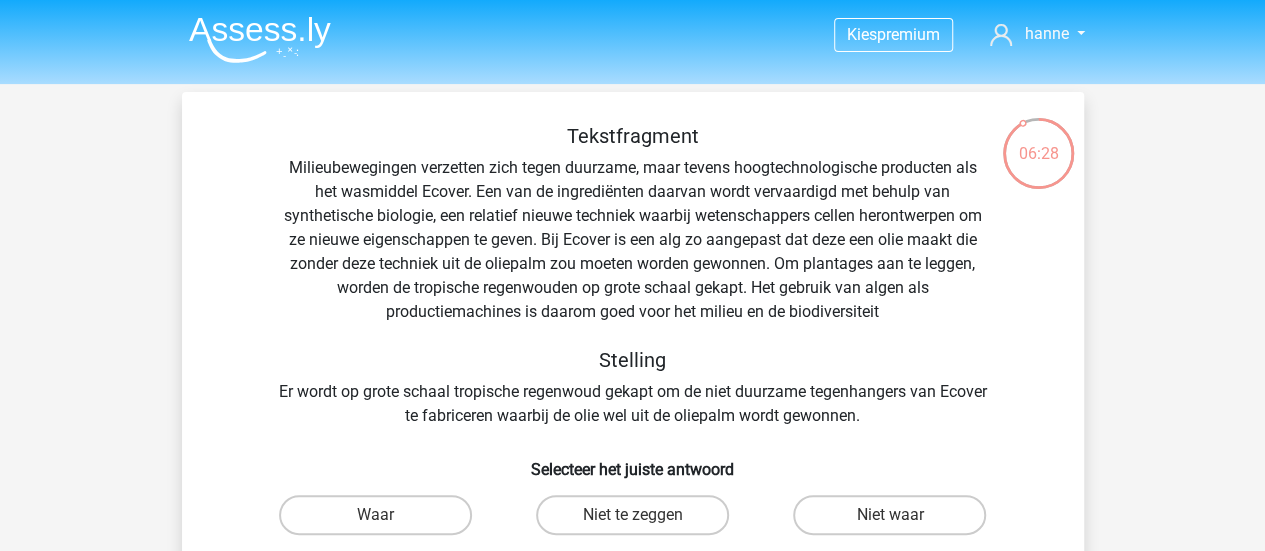 click at bounding box center (260, 39) 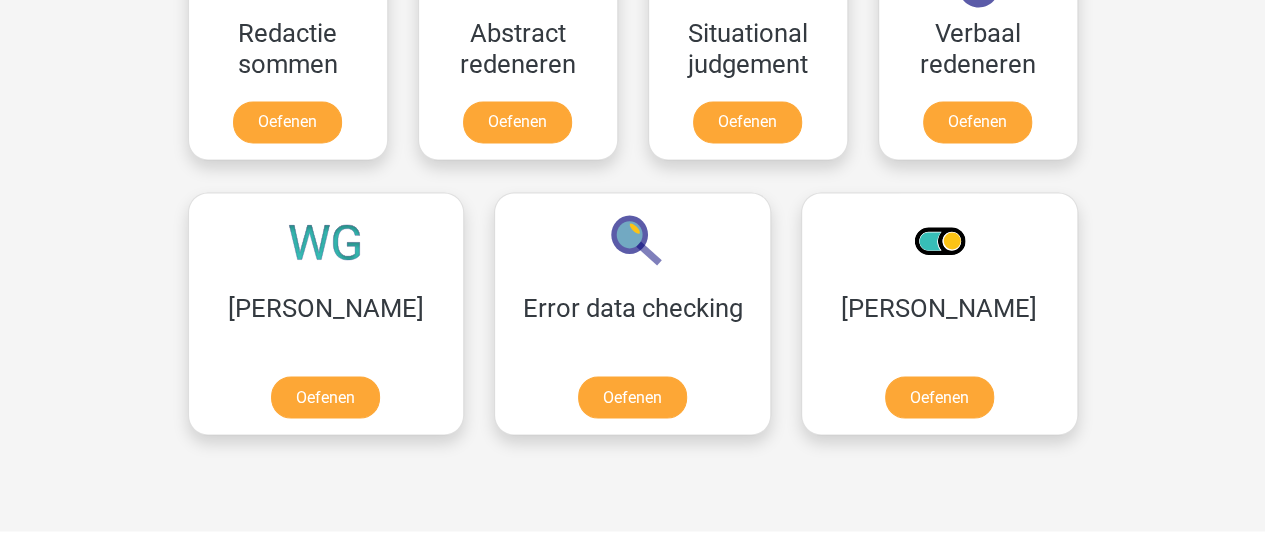scroll, scrollTop: 1574, scrollLeft: 0, axis: vertical 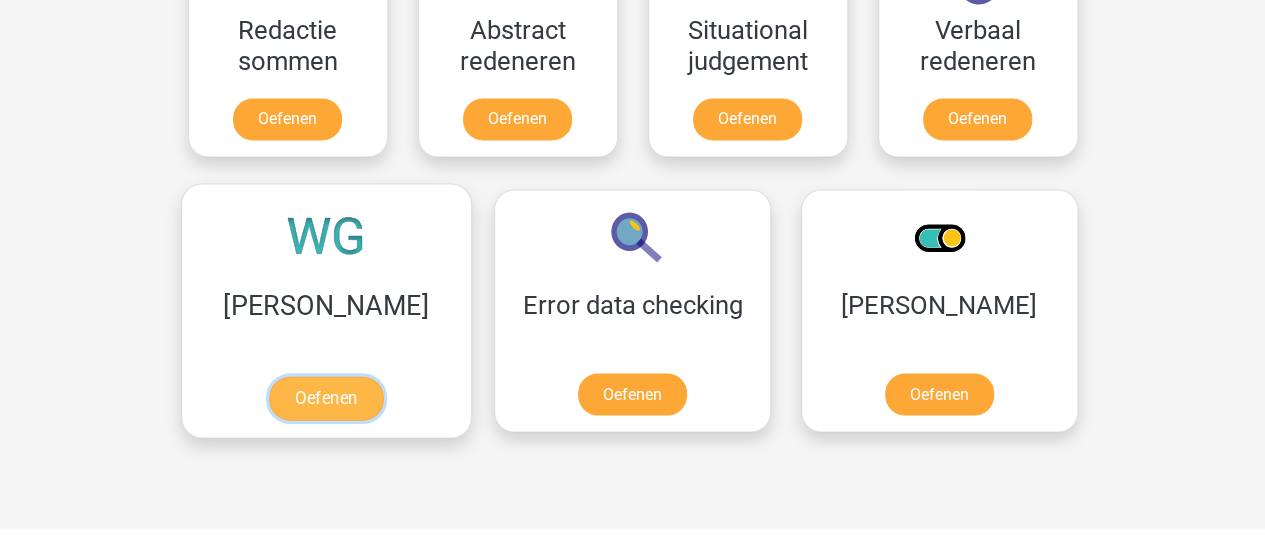 click on "Oefenen" at bounding box center (326, 398) 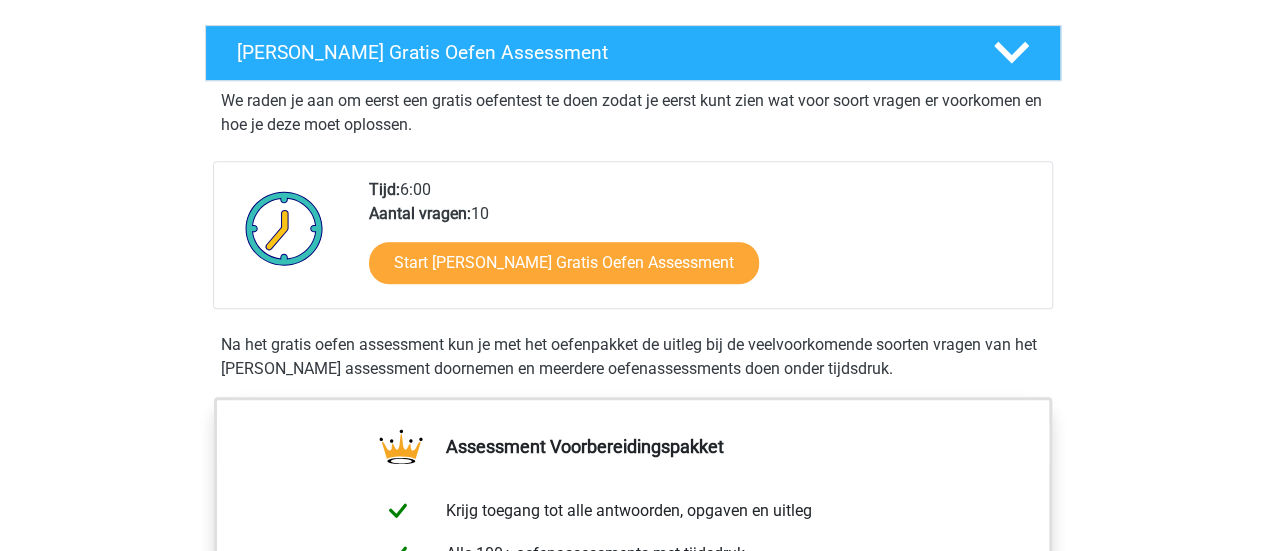 scroll, scrollTop: 346, scrollLeft: 0, axis: vertical 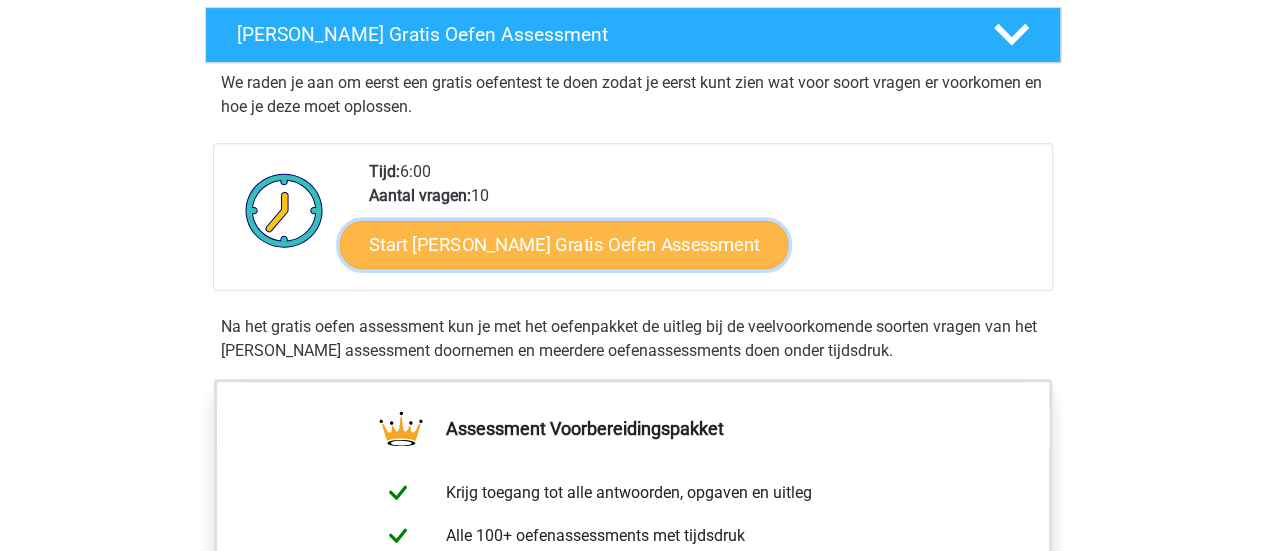 click on "Start [PERSON_NAME]
Gratis Oefen Assessment" at bounding box center [564, 245] 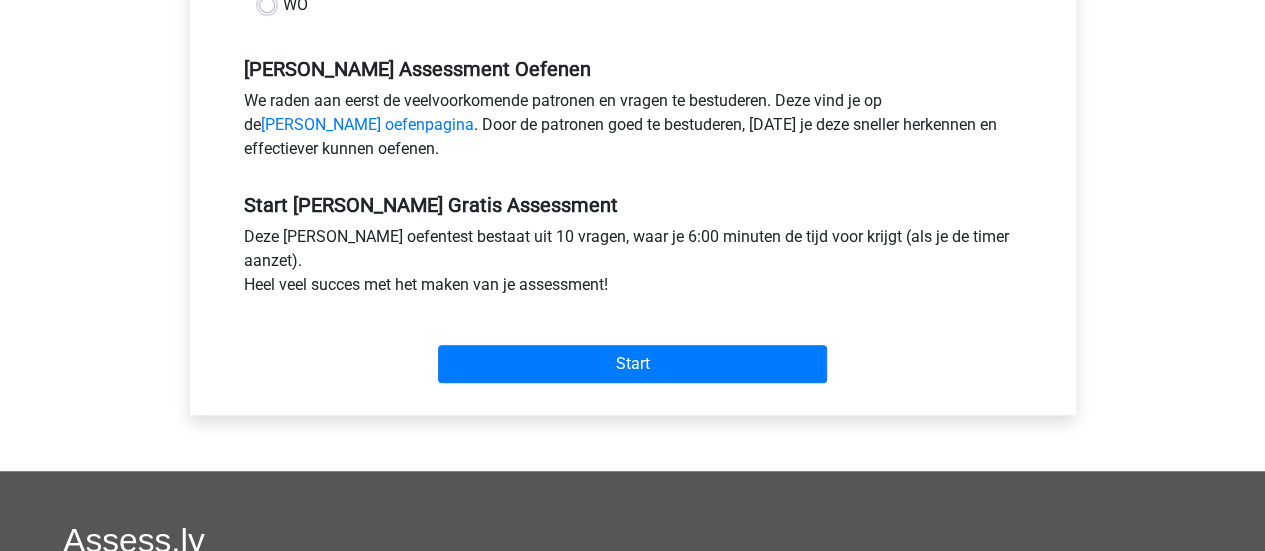 scroll, scrollTop: 590, scrollLeft: 0, axis: vertical 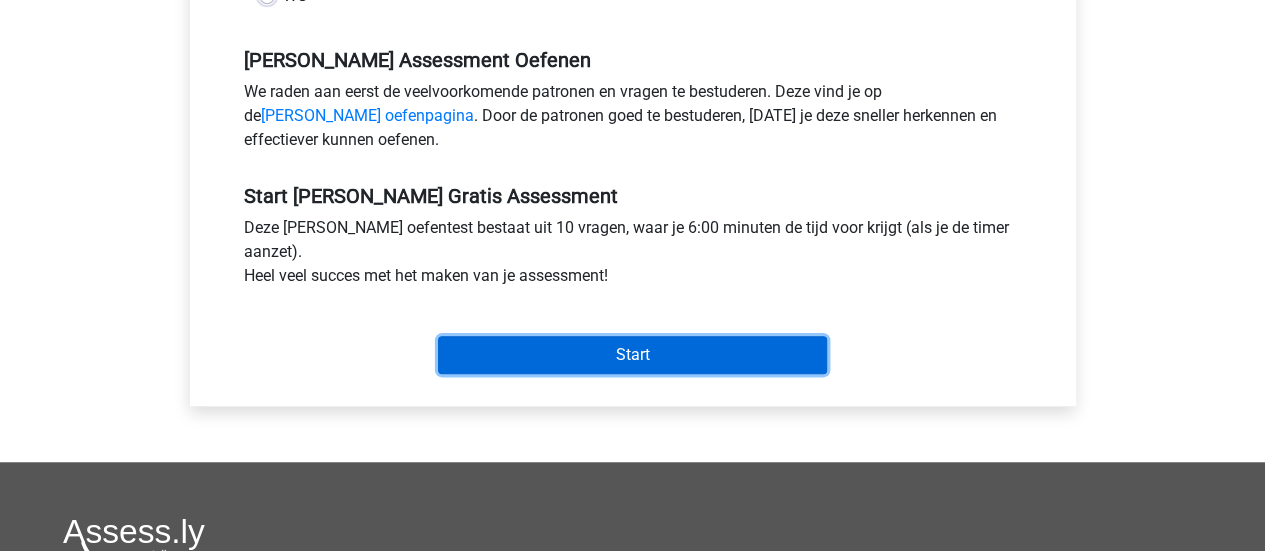 click on "Start" at bounding box center [632, 355] 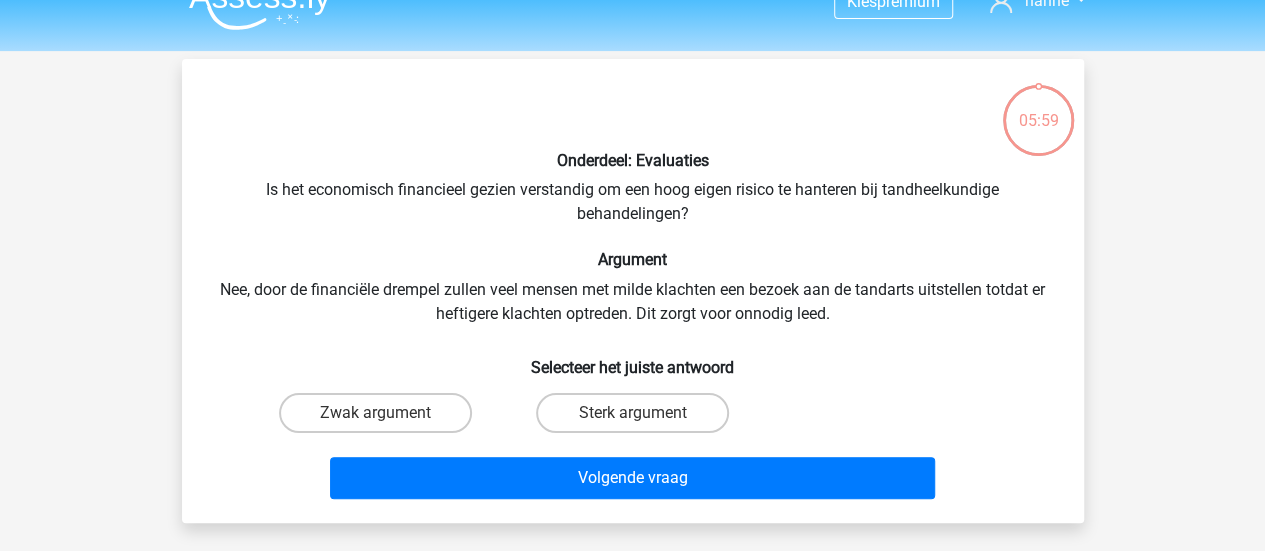 scroll, scrollTop: 0, scrollLeft: 0, axis: both 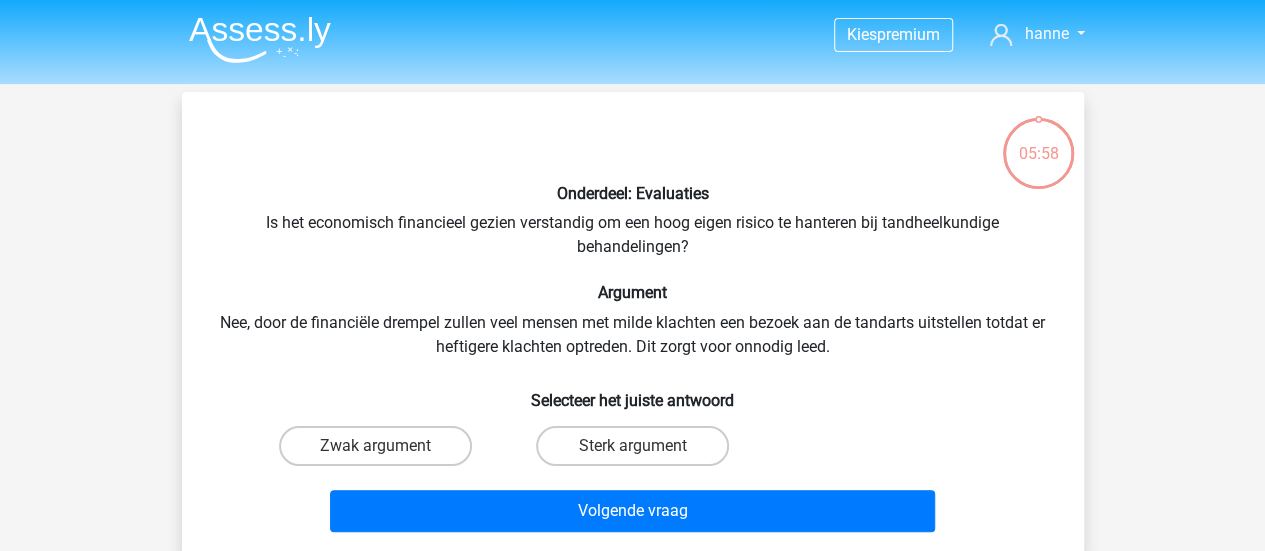 click at bounding box center (260, 39) 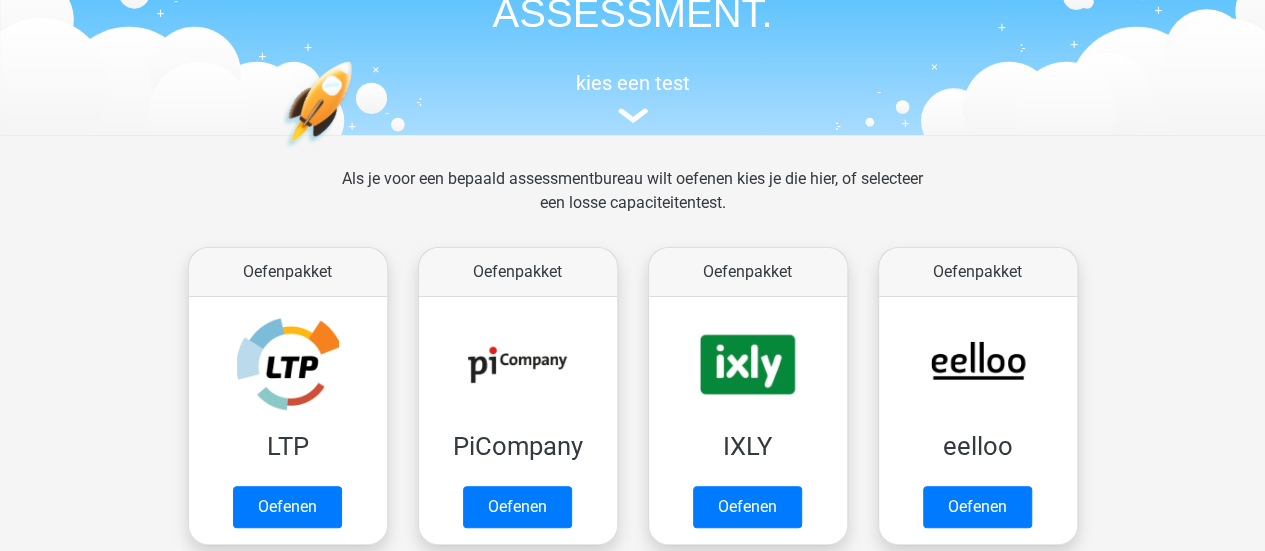 scroll, scrollTop: 0, scrollLeft: 0, axis: both 